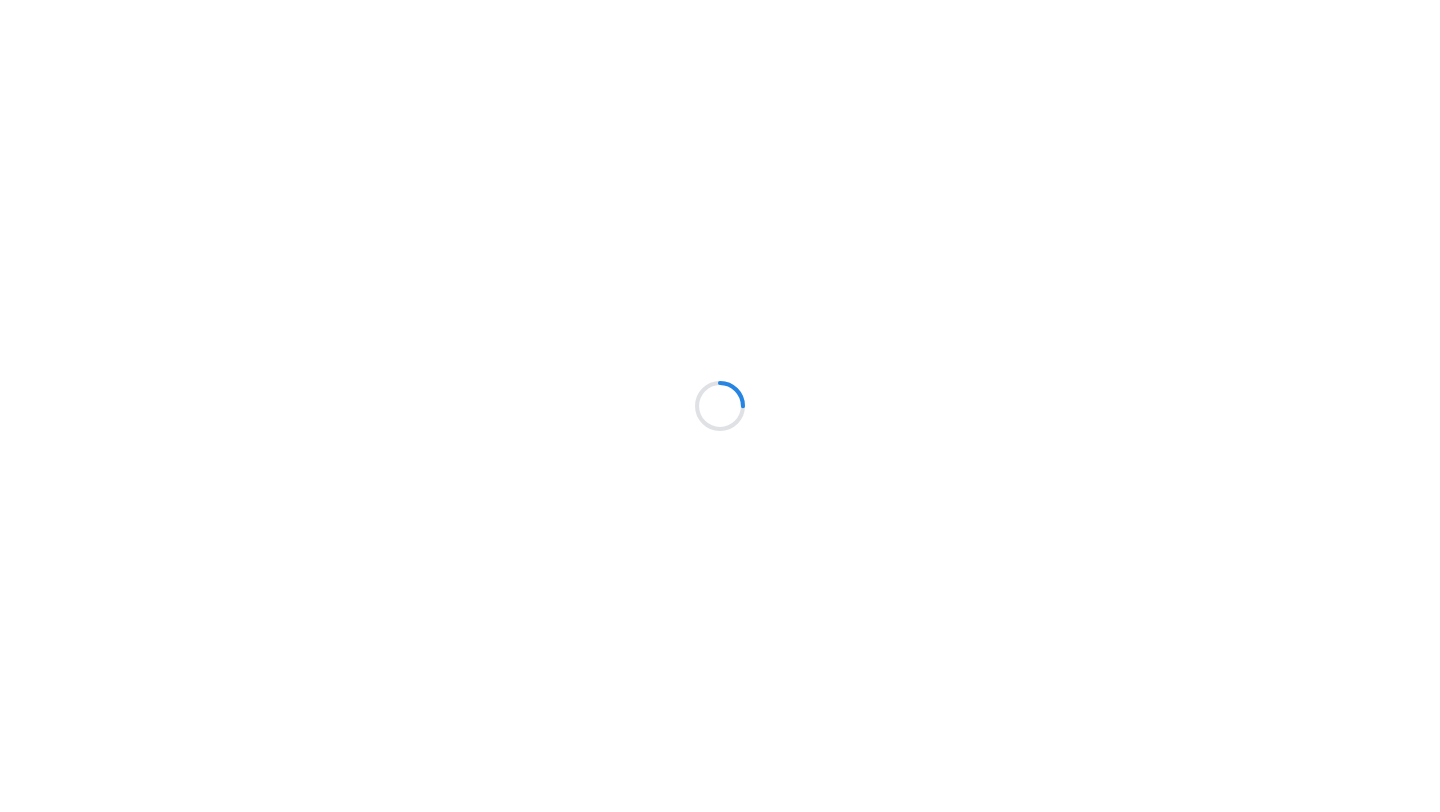 scroll, scrollTop: 0, scrollLeft: 0, axis: both 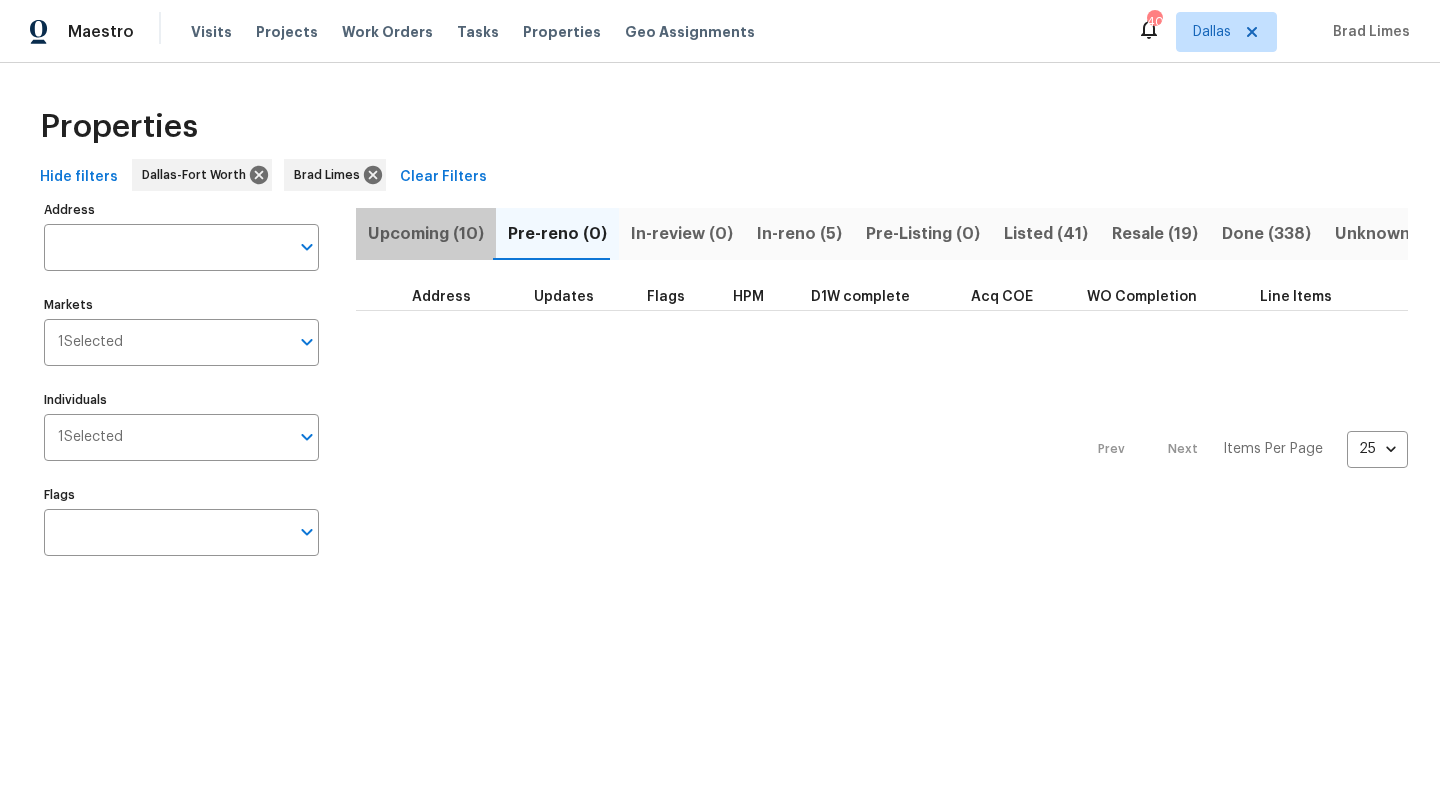 click on "Upcoming (10)" at bounding box center (426, 234) 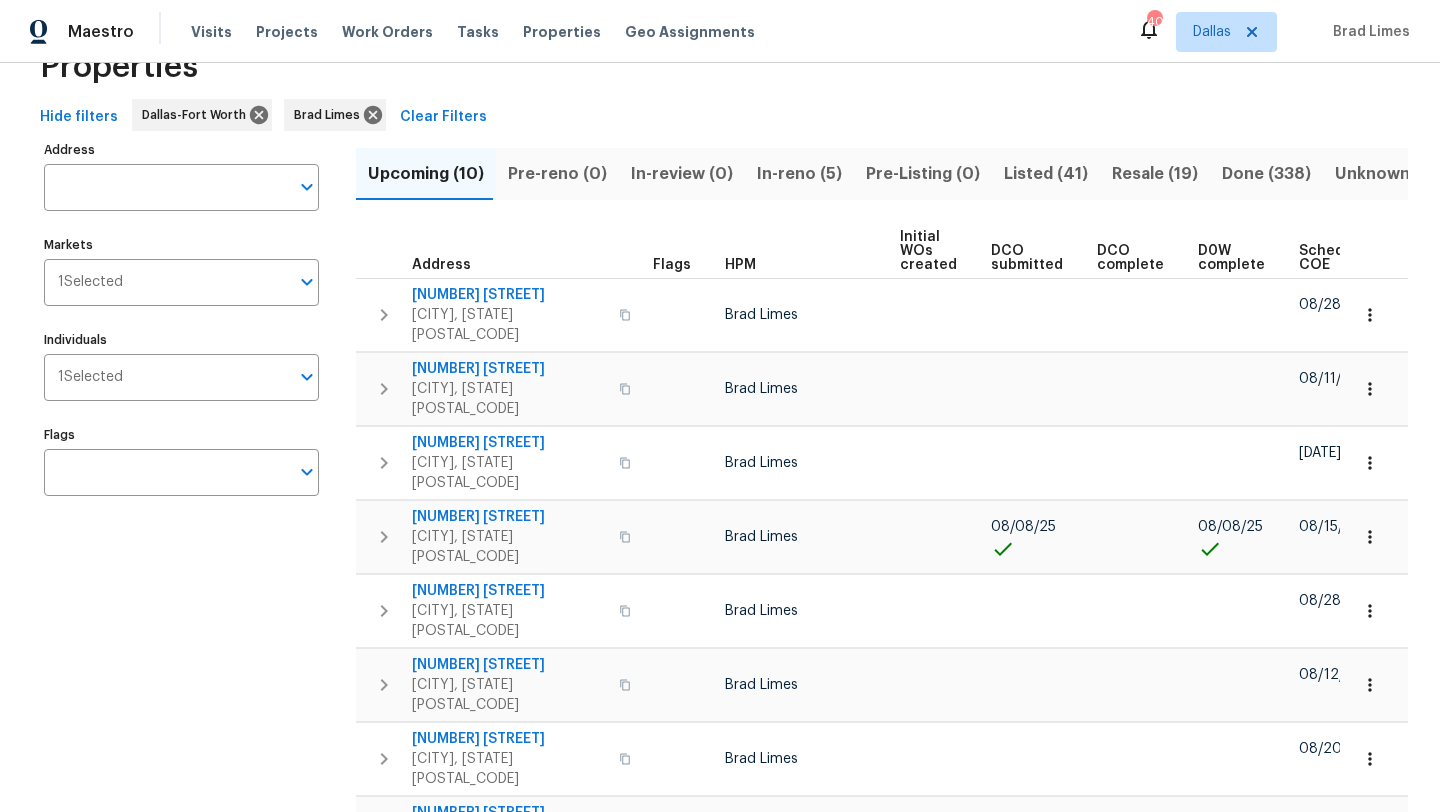scroll, scrollTop: 55, scrollLeft: 0, axis: vertical 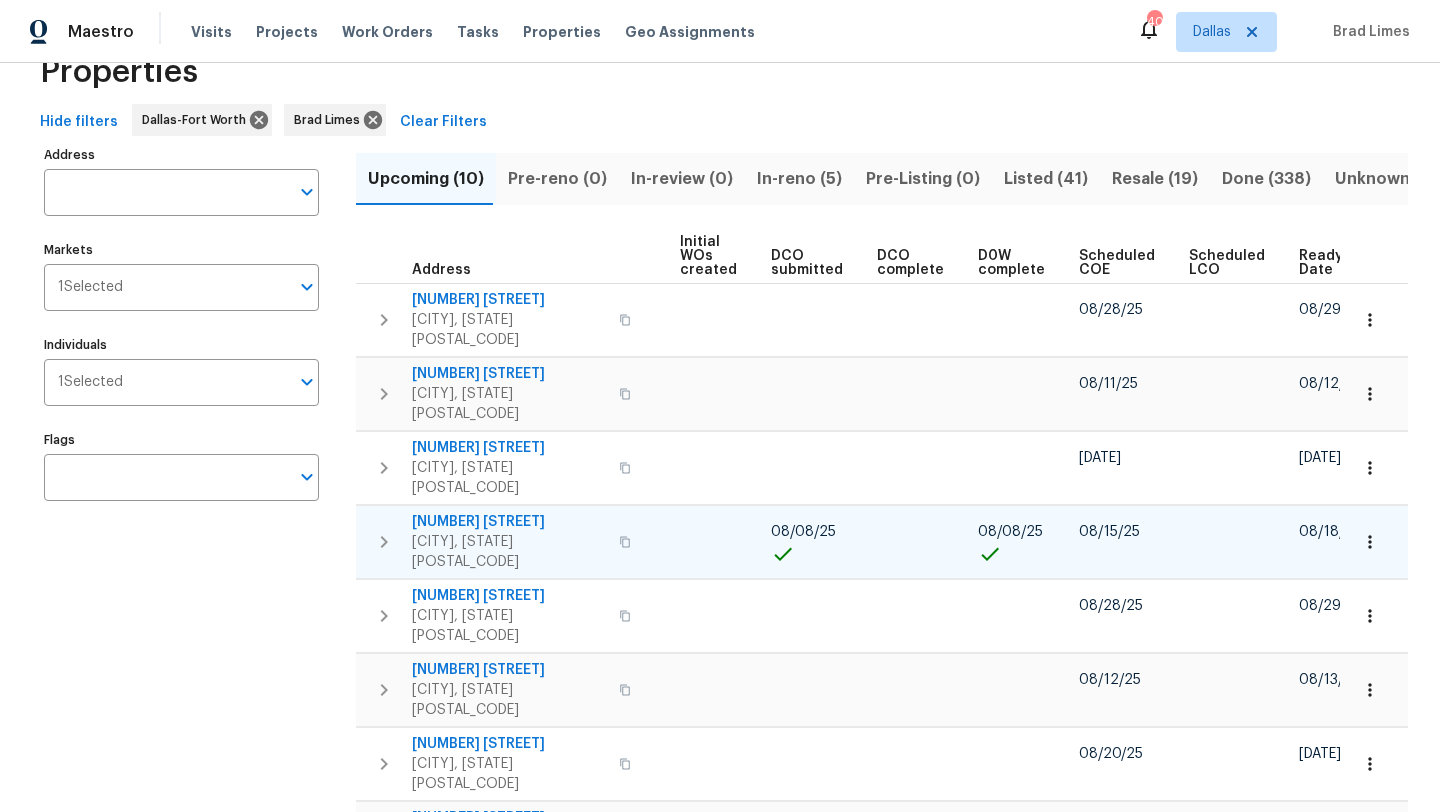 click 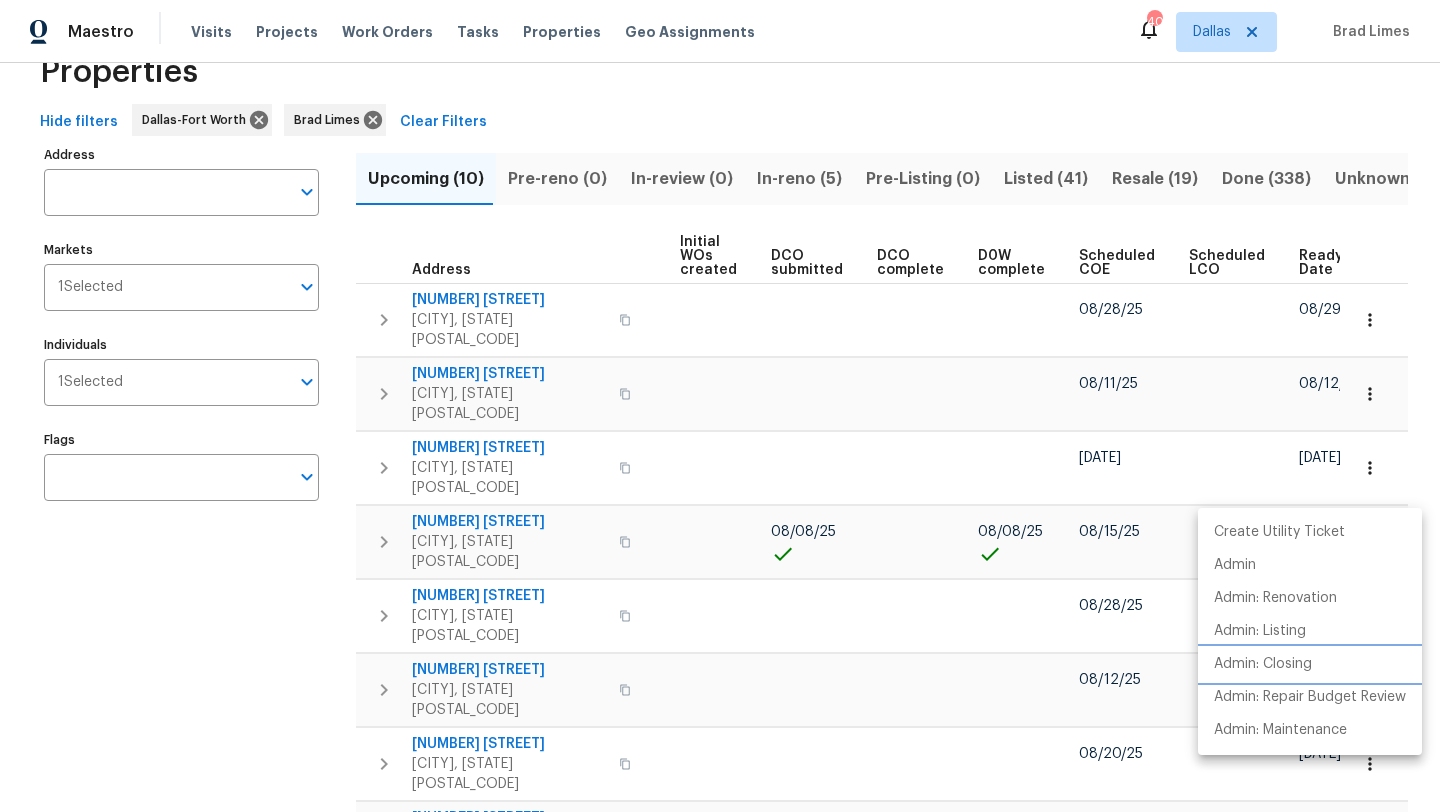 click on "Admin: Closing" at bounding box center (1263, 664) 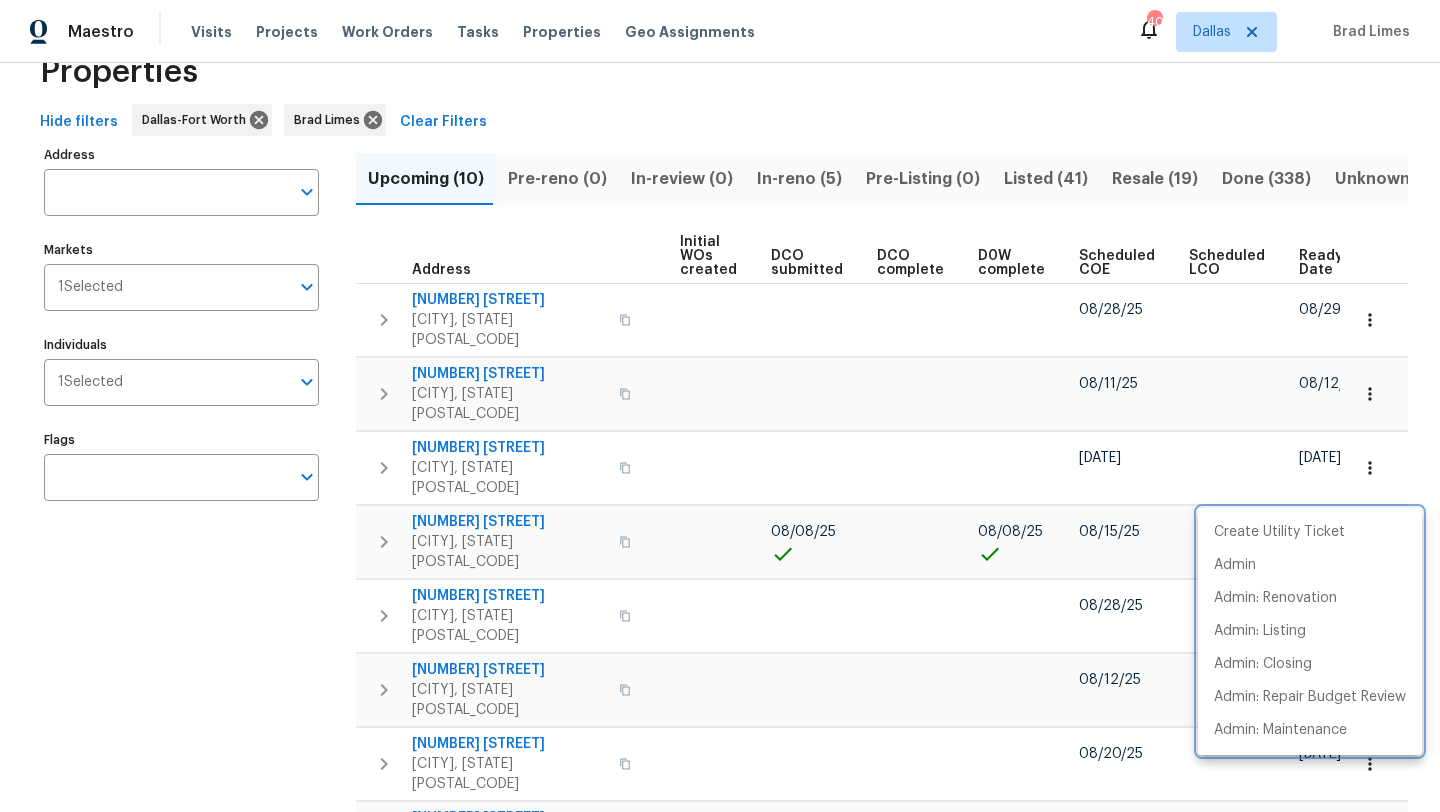 click at bounding box center (720, 406) 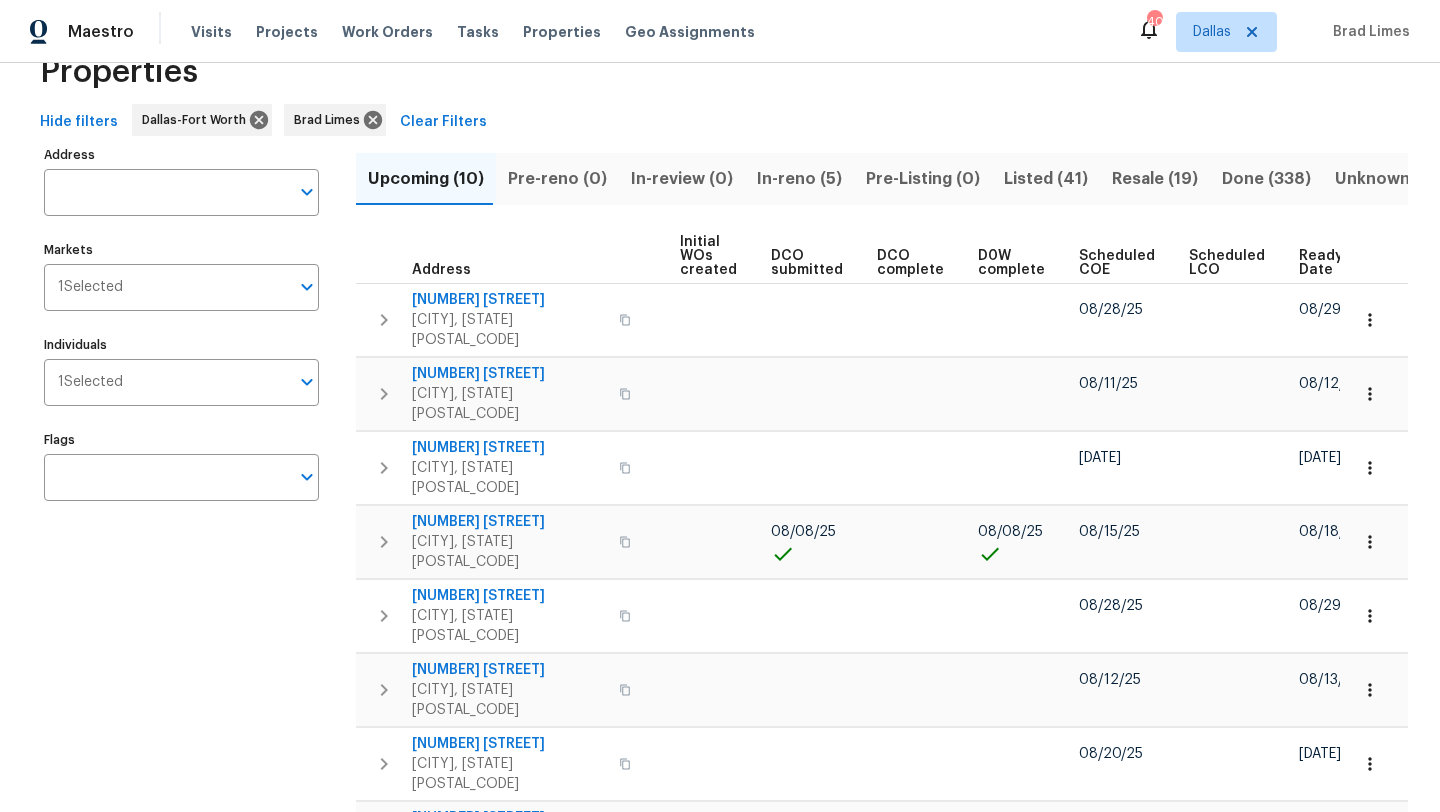 click on "In-reno (5)" at bounding box center [799, 179] 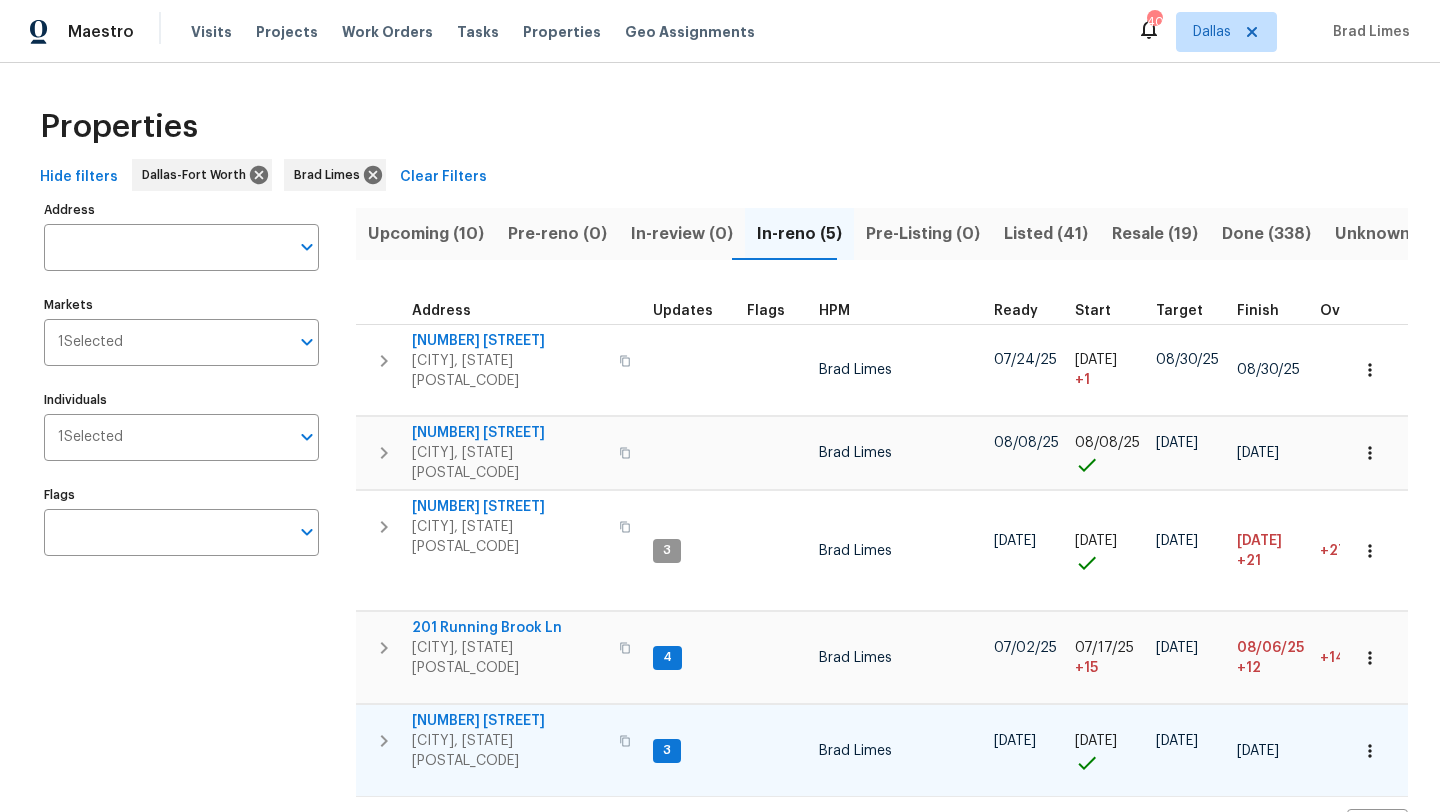 type 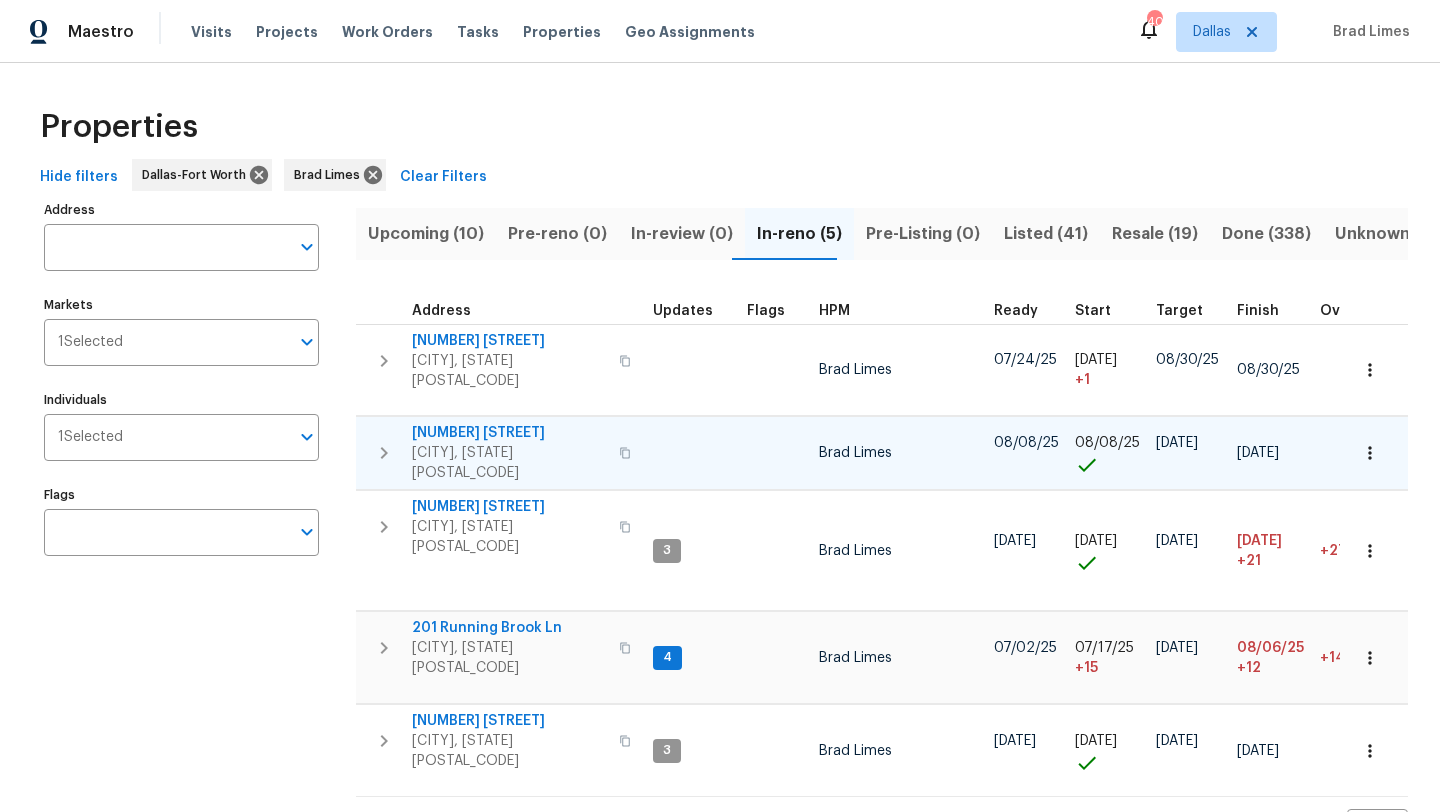 click on "922 Laguna Dr" at bounding box center (509, 433) 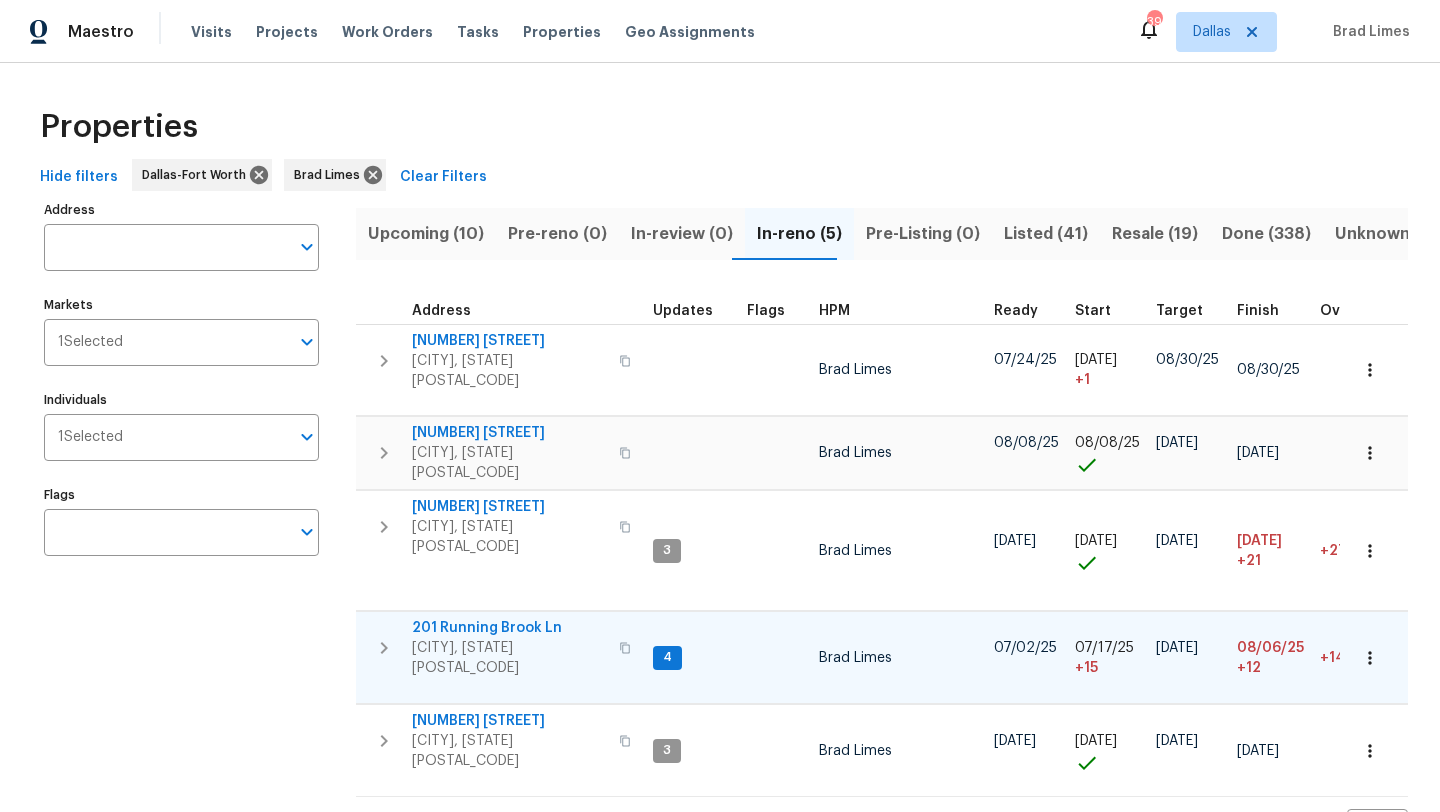 click on "201 Running Brook Ln" at bounding box center [509, 628] 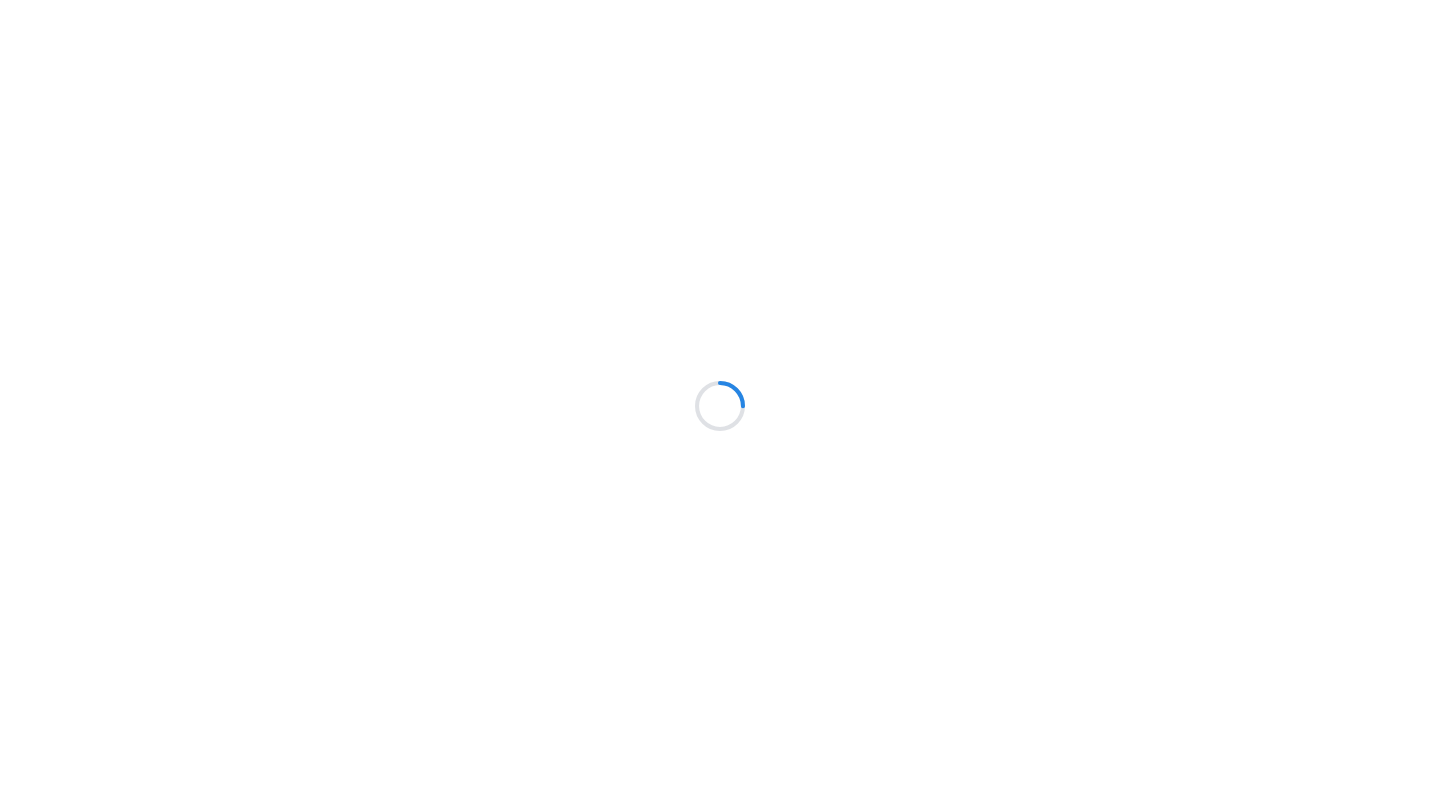 scroll, scrollTop: 0, scrollLeft: 0, axis: both 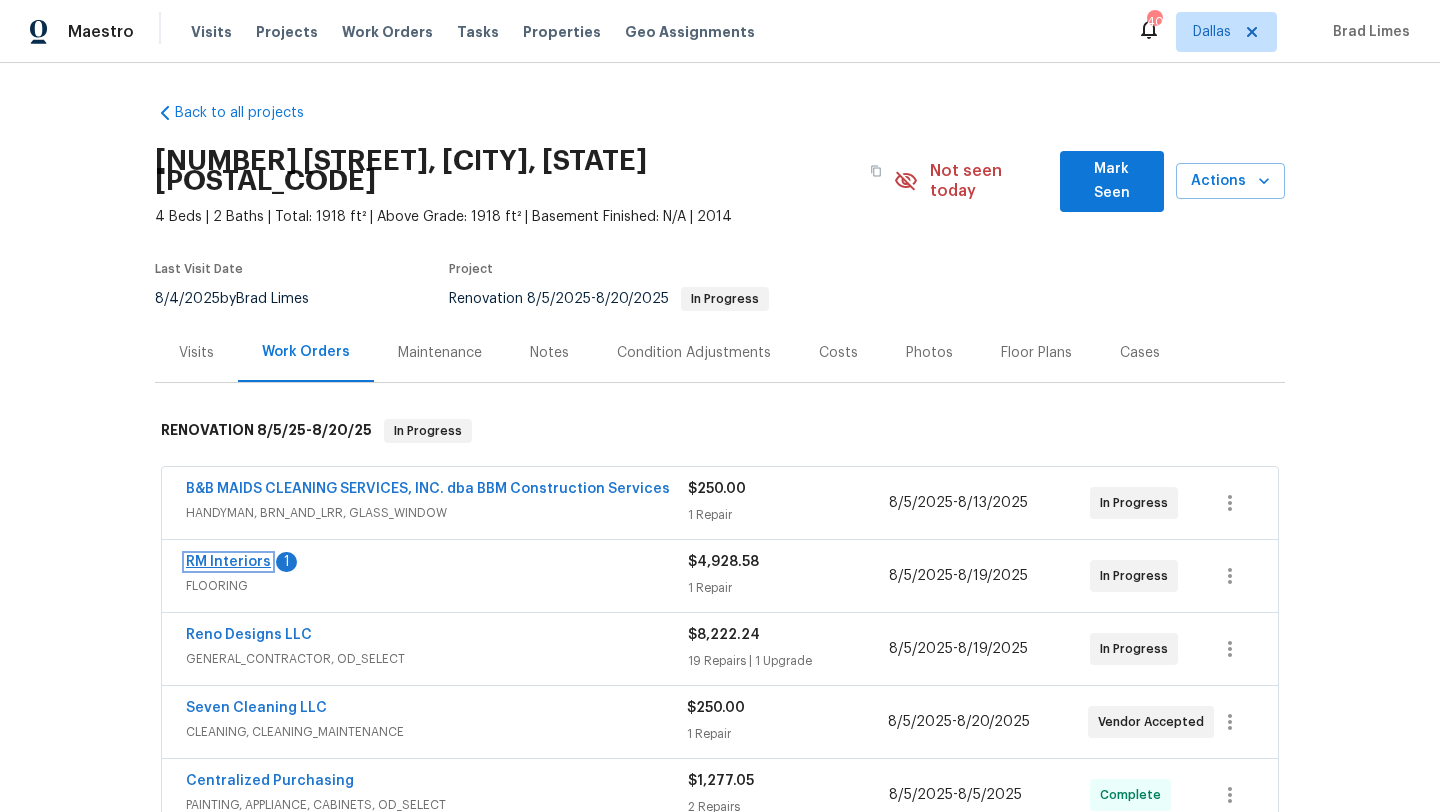click on "RM Interiors" at bounding box center (228, 562) 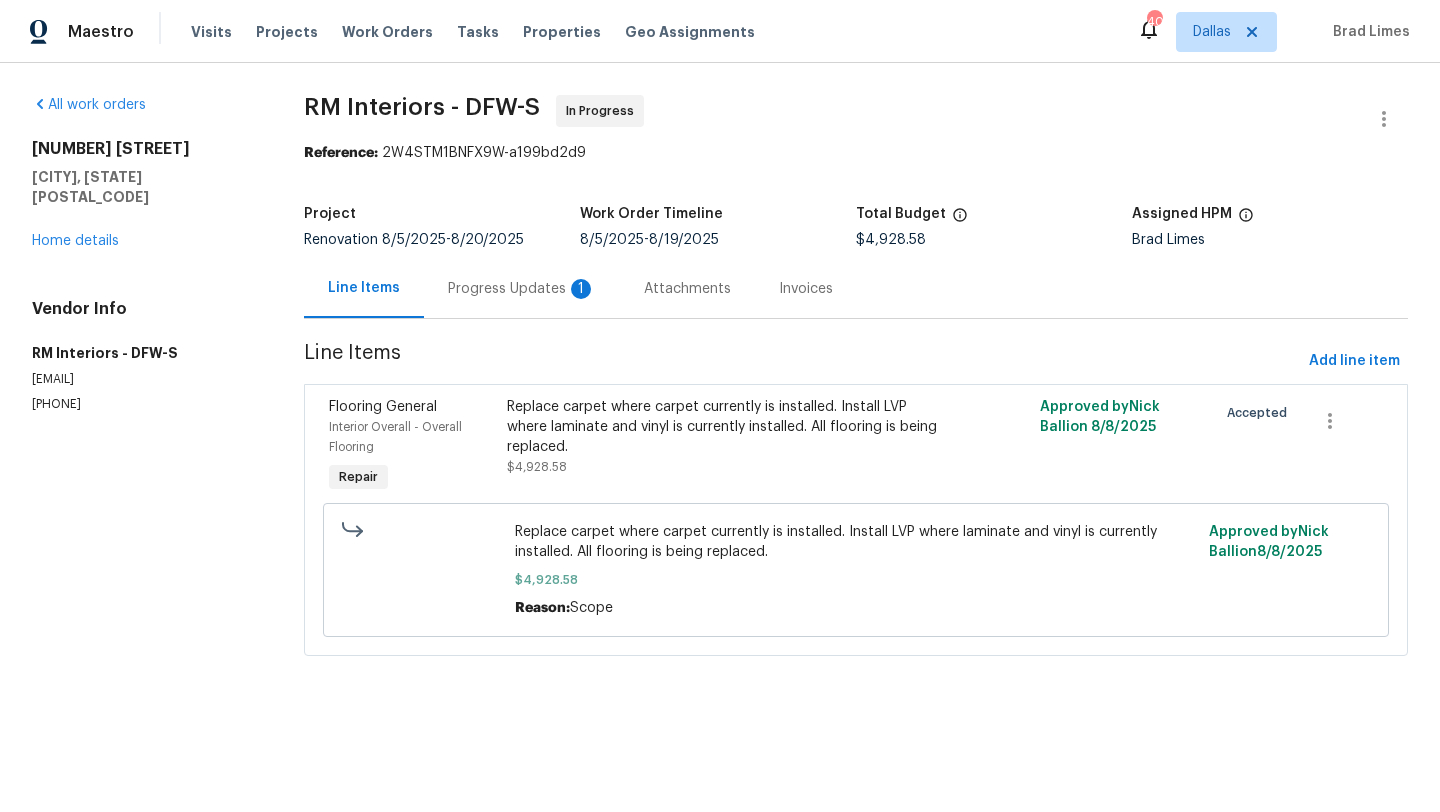 click on "Progress Updates 1" at bounding box center (522, 289) 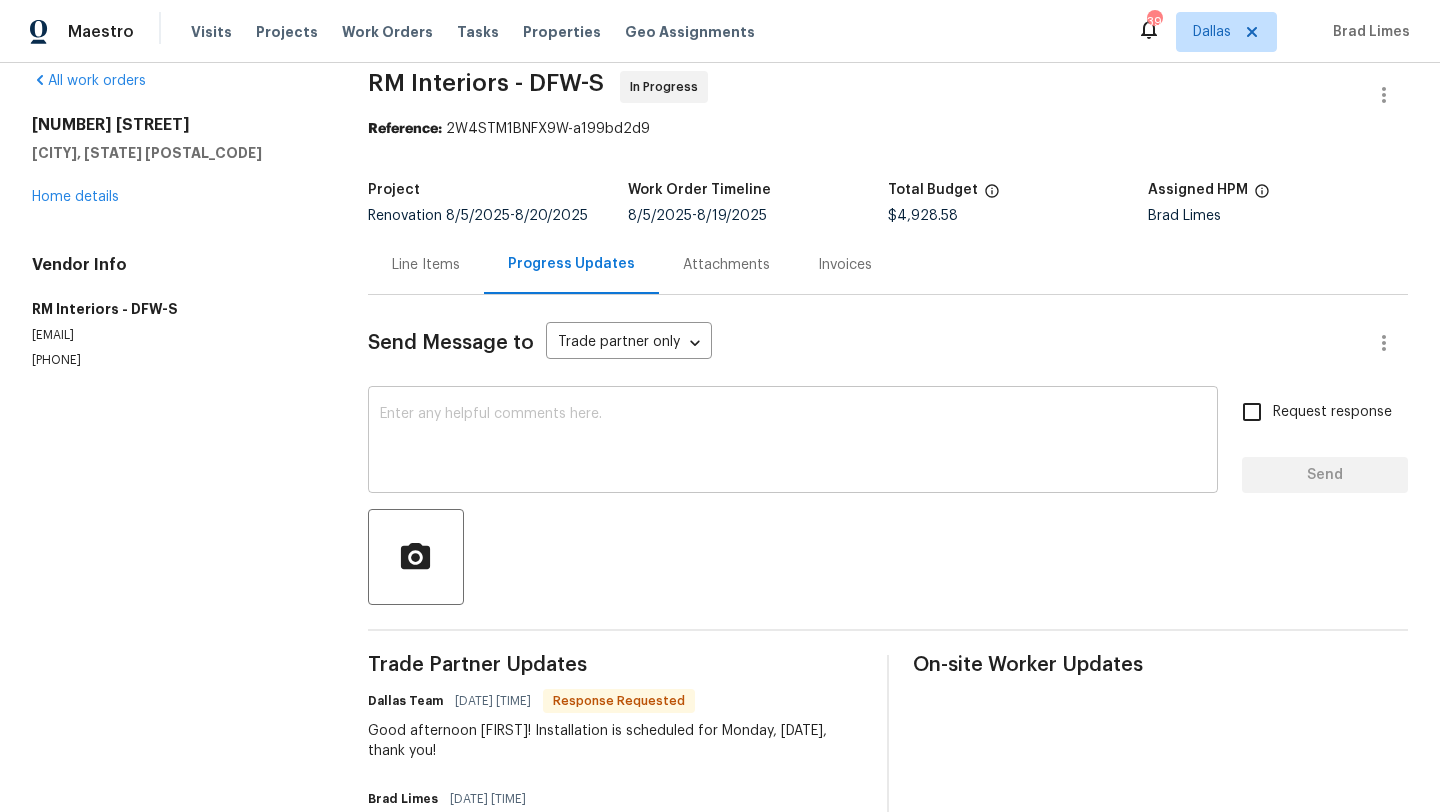 scroll, scrollTop: 0, scrollLeft: 0, axis: both 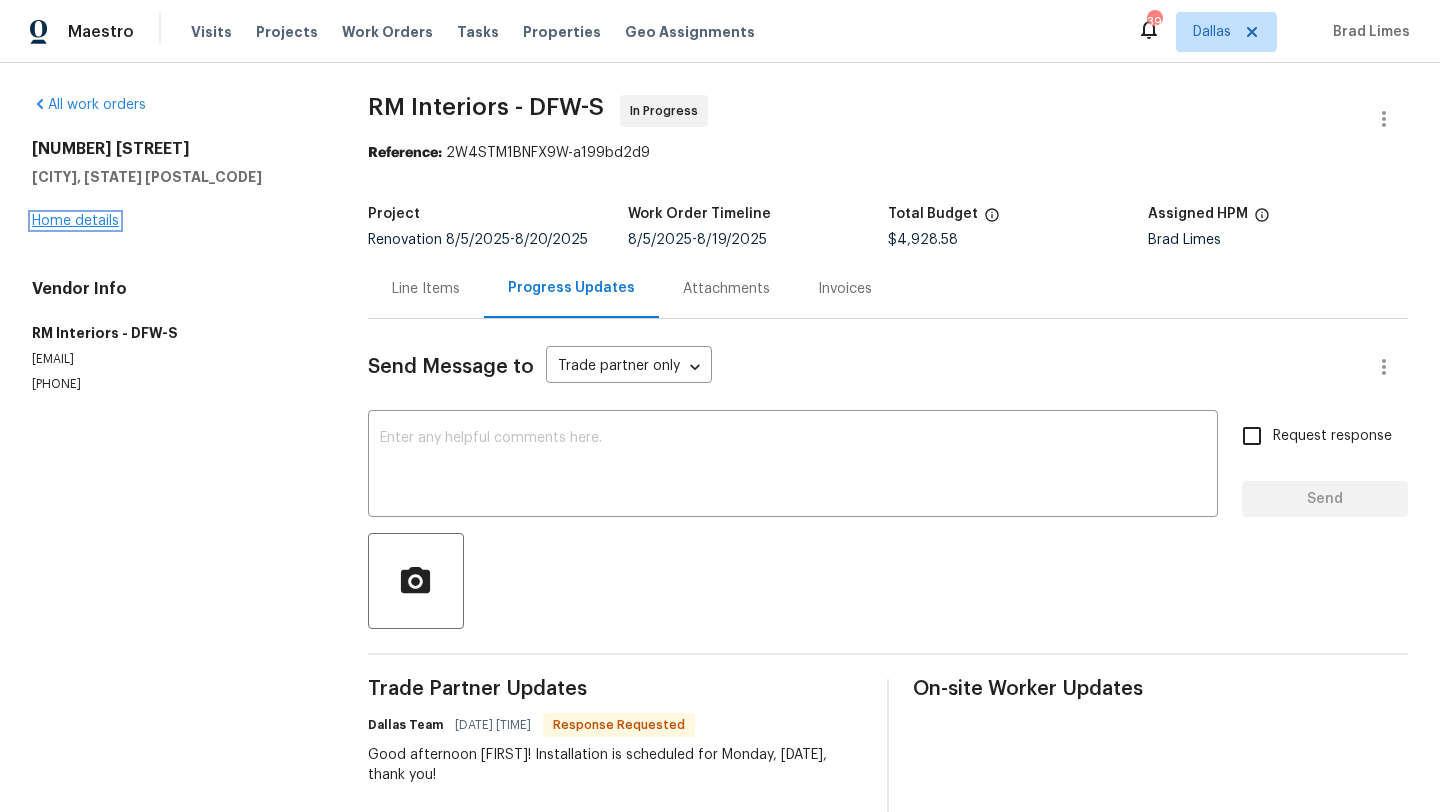 click on "Home details" at bounding box center (75, 221) 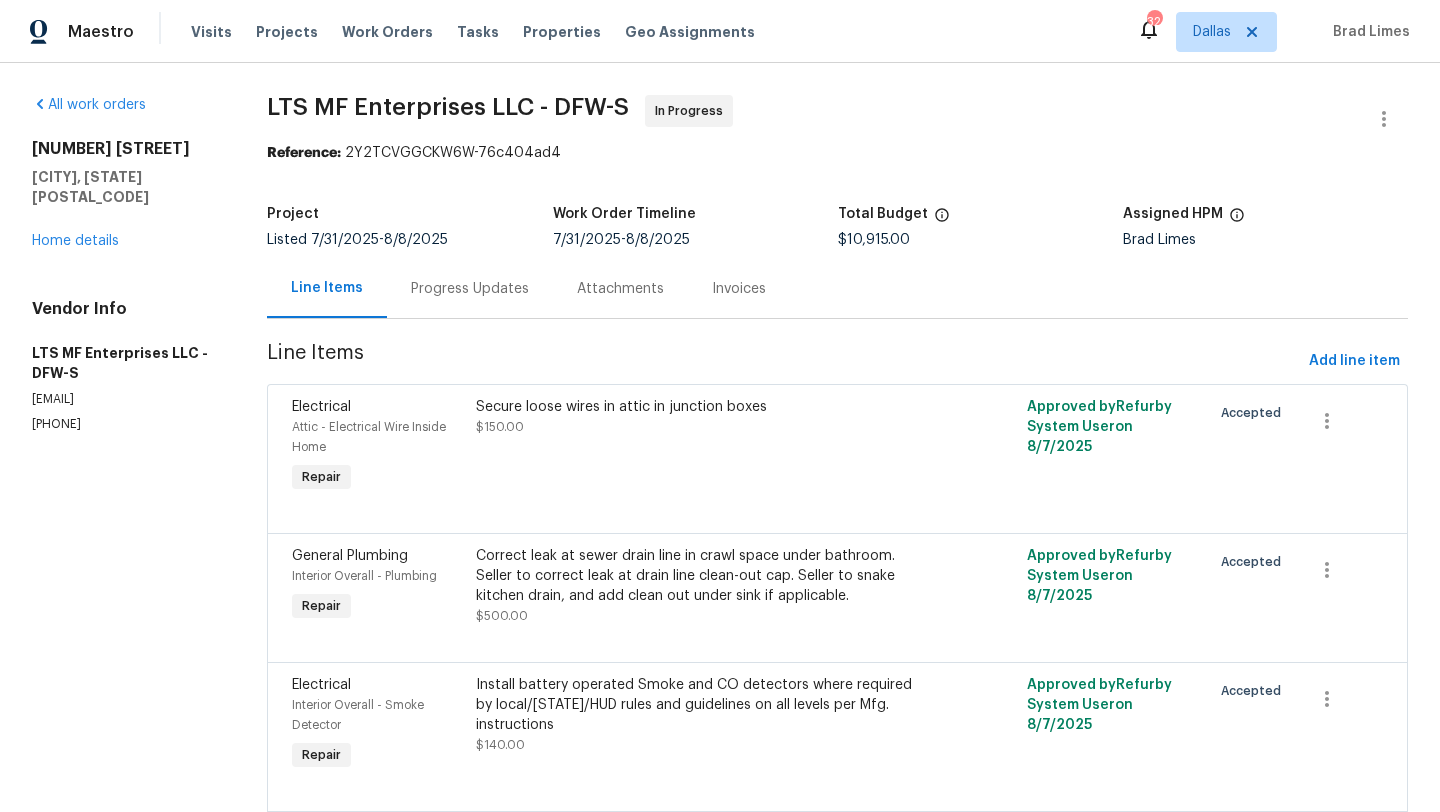 scroll, scrollTop: 0, scrollLeft: 0, axis: both 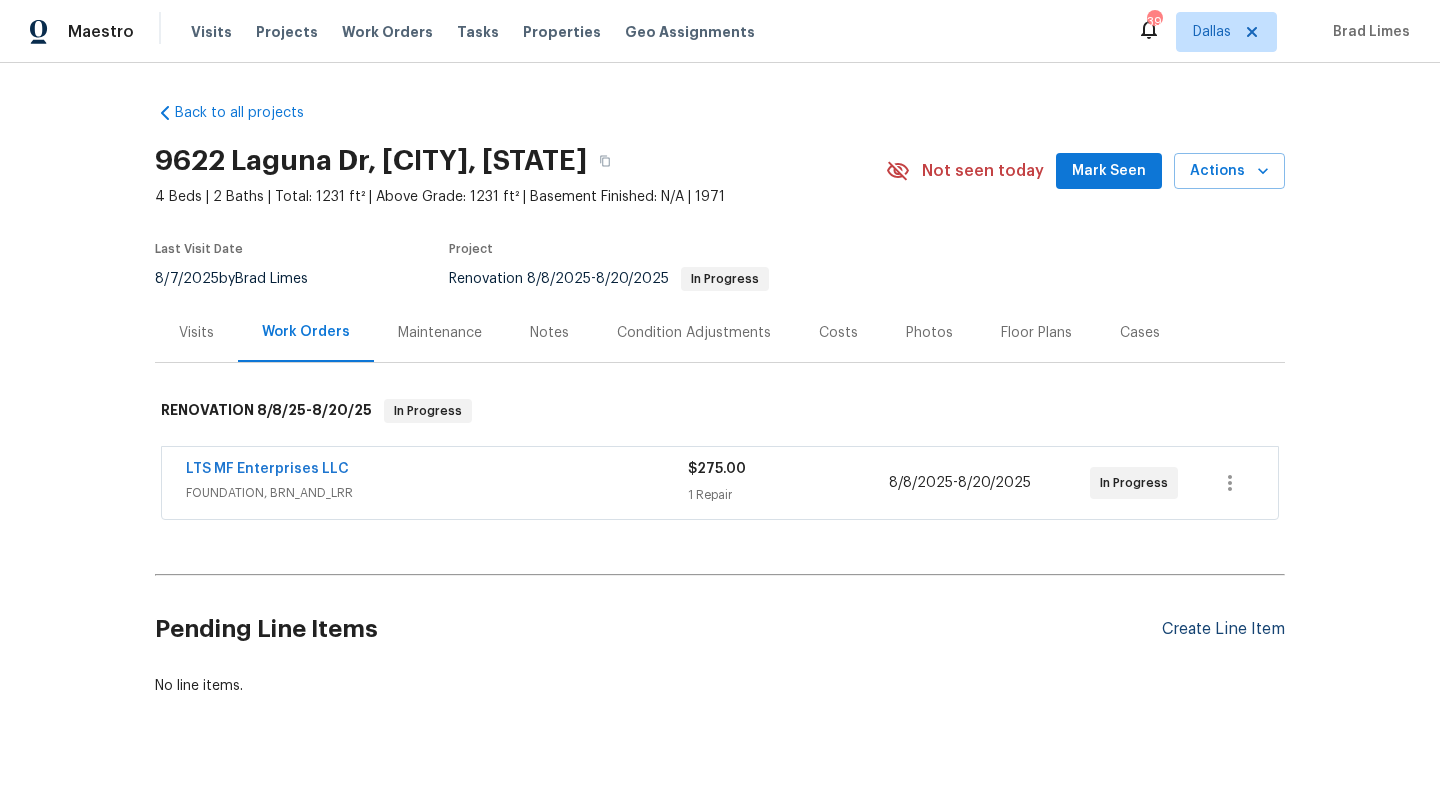 click on "Create Line Item" at bounding box center [1223, 629] 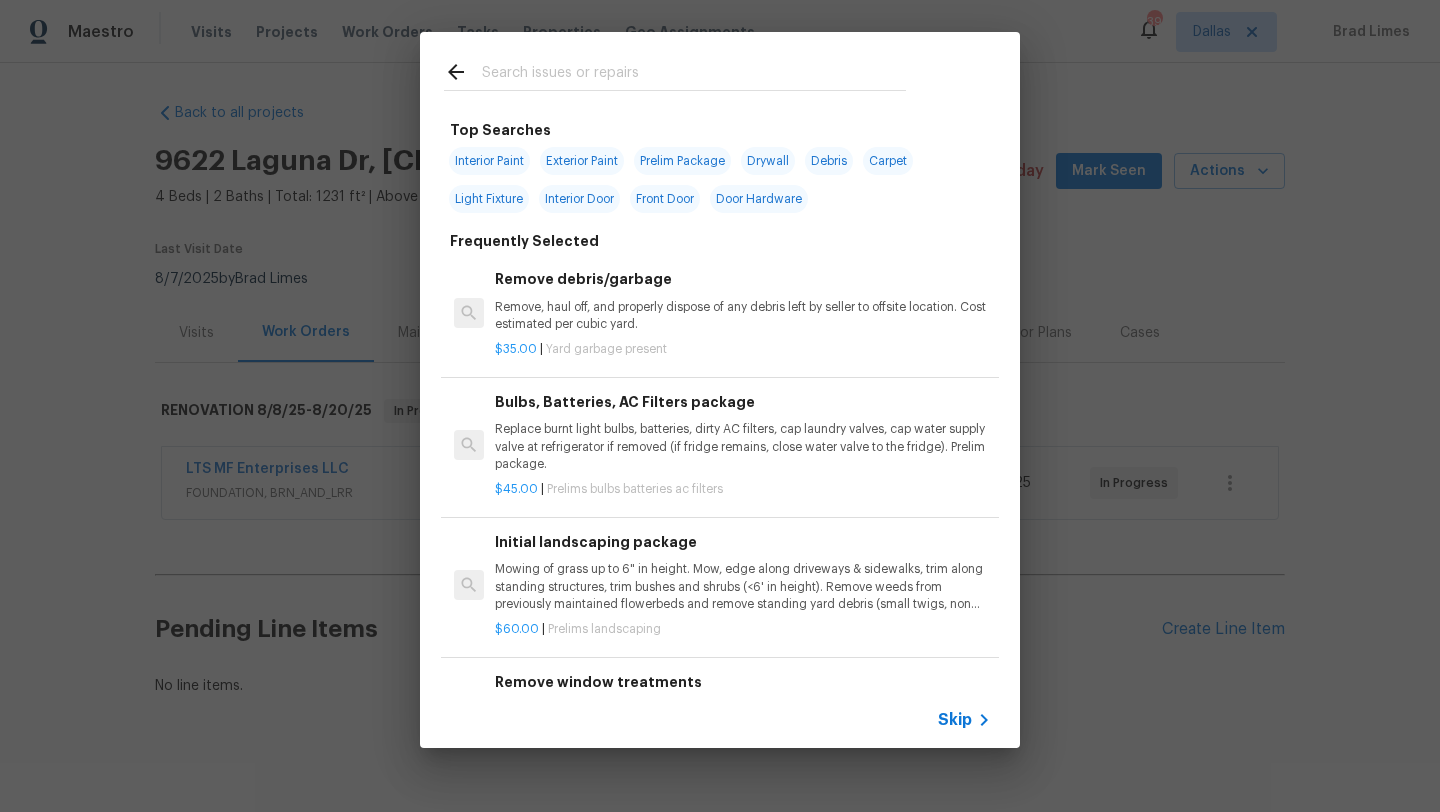 click at bounding box center [694, 75] 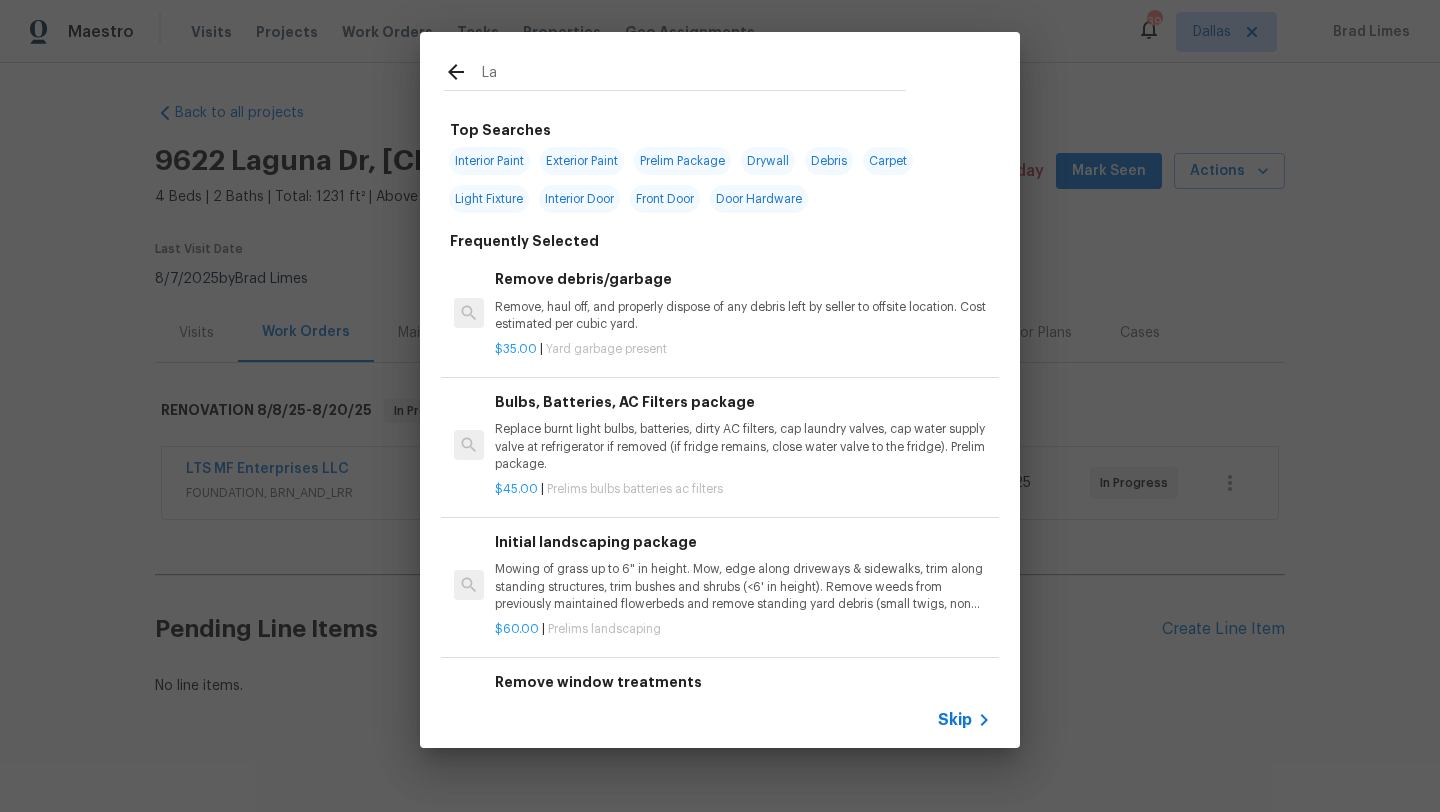 type on "L" 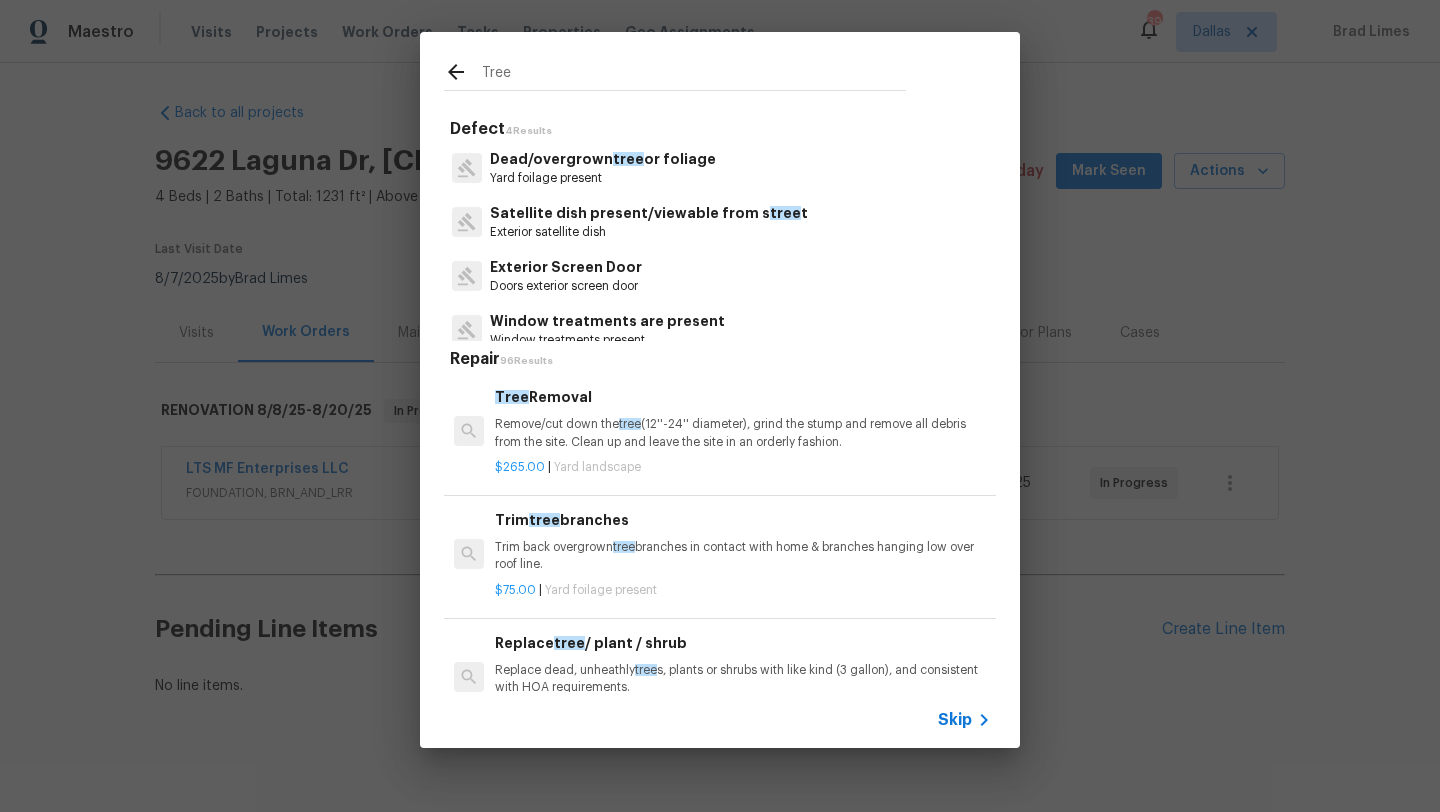 type on "Tree" 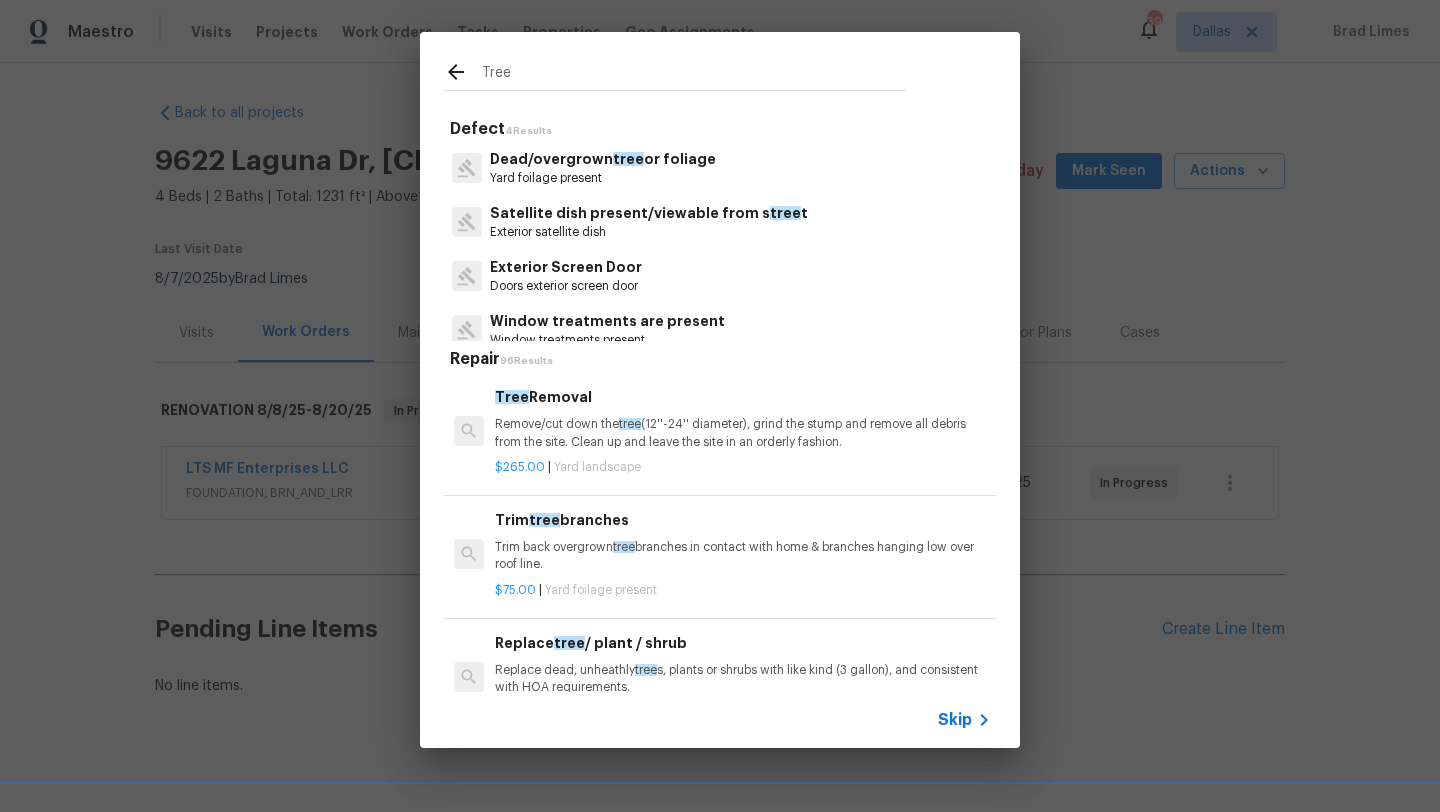 click on "Dead/overgrown  tree  or foliage" at bounding box center (603, 159) 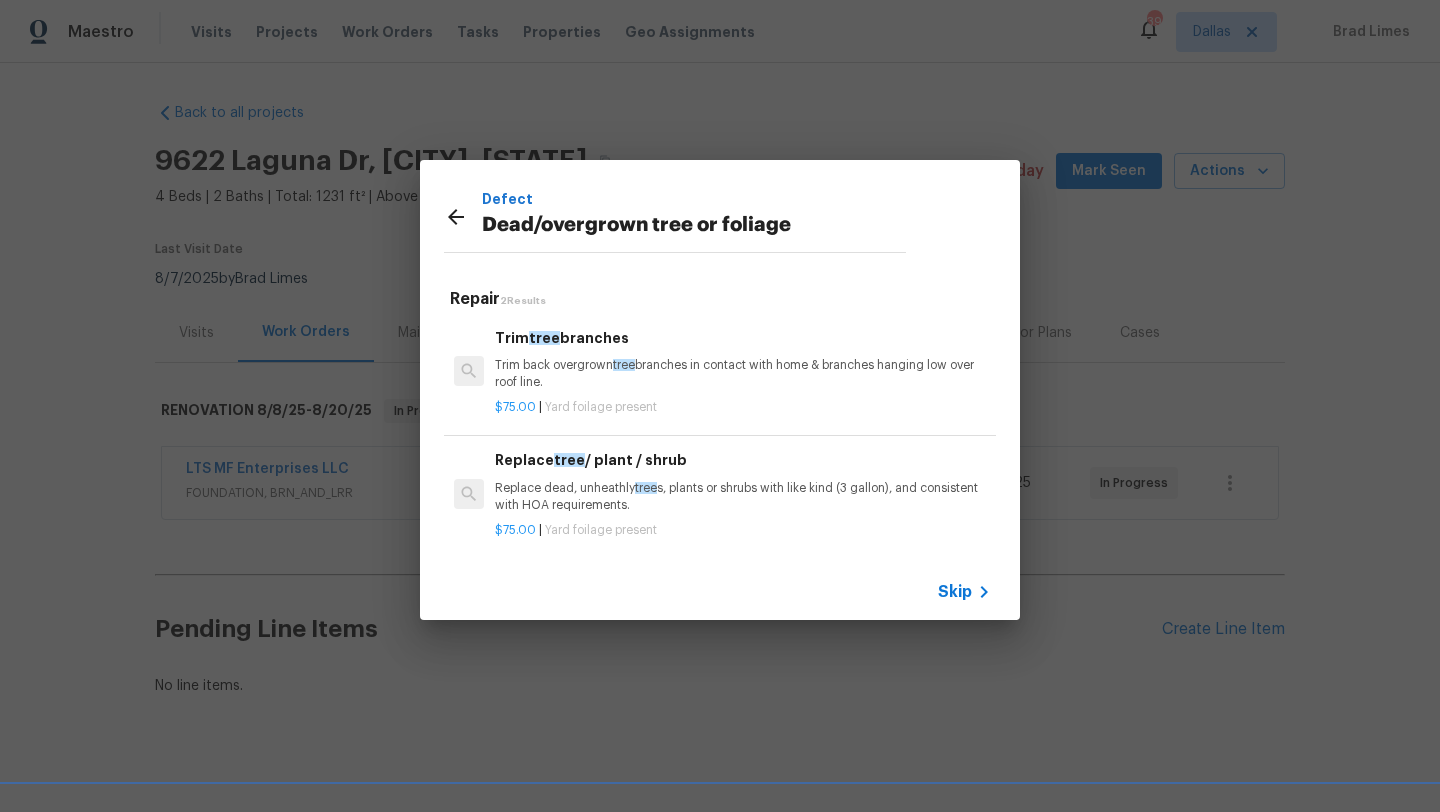 click on "Trim back overgrown  tree  branches in contact with home & branches hanging low over roof line." at bounding box center [743, 374] 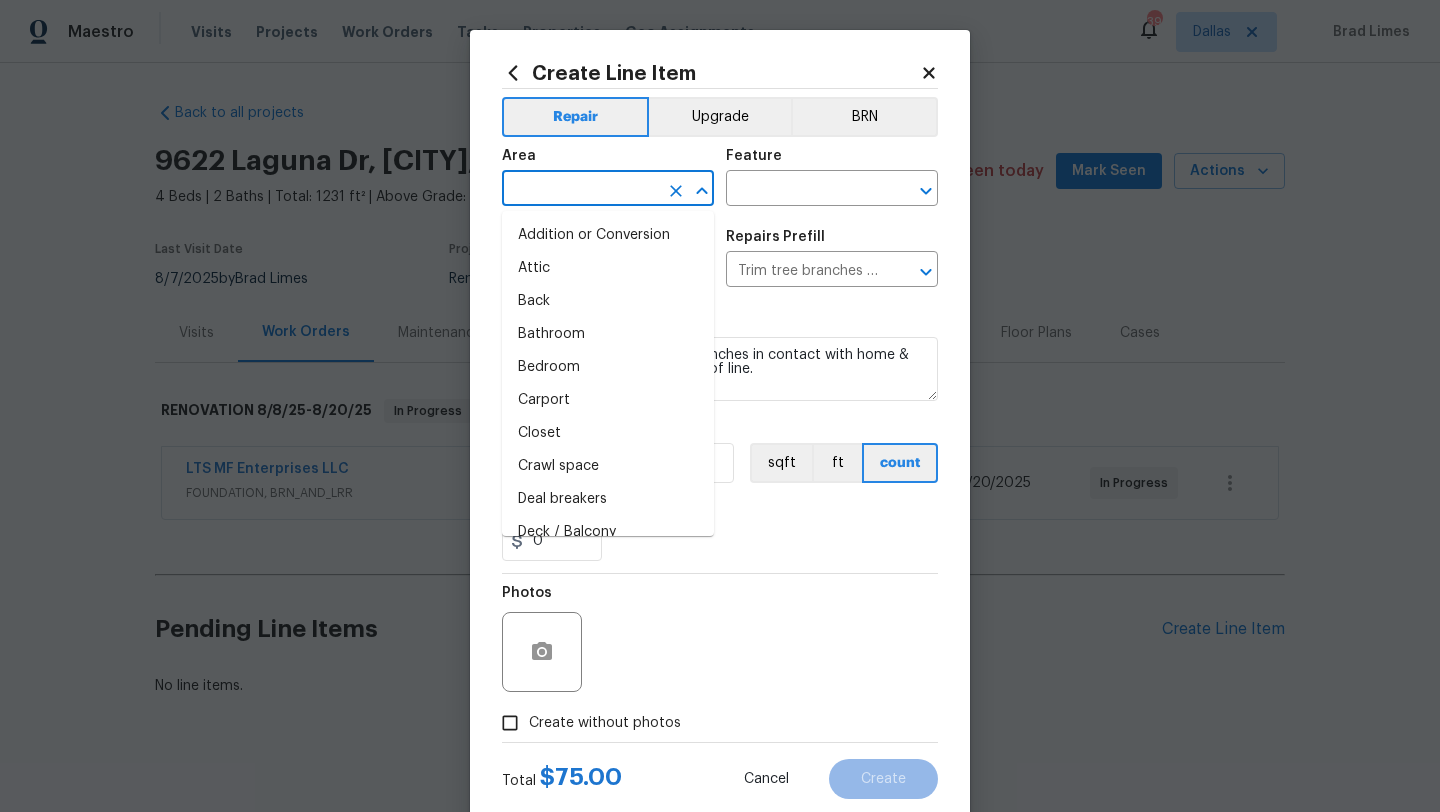 click at bounding box center (580, 190) 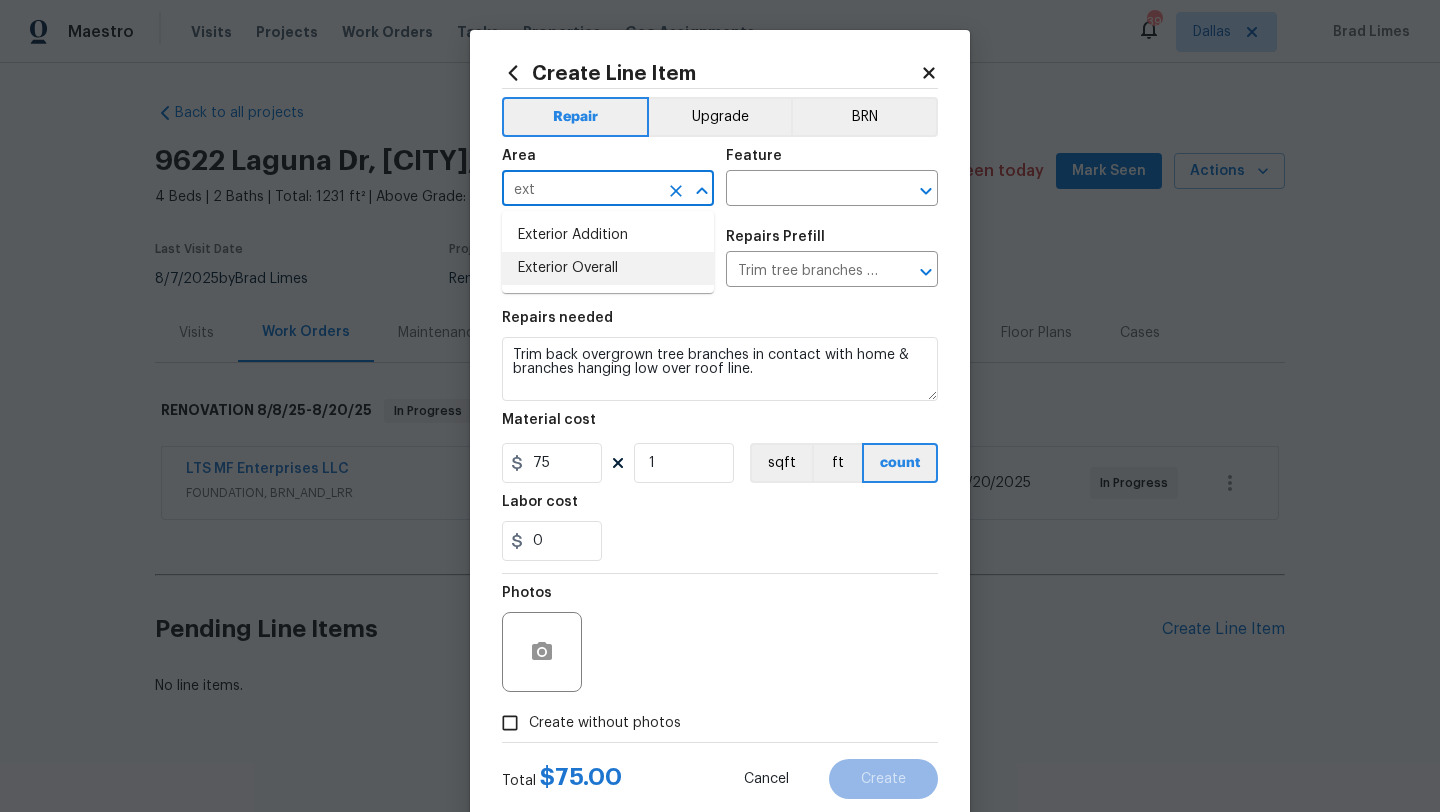 click on "Exterior Overall" at bounding box center [608, 268] 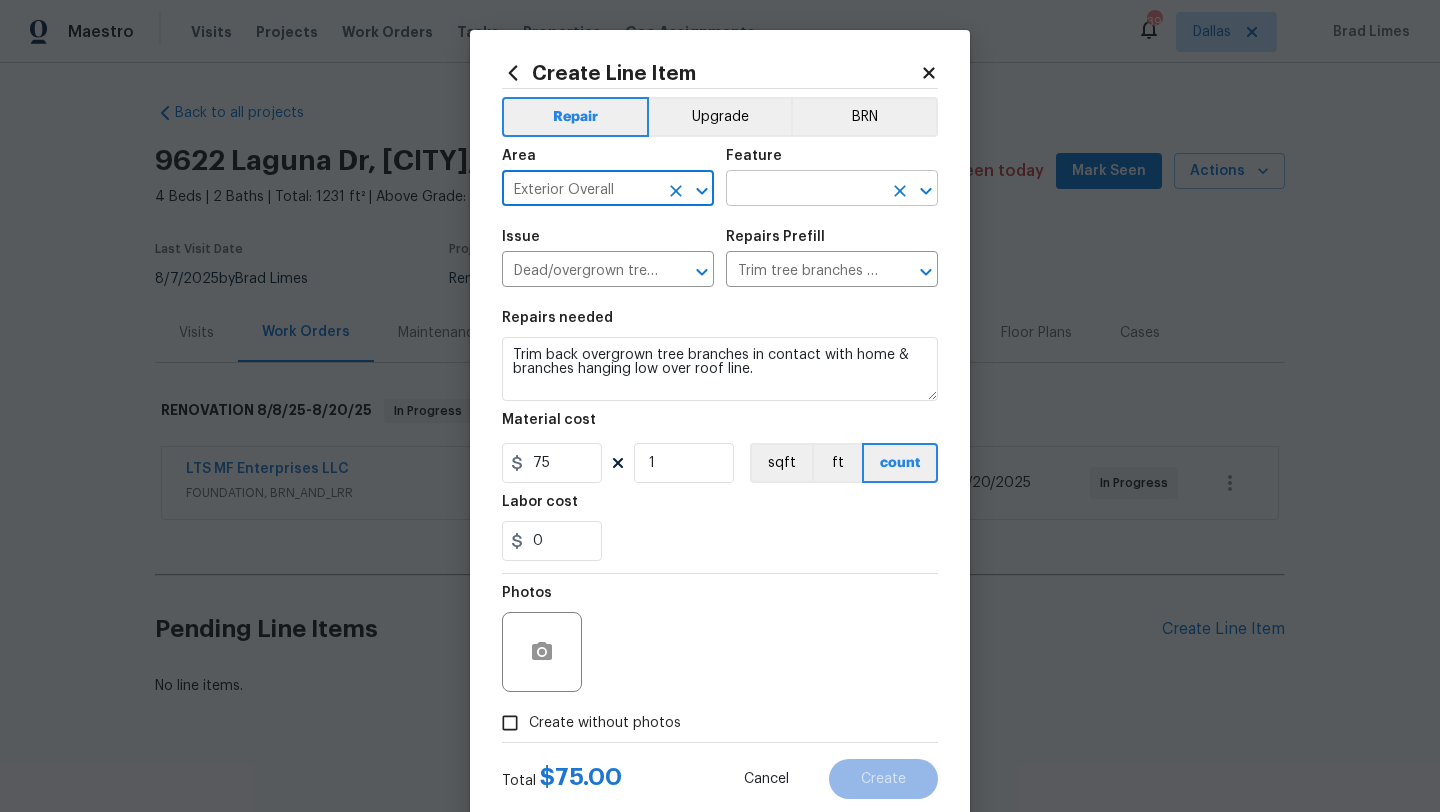 type on "Exterior Overall" 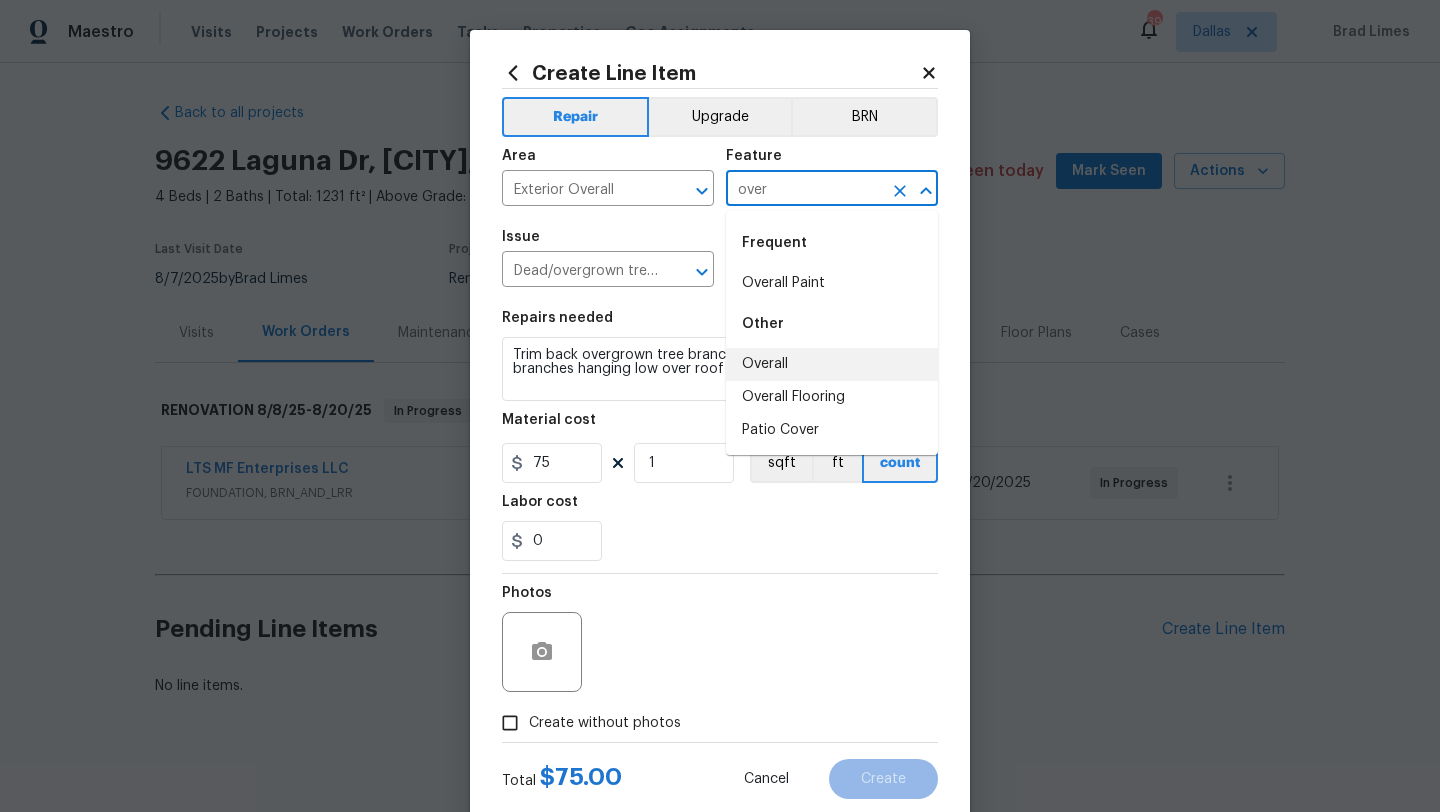 click on "Overall" at bounding box center (832, 364) 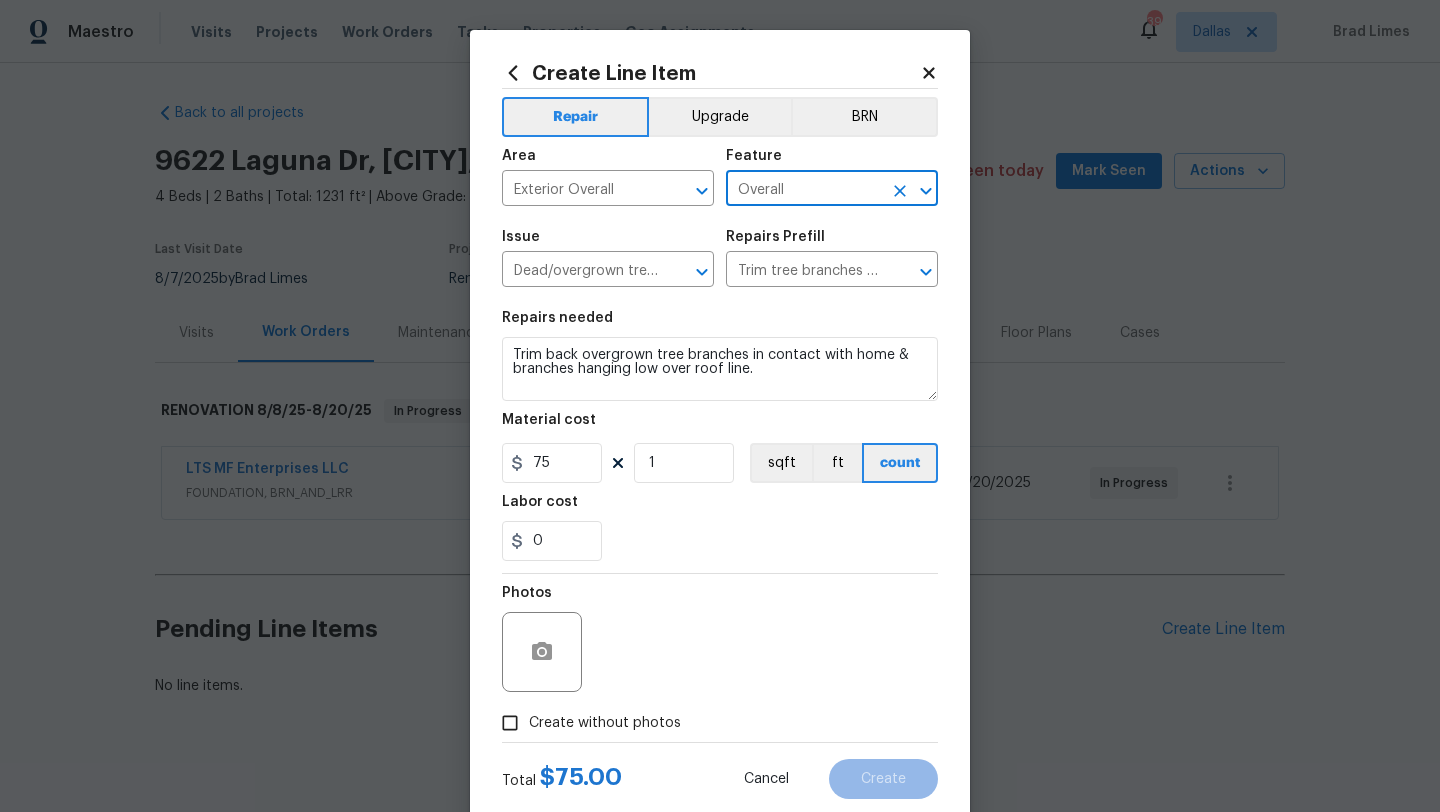 type on "Overall" 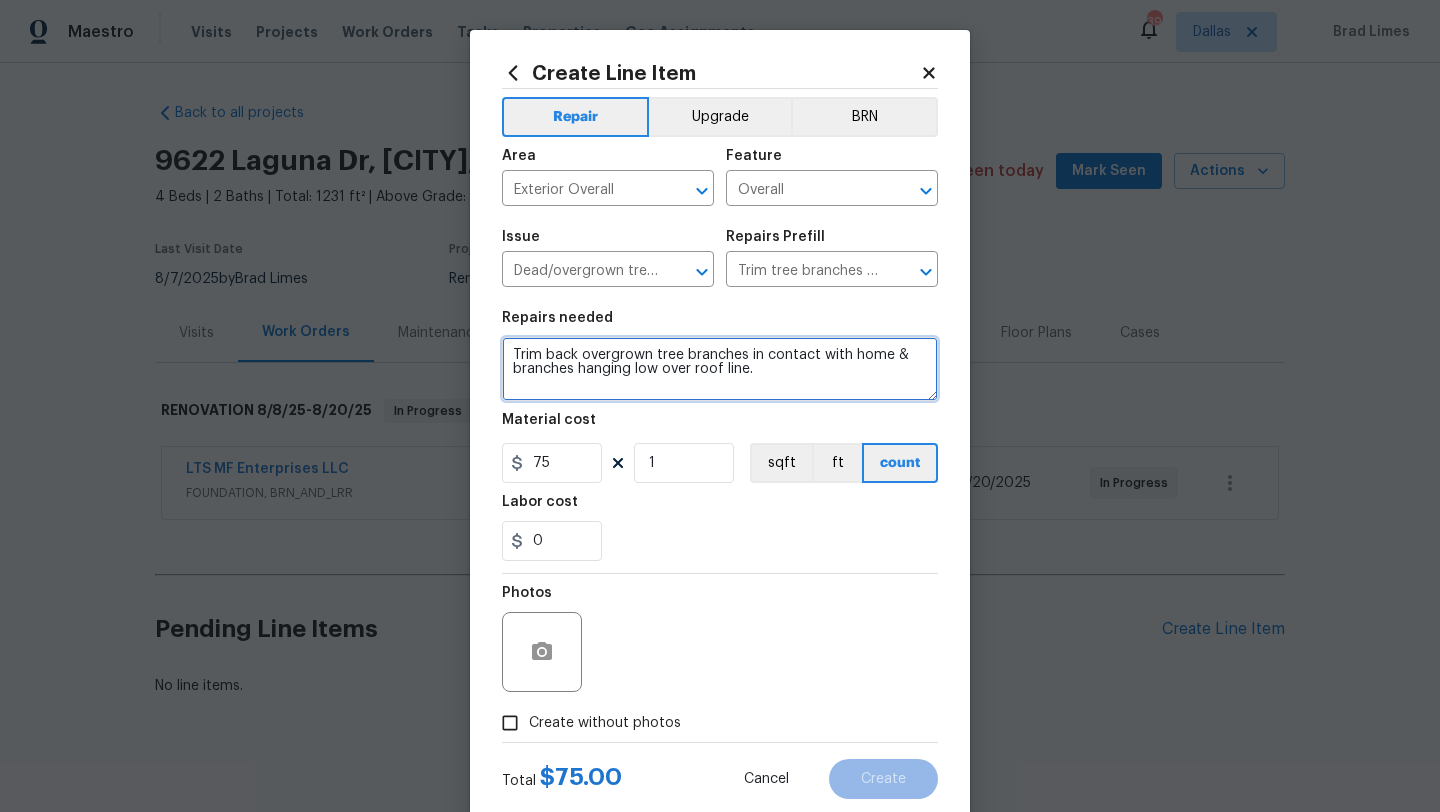 drag, startPoint x: 790, startPoint y: 378, endPoint x: 491, endPoint y: 351, distance: 300.21658 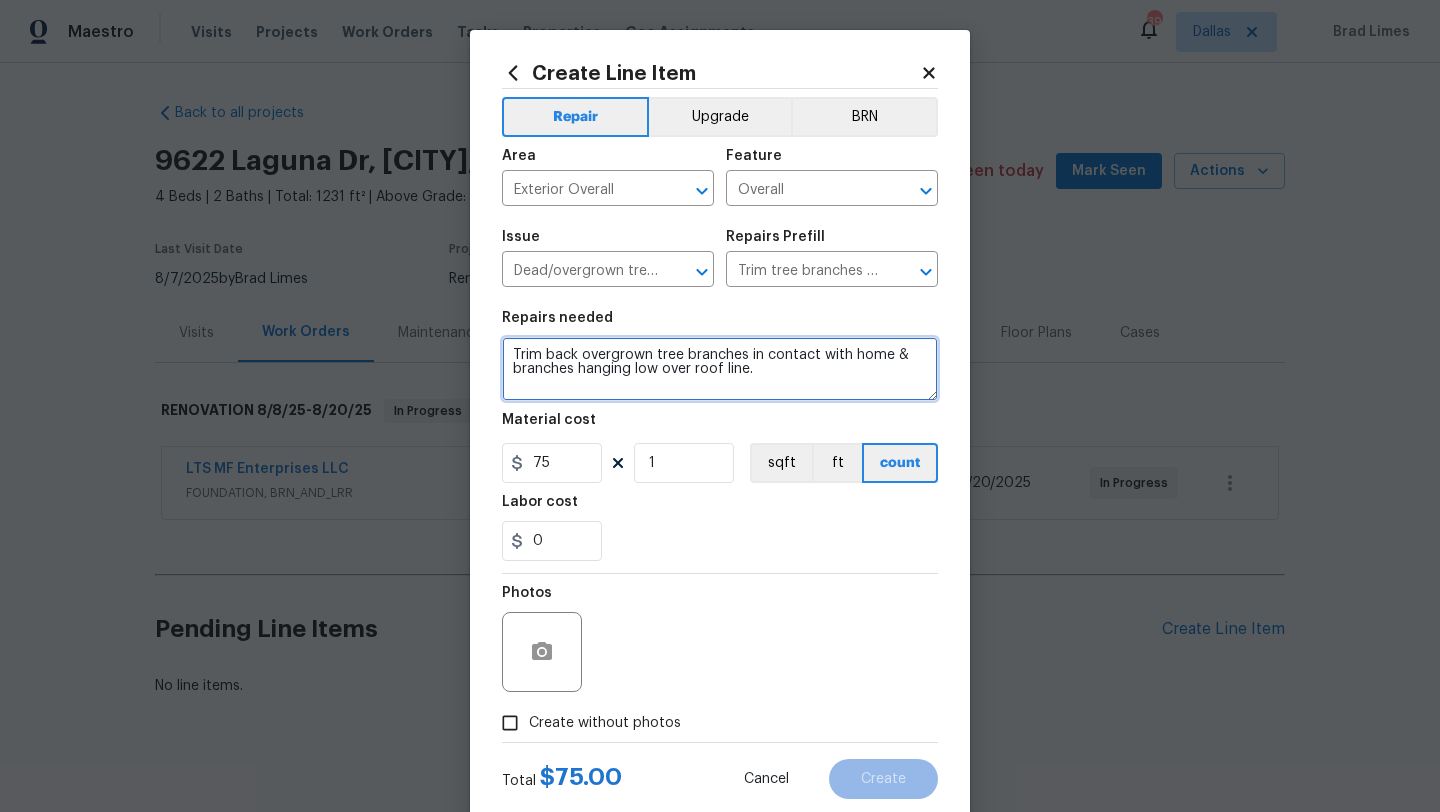 click on "Create Line Item Repair Upgrade BRN Area Exterior Overall ​ Feature Overall ​ Issue Dead/overgrown tree or foliage ​ Repairs Prefill Trim tree branches $75.00 ​ Repairs needed Trim back overgrown tree branches in contact with home & branches hanging low over roof line. Material cost 75 1 sqft ft count Labor cost 0 Photos Create without photos Total   $ 75.00 Cancel Create" at bounding box center (720, 430) 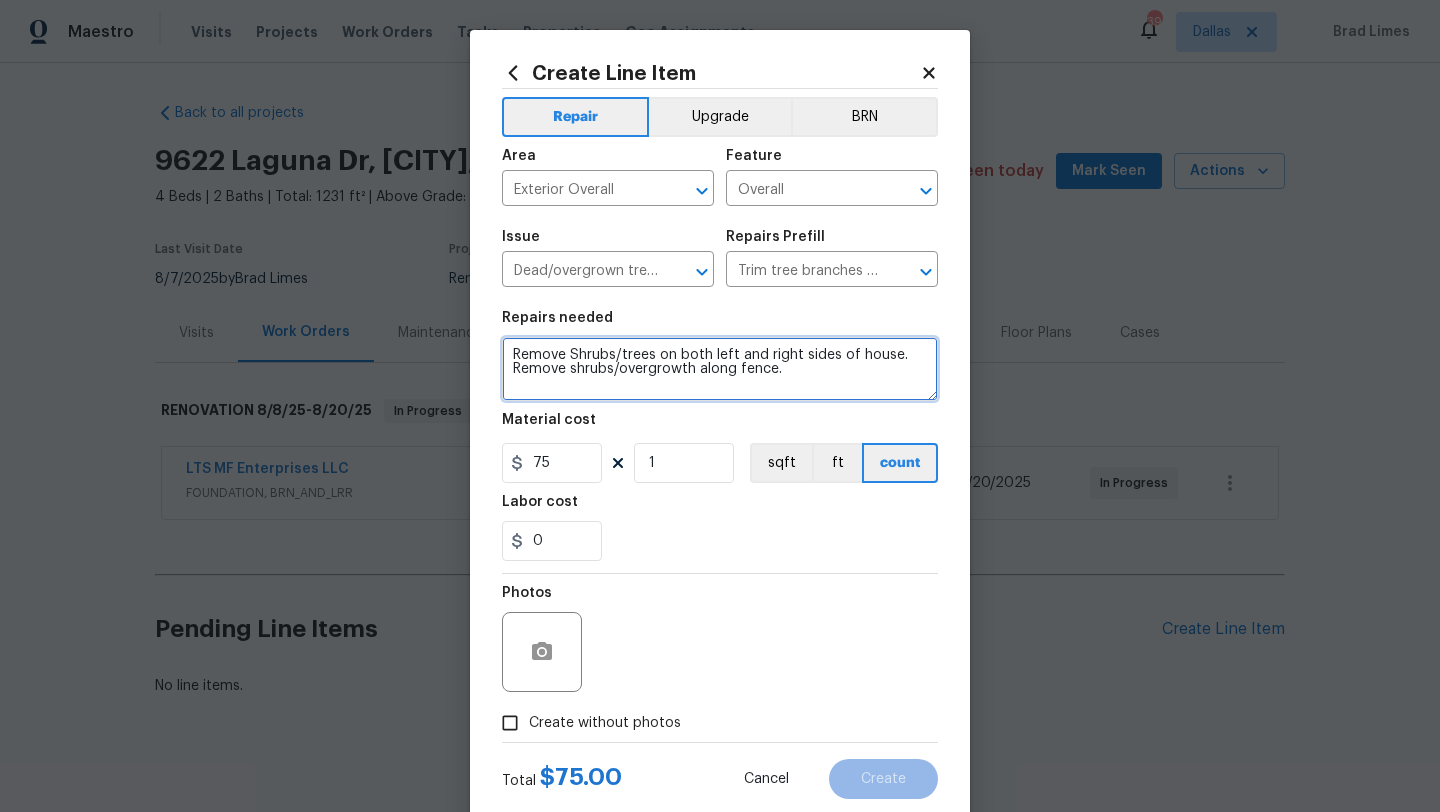 click on "Remove Shrubs/trees on both left and right sides of house.
Remove shrubs/overgrowth along fence." at bounding box center (720, 369) 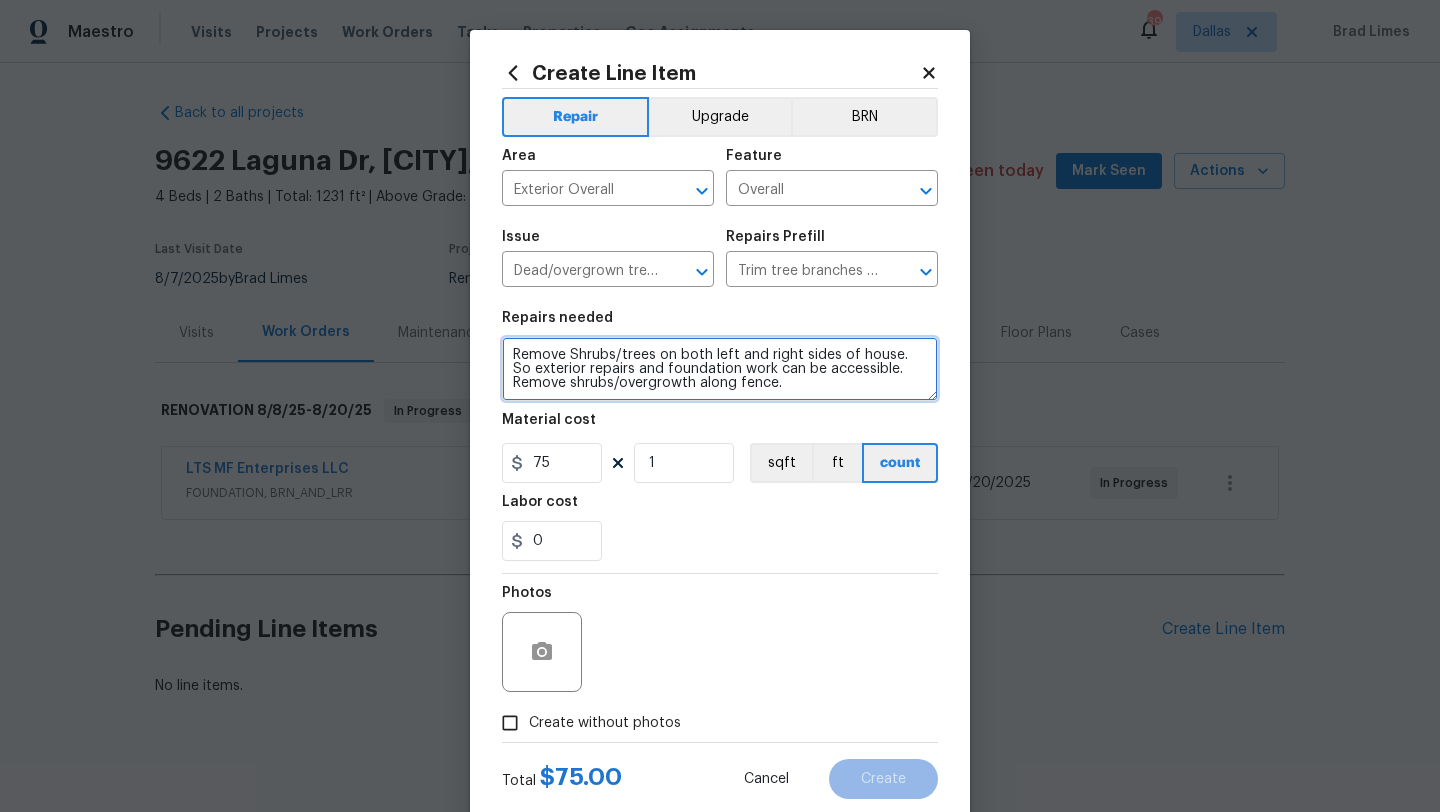 click on "Remove Shrubs/trees on both left and right sides of house. So exterior repairs and foundation work can be accessible.
Remove shrubs/overgrowth along fence." at bounding box center [720, 369] 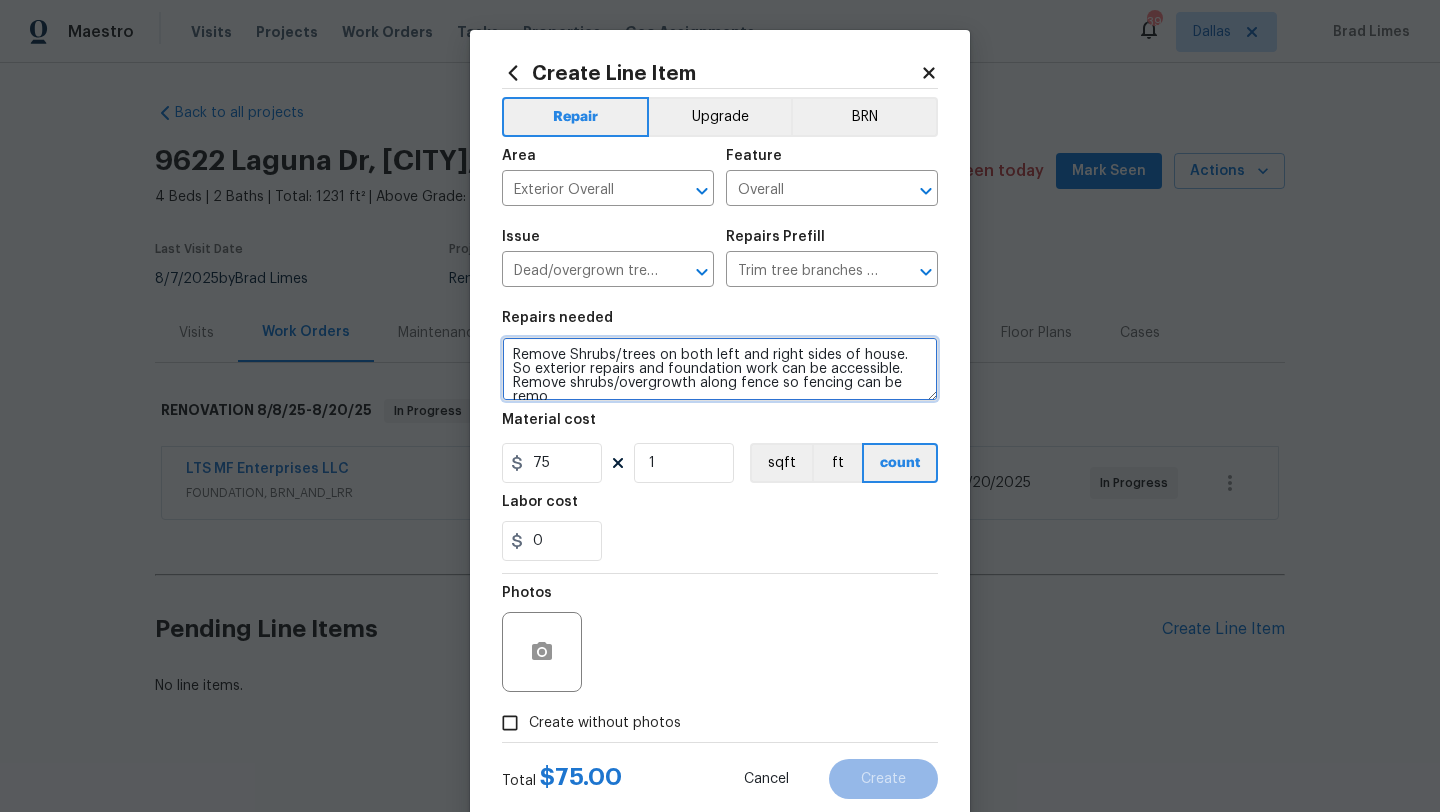 scroll, scrollTop: 4, scrollLeft: 0, axis: vertical 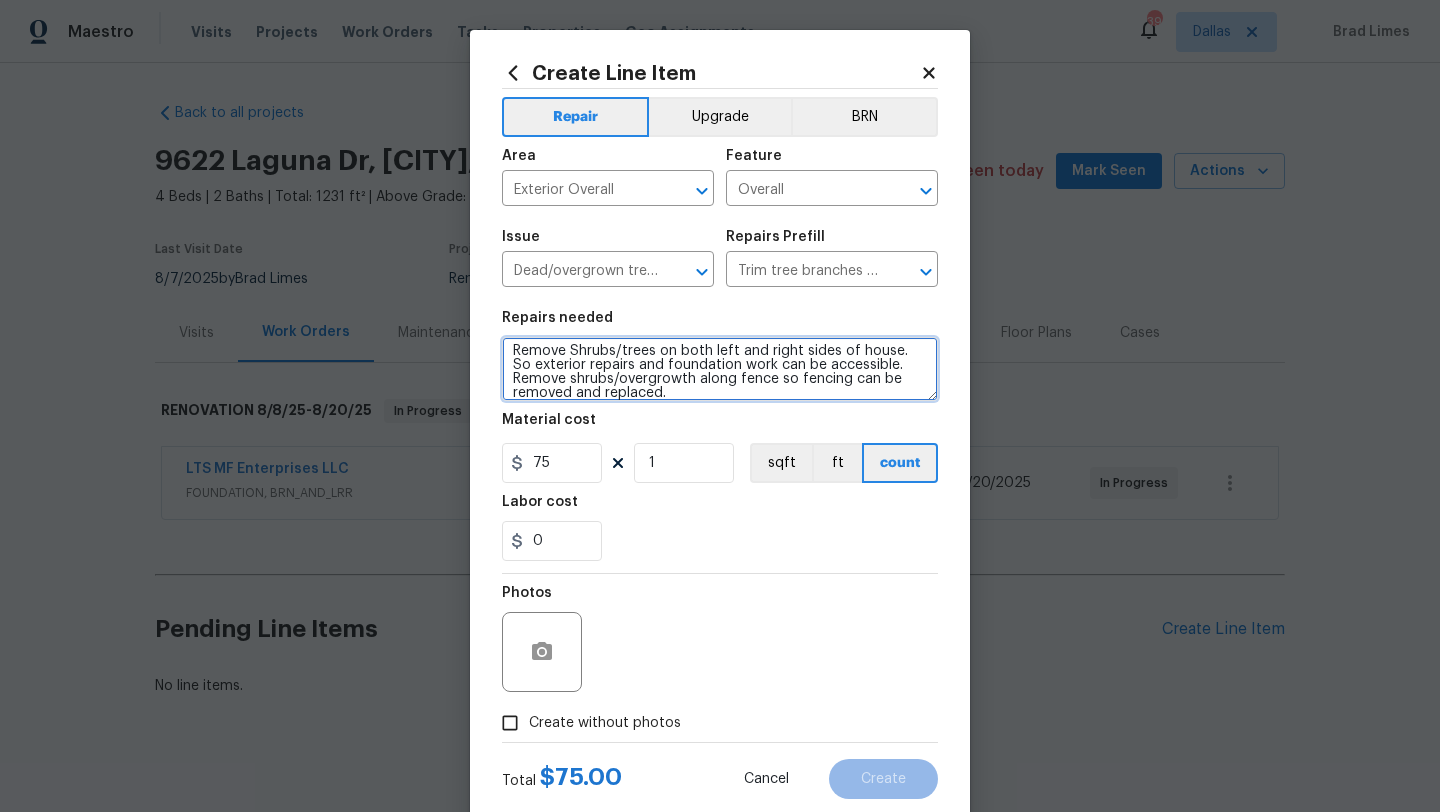 type on "Remove Shrubs/trees on both left and right sides of house. So exterior repairs and foundation work can be accessible.
Remove shrubs/overgrowth along fence so fencing can be removed and replaced." 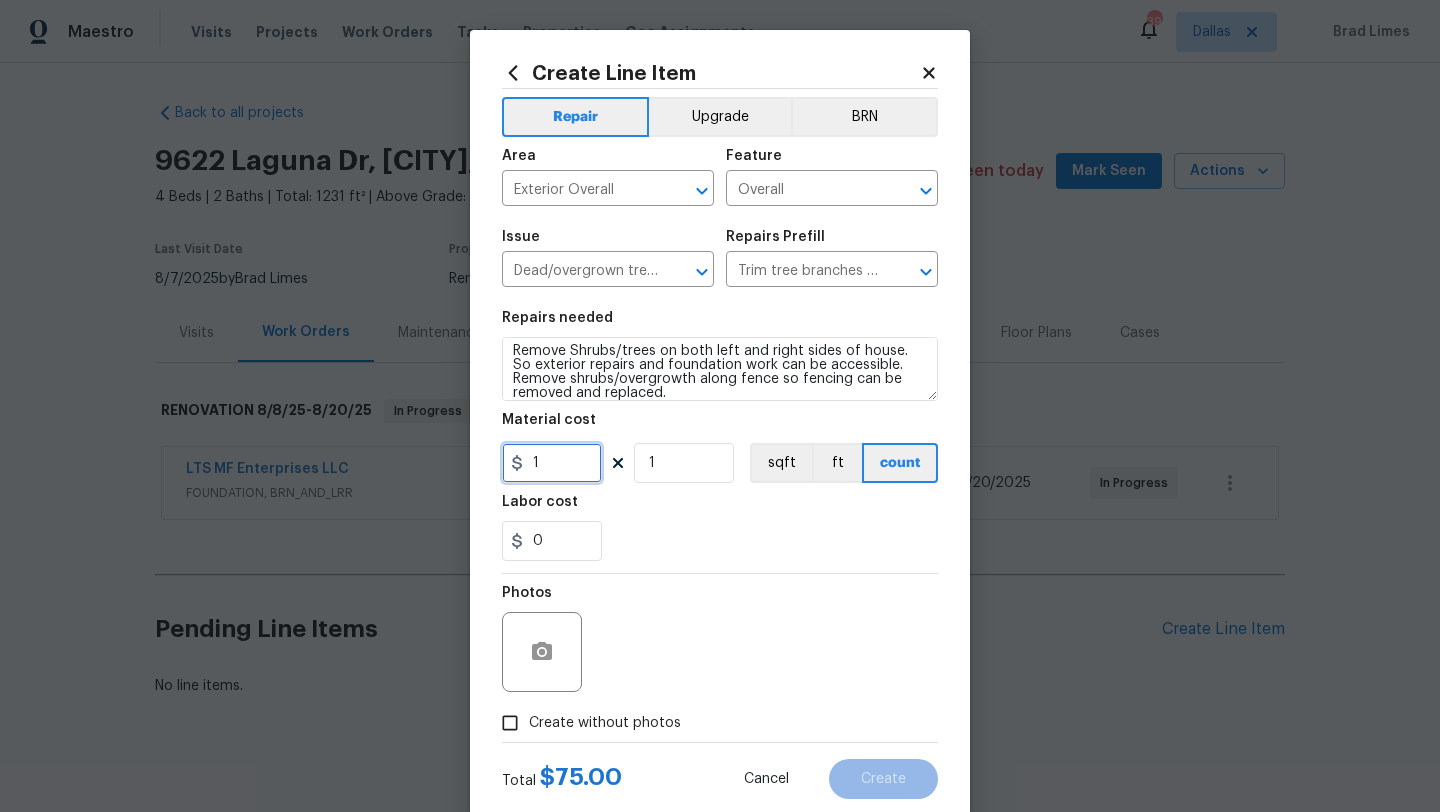 type on "1" 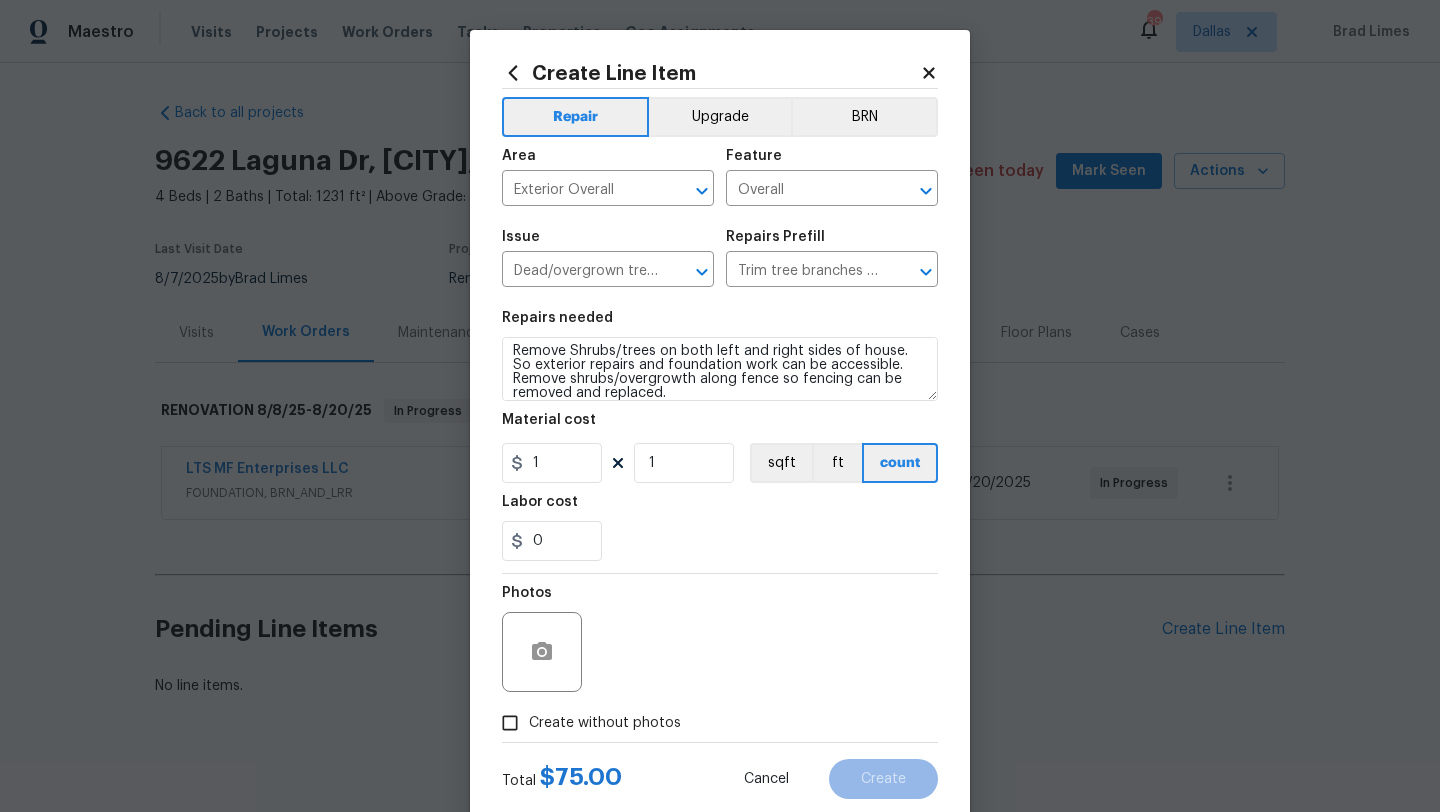 click on "Create without photos" at bounding box center [586, 723] 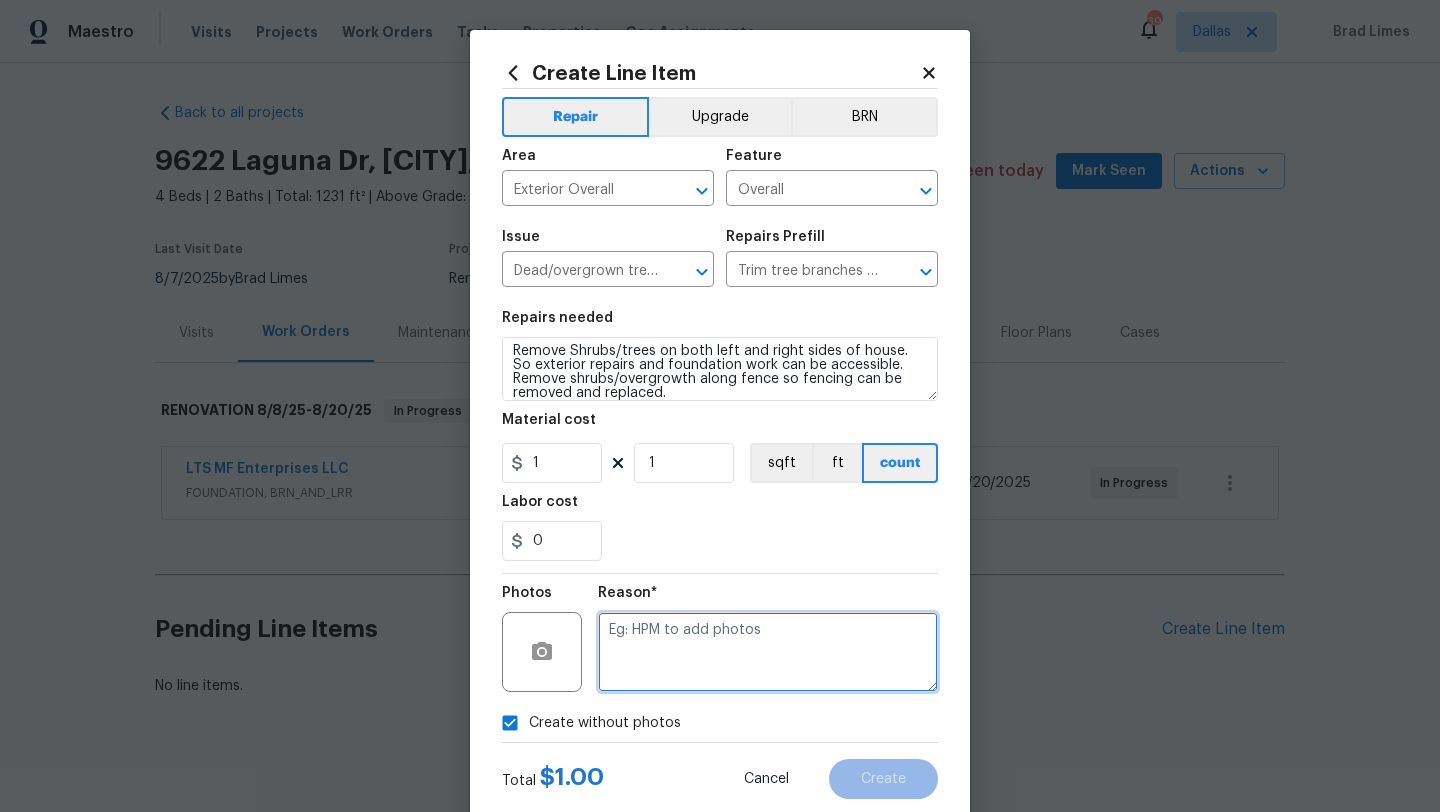 click at bounding box center (768, 652) 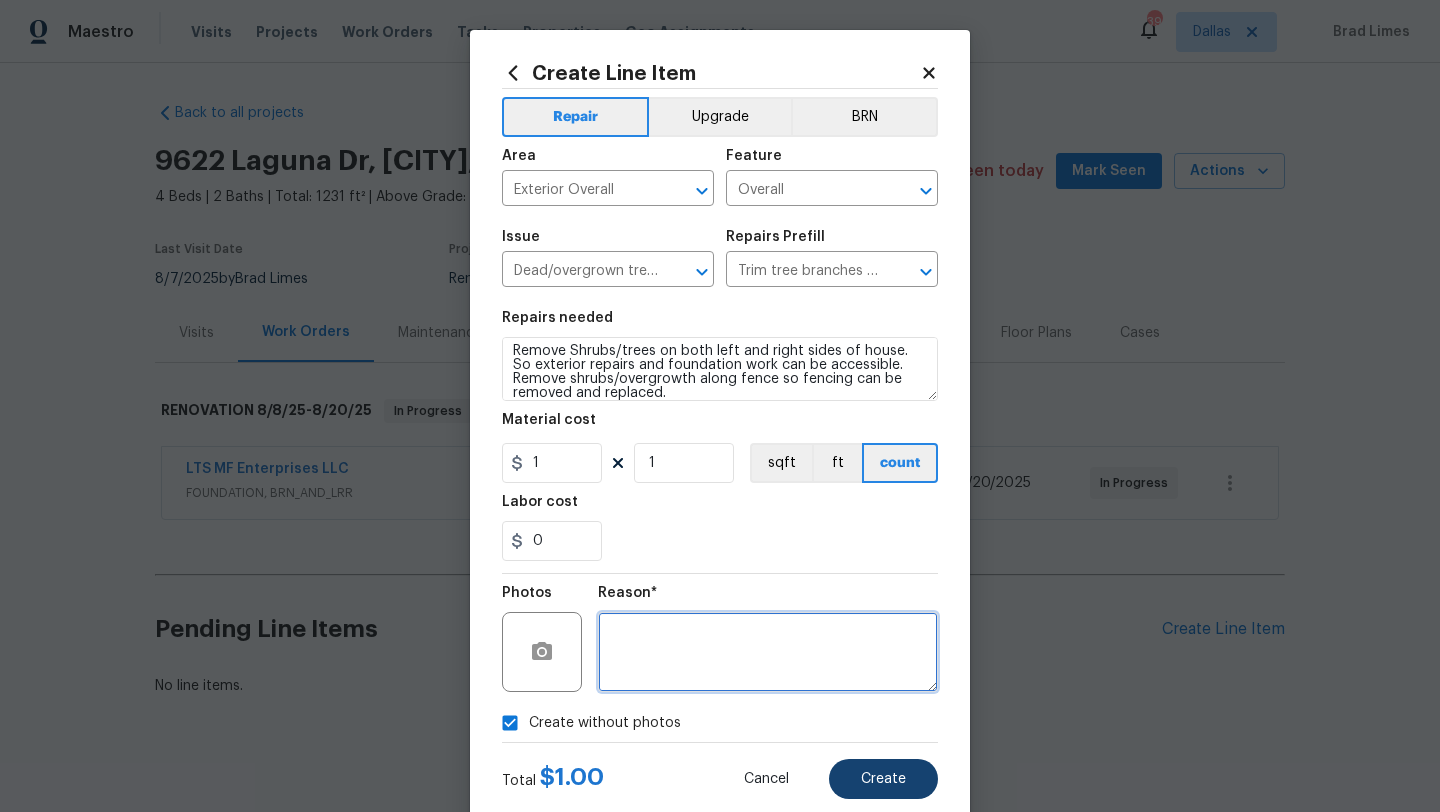 type 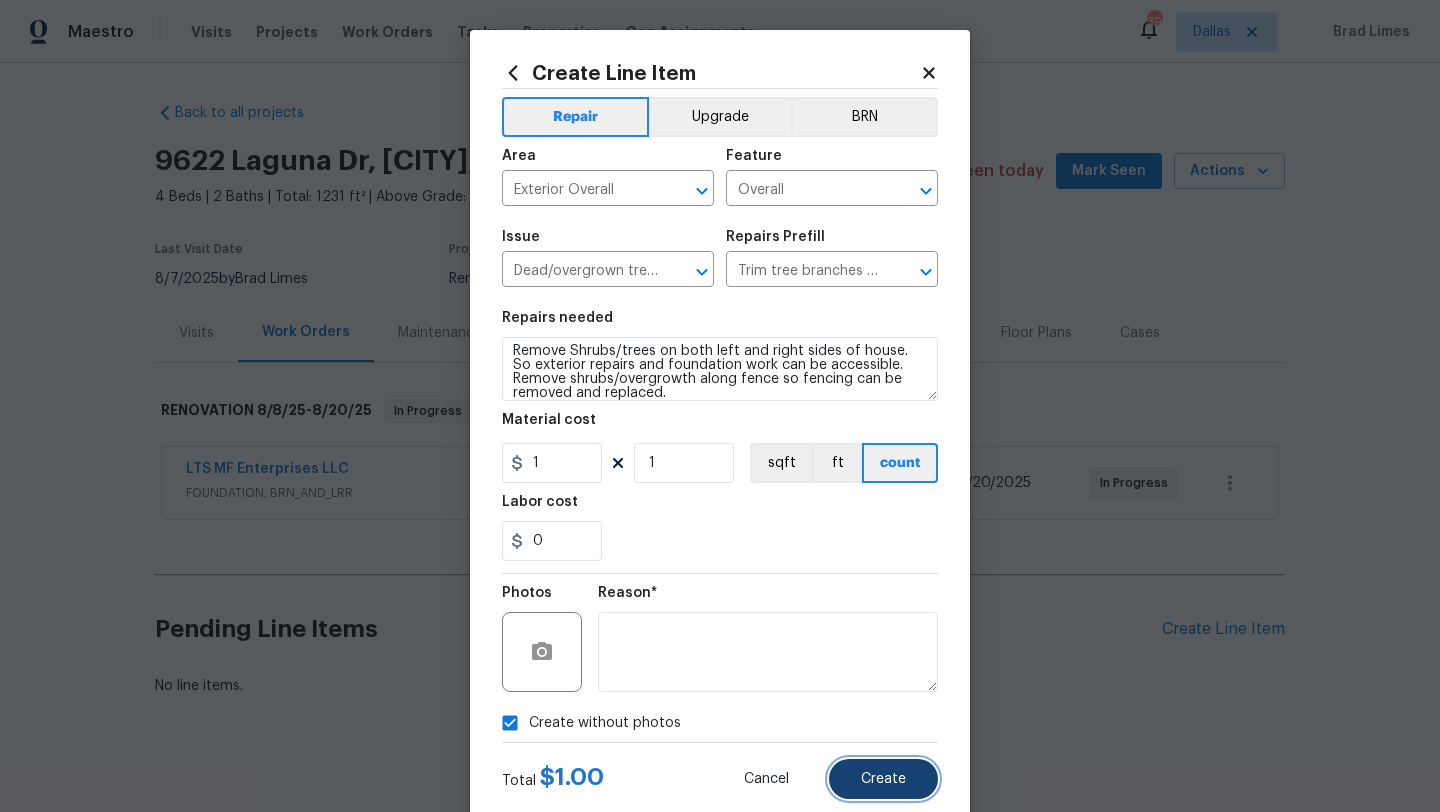 click on "Create" at bounding box center [883, 779] 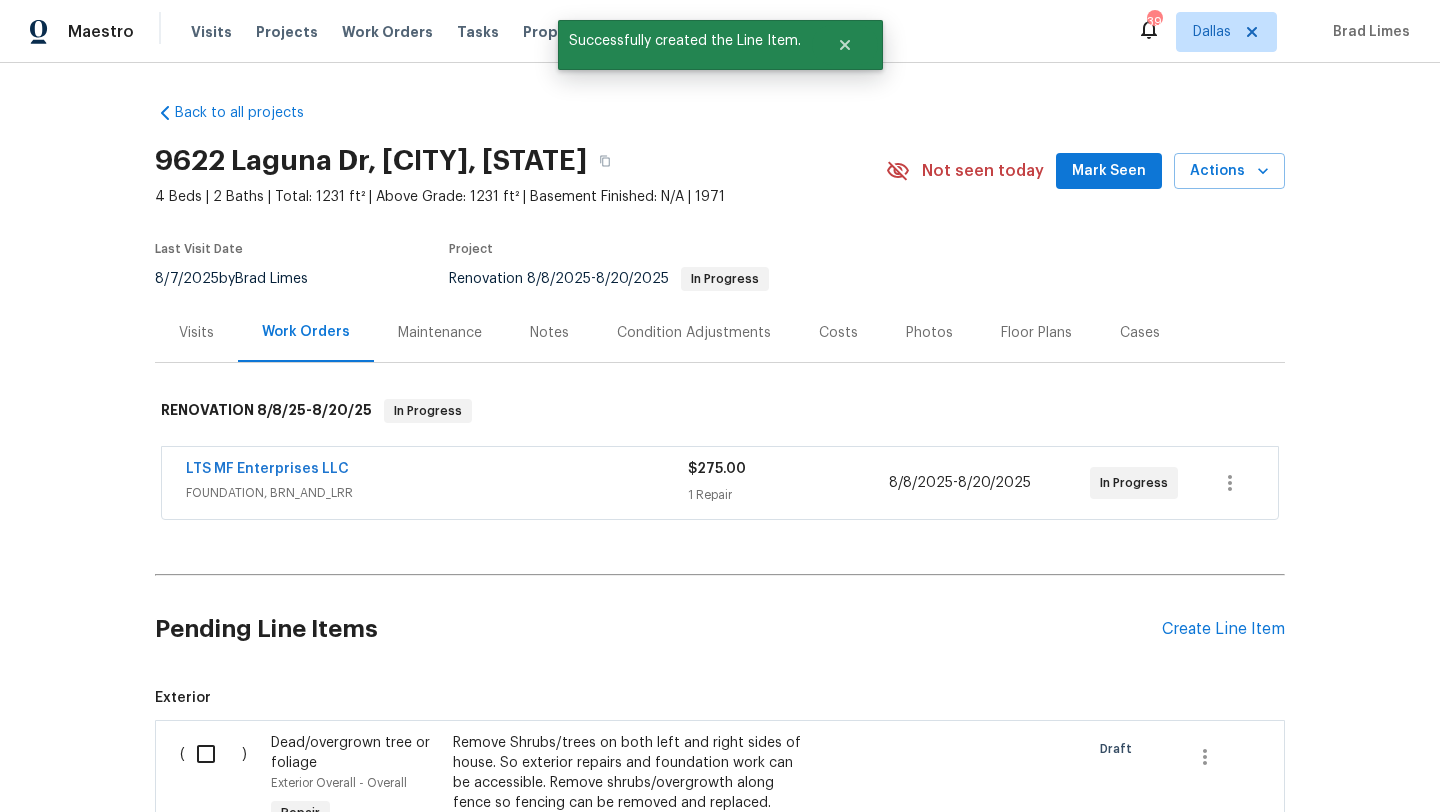 click at bounding box center [213, 754] 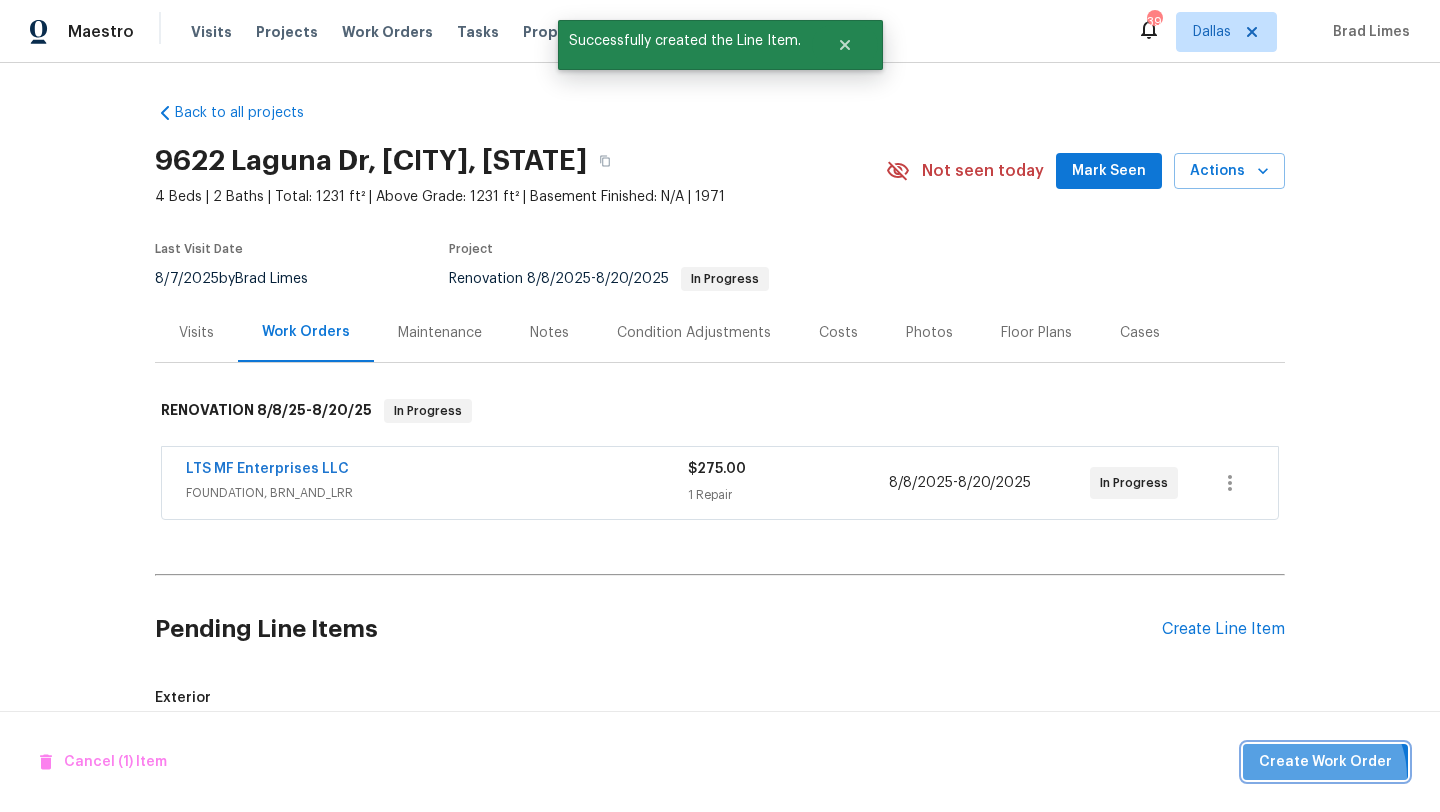 click on "Create Work Order" at bounding box center [1325, 762] 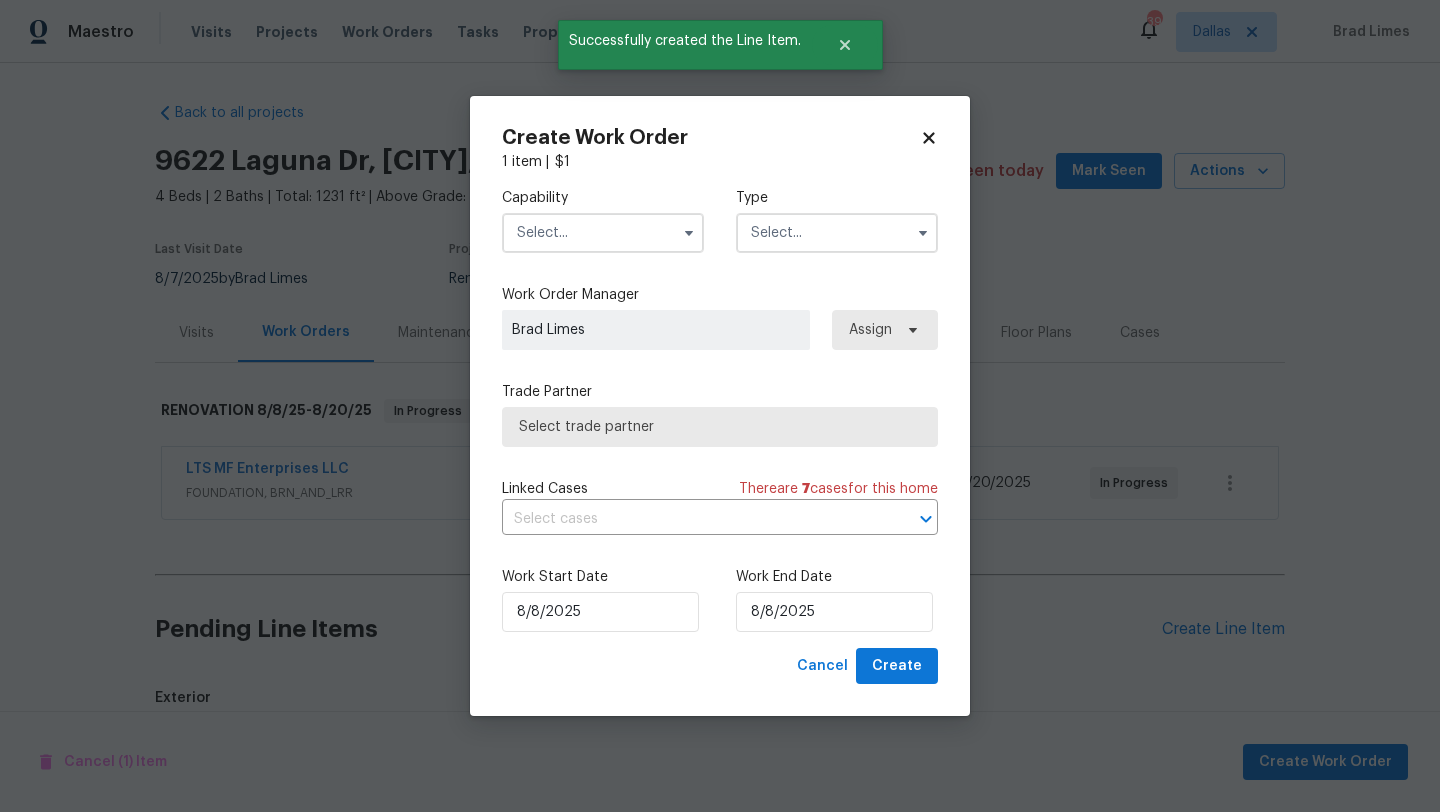click at bounding box center [603, 233] 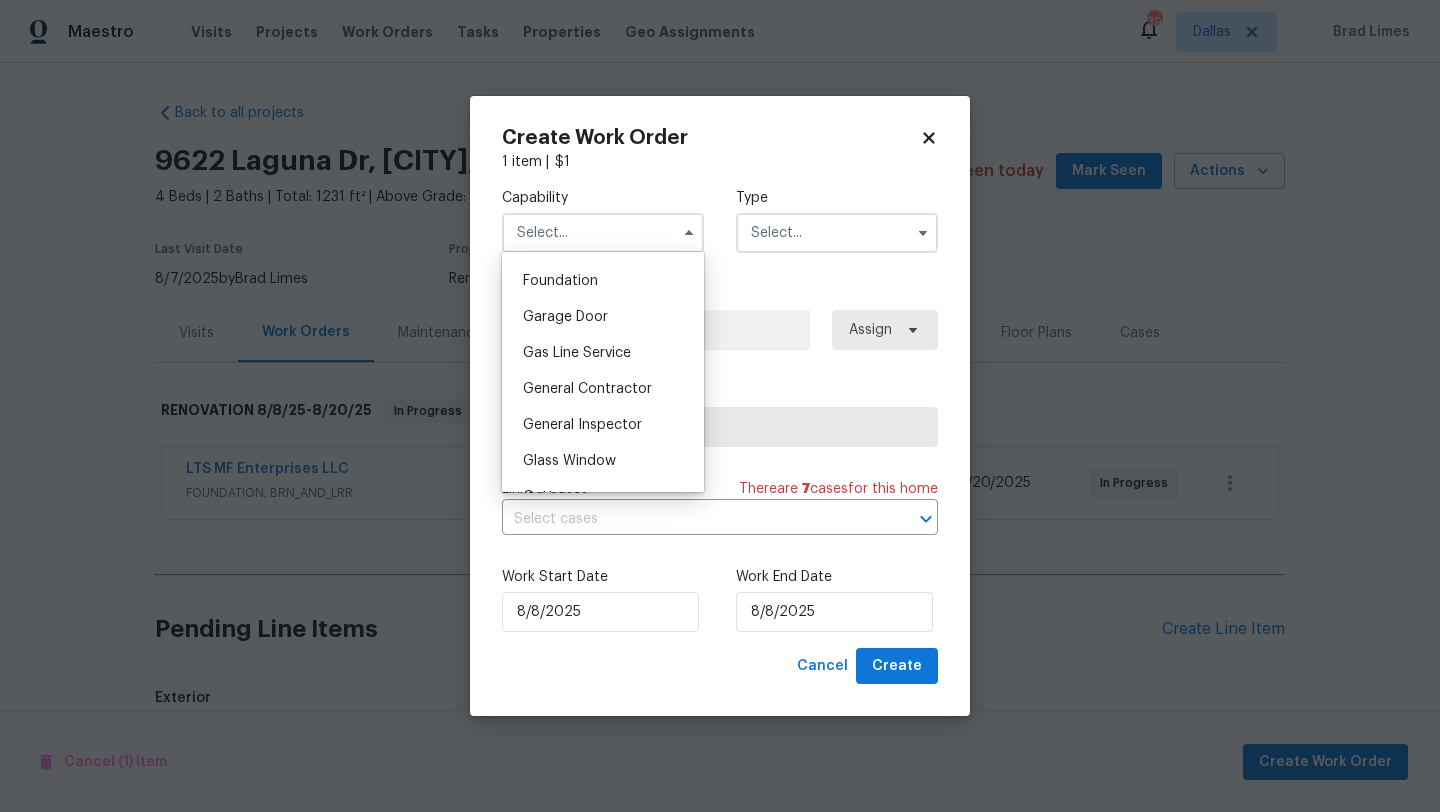 scroll, scrollTop: 844, scrollLeft: 0, axis: vertical 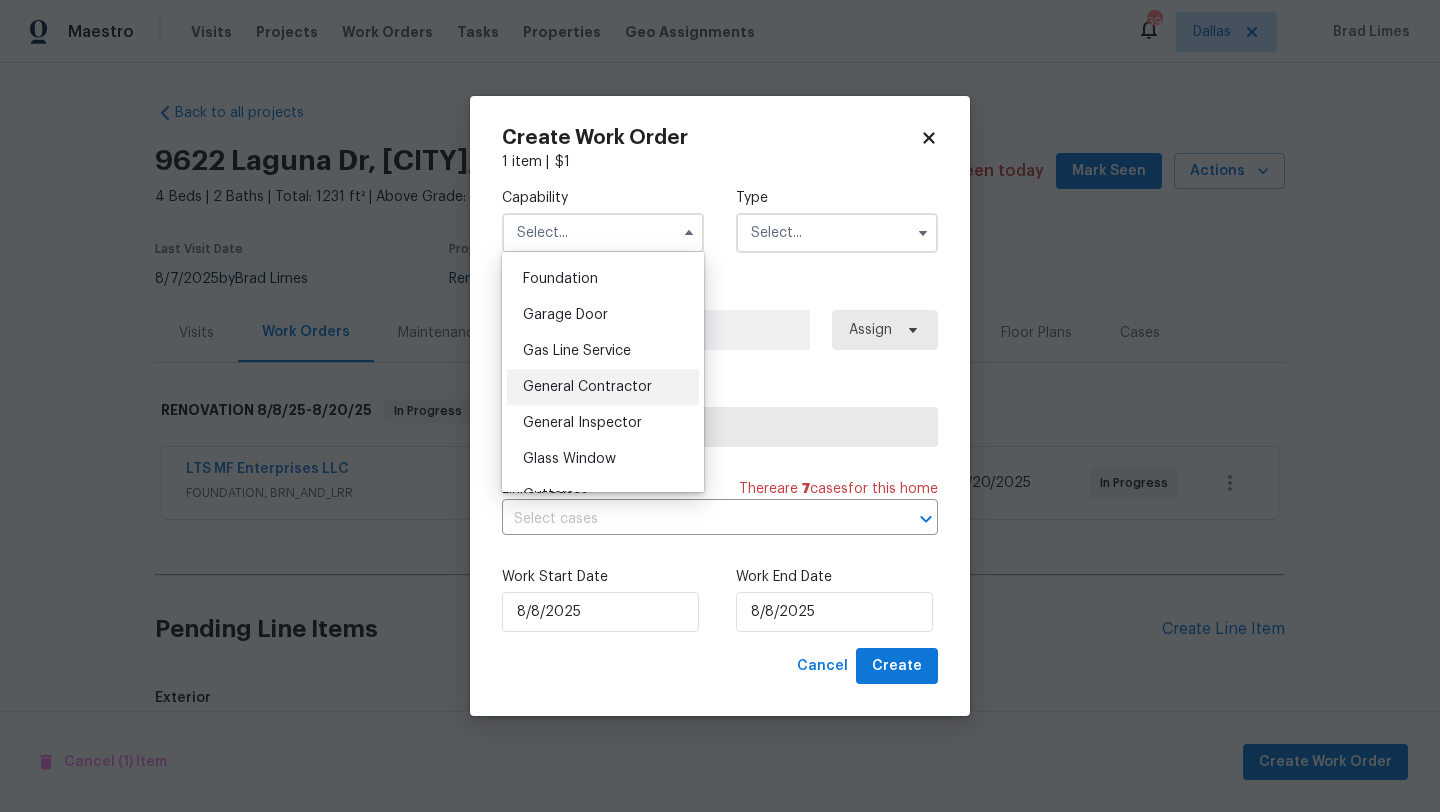 click on "General Contractor" at bounding box center (587, 387) 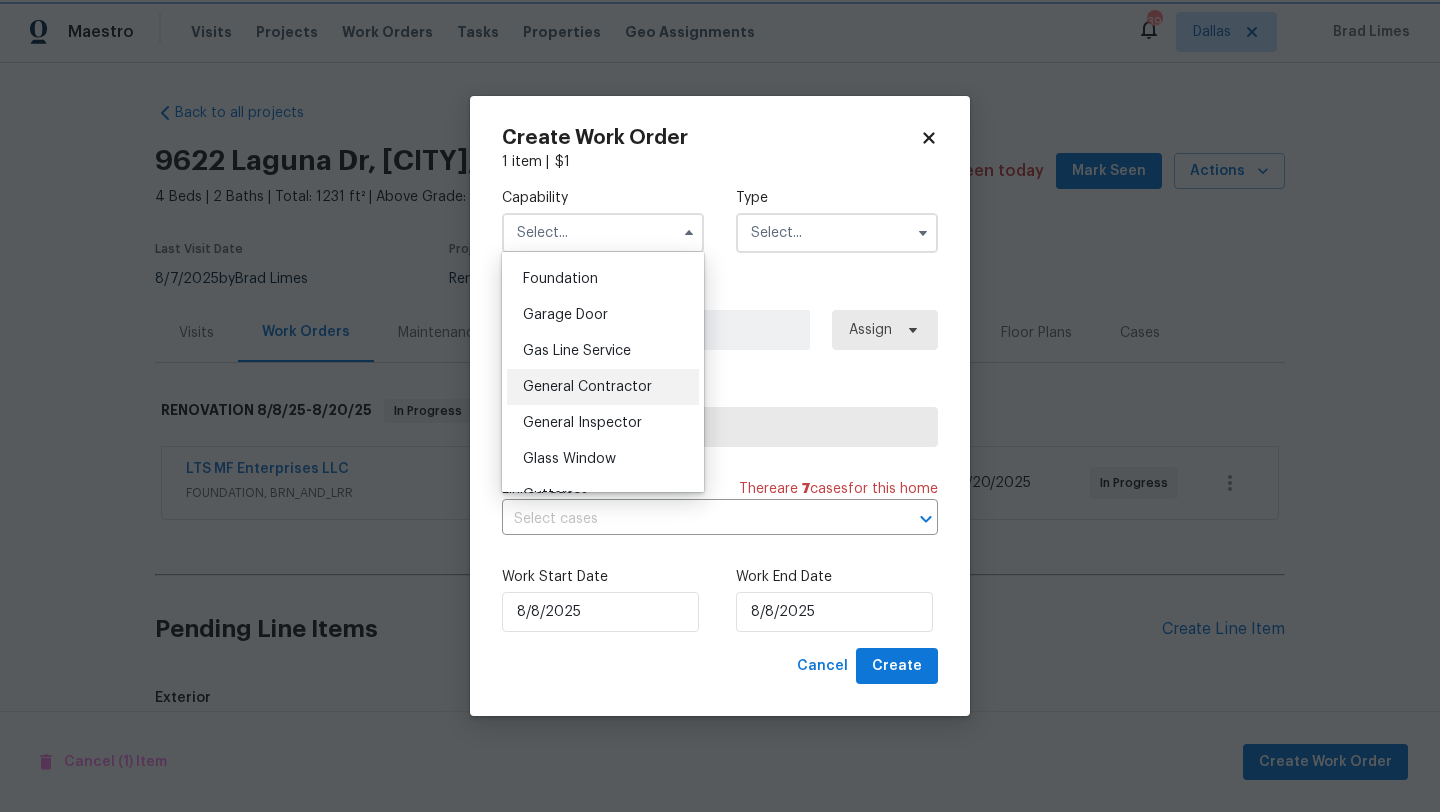 type on "General Contractor" 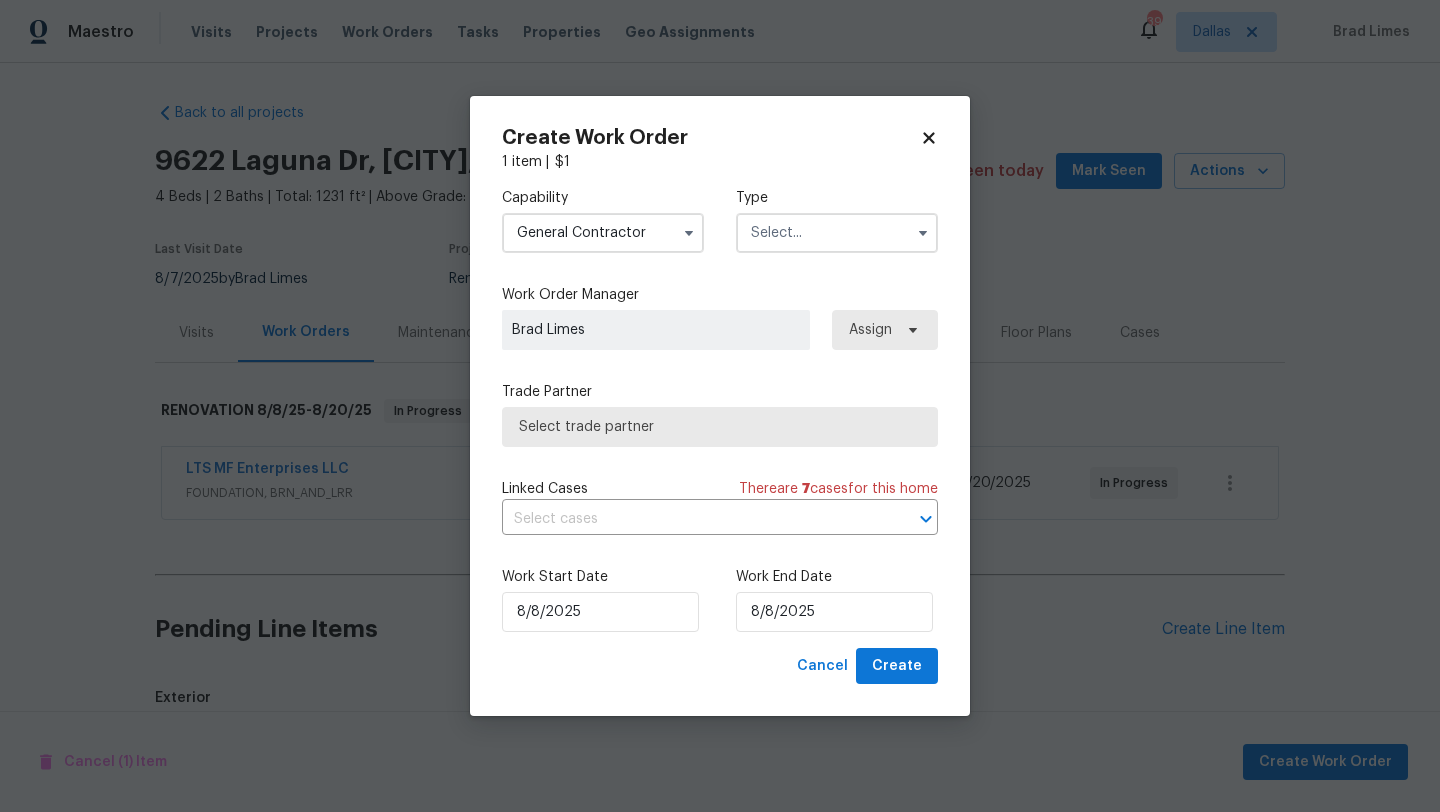 click at bounding box center (837, 233) 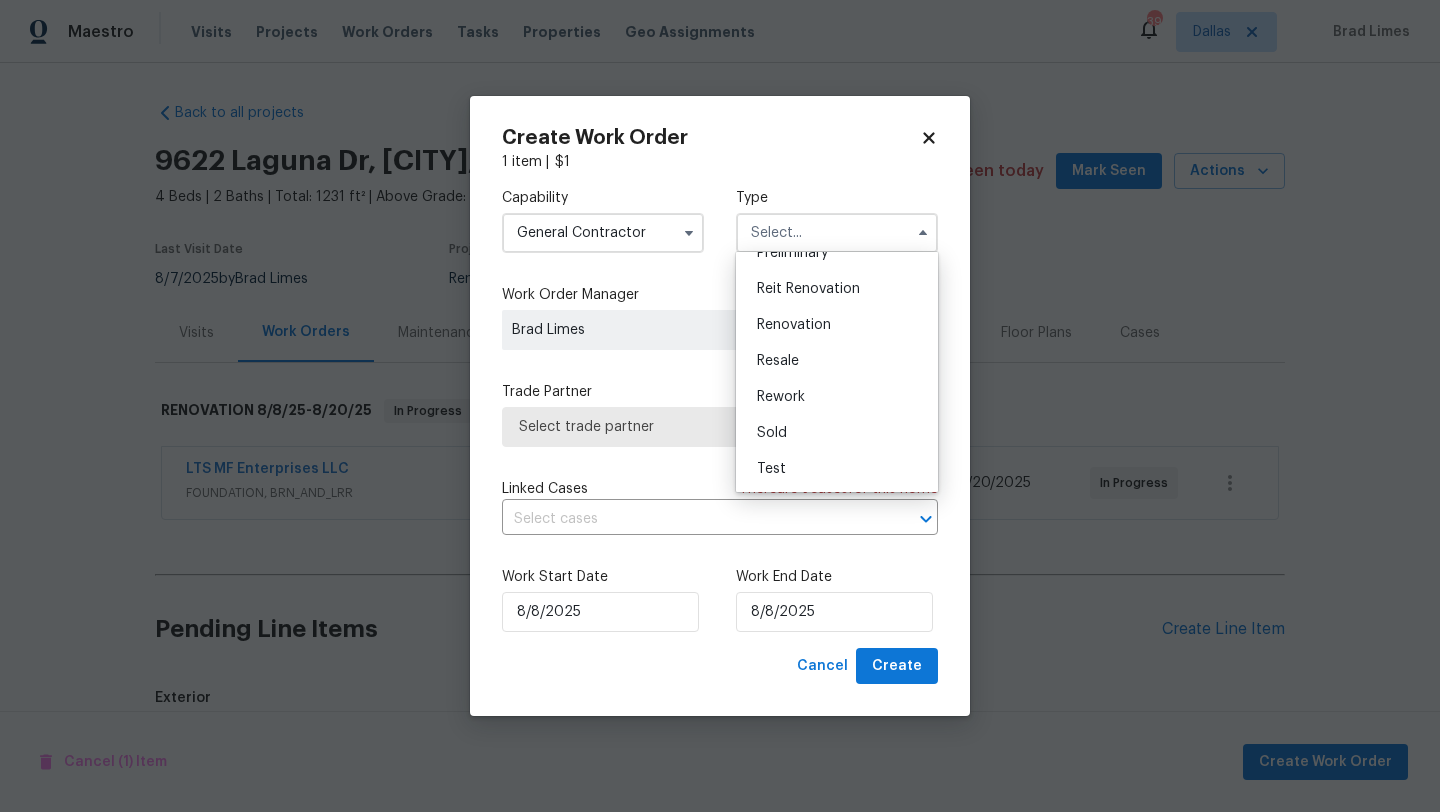 scroll, scrollTop: 451, scrollLeft: 0, axis: vertical 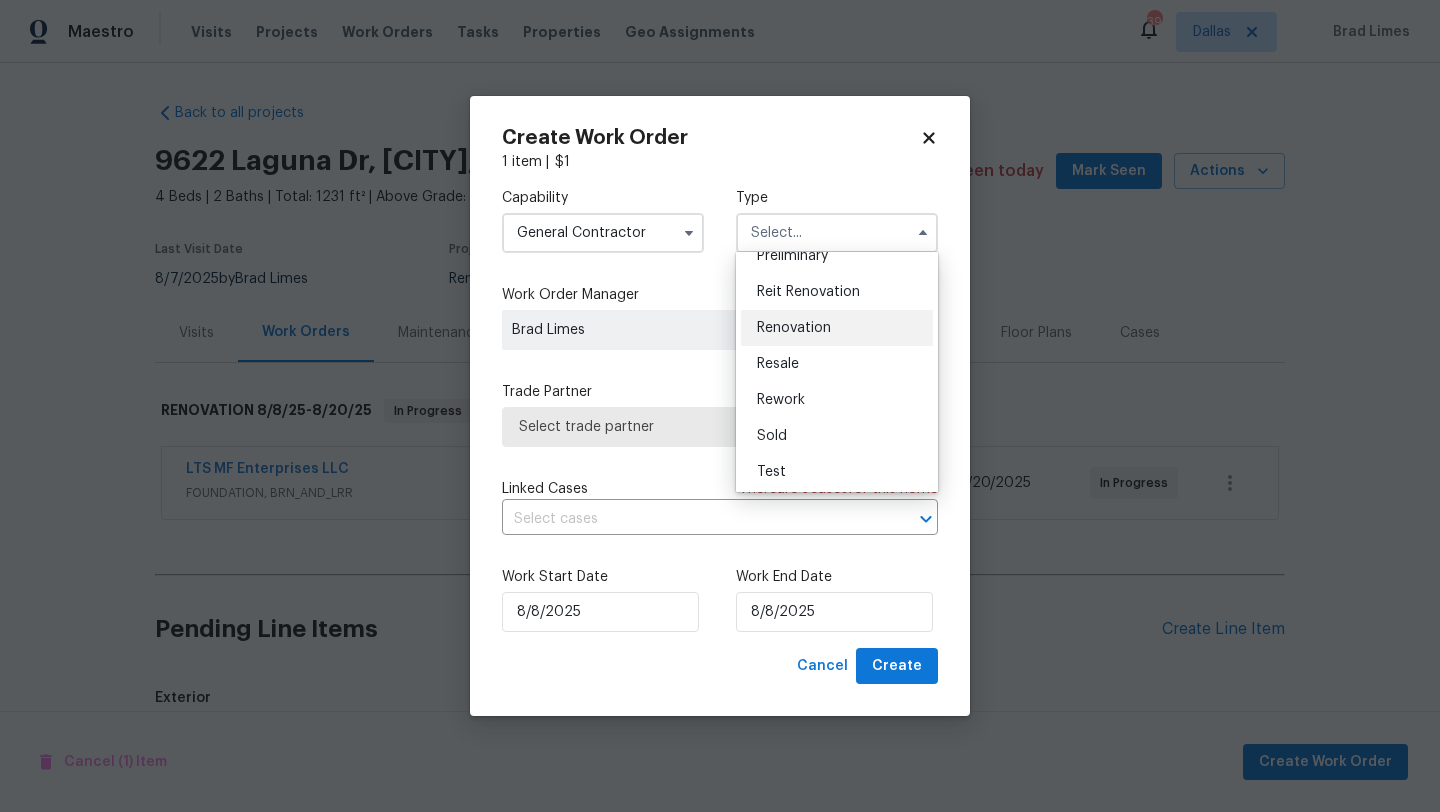 click on "Renovation" at bounding box center (794, 328) 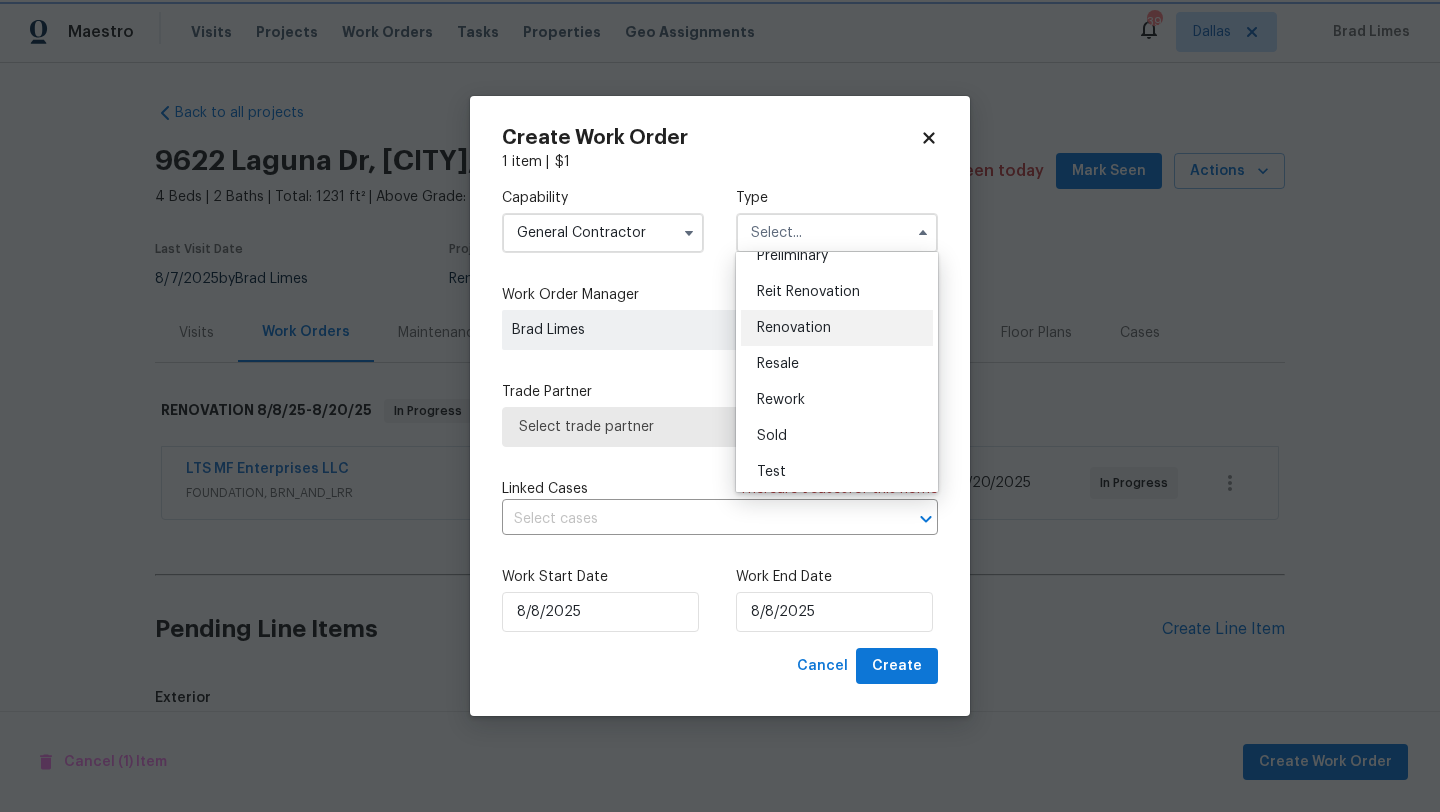 type on "Renovation" 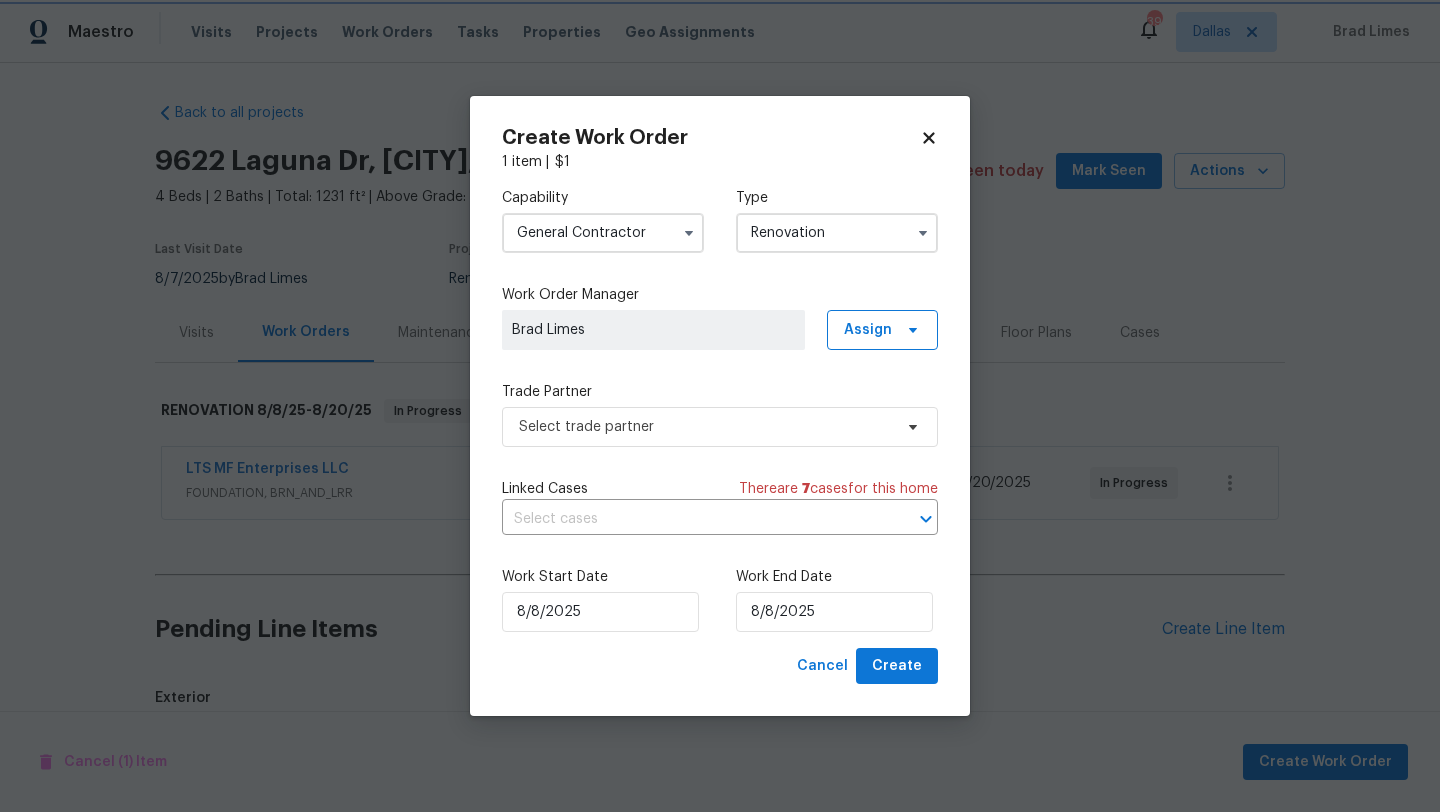 scroll, scrollTop: 0, scrollLeft: 0, axis: both 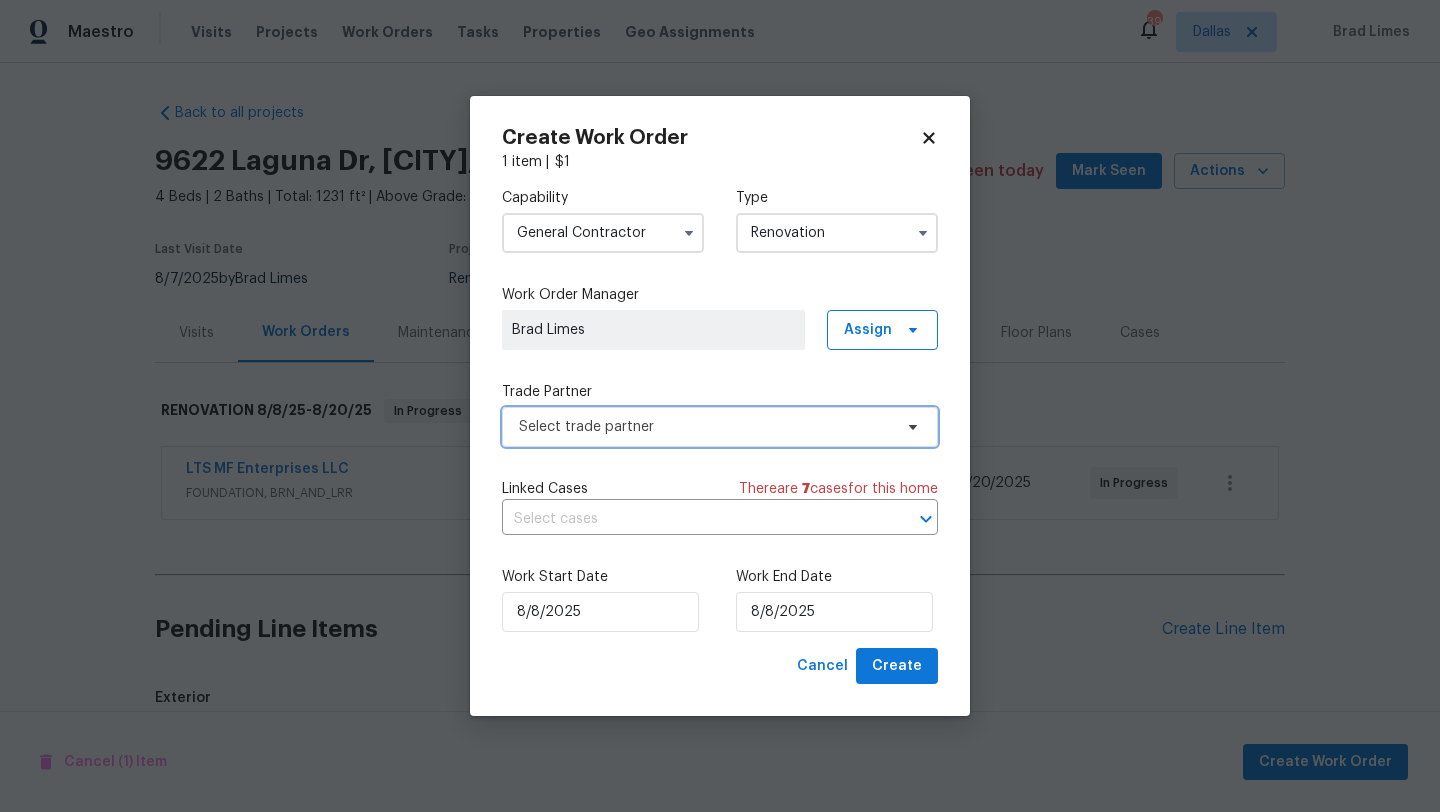 click on "Select trade partner" at bounding box center (705, 427) 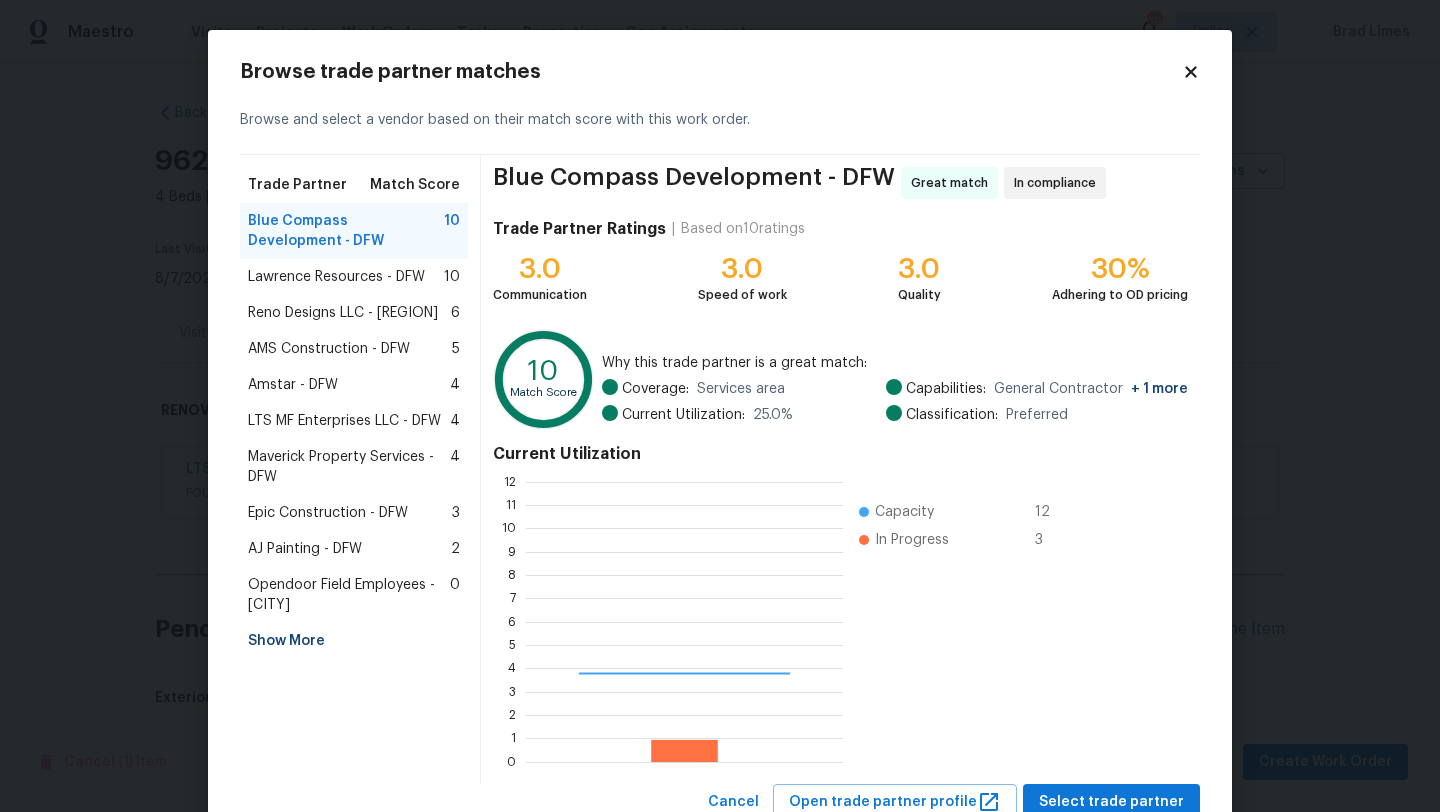 scroll, scrollTop: 2, scrollLeft: 2, axis: both 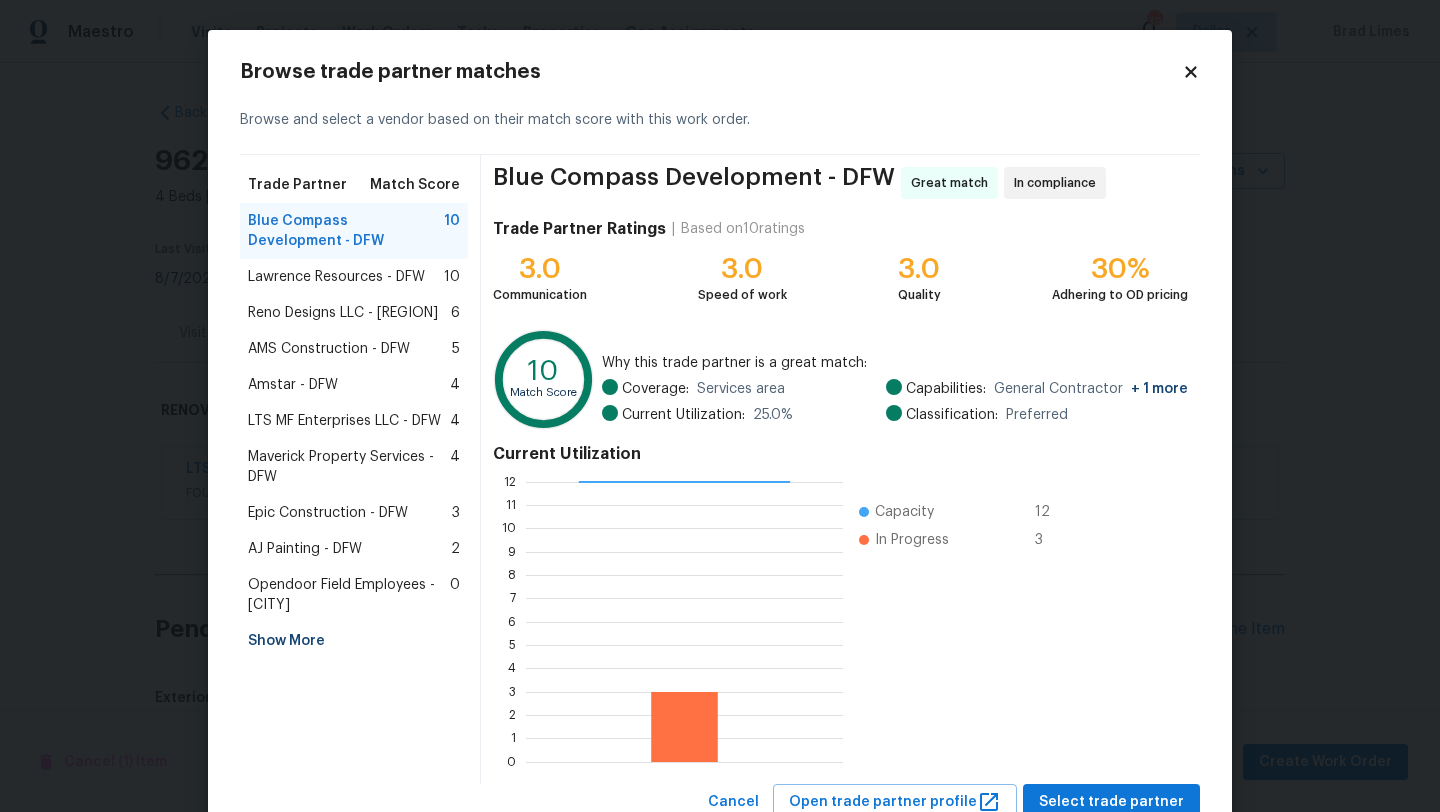 click on "Reno Designs LLC - DFW" at bounding box center (343, 313) 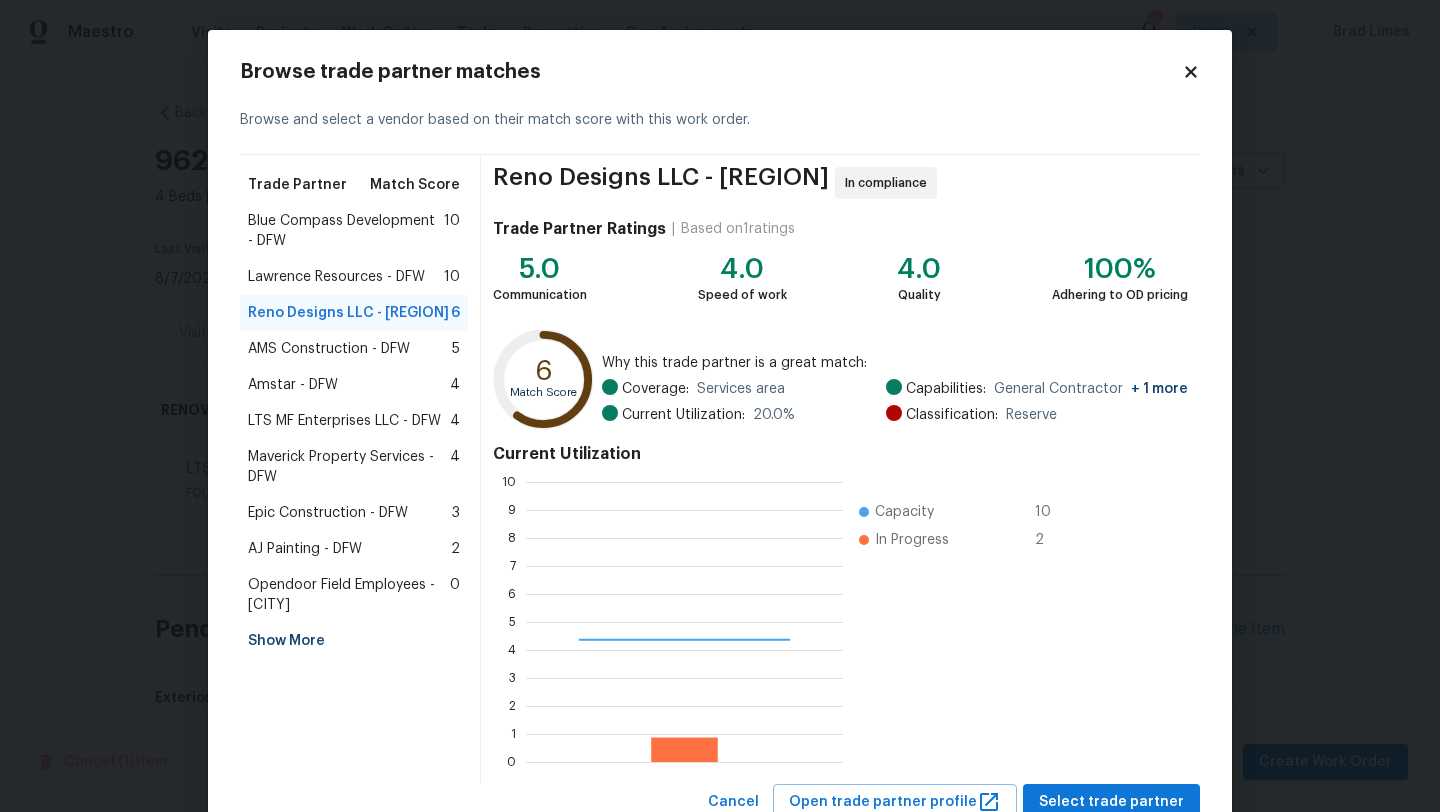 scroll, scrollTop: 2, scrollLeft: 2, axis: both 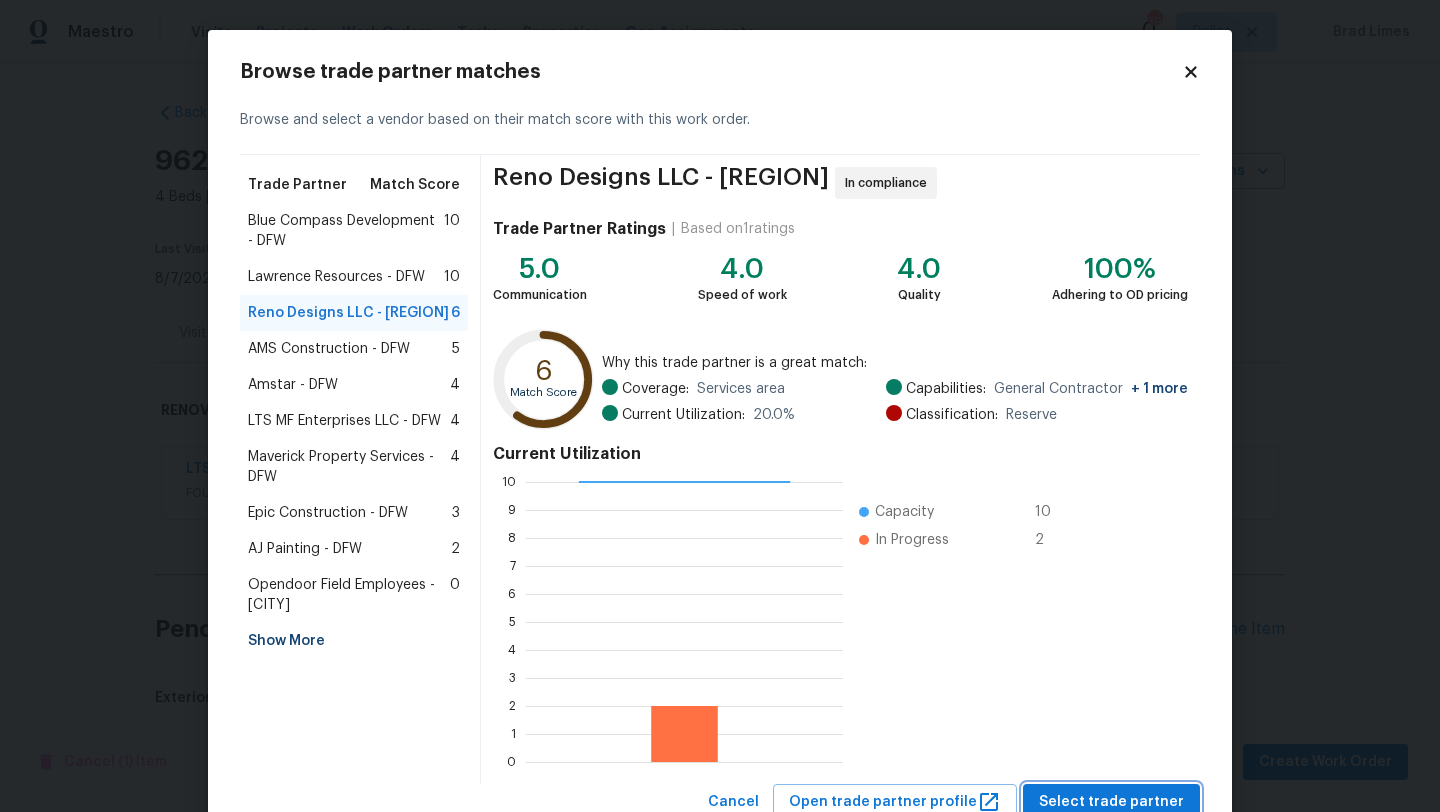 click on "Select trade partner" at bounding box center (1111, 802) 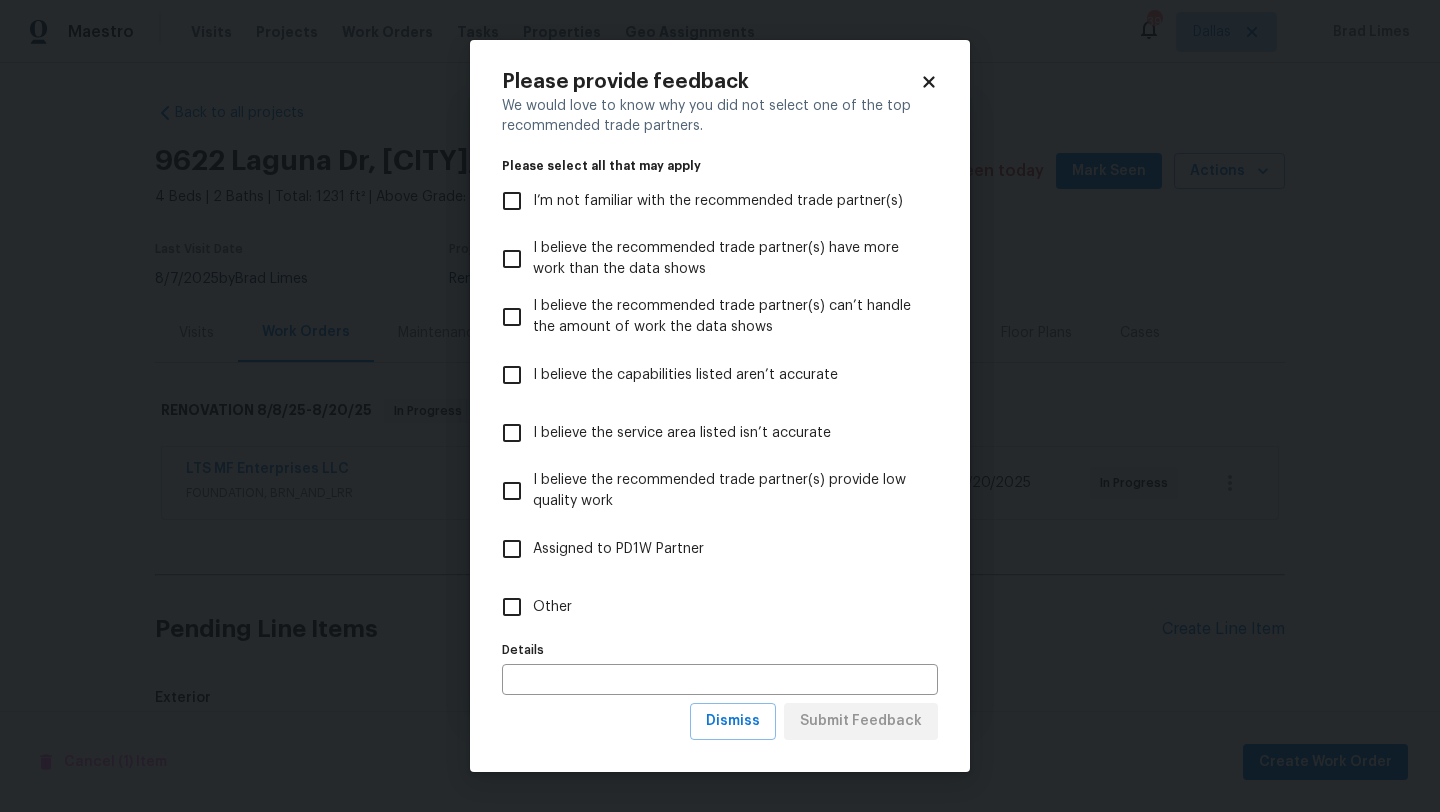 click on "Other" at bounding box center [552, 607] 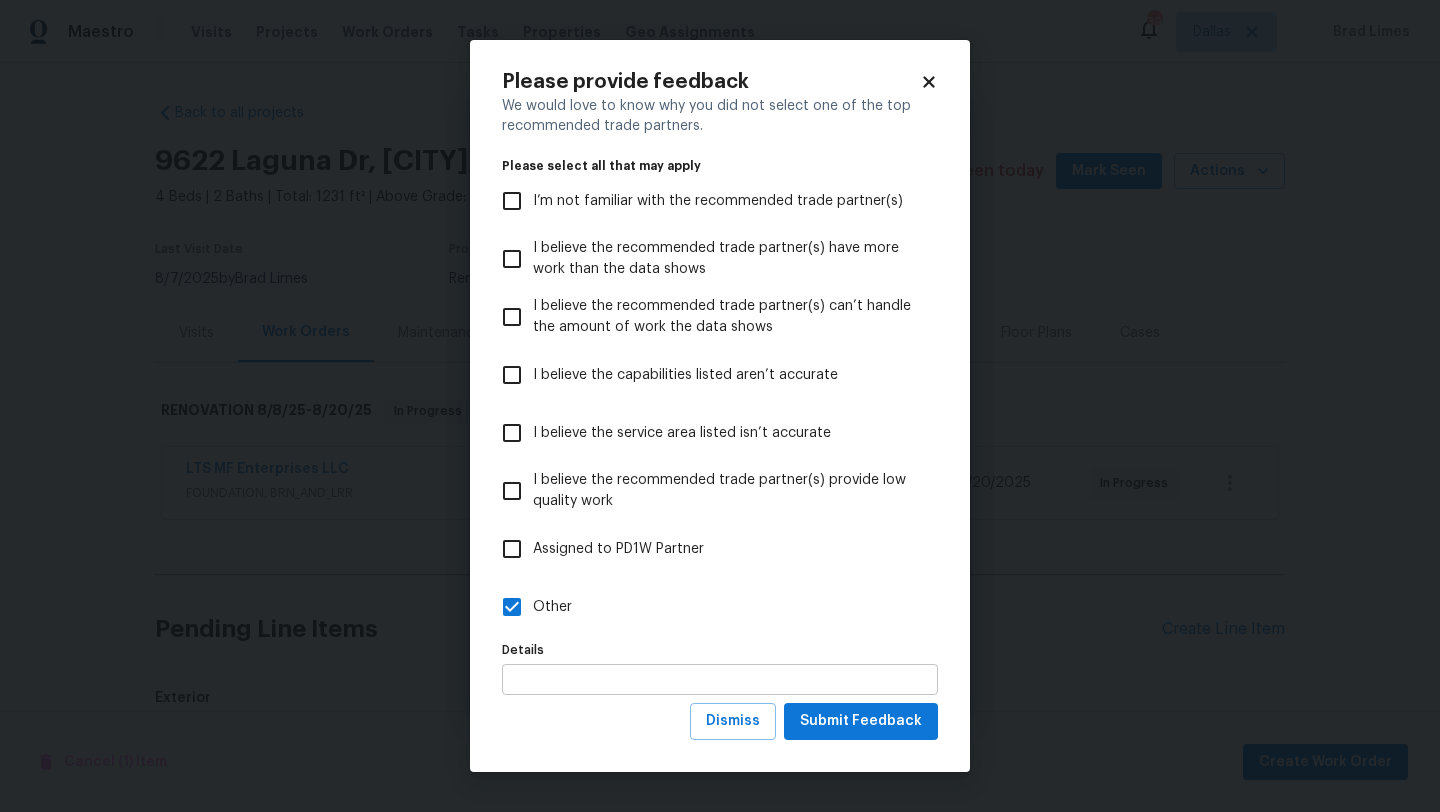click at bounding box center (720, 679) 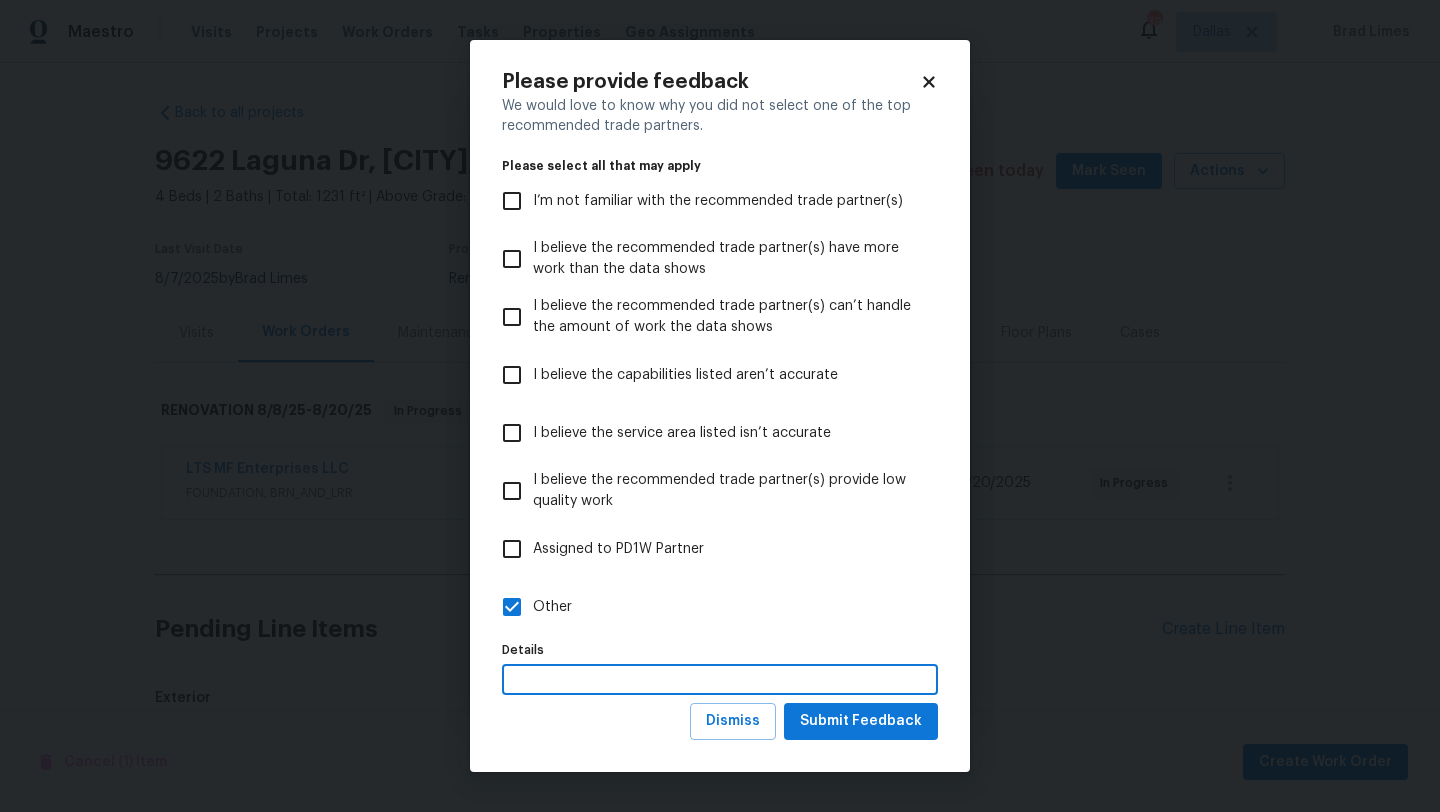type 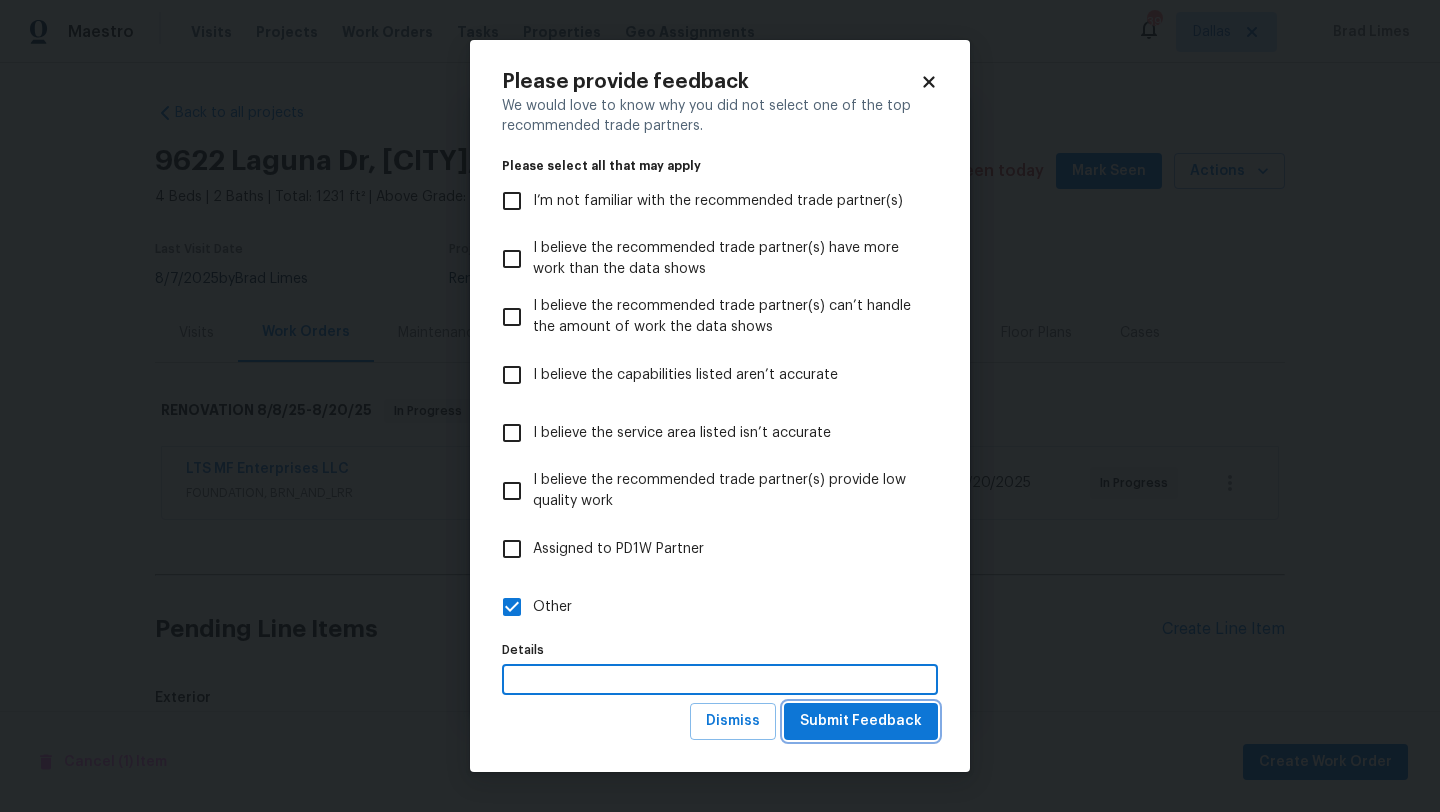 click on "Submit Feedback" at bounding box center [861, 721] 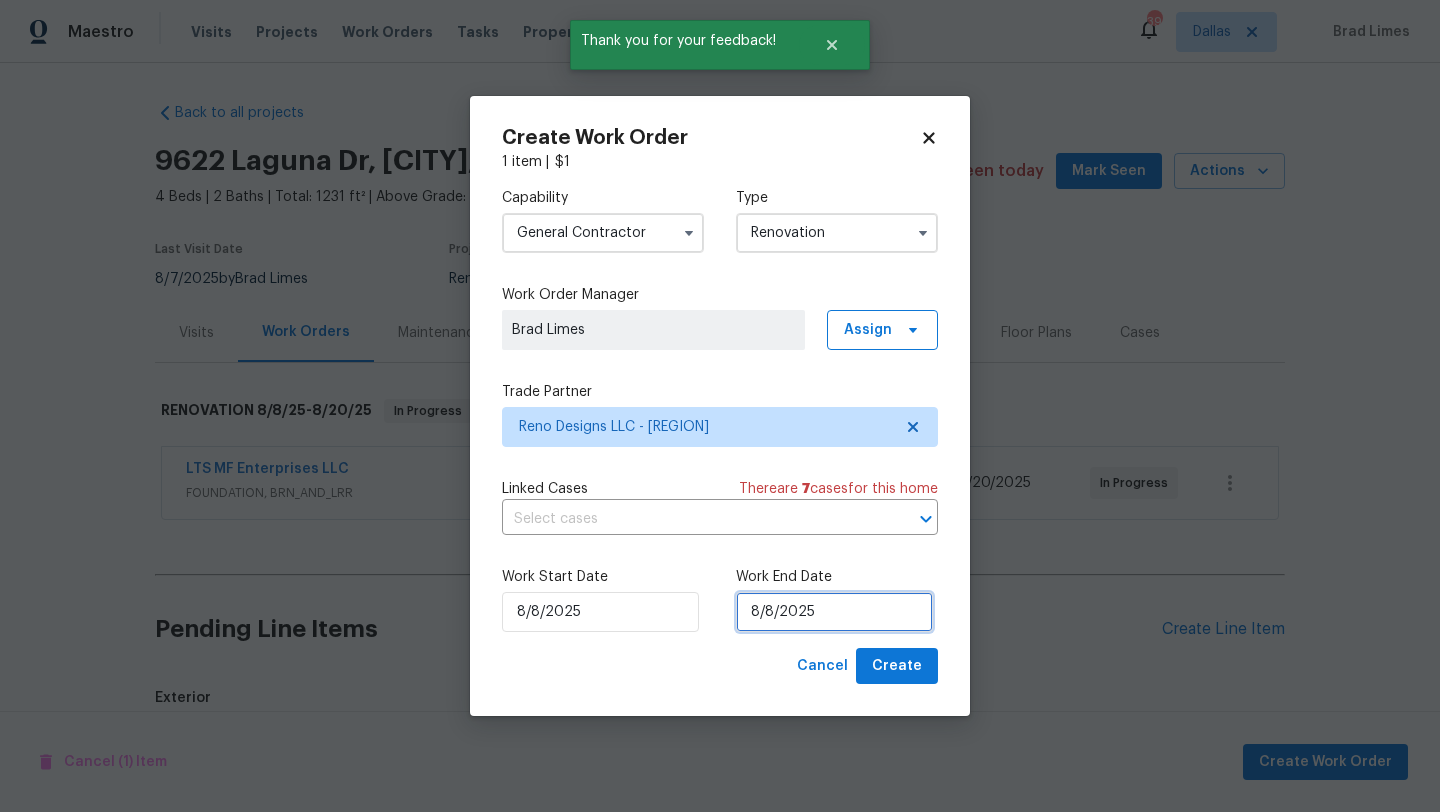 click on "8/8/2025" at bounding box center (834, 612) 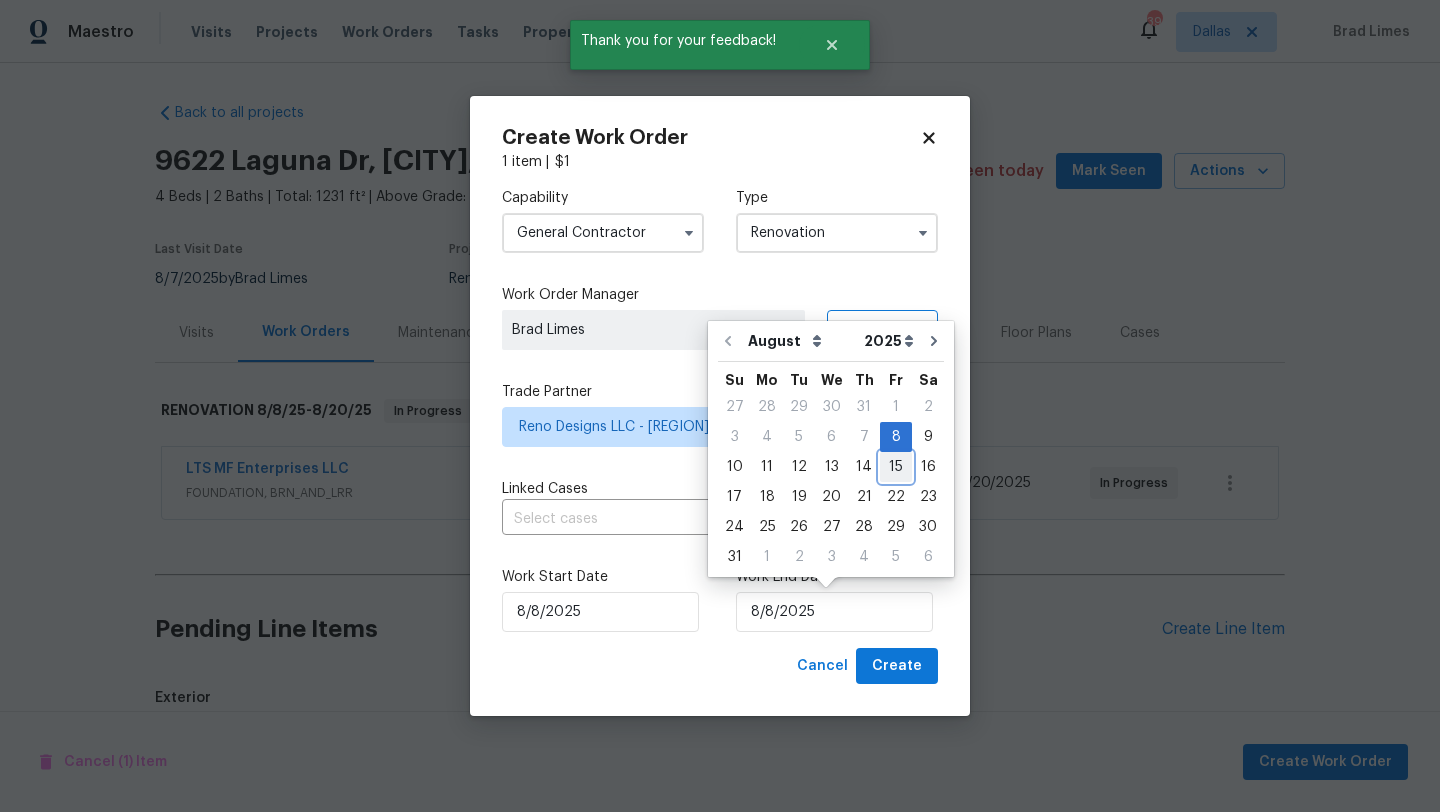 click on "15" at bounding box center (896, 467) 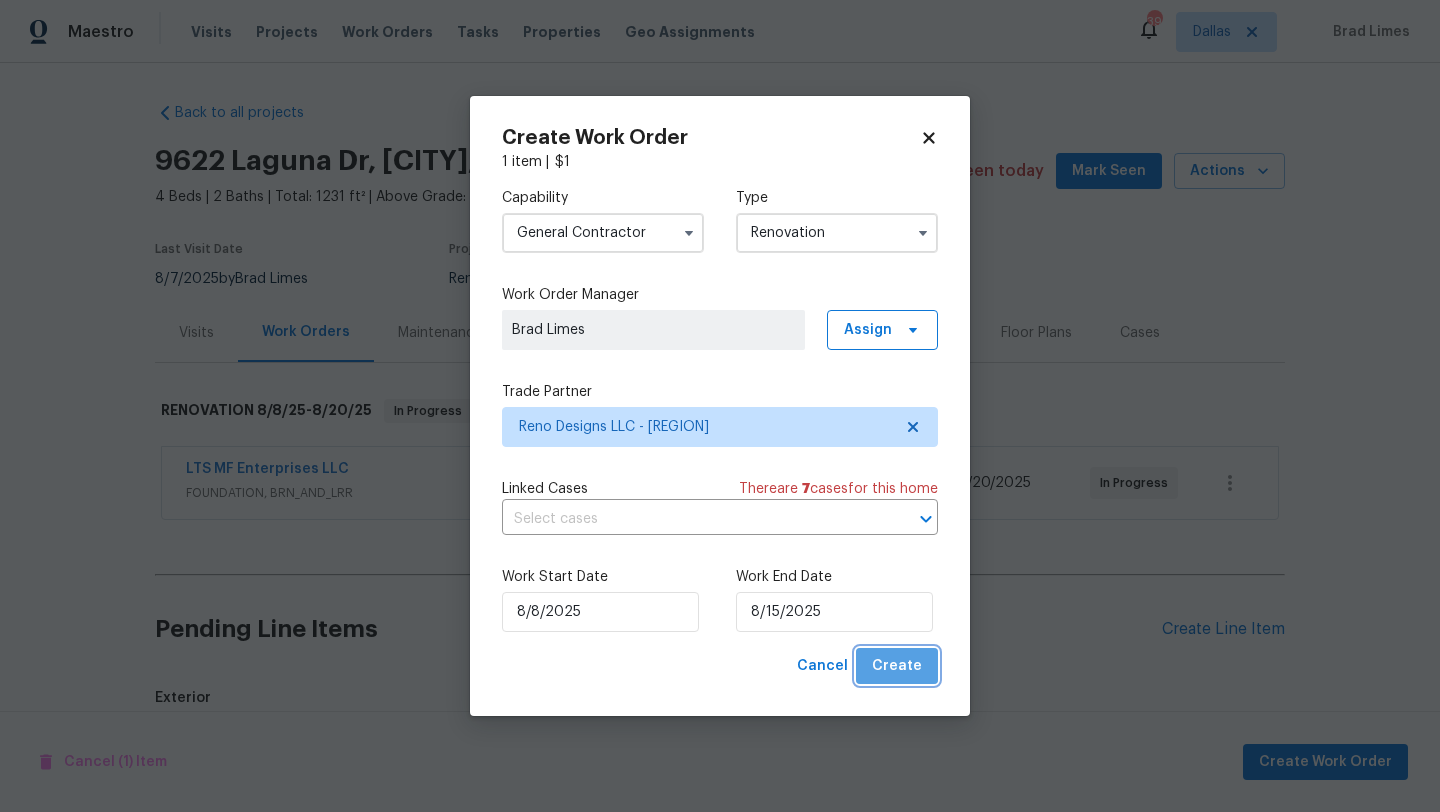 click on "Create" at bounding box center [897, 666] 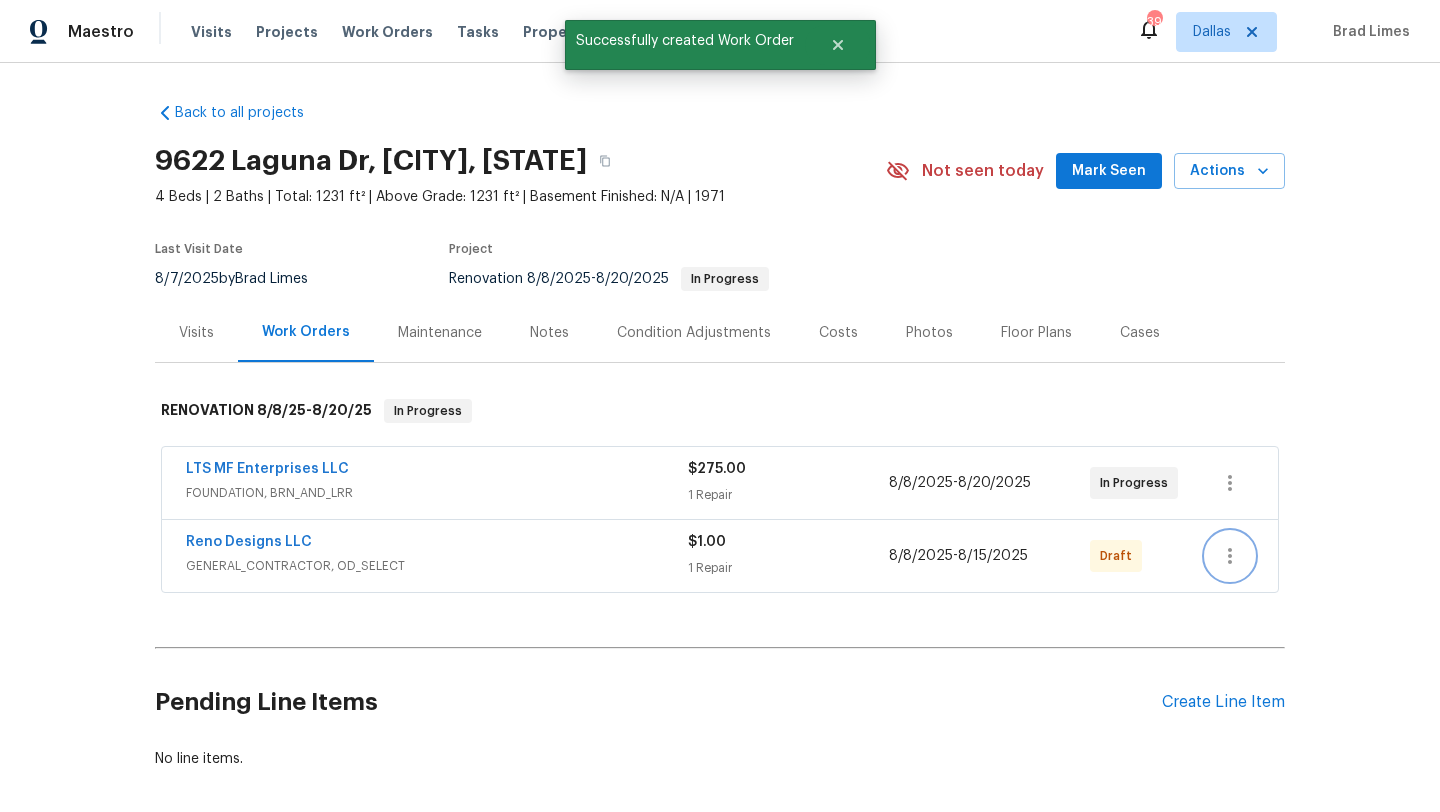 click 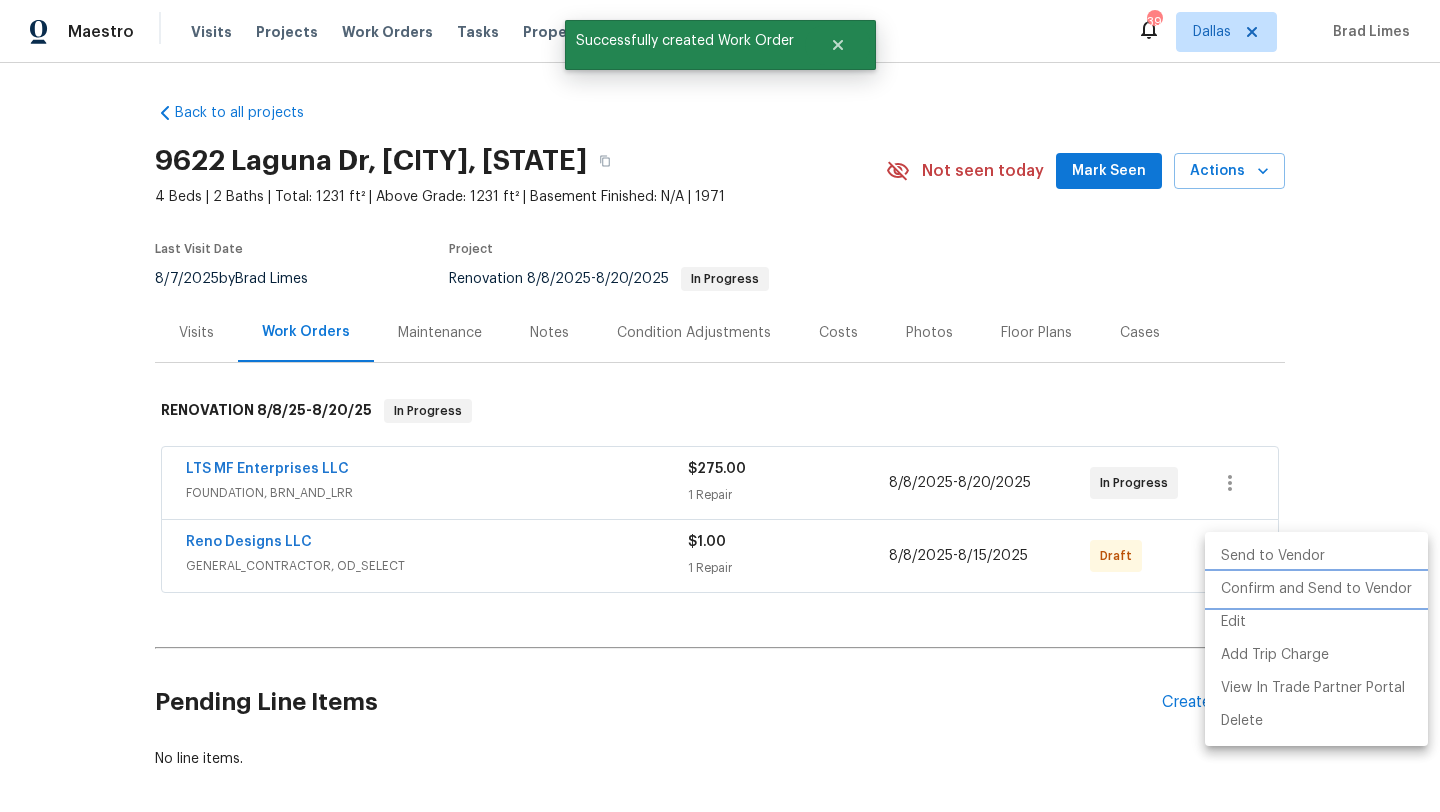 click on "Confirm and Send to Vendor" at bounding box center [1316, 589] 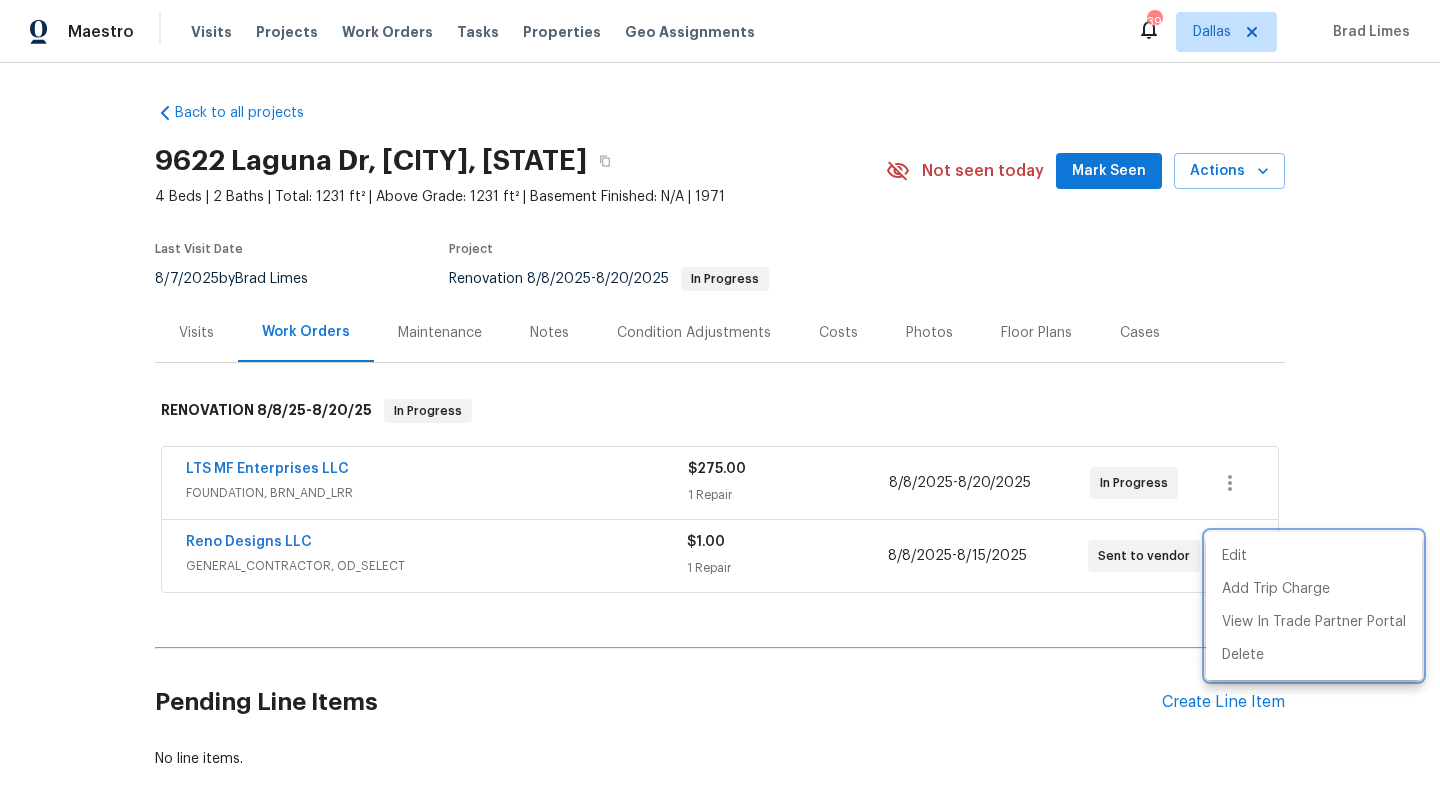 click at bounding box center (720, 406) 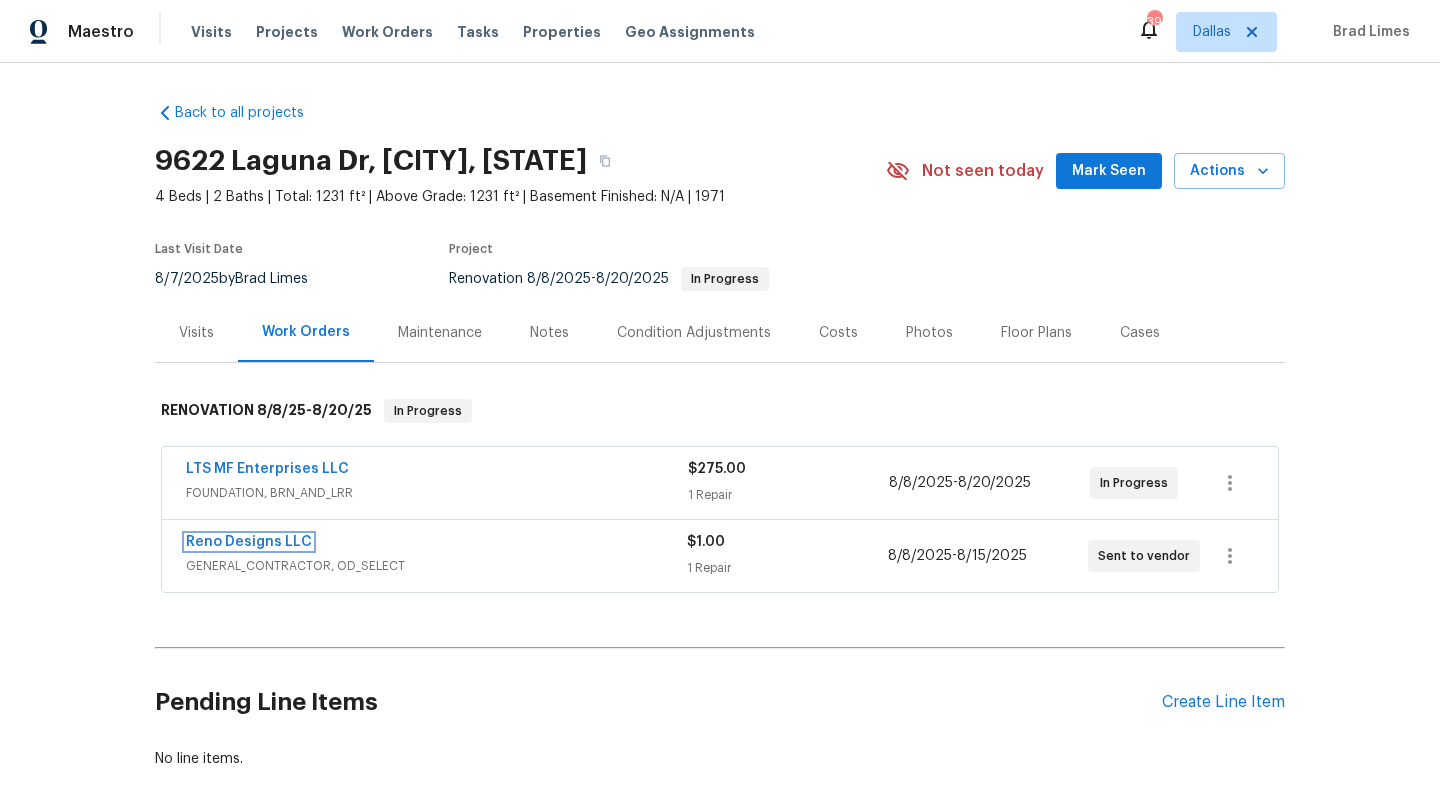 click on "Reno Designs LLC" at bounding box center (249, 542) 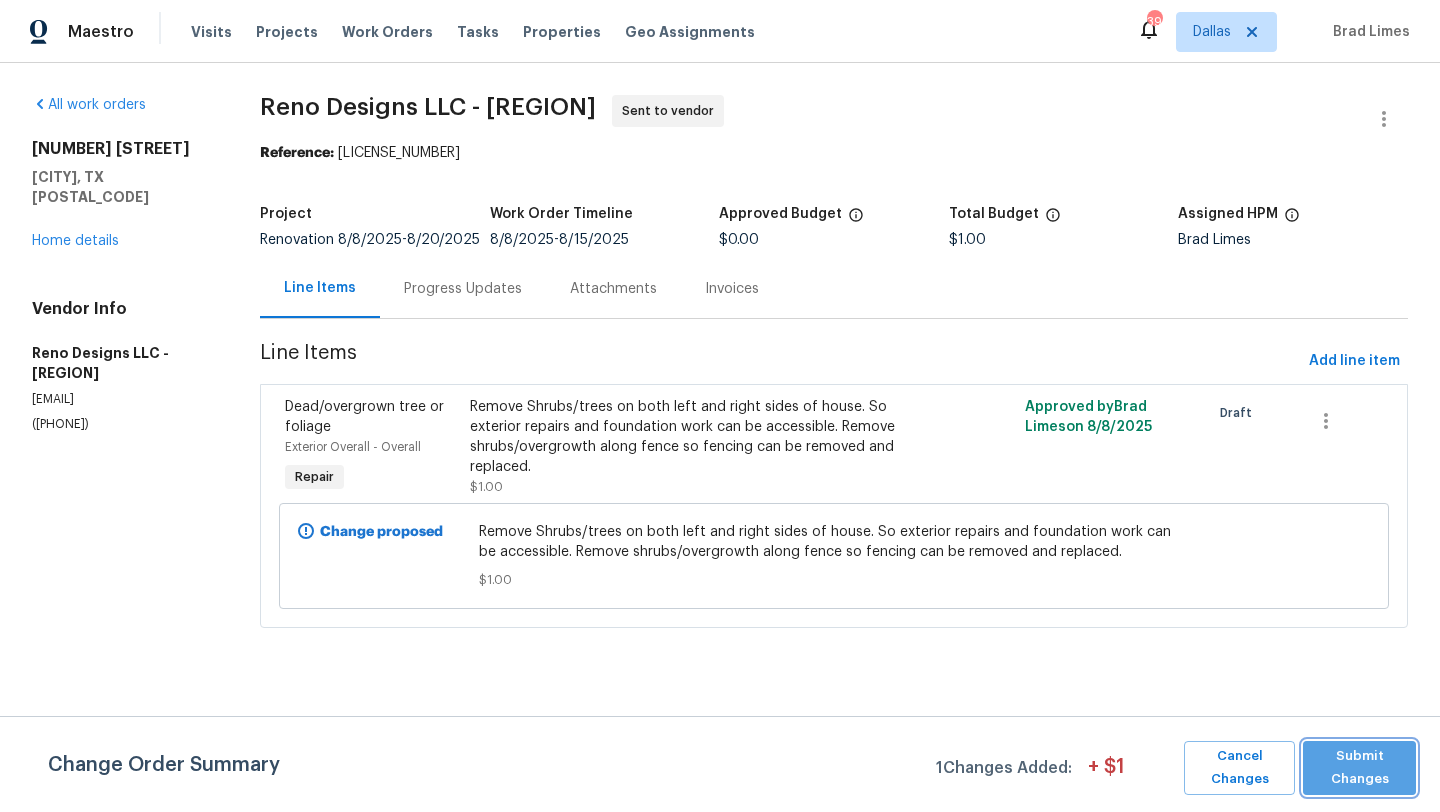 click on "Submit Changes" at bounding box center [1359, 768] 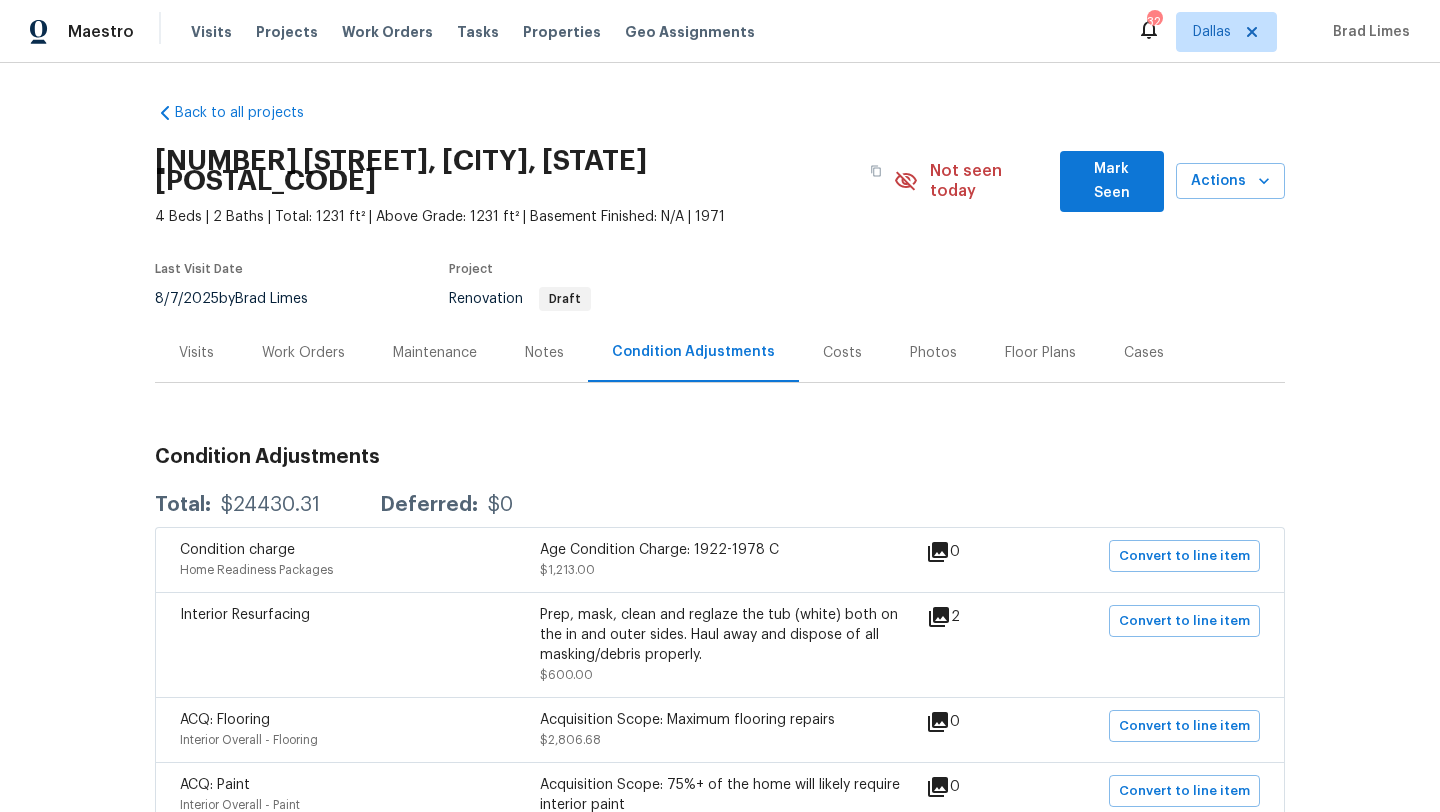 scroll, scrollTop: 0, scrollLeft: 0, axis: both 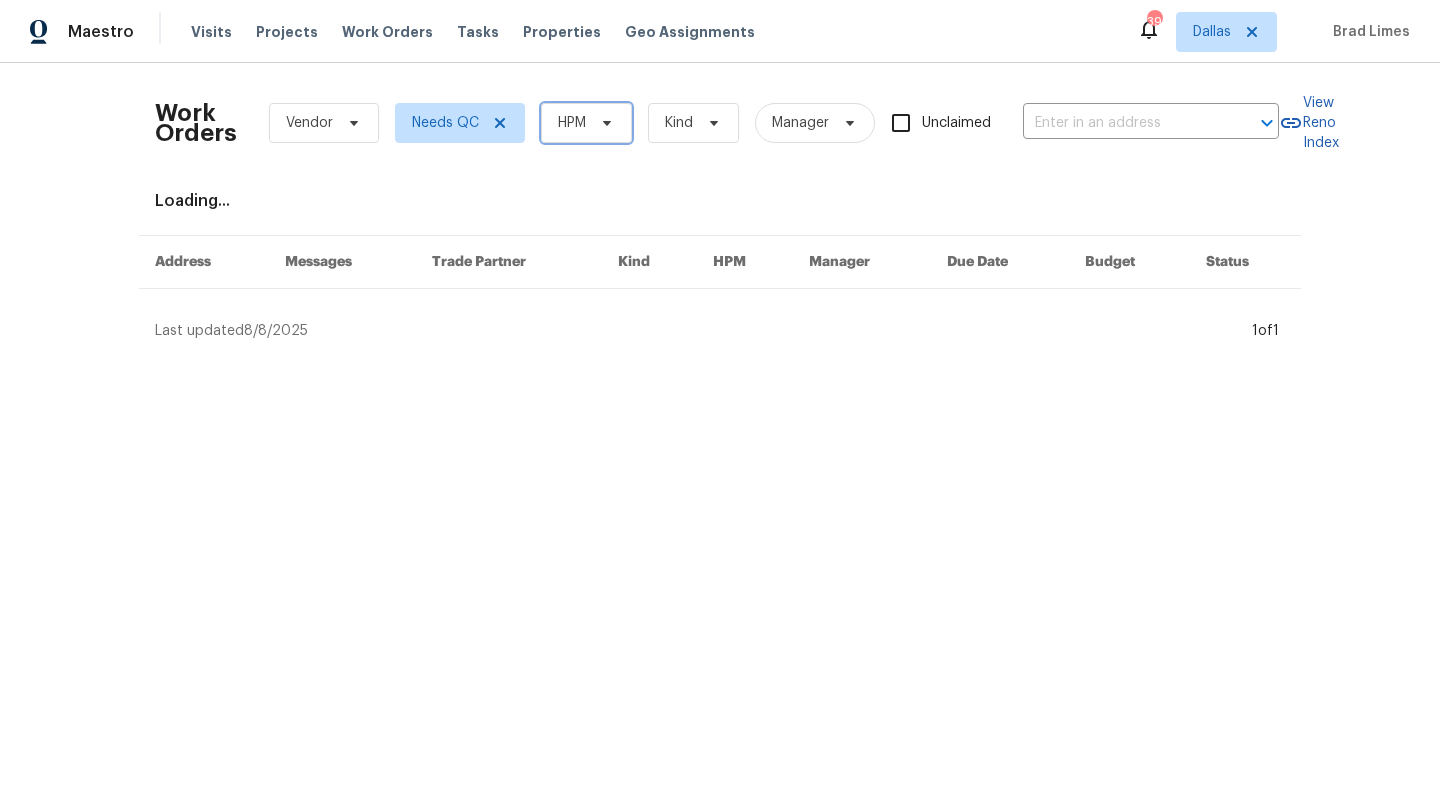 click 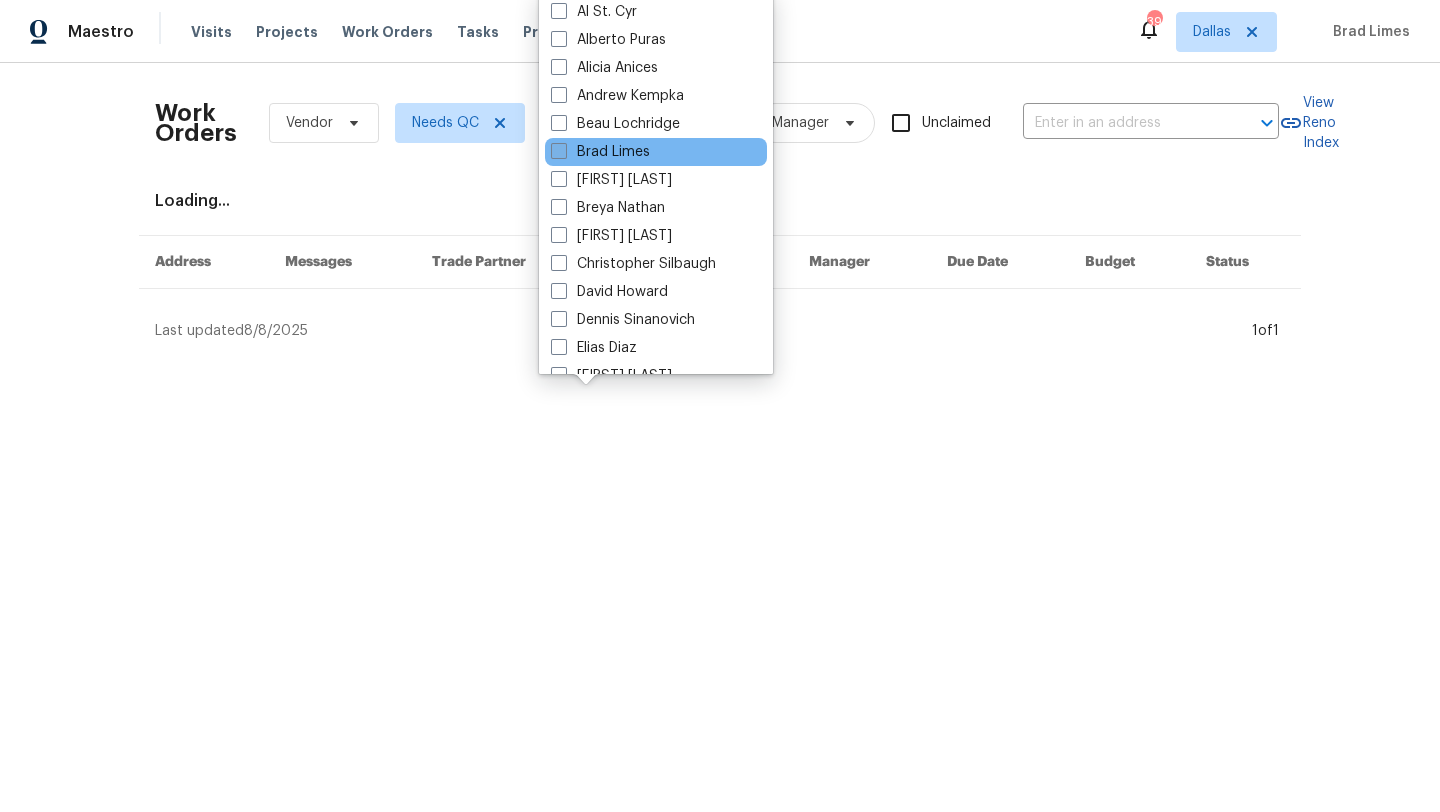 click on "Brad Limes" at bounding box center (600, 152) 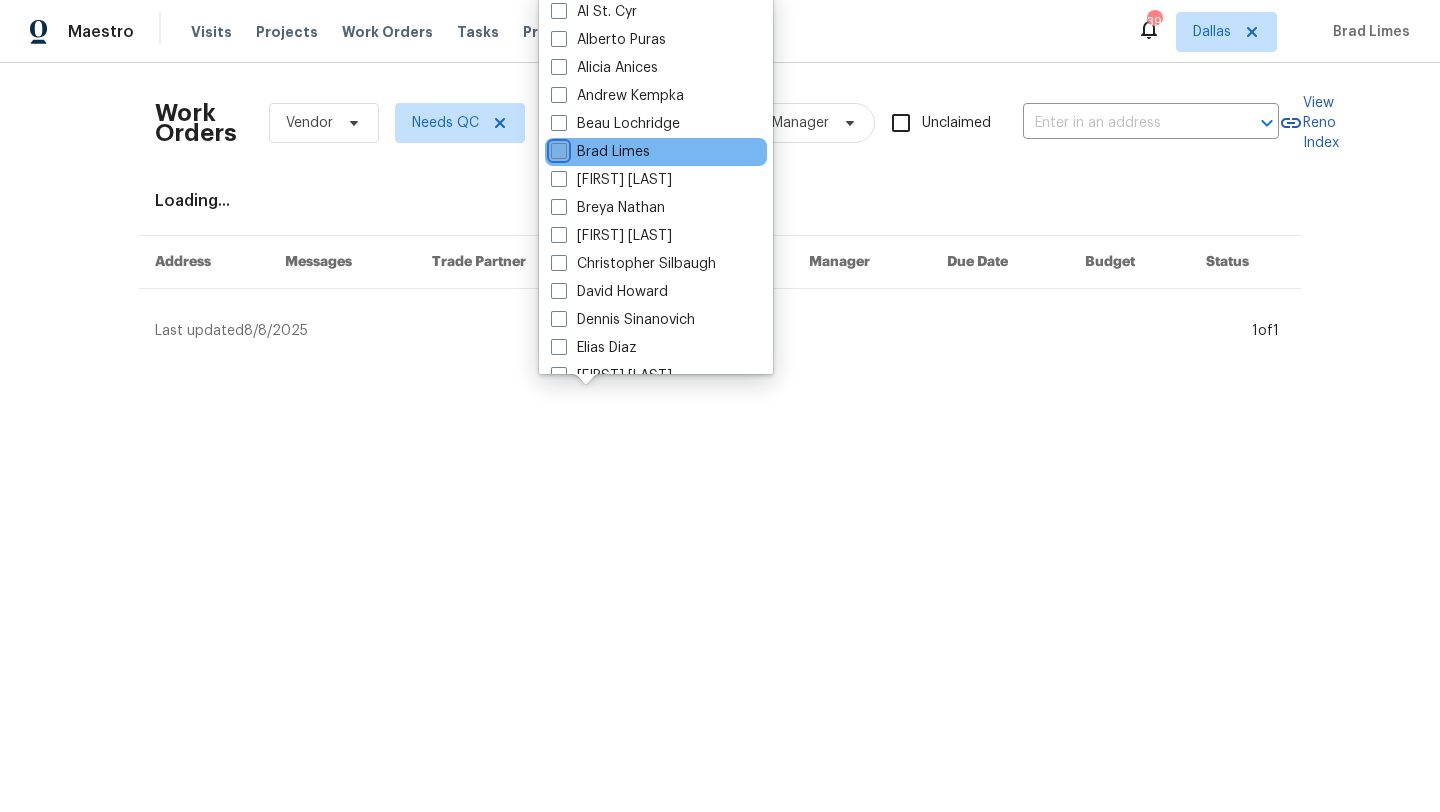 click on "Brad Limes" at bounding box center [557, 148] 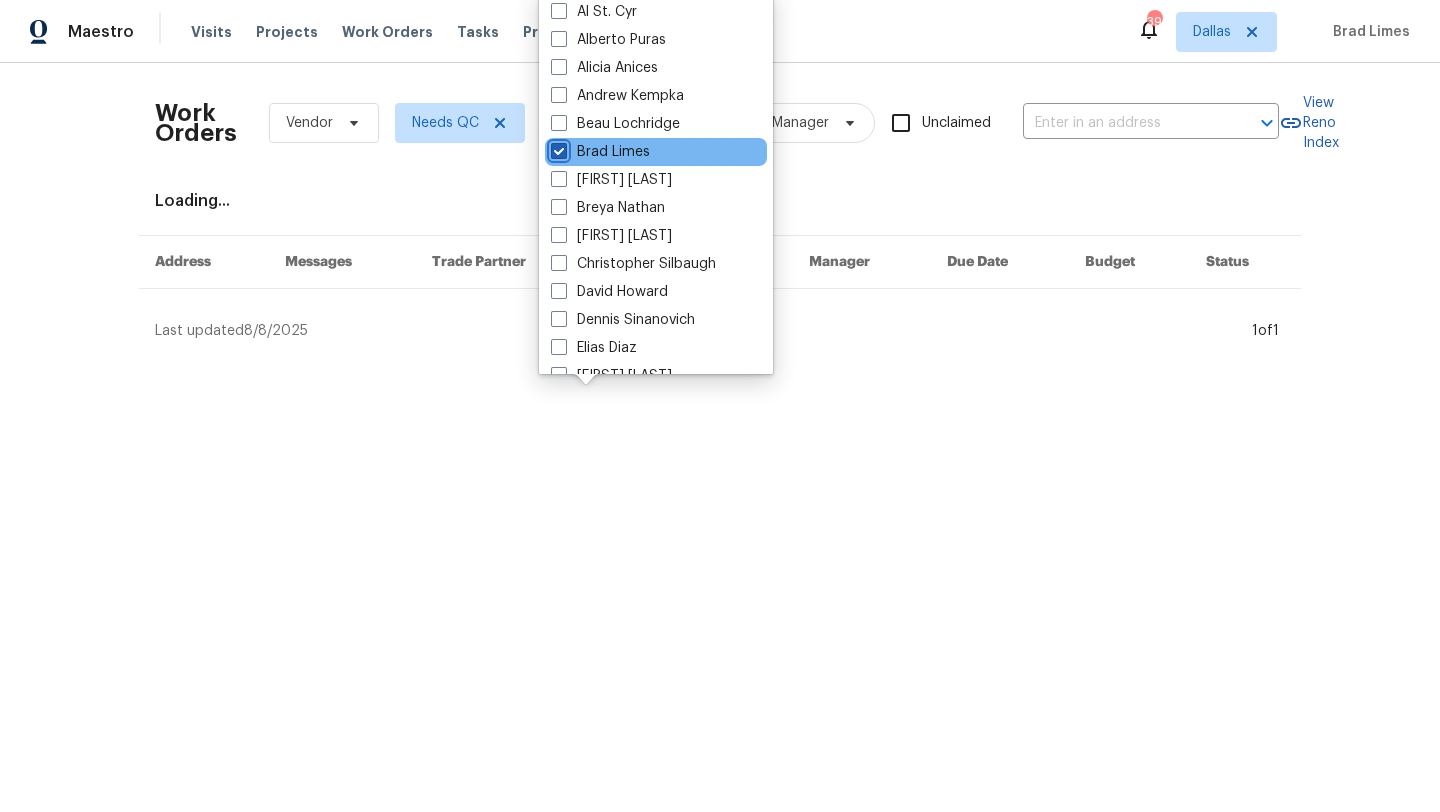 checkbox on "true" 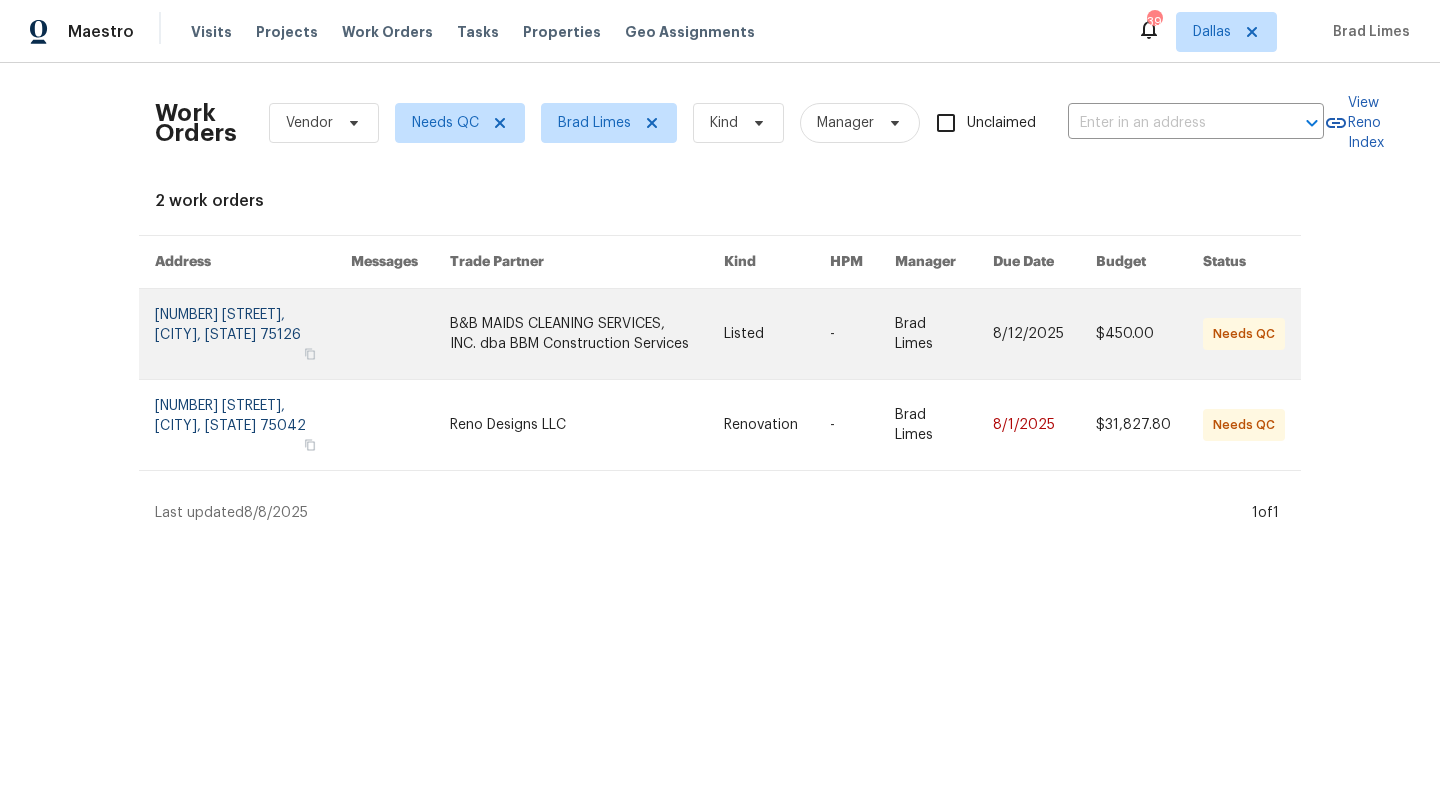click at bounding box center (587, 334) 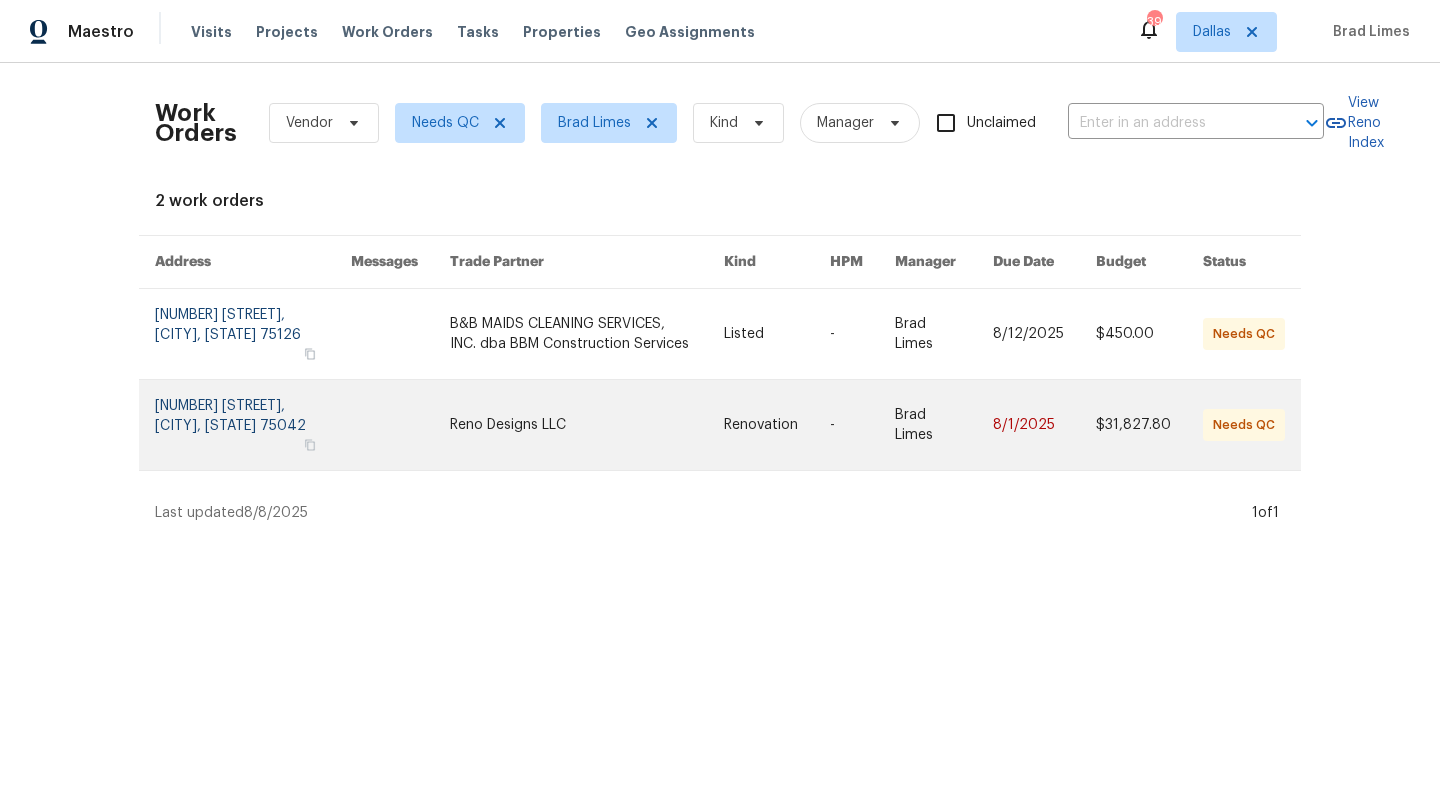 click at bounding box center (587, 425) 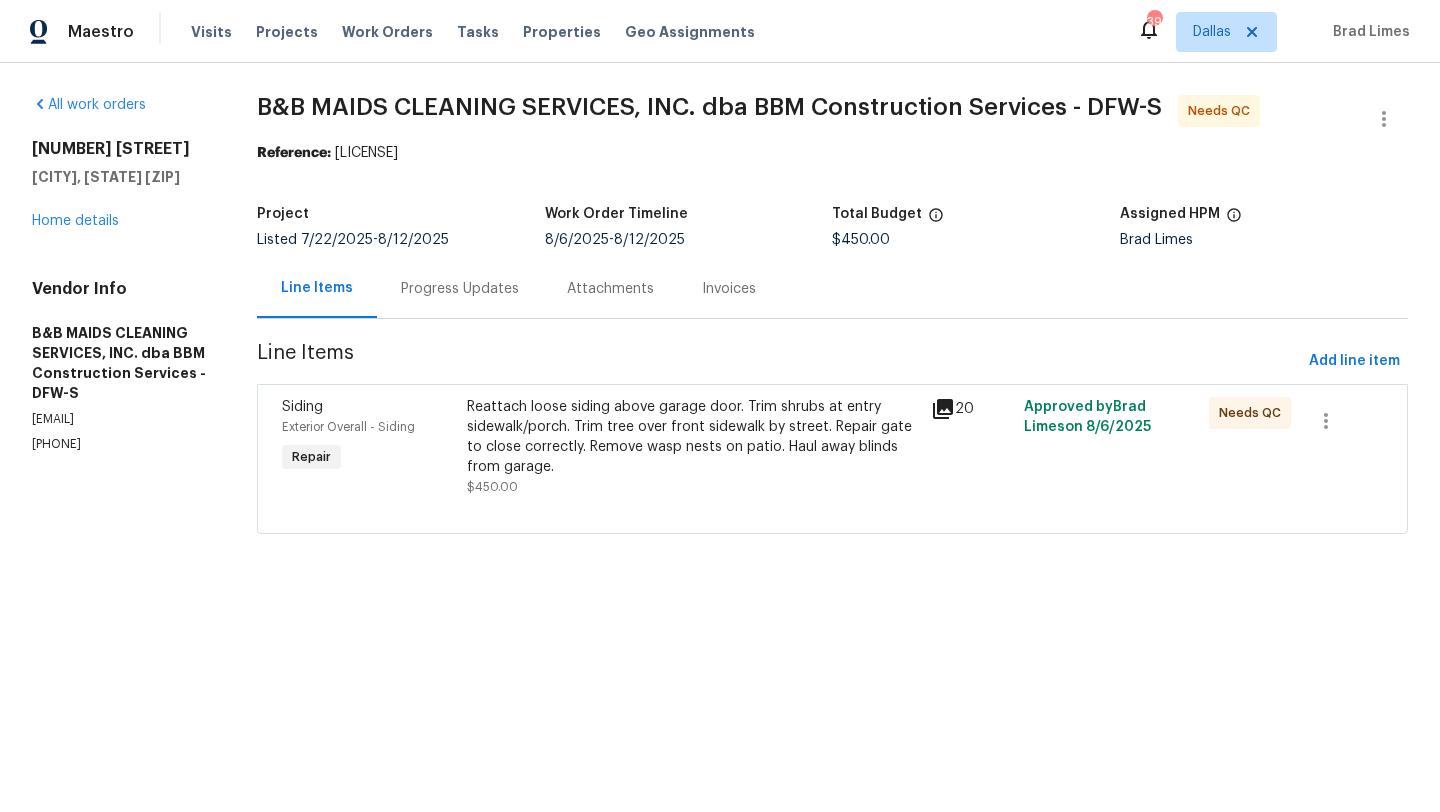 scroll, scrollTop: 0, scrollLeft: 0, axis: both 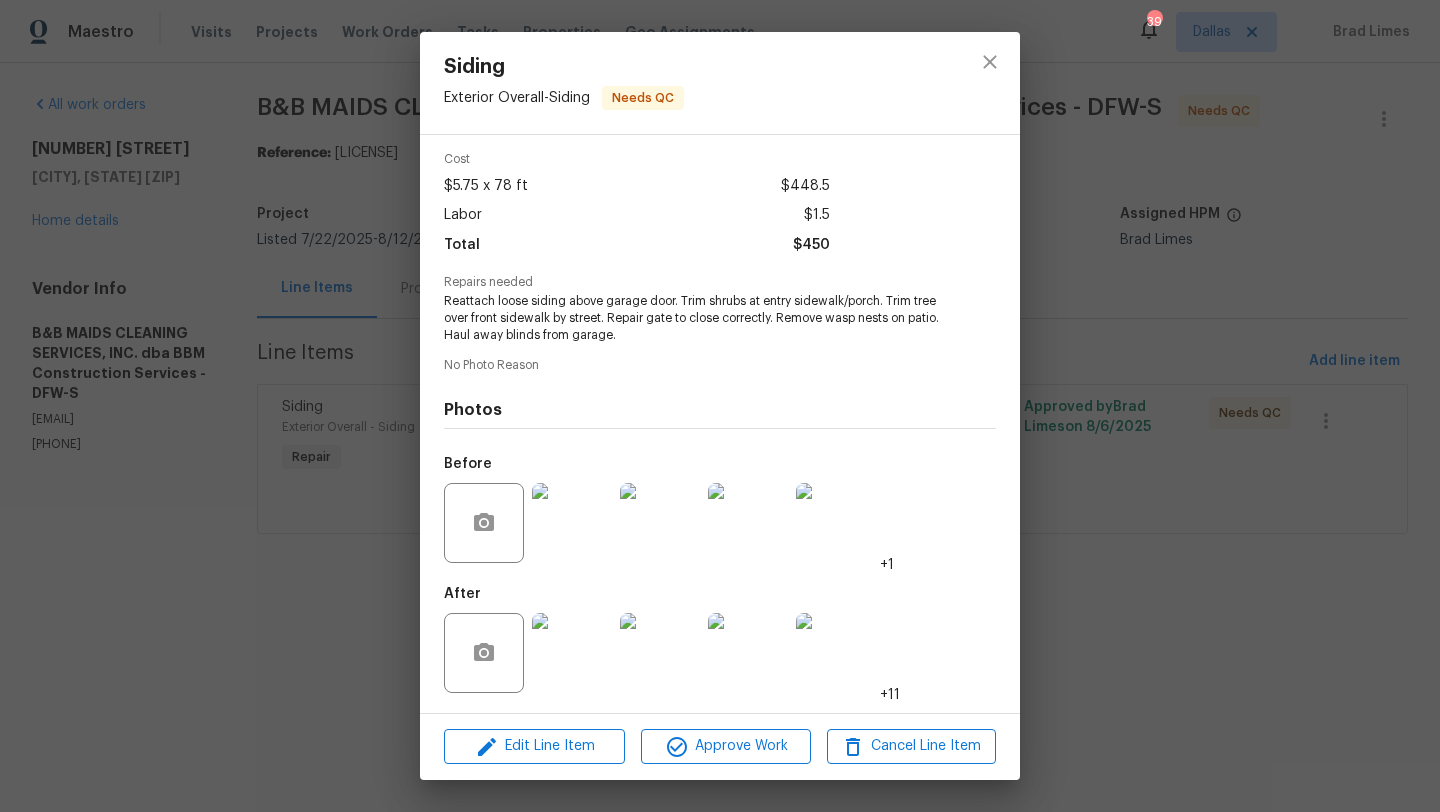 click at bounding box center [572, 653] 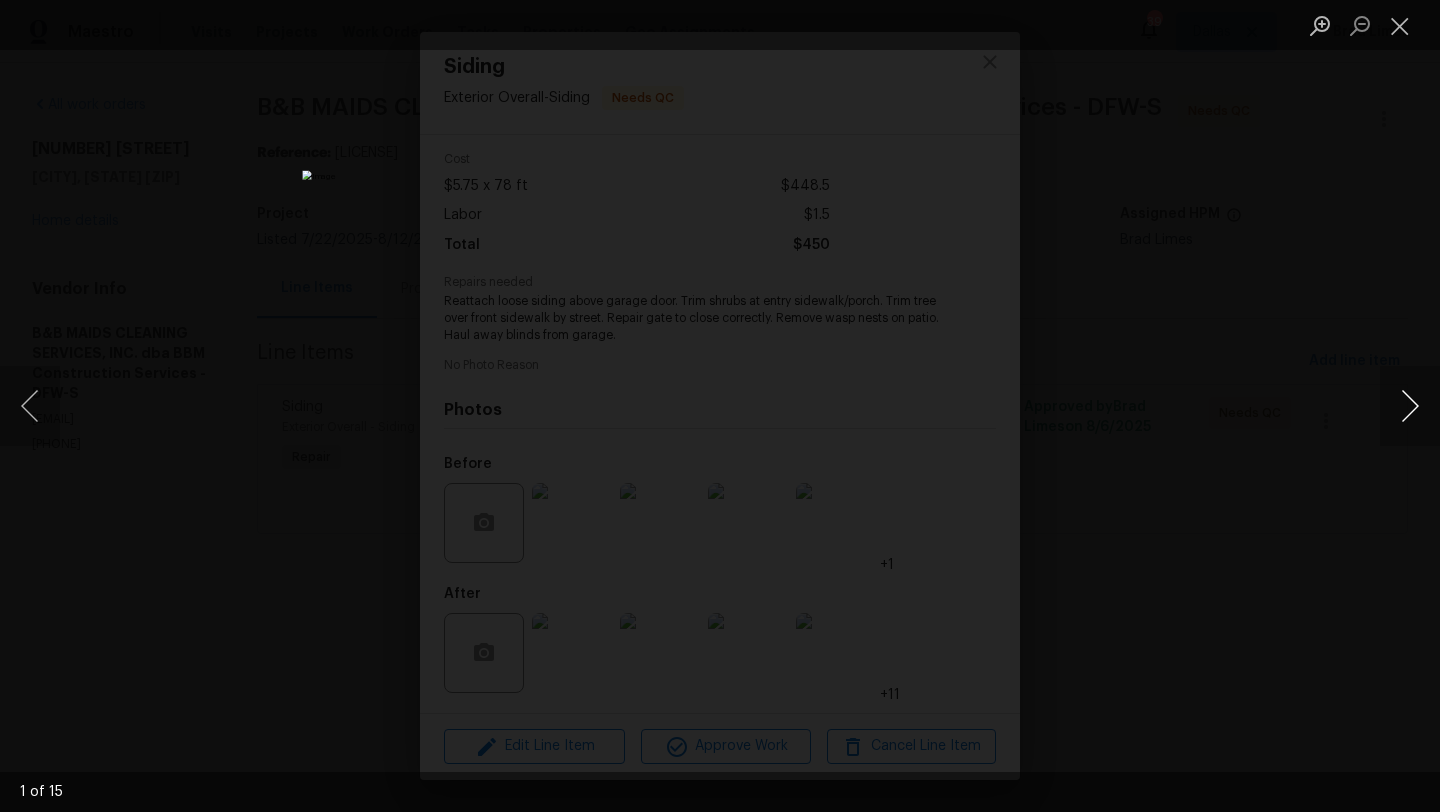 click at bounding box center (1410, 406) 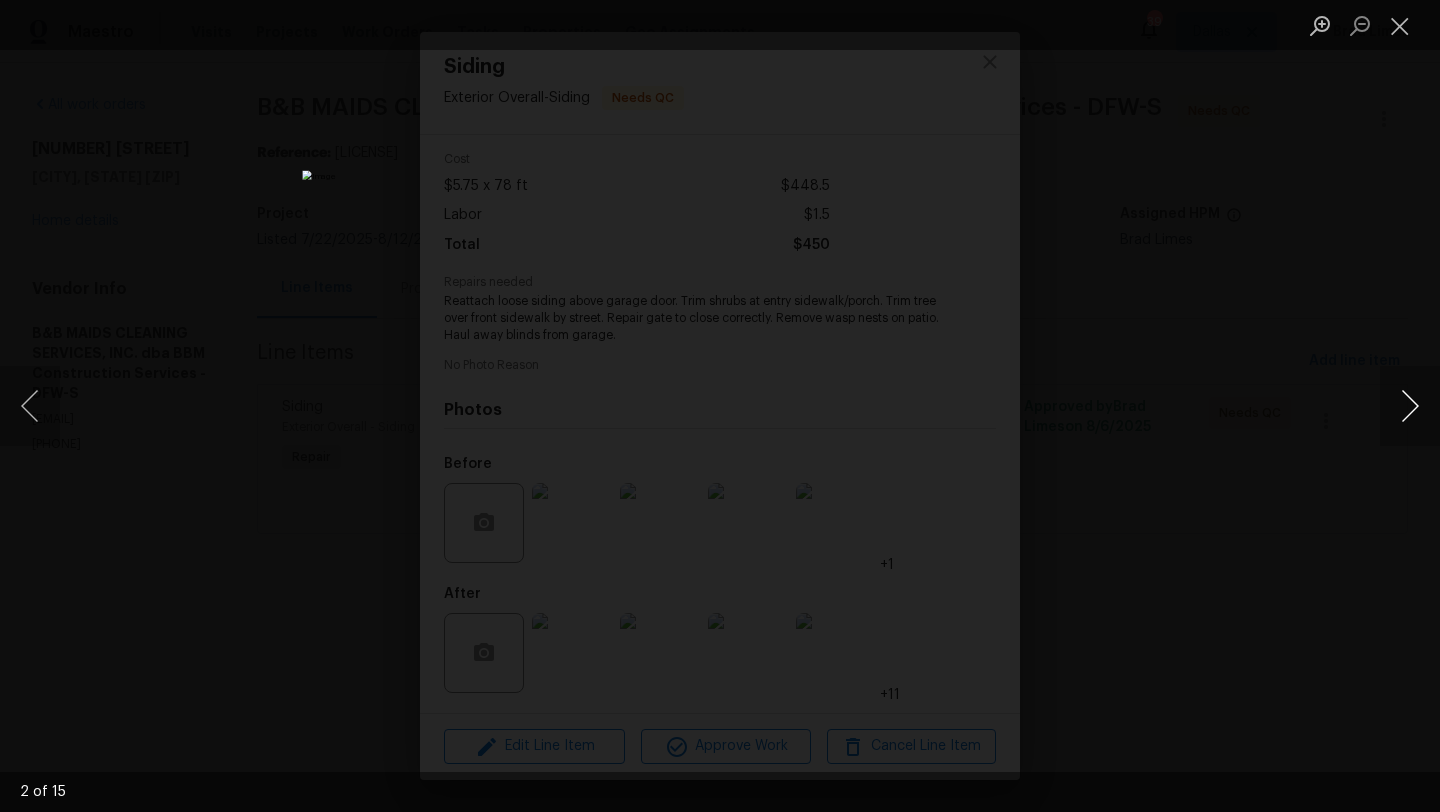 click at bounding box center (1410, 406) 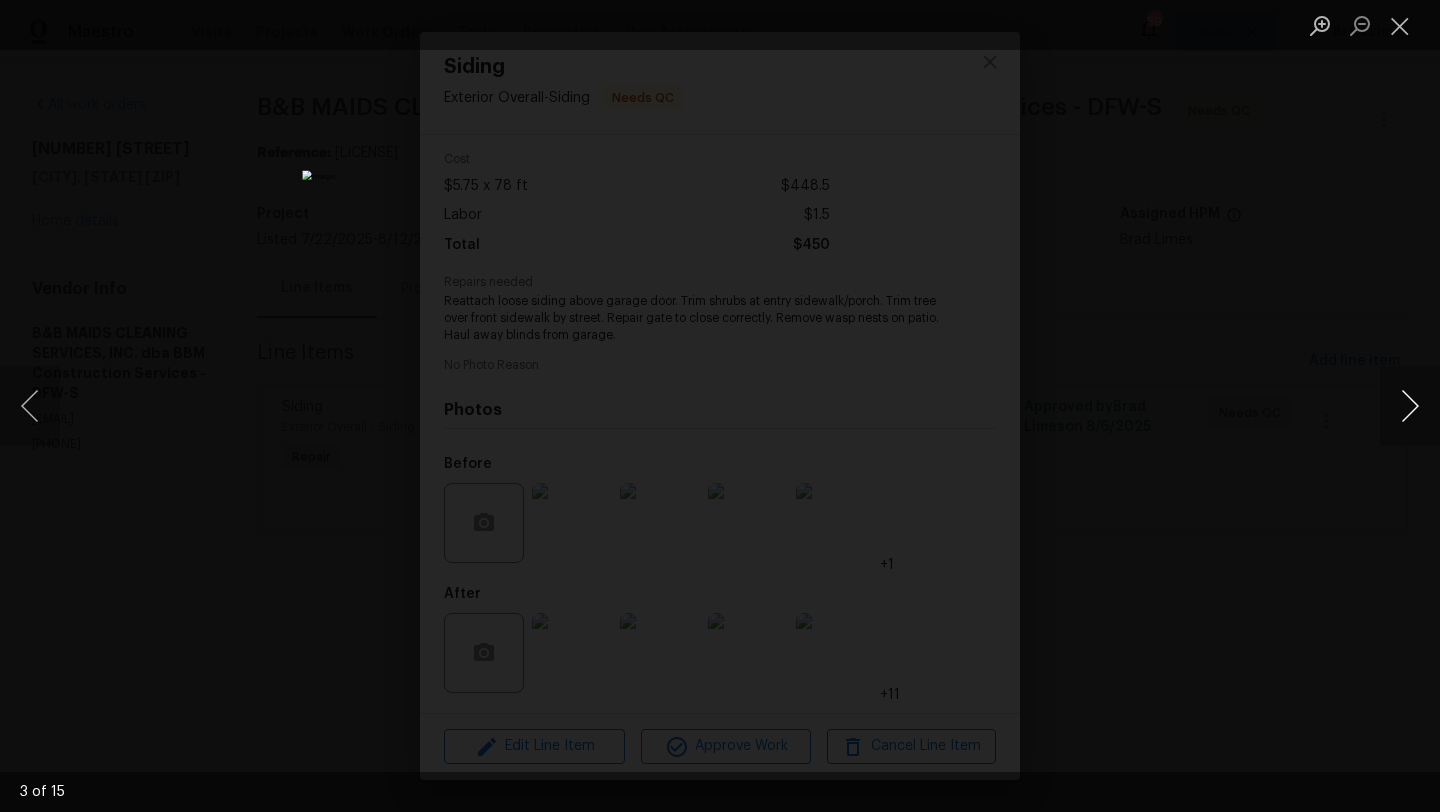 click at bounding box center (1410, 406) 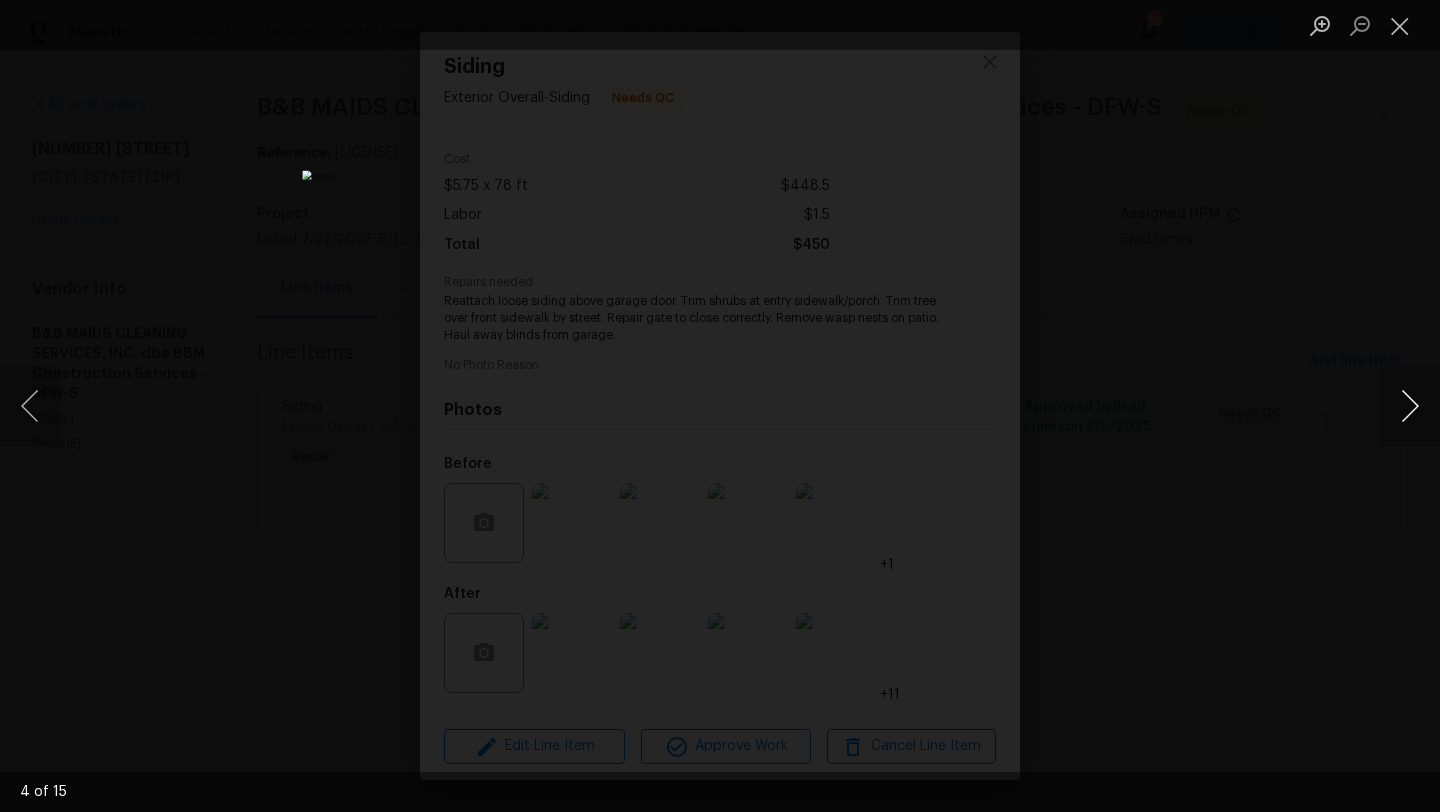 click at bounding box center [1410, 406] 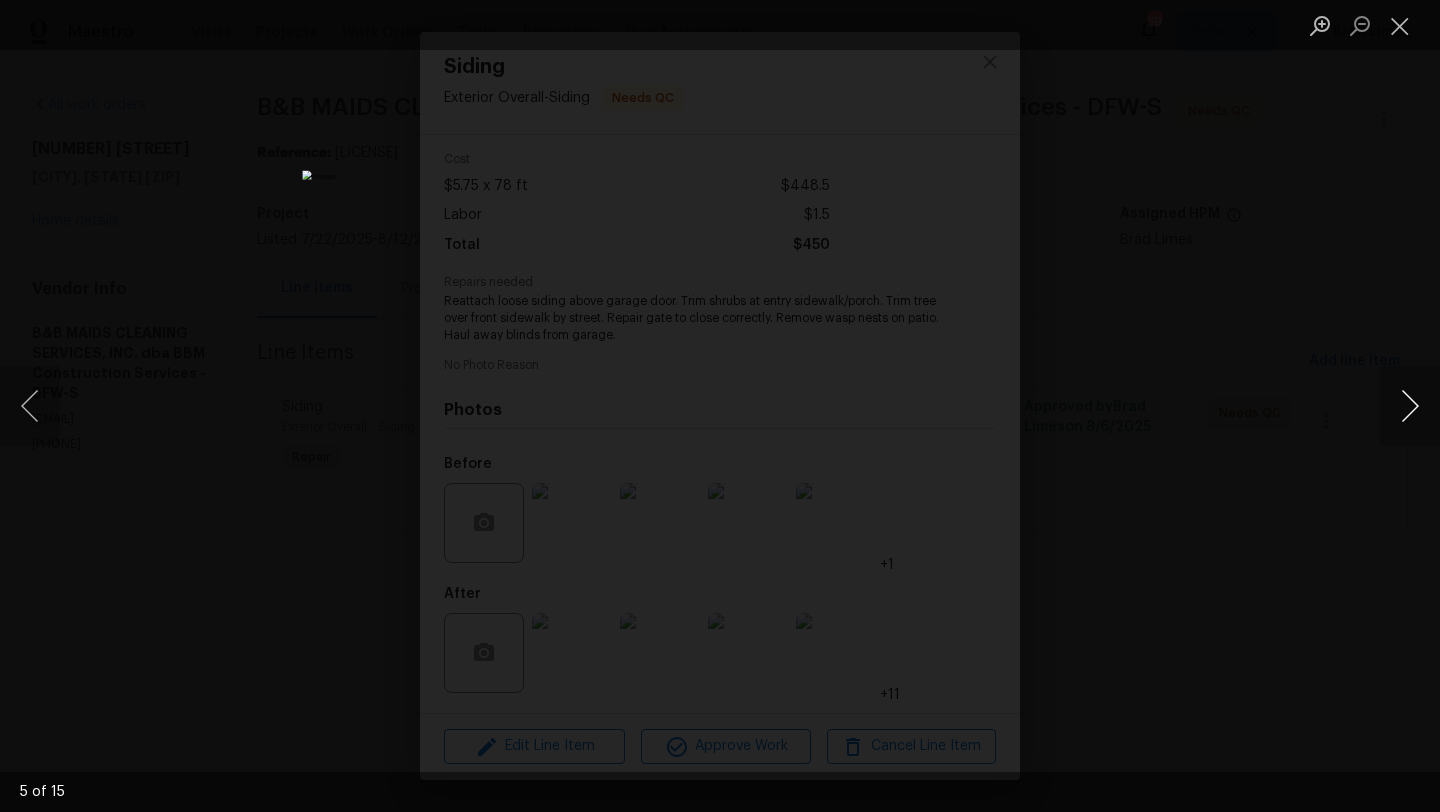 click at bounding box center [1410, 406] 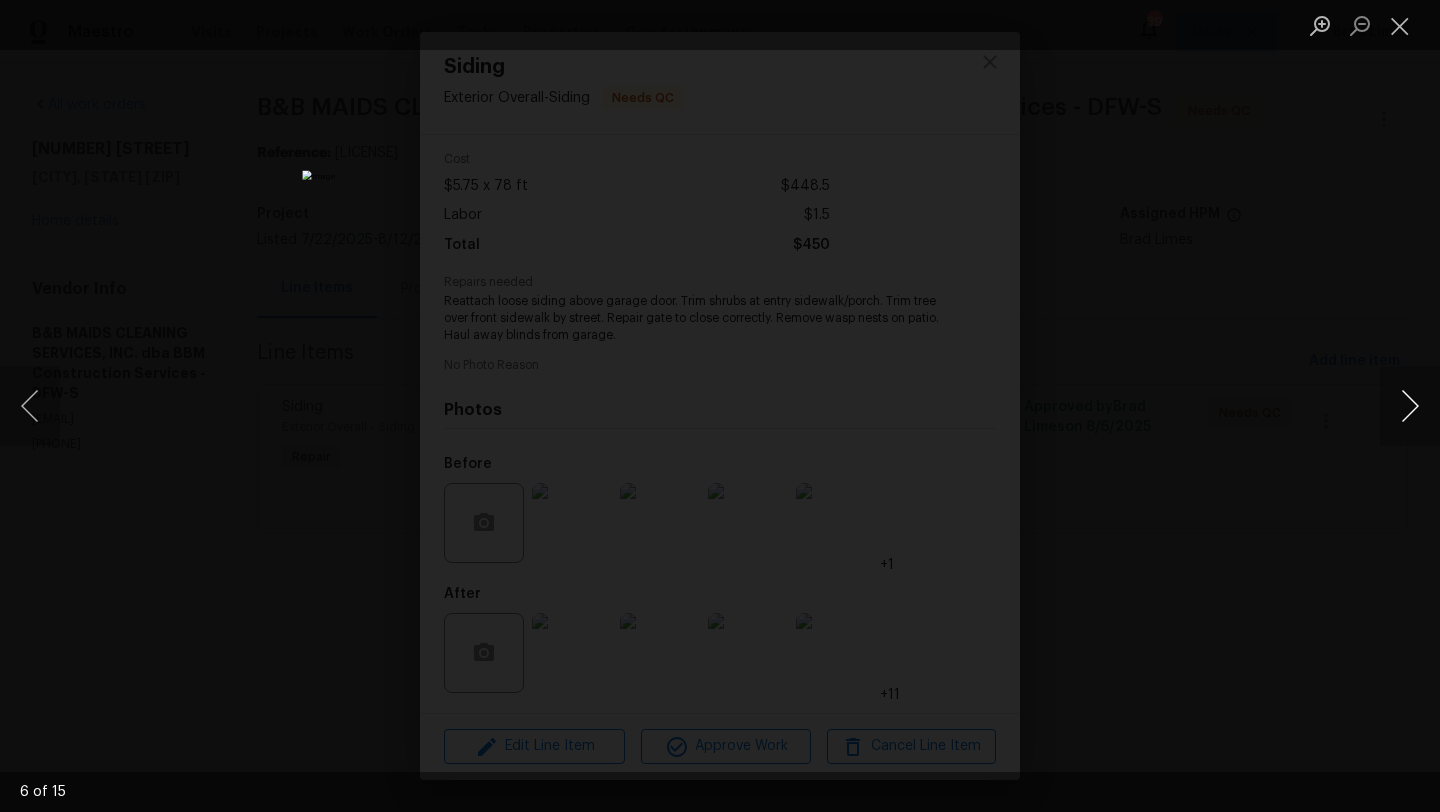 click at bounding box center [1410, 406] 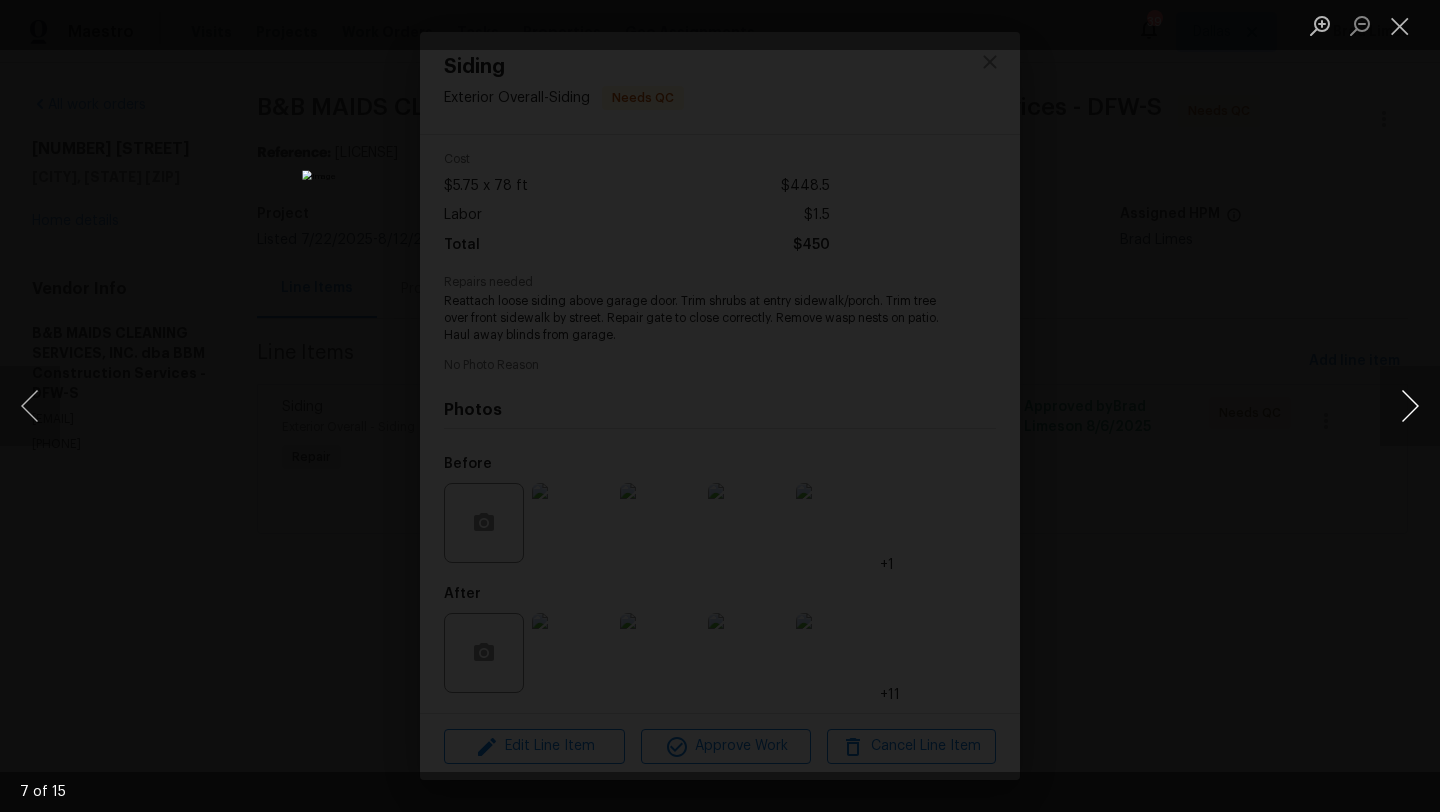 click at bounding box center (1410, 406) 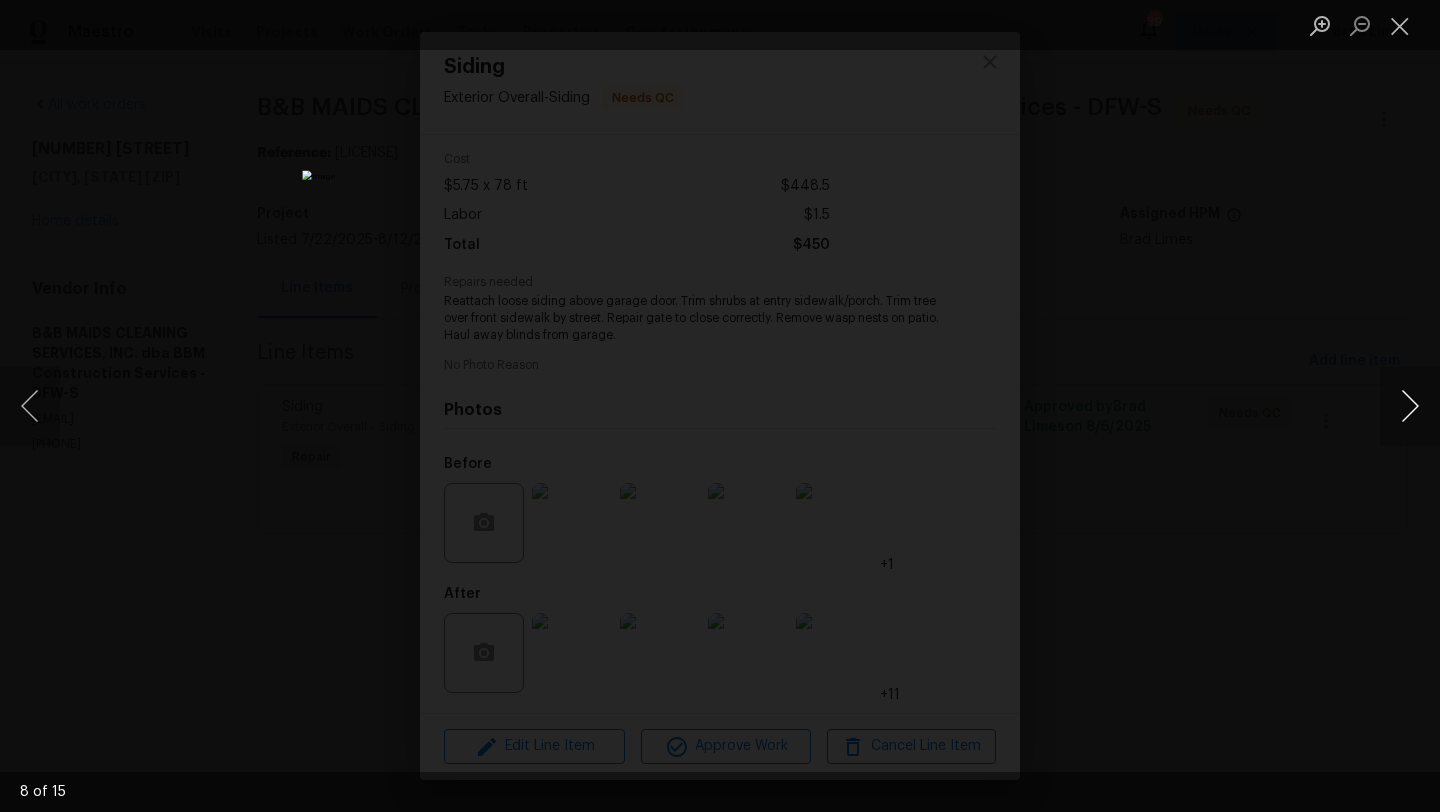 click at bounding box center (1410, 406) 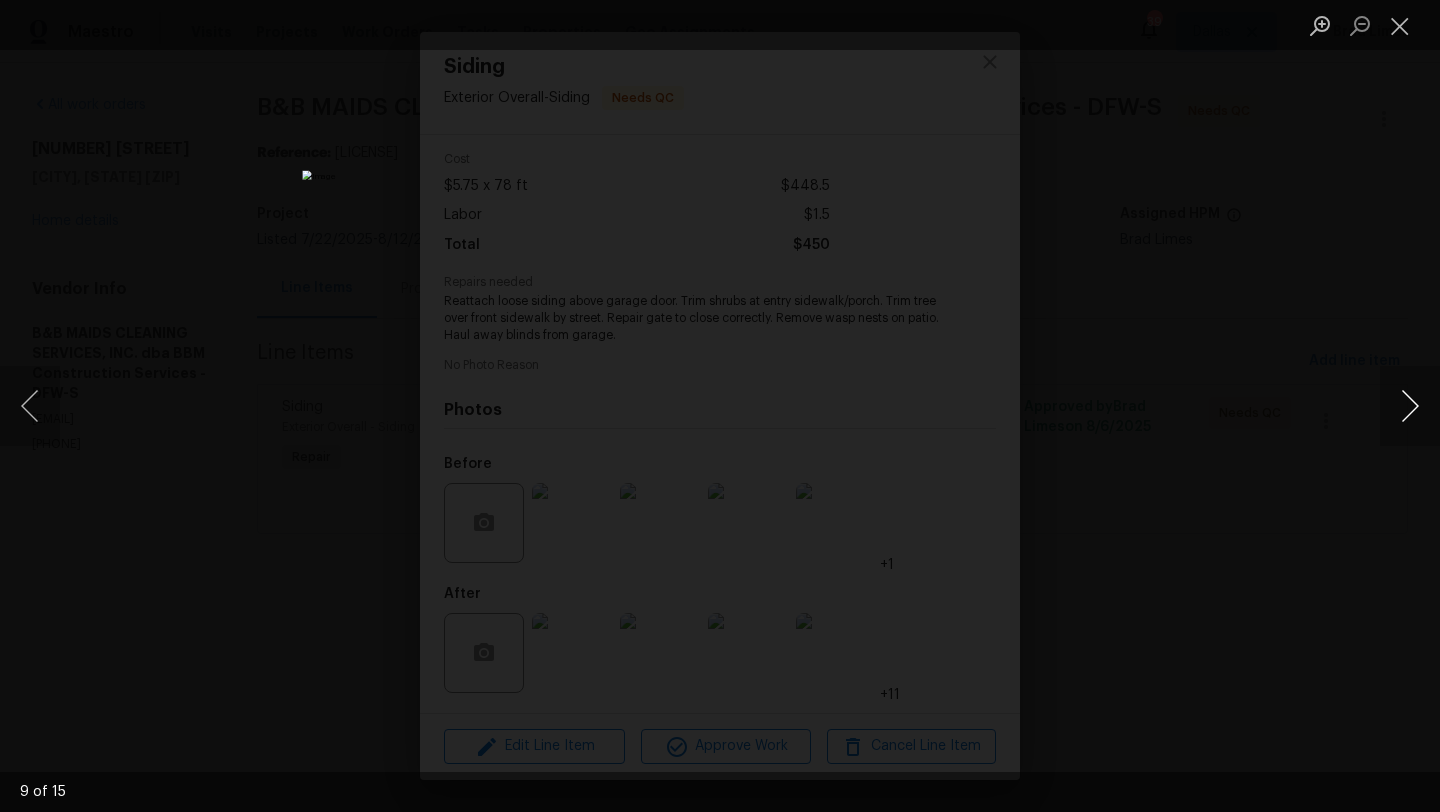 click at bounding box center (1410, 406) 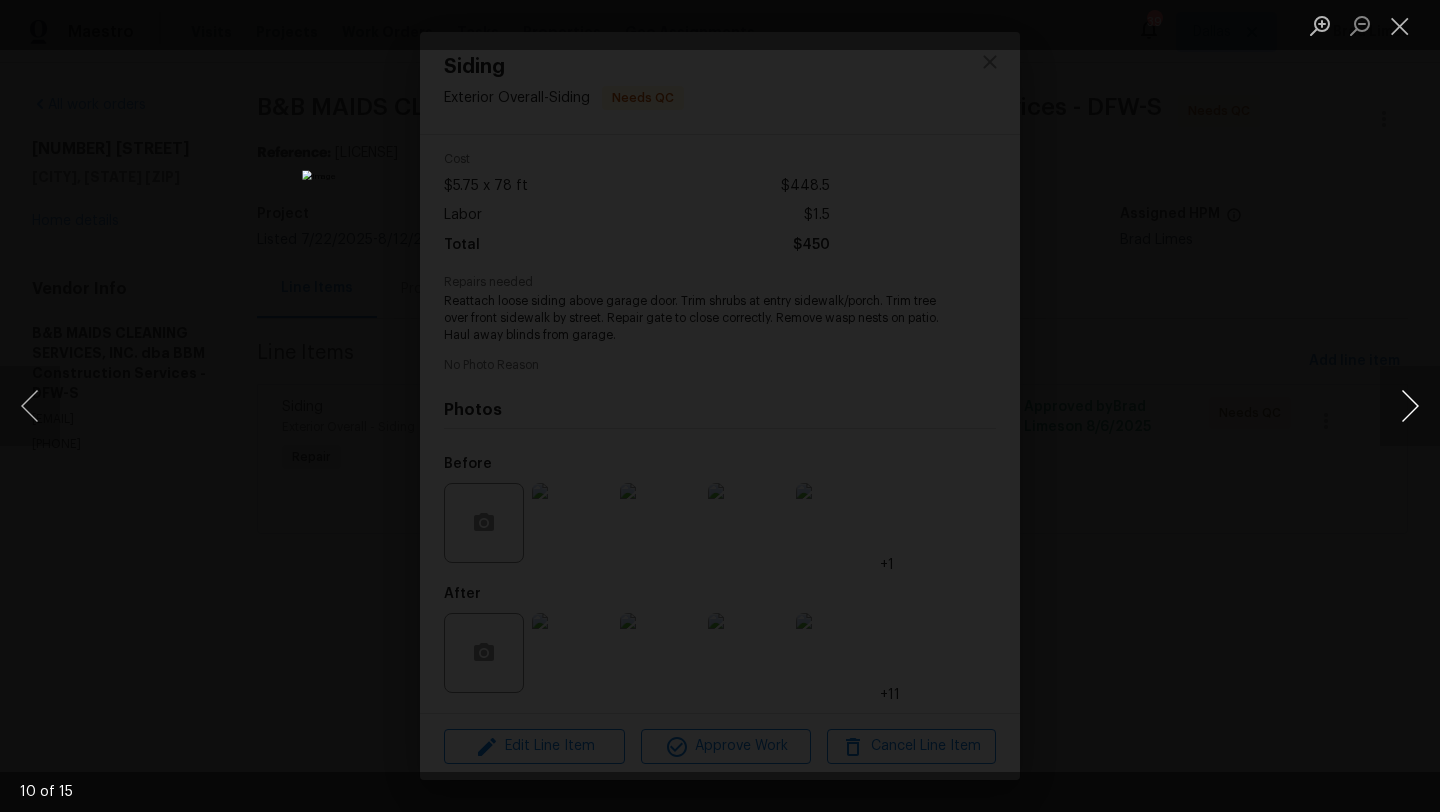 click at bounding box center [1410, 406] 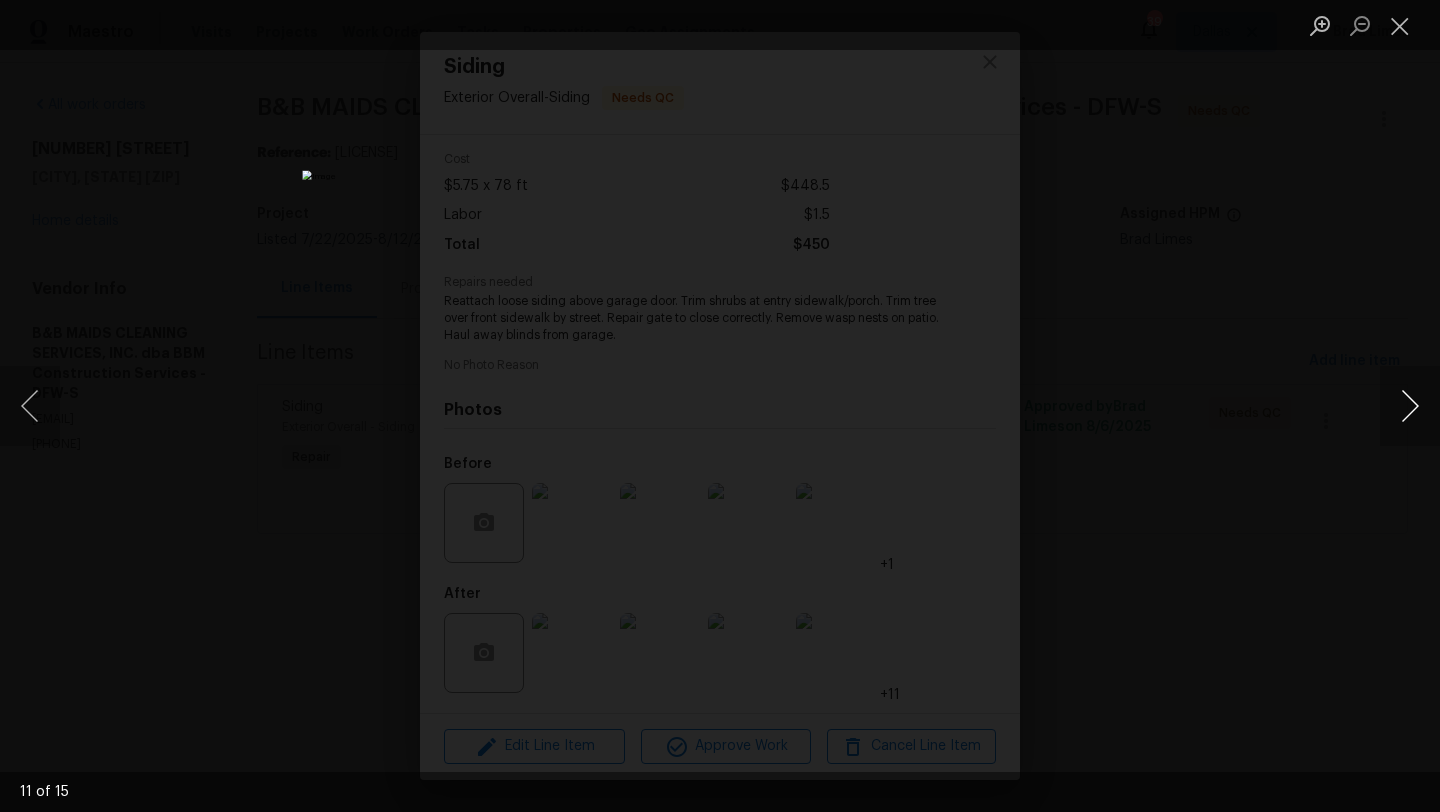 click at bounding box center (1410, 406) 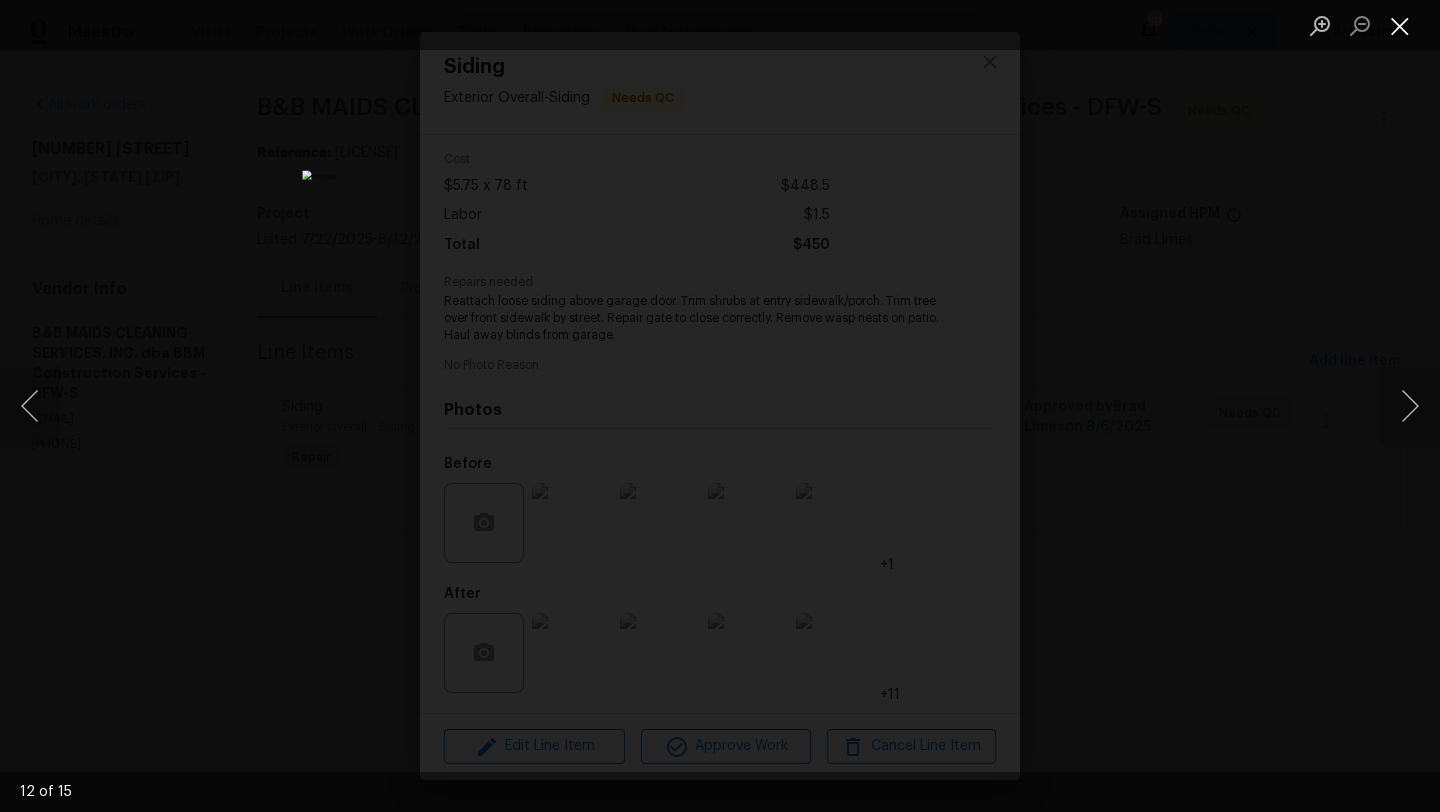 click at bounding box center (1400, 25) 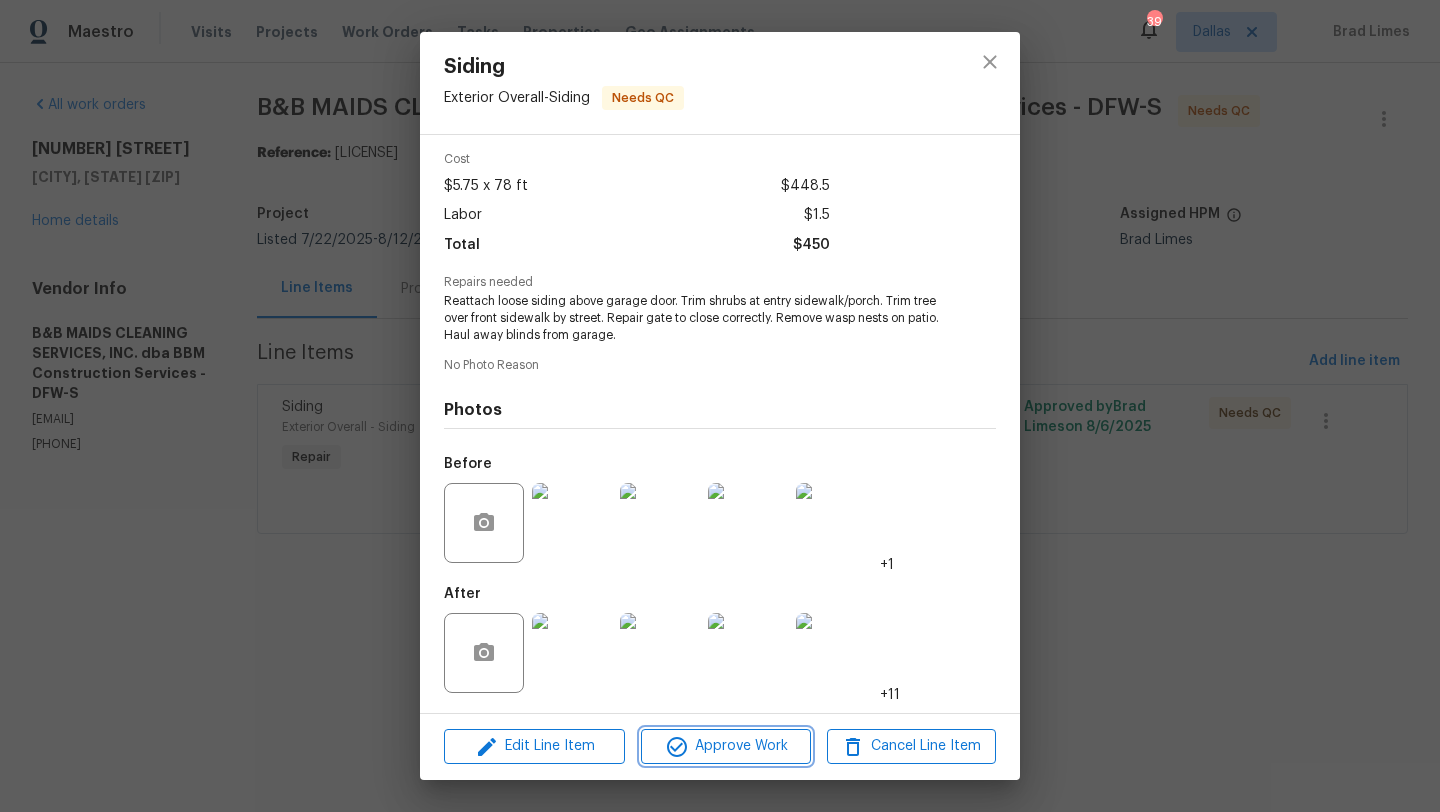 click on "Approve Work" at bounding box center [725, 746] 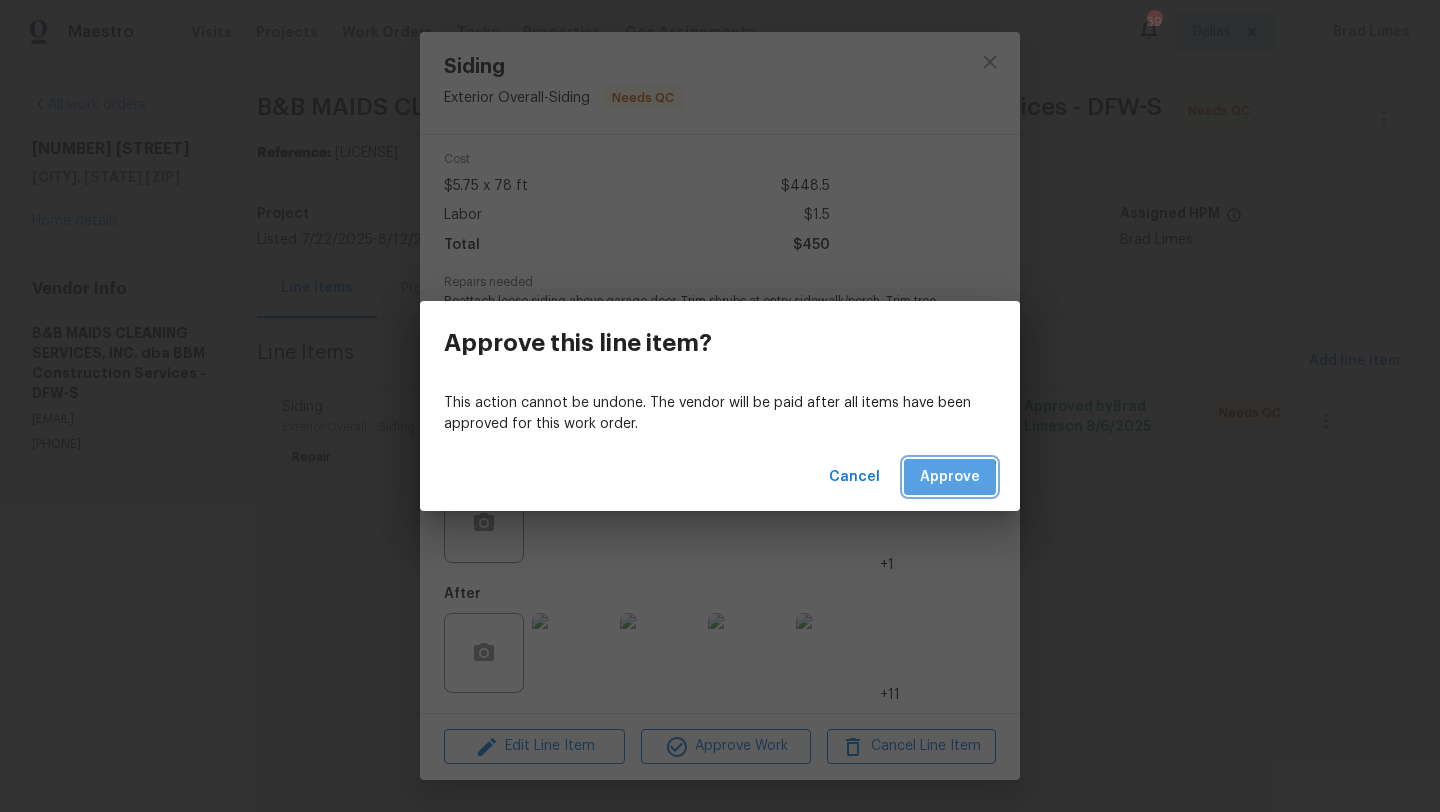 click on "Approve" at bounding box center (950, 477) 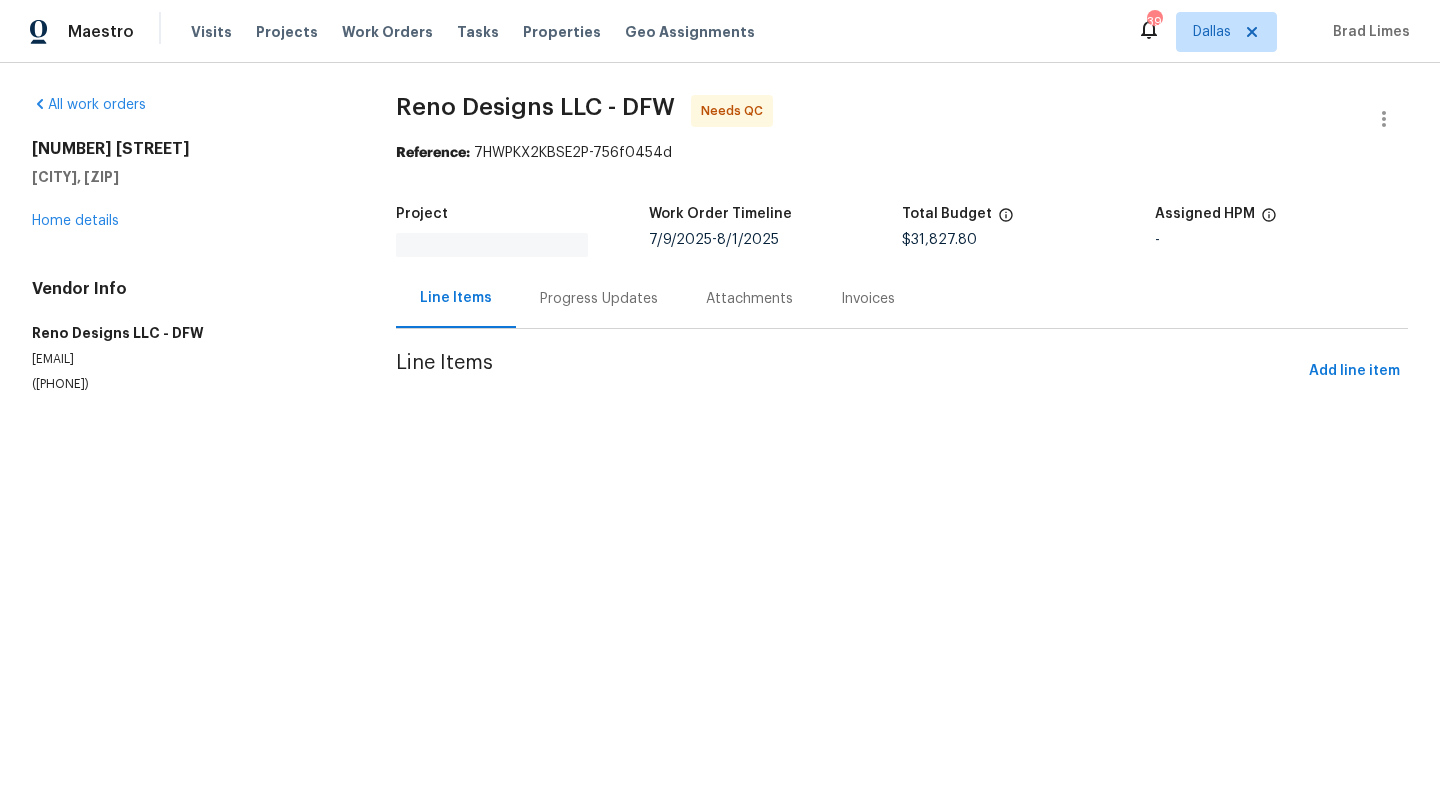 scroll, scrollTop: 0, scrollLeft: 0, axis: both 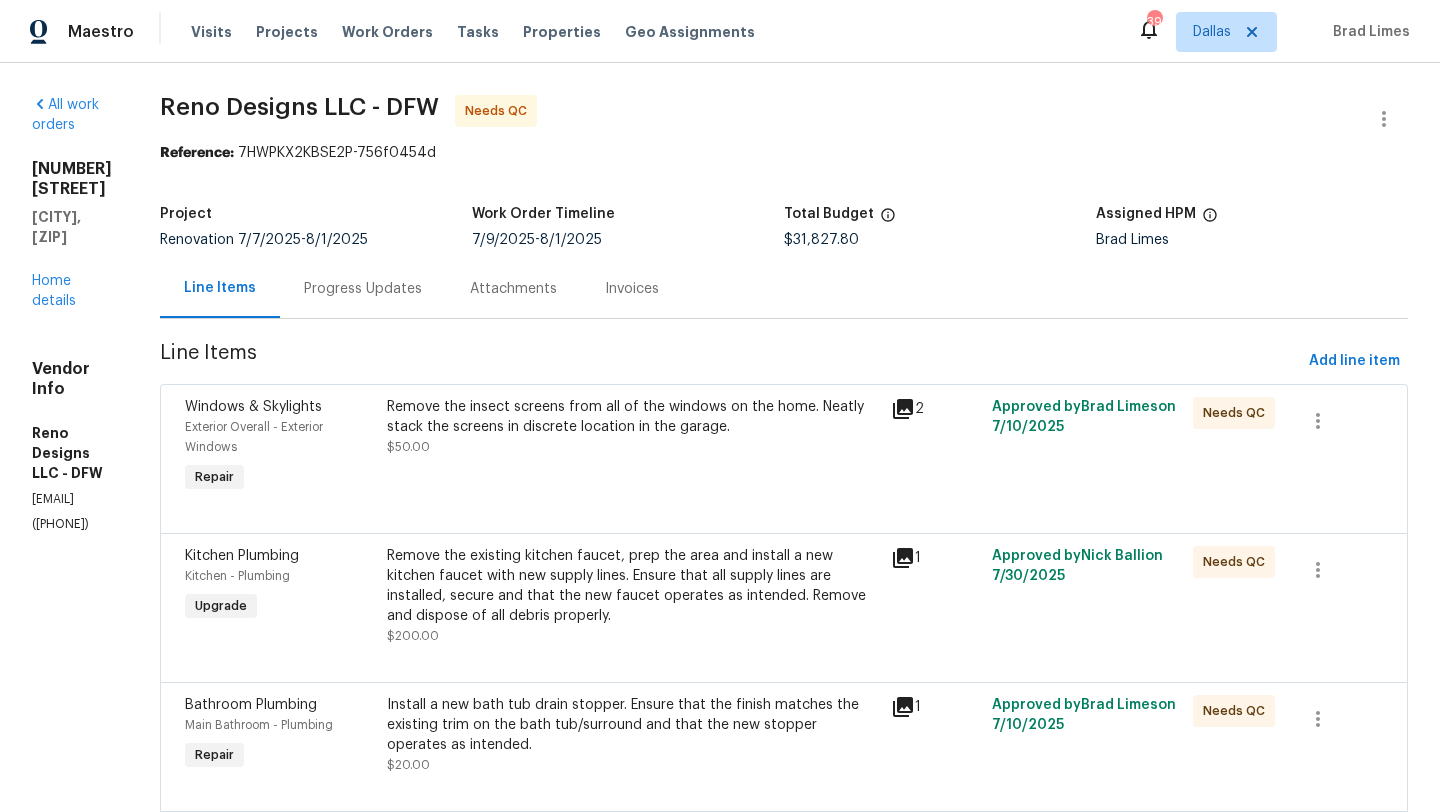 click on "Remove the insect screens from all of the windows on the home. Neatly stack the screens in discrete location in the garage. $50.00" at bounding box center (633, 447) 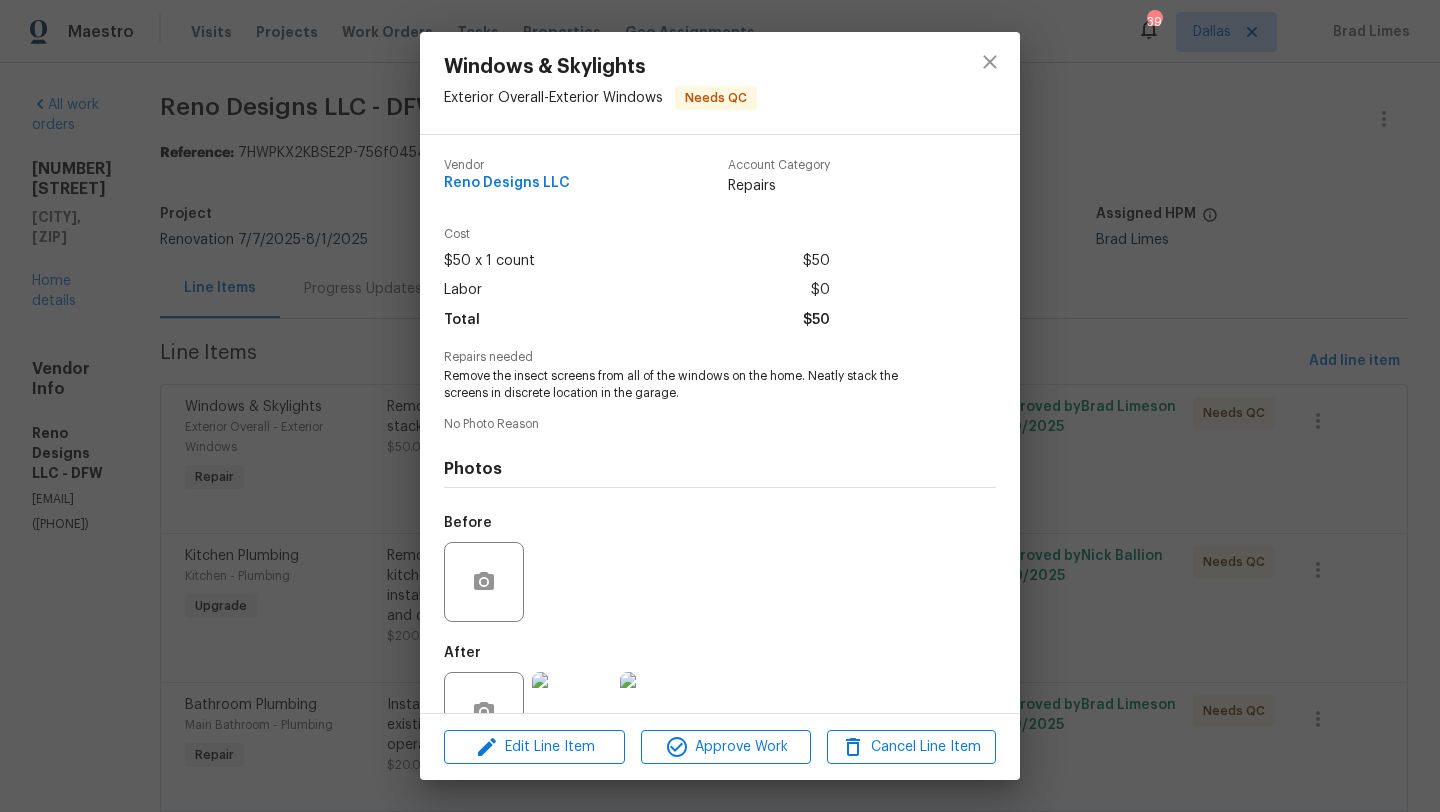 scroll, scrollTop: 59, scrollLeft: 0, axis: vertical 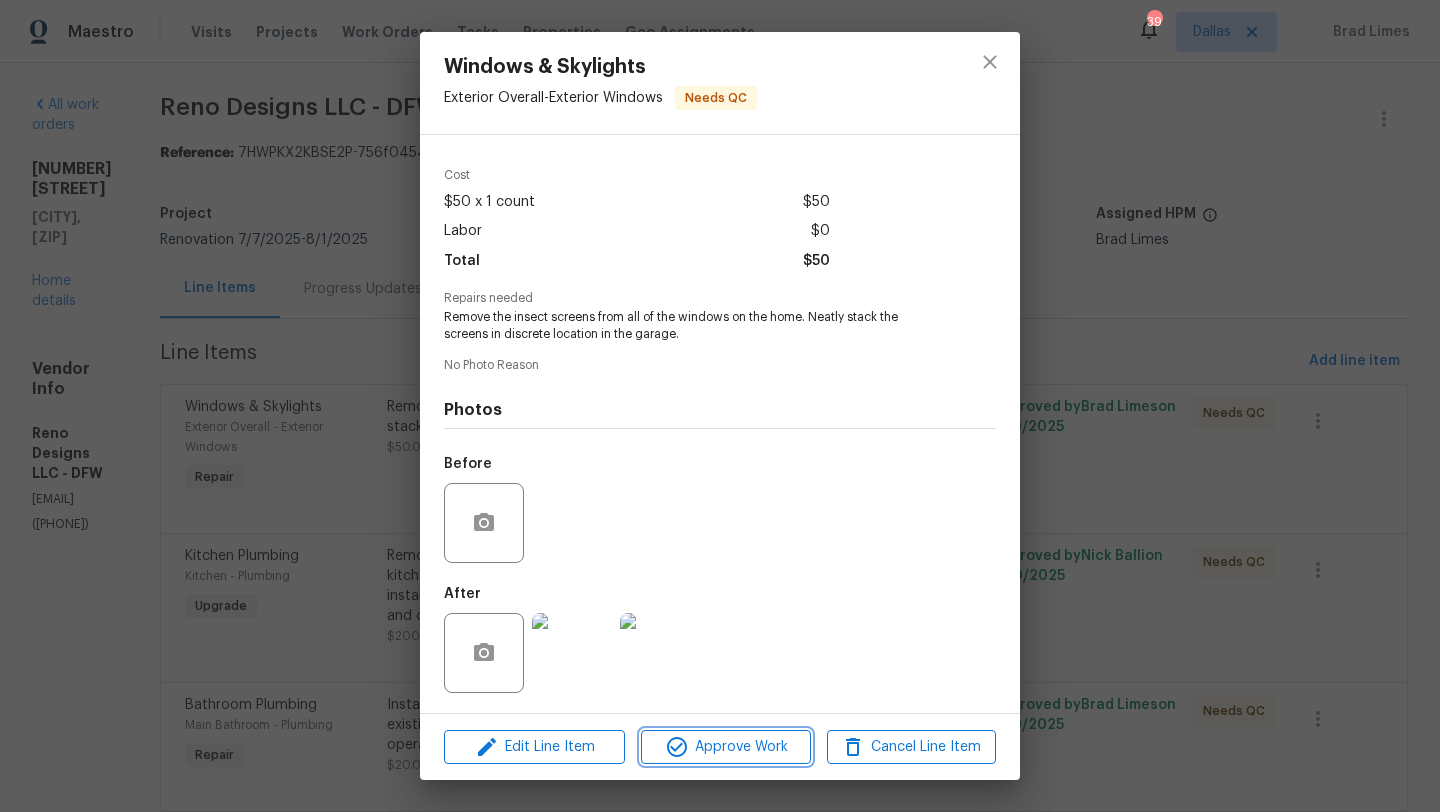 click on "Approve Work" at bounding box center [725, 747] 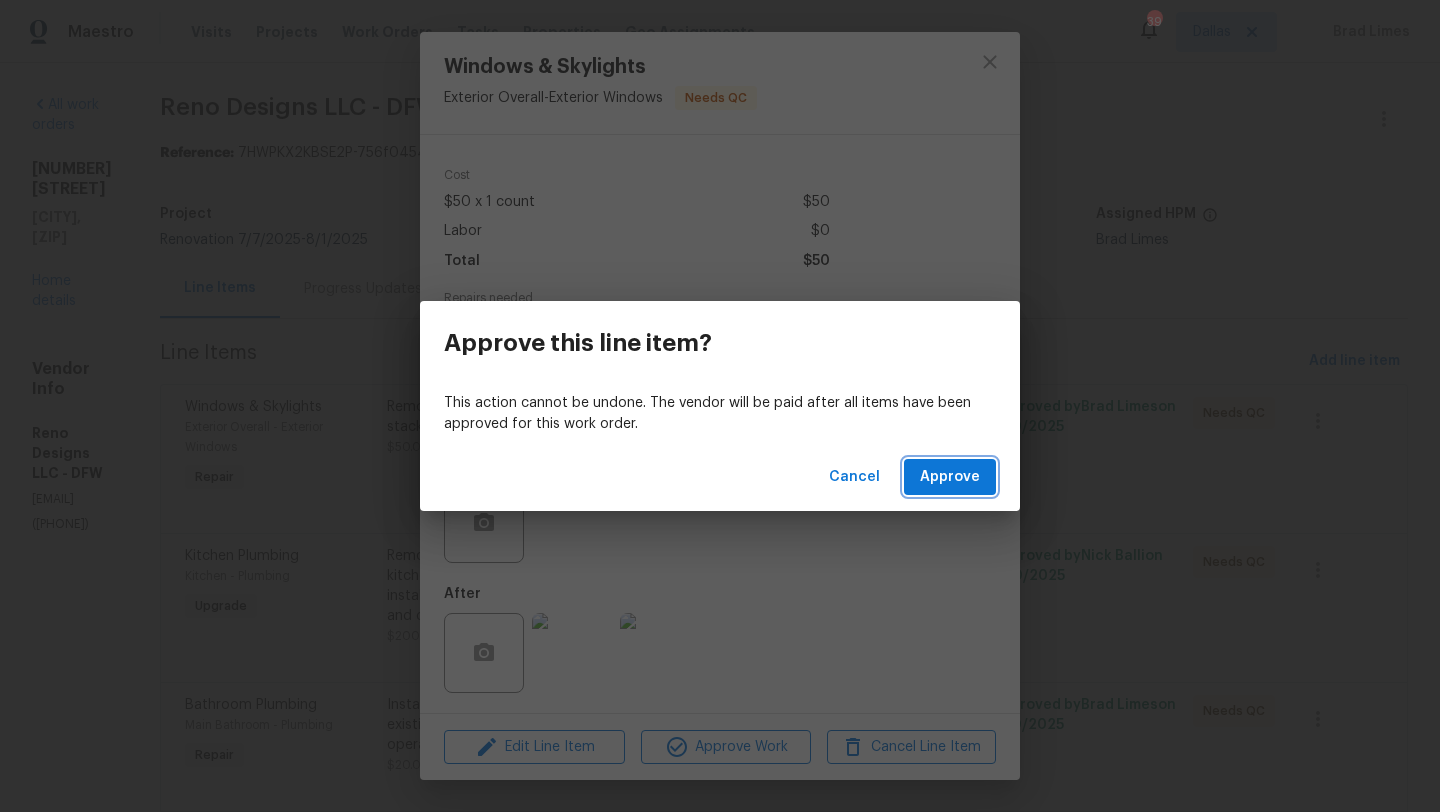 click on "Approve" at bounding box center [950, 477] 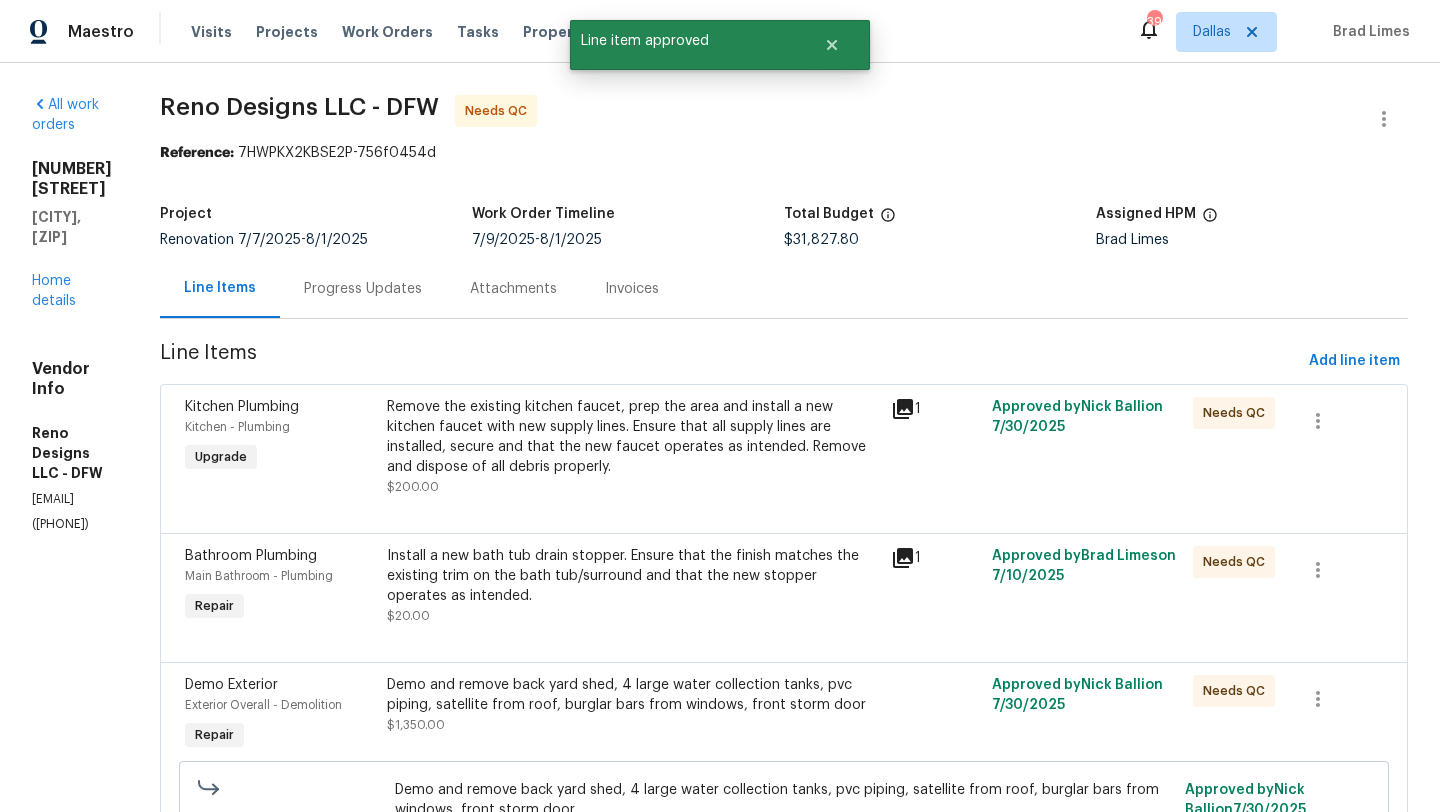click on "Remove the existing kitchen faucet, prep the area and install a new kitchen faucet with new supply lines. Ensure that all supply lines are installed, secure and that the new faucet operates as intended. Remove and dispose of all debris properly. $200.00" at bounding box center (633, 447) 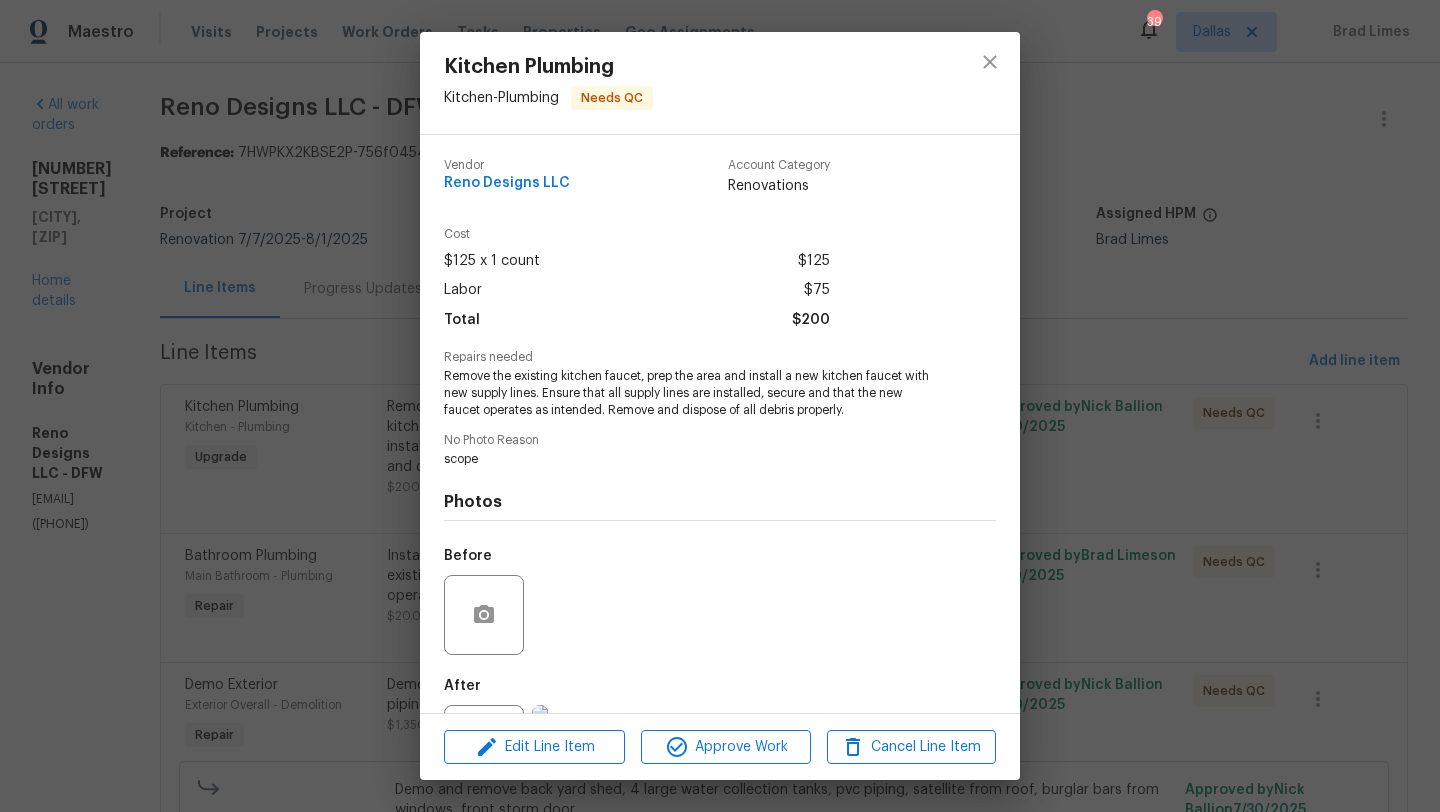 scroll, scrollTop: 92, scrollLeft: 0, axis: vertical 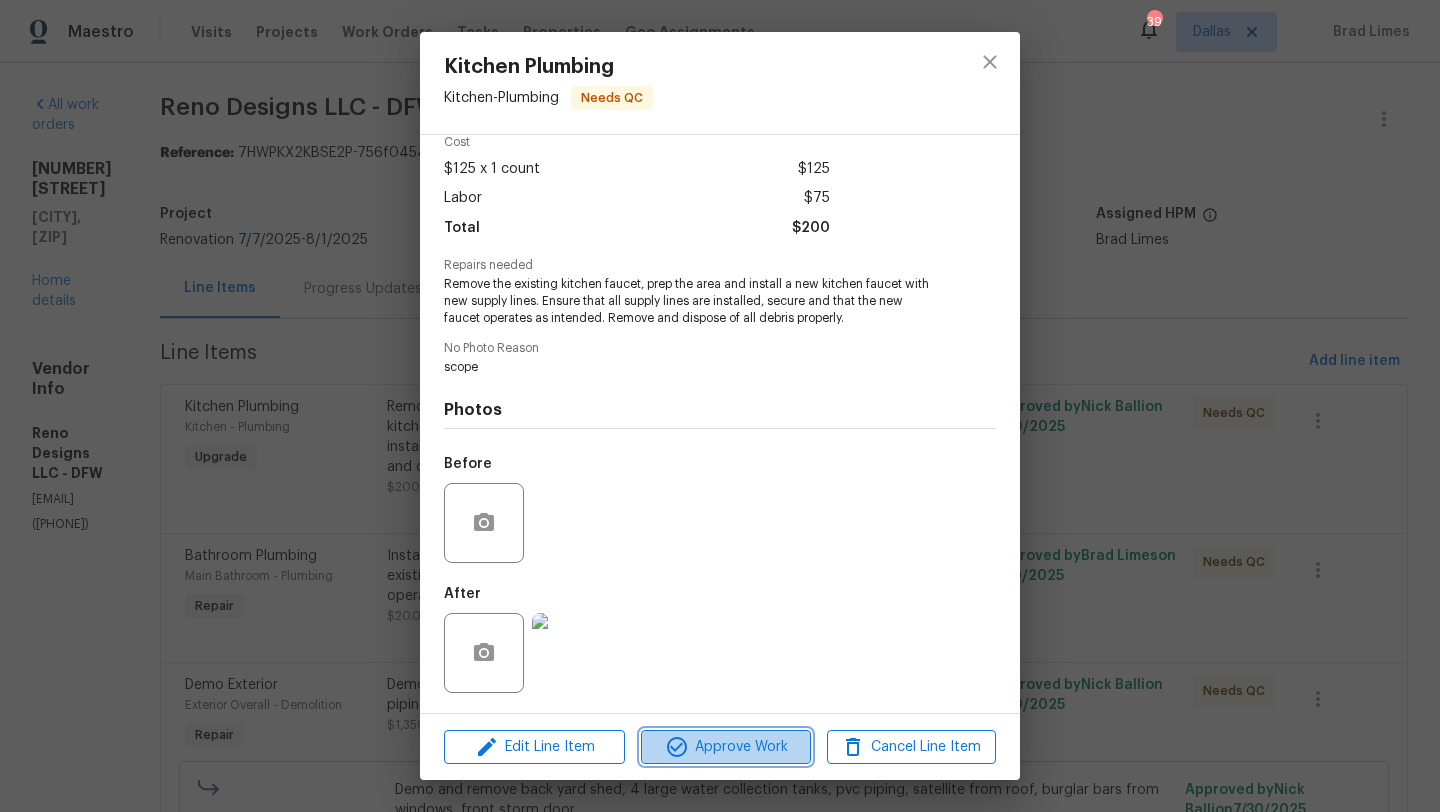 click on "Approve Work" at bounding box center [725, 747] 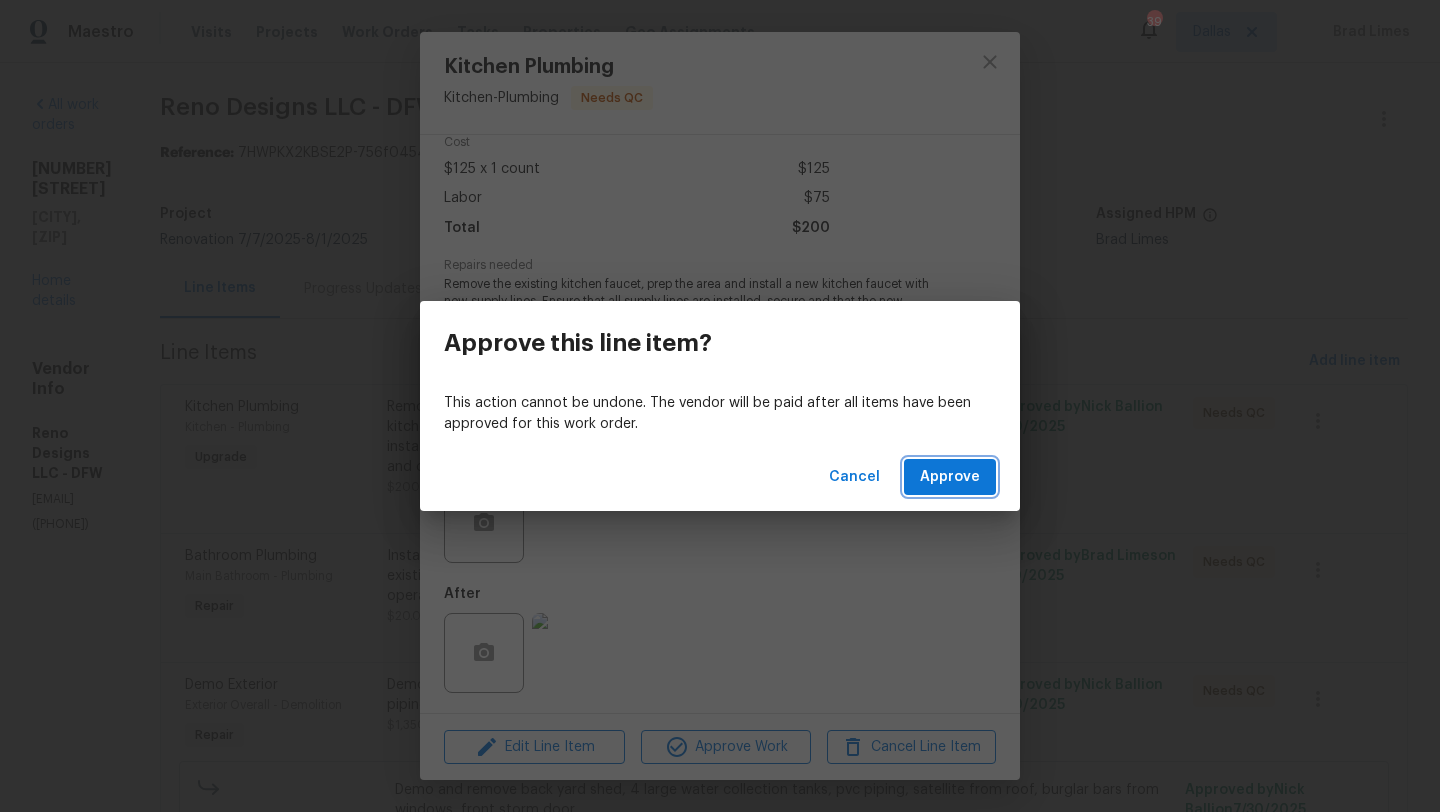 click on "Approve" at bounding box center [950, 477] 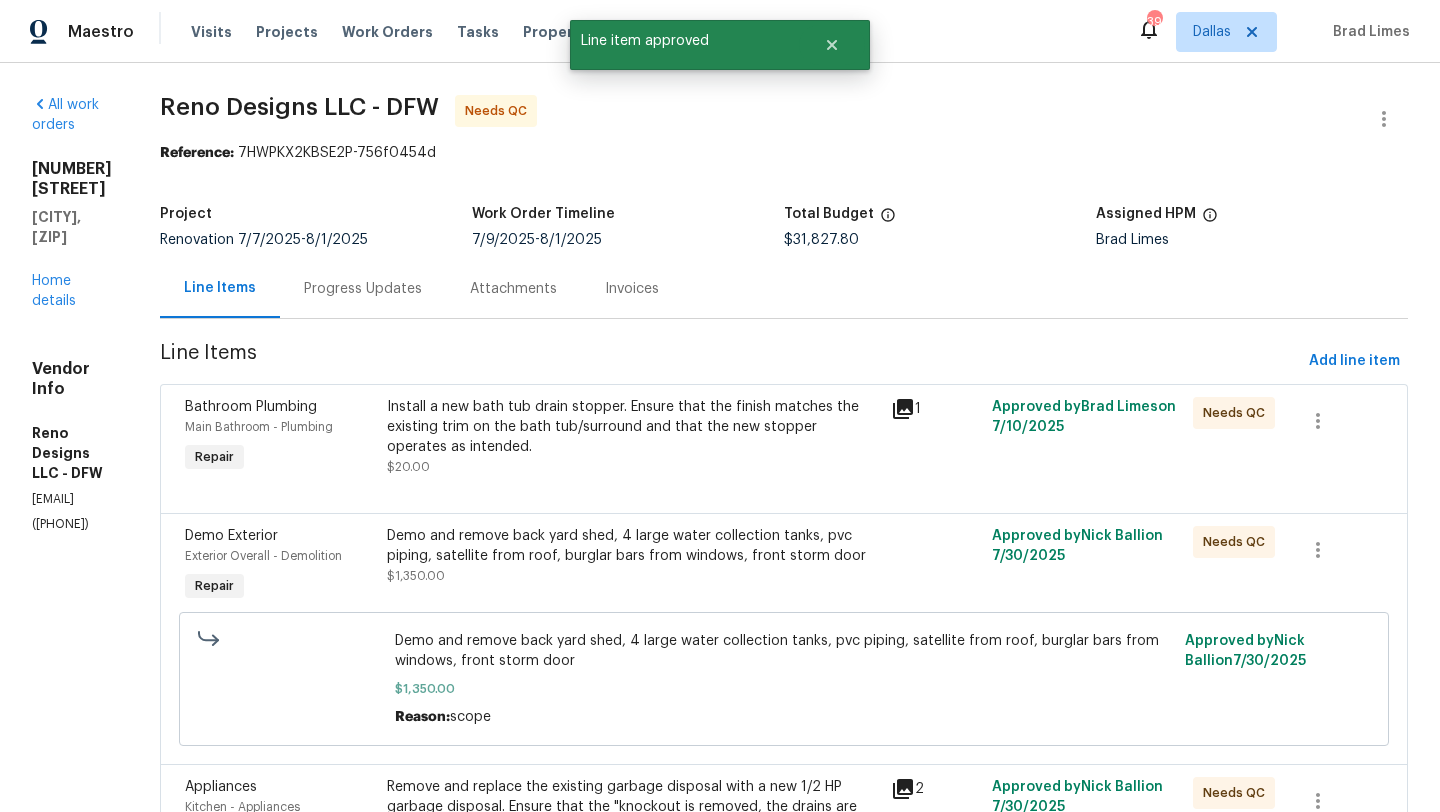 click on "Install a new bath tub drain stopper. Ensure that the finish matches the existing trim on the bath tub/surround and that the new stopper operates as intended." at bounding box center [633, 427] 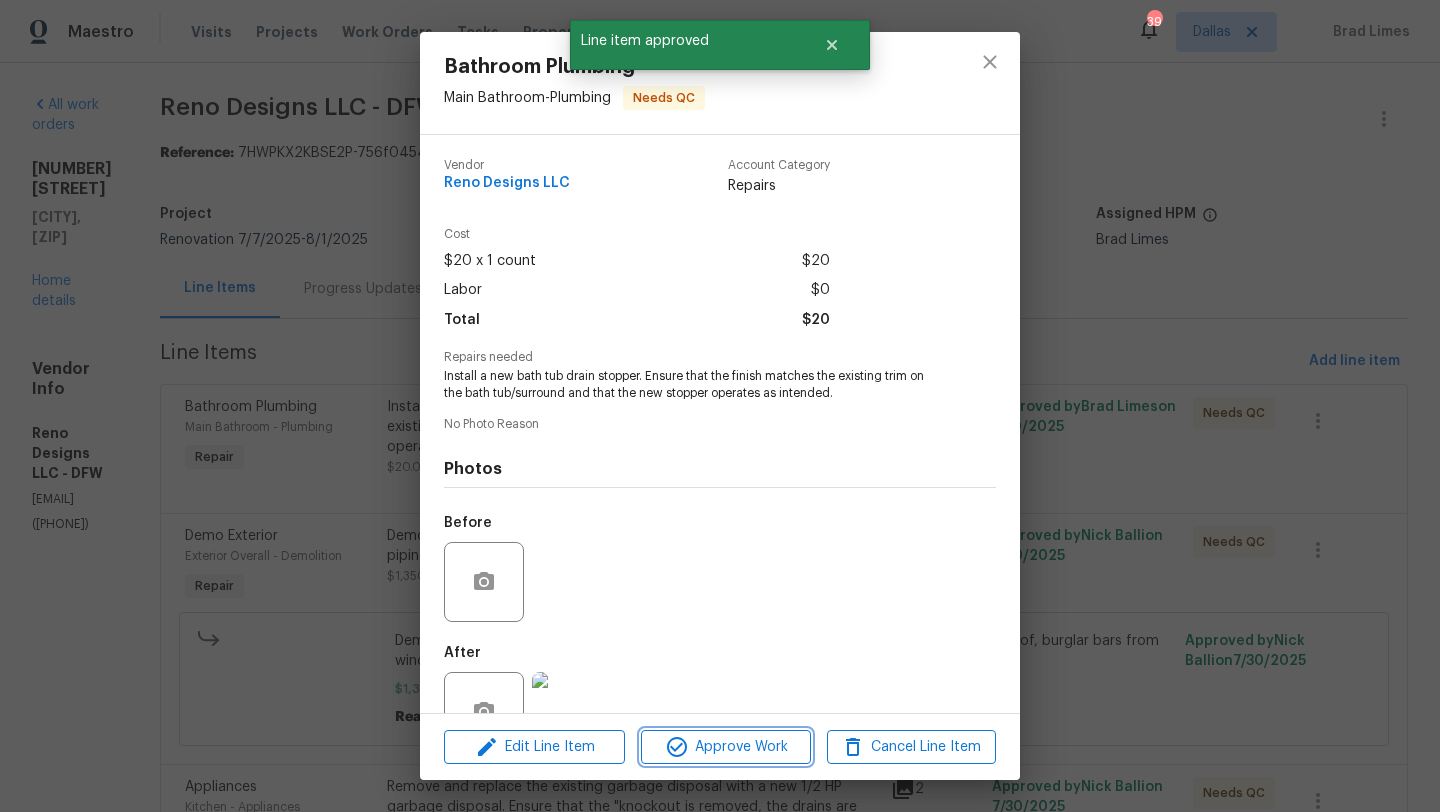 click on "Approve Work" at bounding box center (725, 747) 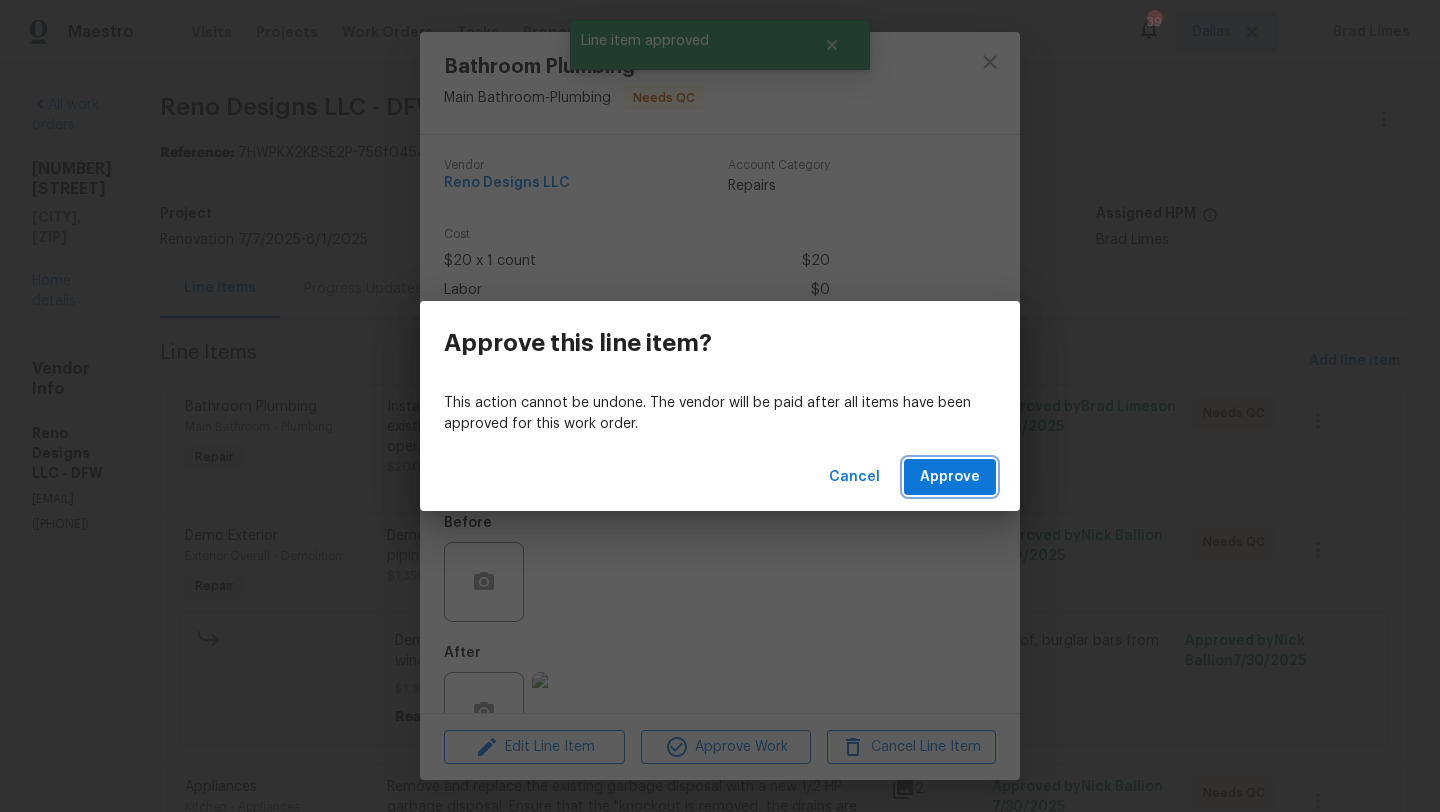click on "Approve" at bounding box center (950, 477) 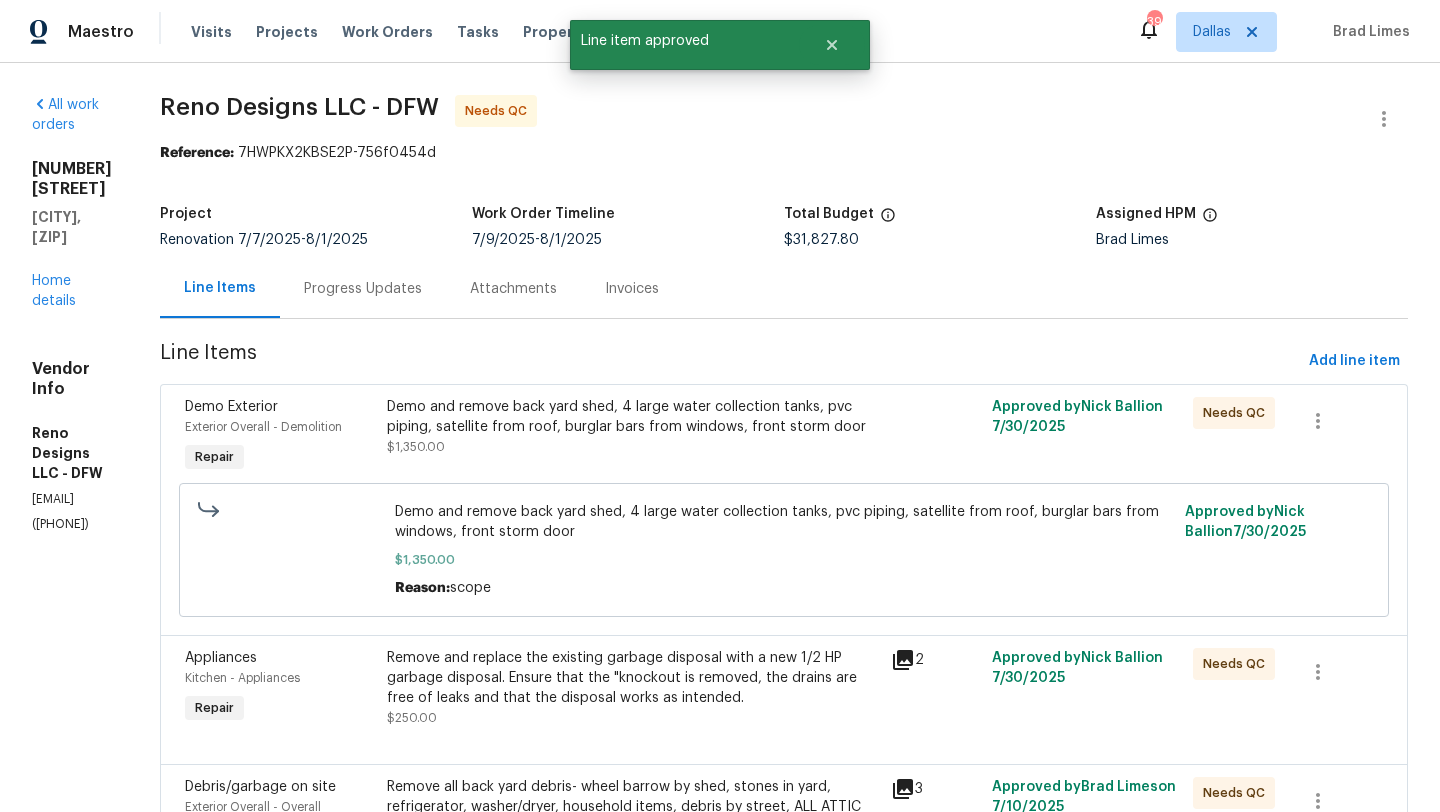 click on "Demo and remove back yard shed, 4 large water collection tanks, pvc piping, satellite from roof, burglar bars from windows, front storm door" at bounding box center (633, 417) 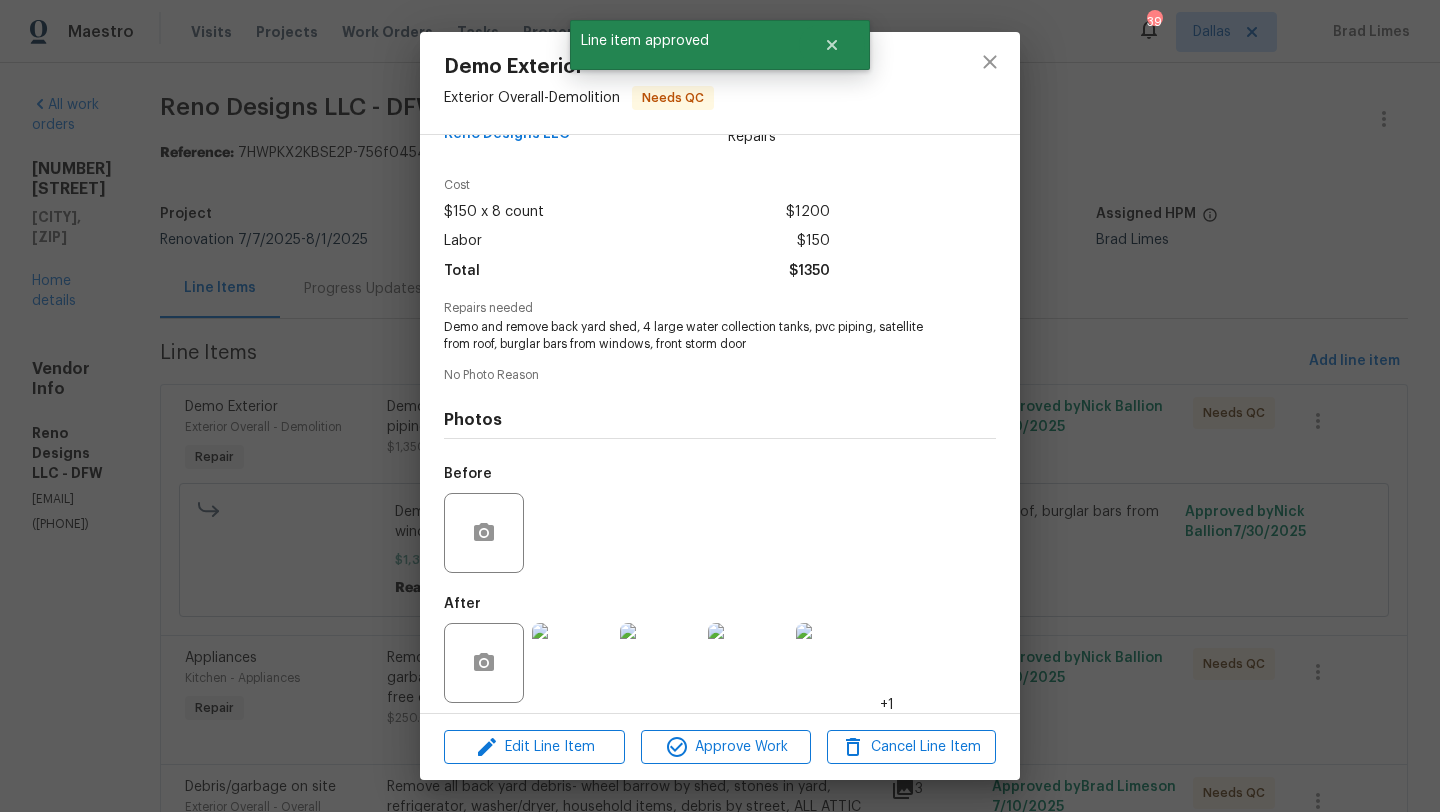 scroll, scrollTop: 59, scrollLeft: 0, axis: vertical 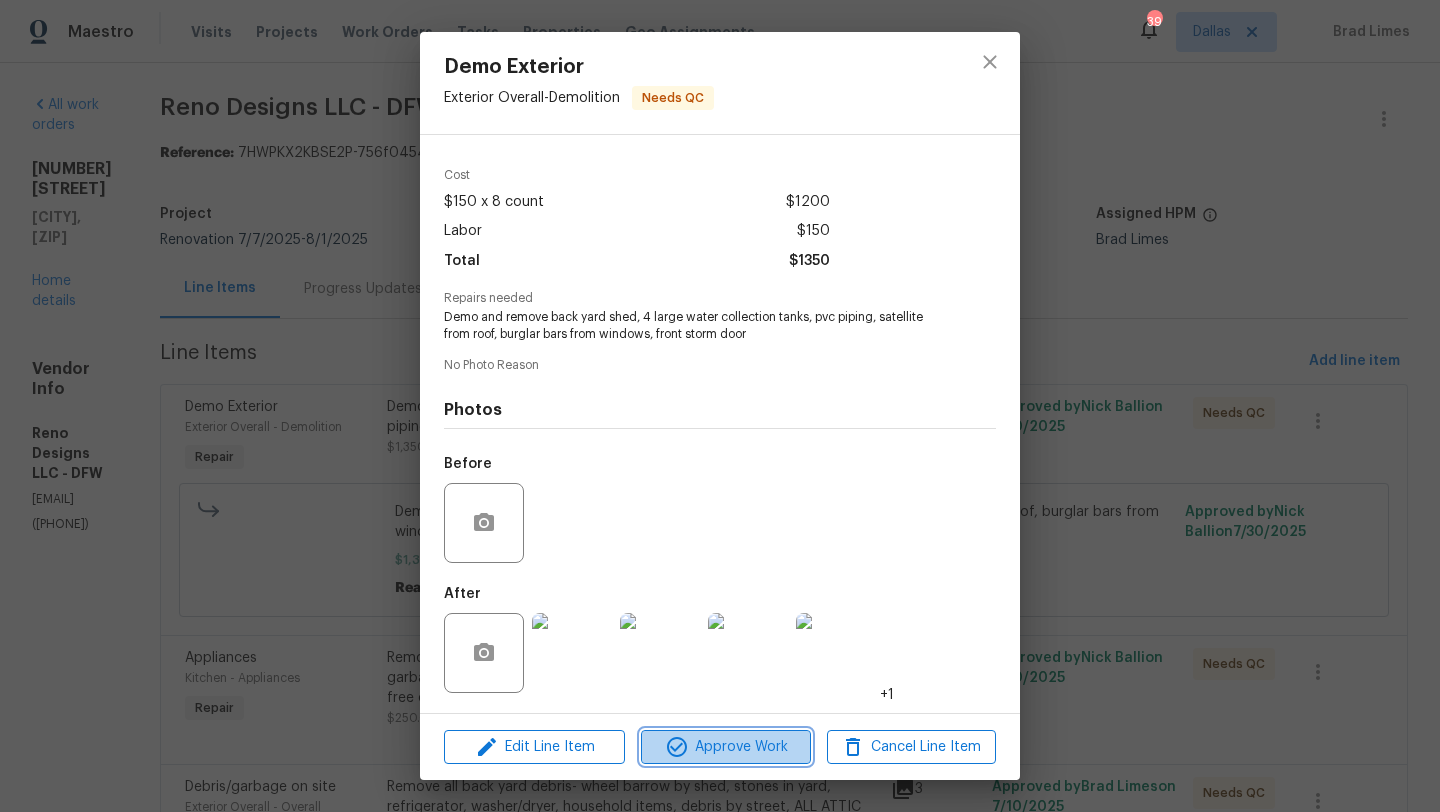 click on "Approve Work" at bounding box center (725, 747) 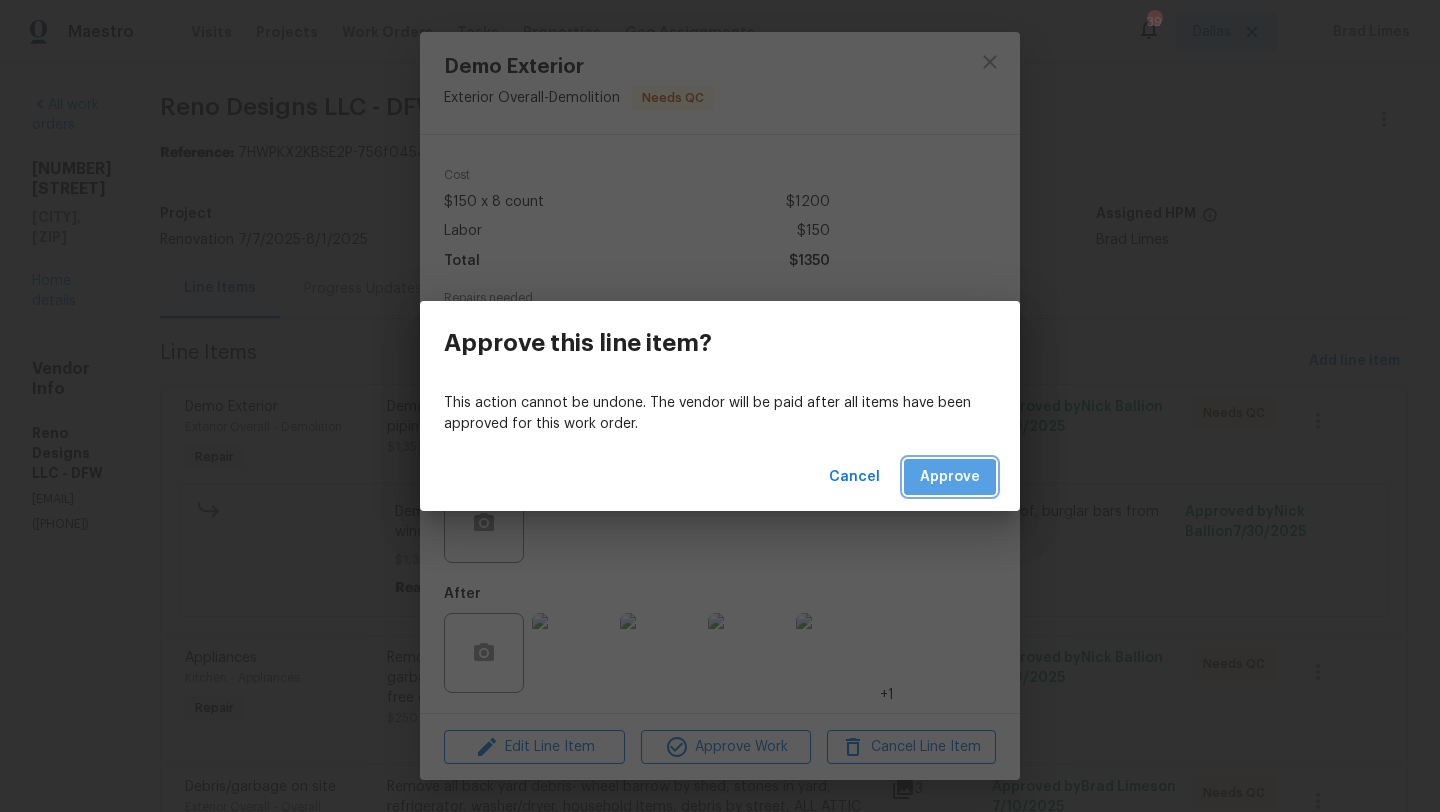 click on "Approve" at bounding box center (950, 477) 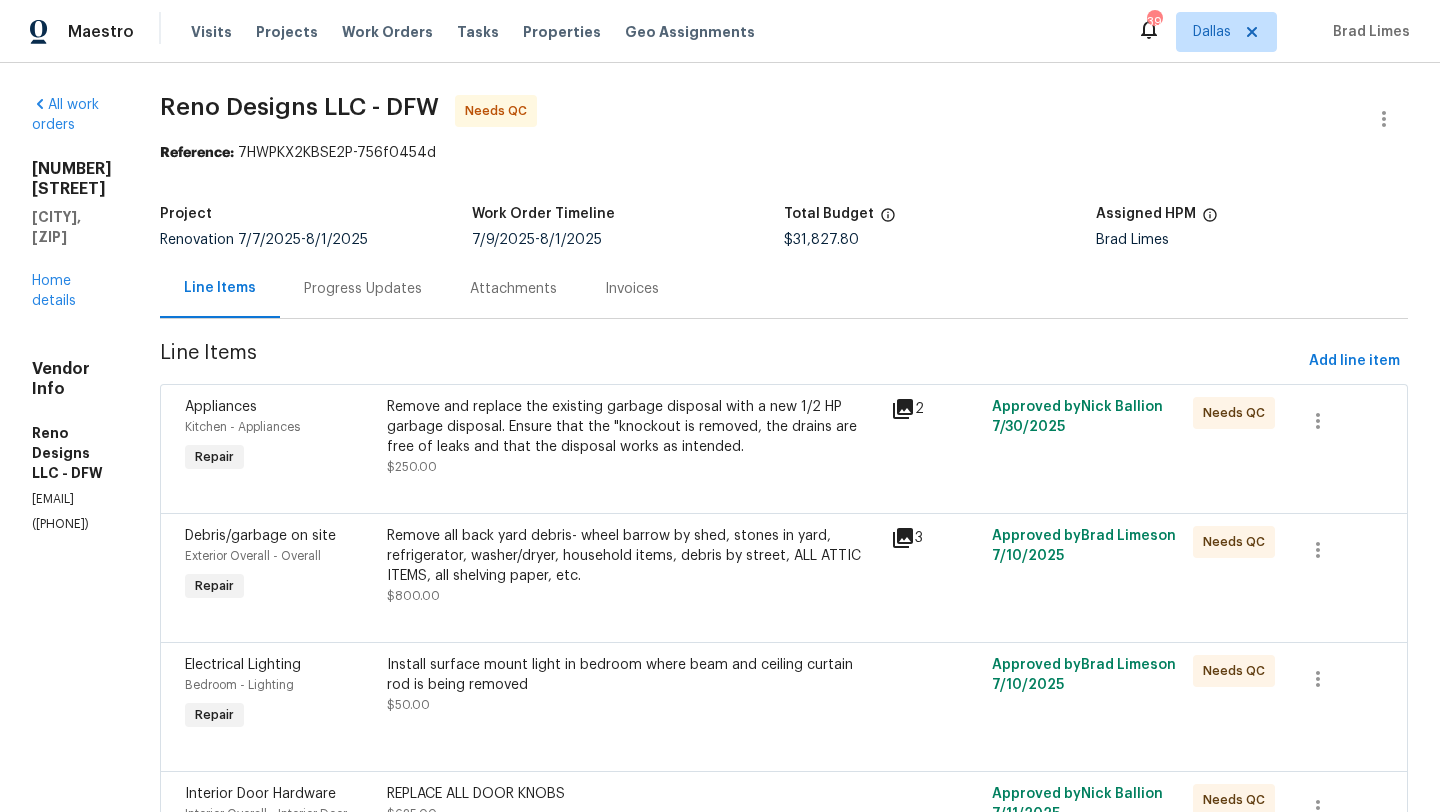 click on "Remove and replace the existing garbage disposal with a new 1/2 HP garbage disposal. Ensure that the "knockout is removed, the drains are free of leaks and that the disposal works as intended." at bounding box center (633, 427) 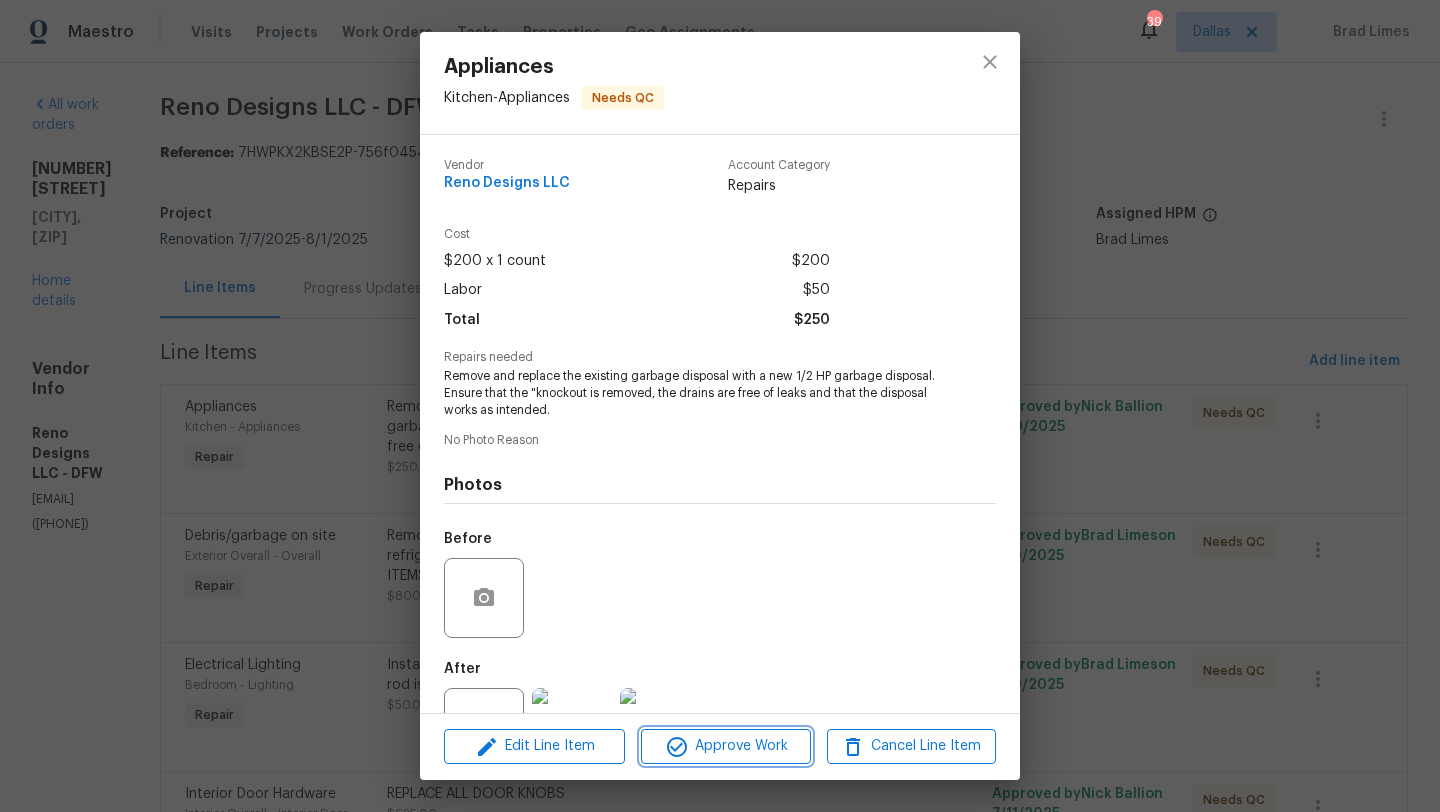 click on "Approve Work" at bounding box center [725, 746] 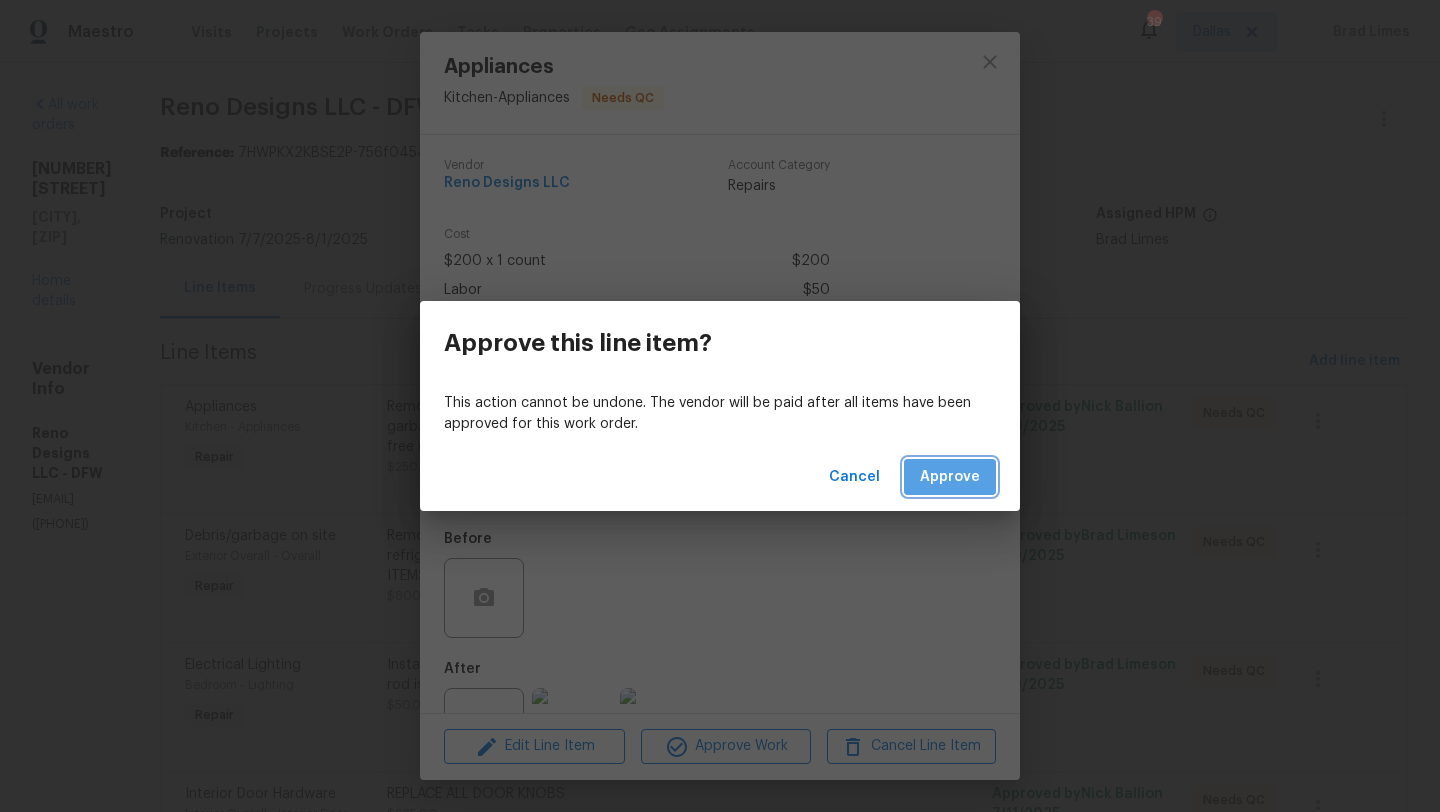 click on "Approve" at bounding box center [950, 477] 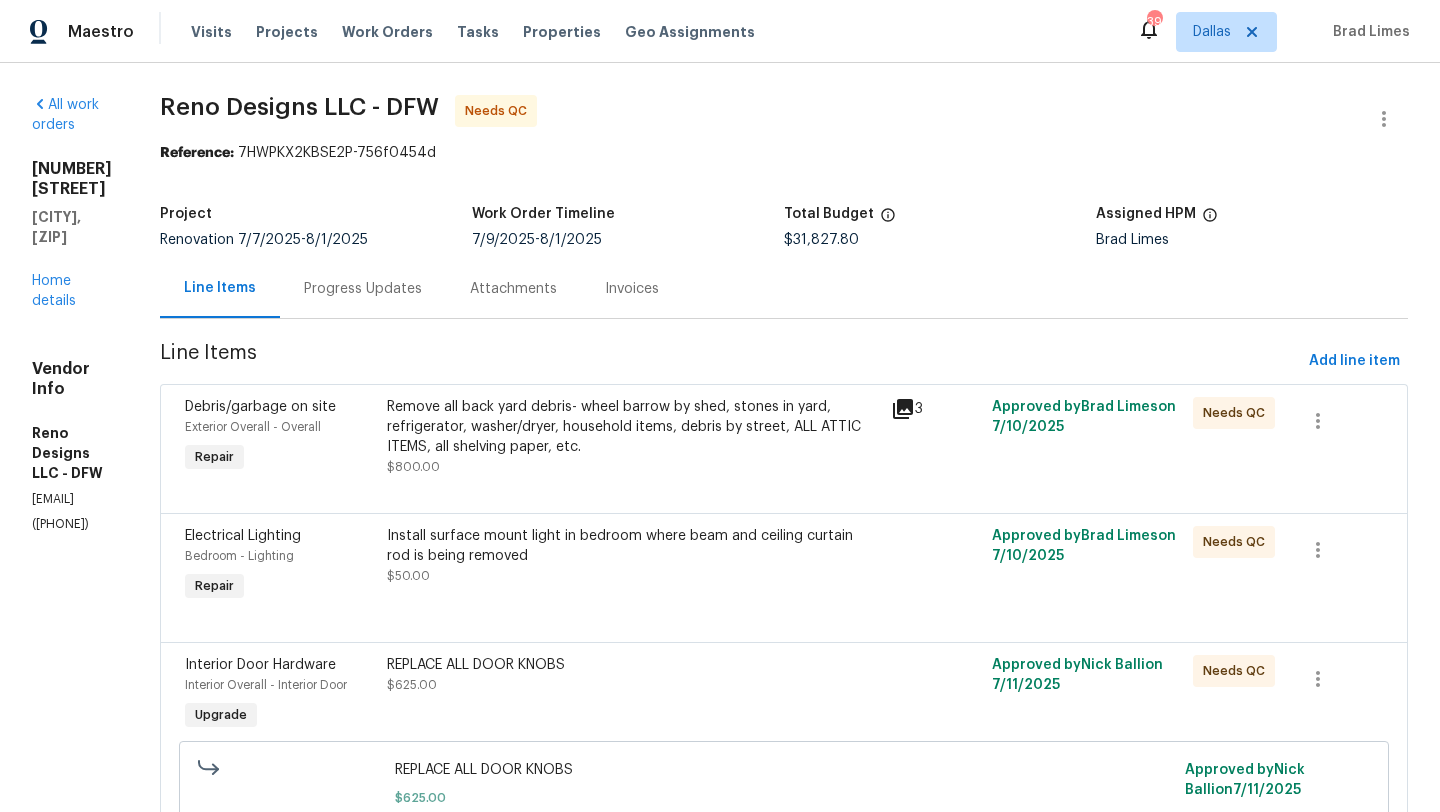 click on "Remove all back yard debris- wheel barrow by shed, stones in yard, refrigerator, washer/dryer, household items, debris by street, ALL ATTIC ITEMS, all shelving paper, etc." at bounding box center [633, 427] 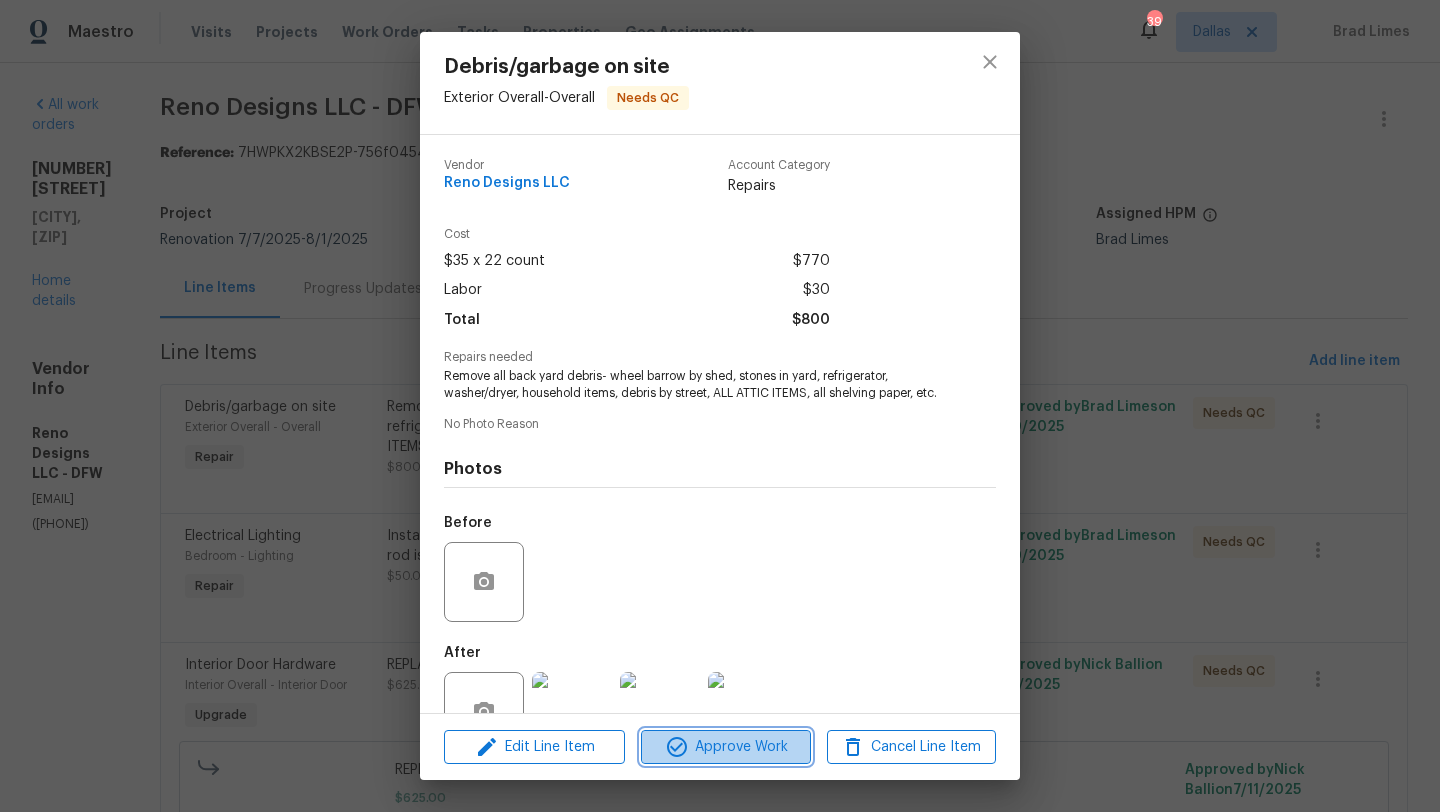 click on "Approve Work" at bounding box center [725, 747] 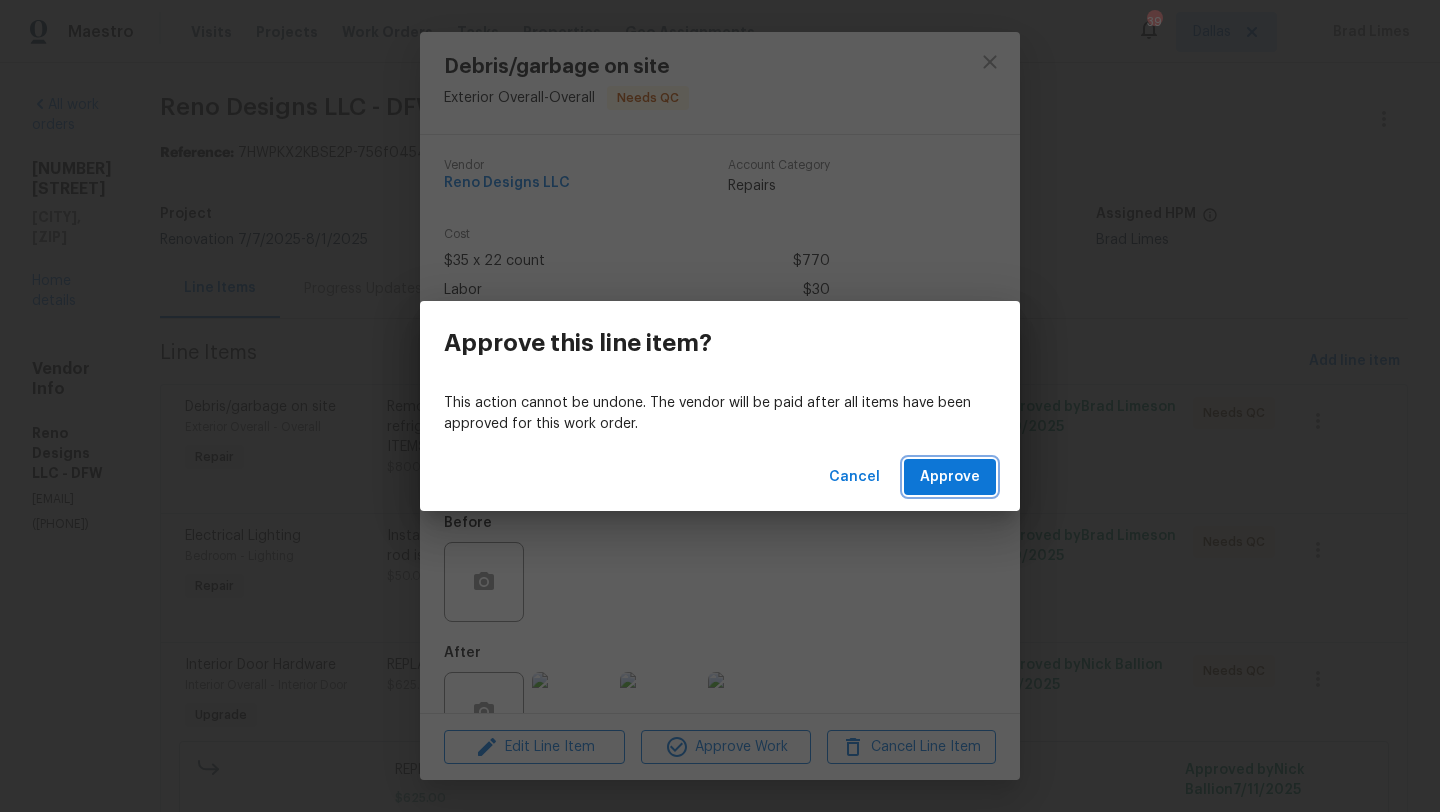 click on "Approve" at bounding box center [950, 477] 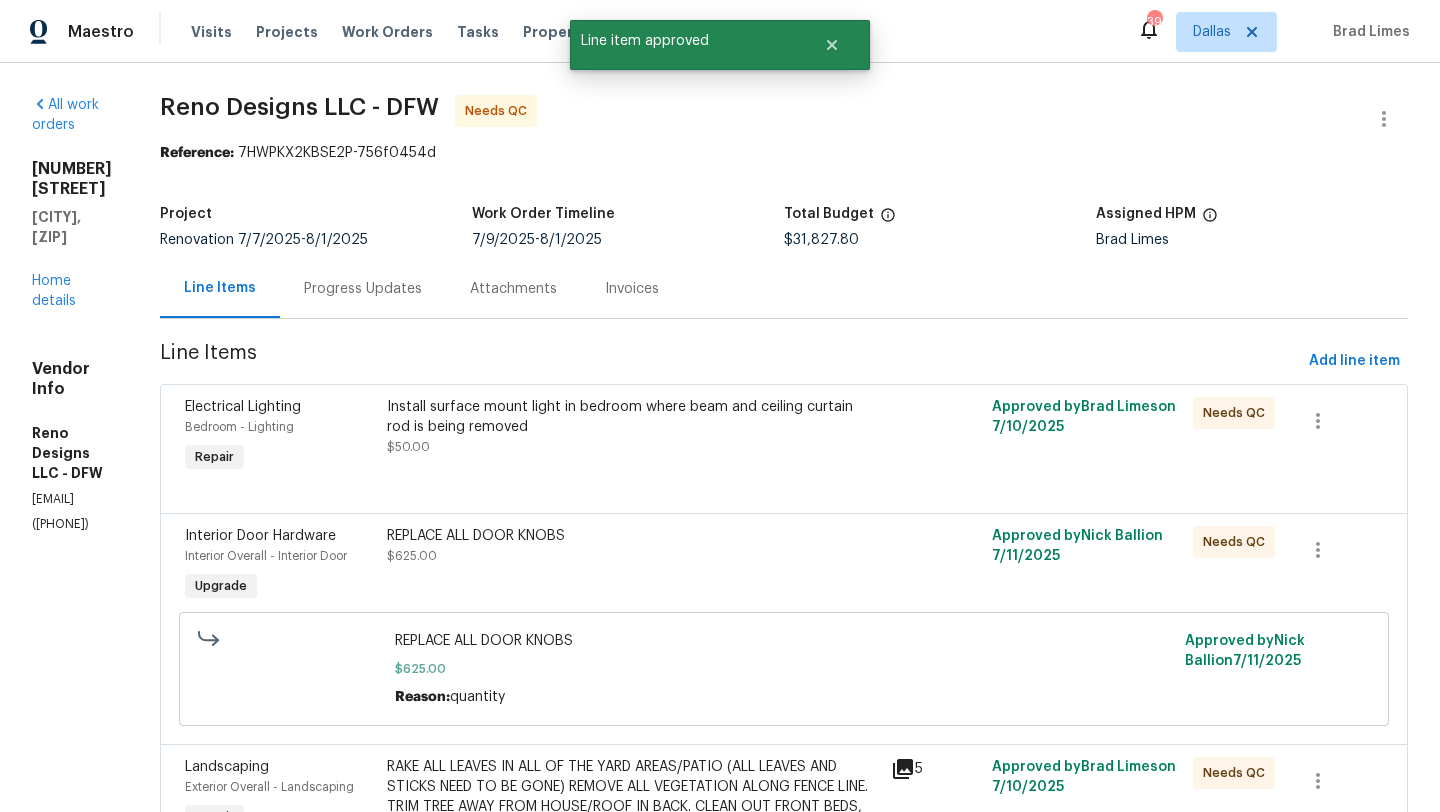 click on "Install surface mount light in bedroom where beam and ceiling curtain rod is being removed" at bounding box center [633, 417] 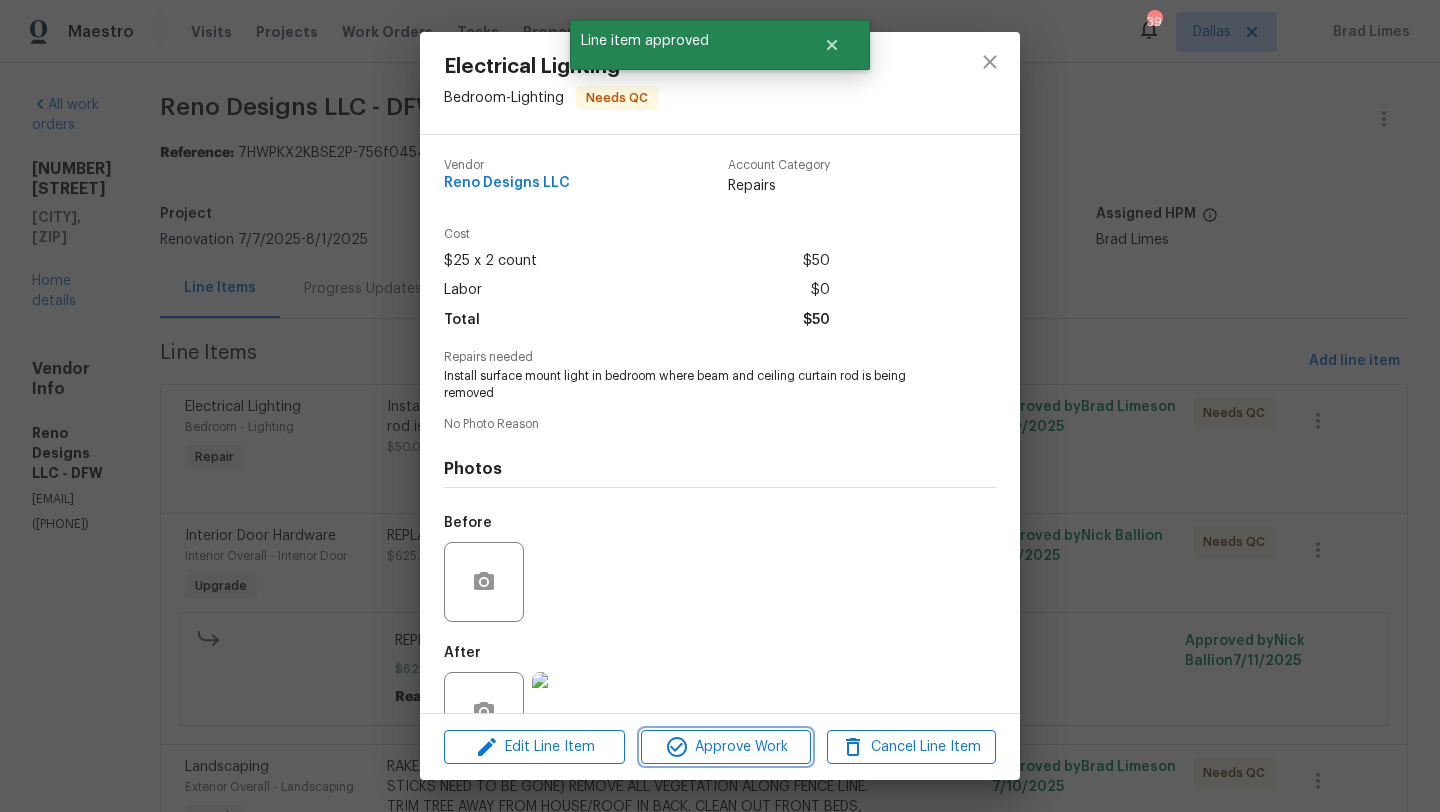 click on "Approve Work" at bounding box center [725, 747] 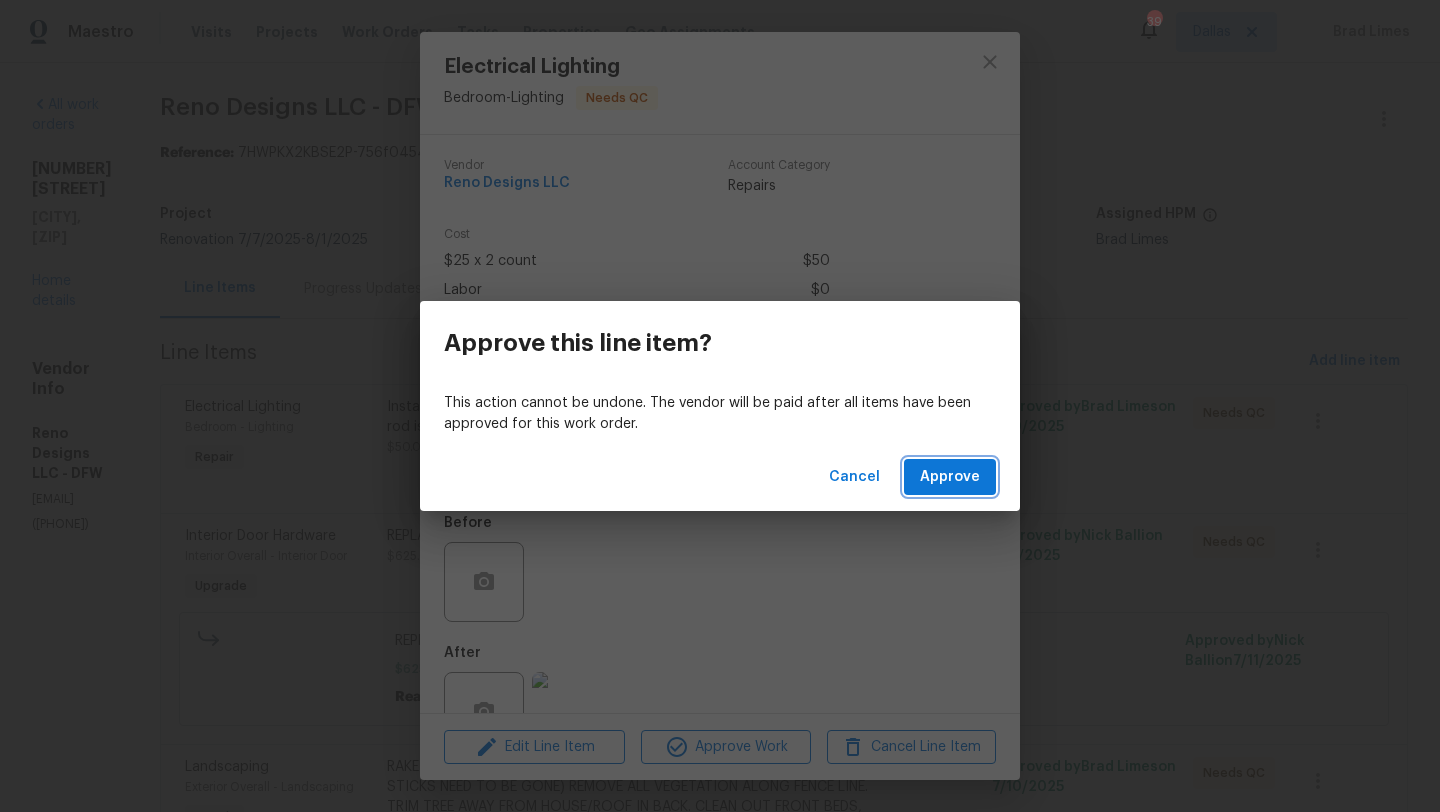 click on "Approve" at bounding box center [950, 477] 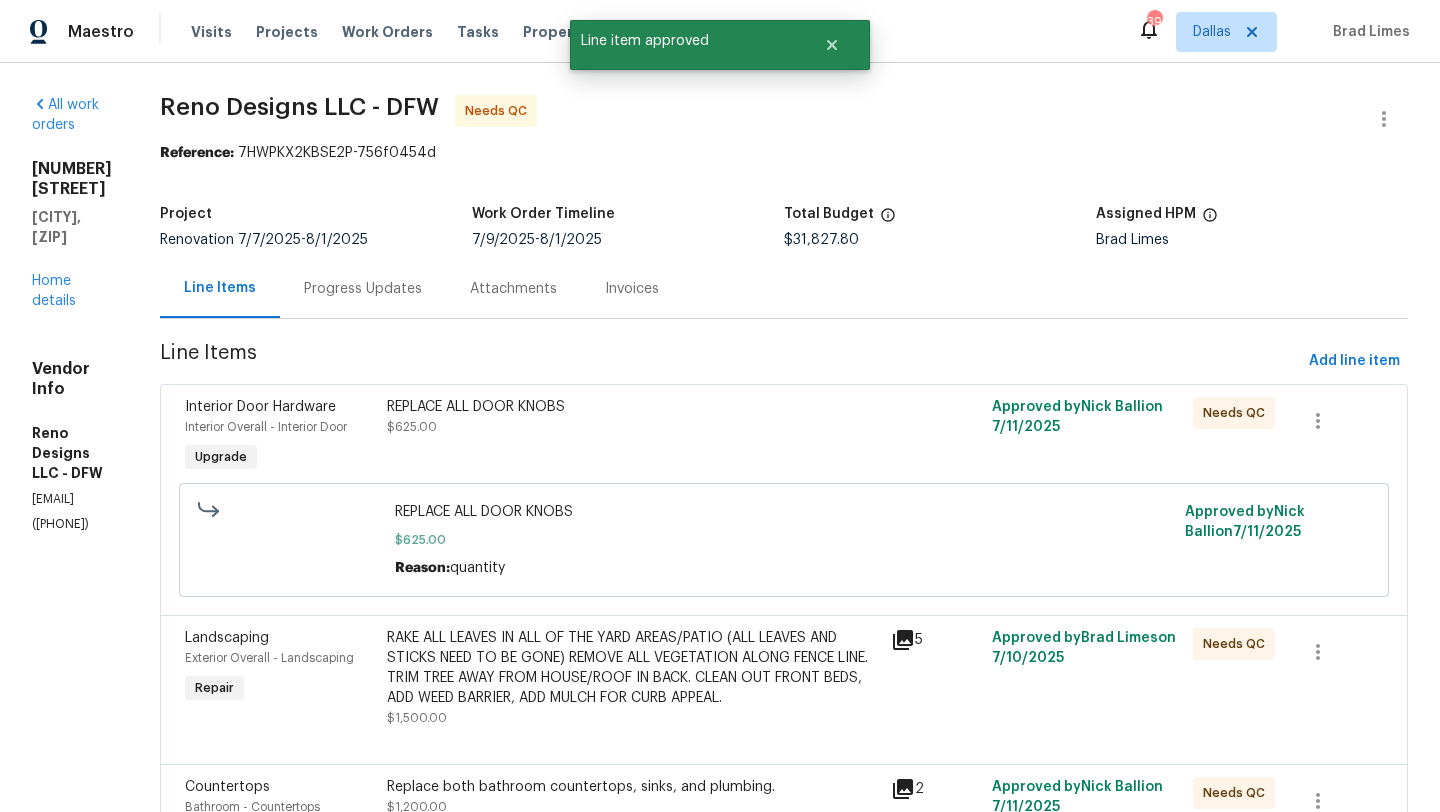 click on "REPLACE ALL DOOR KNOBS $625.00" at bounding box center [633, 437] 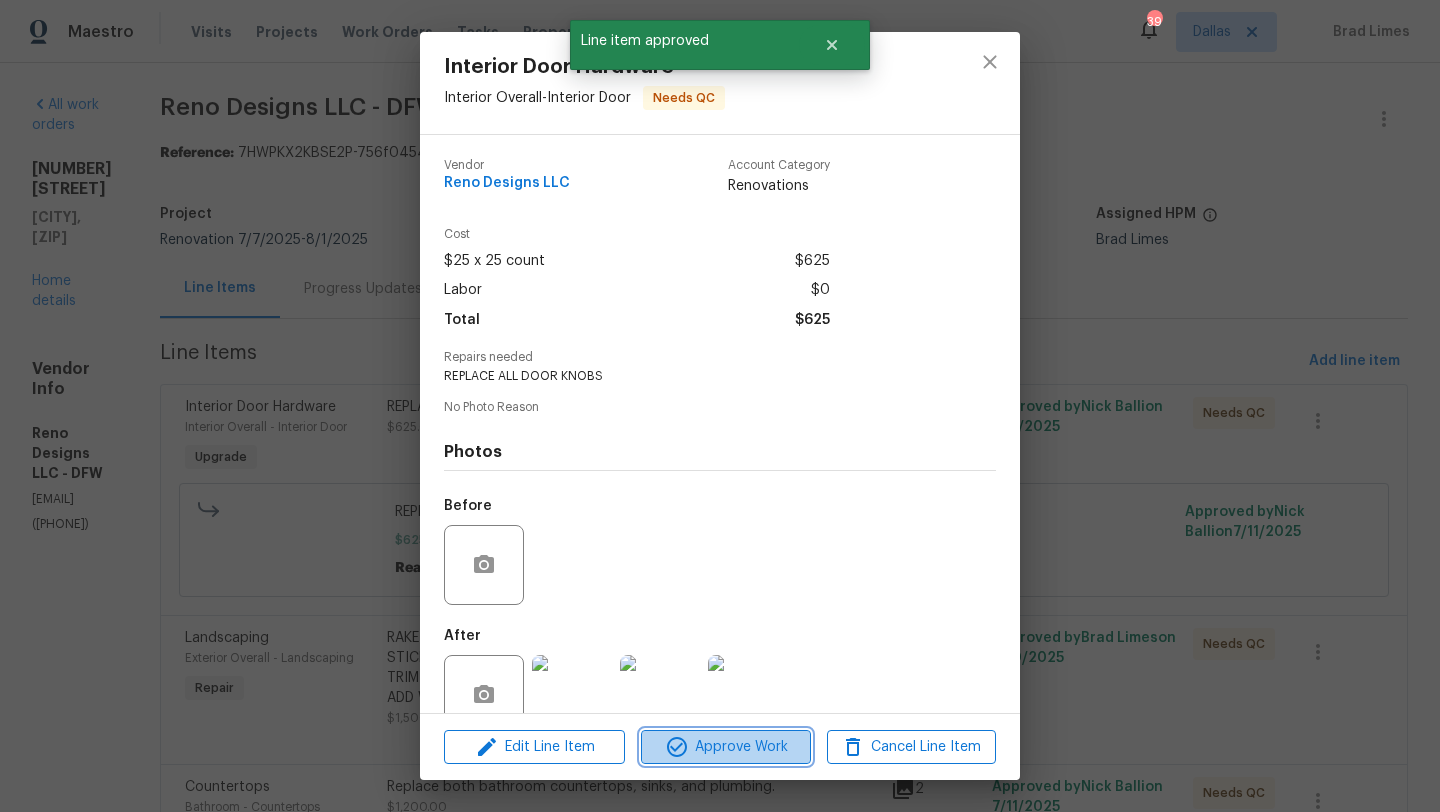 click on "Approve Work" at bounding box center (725, 747) 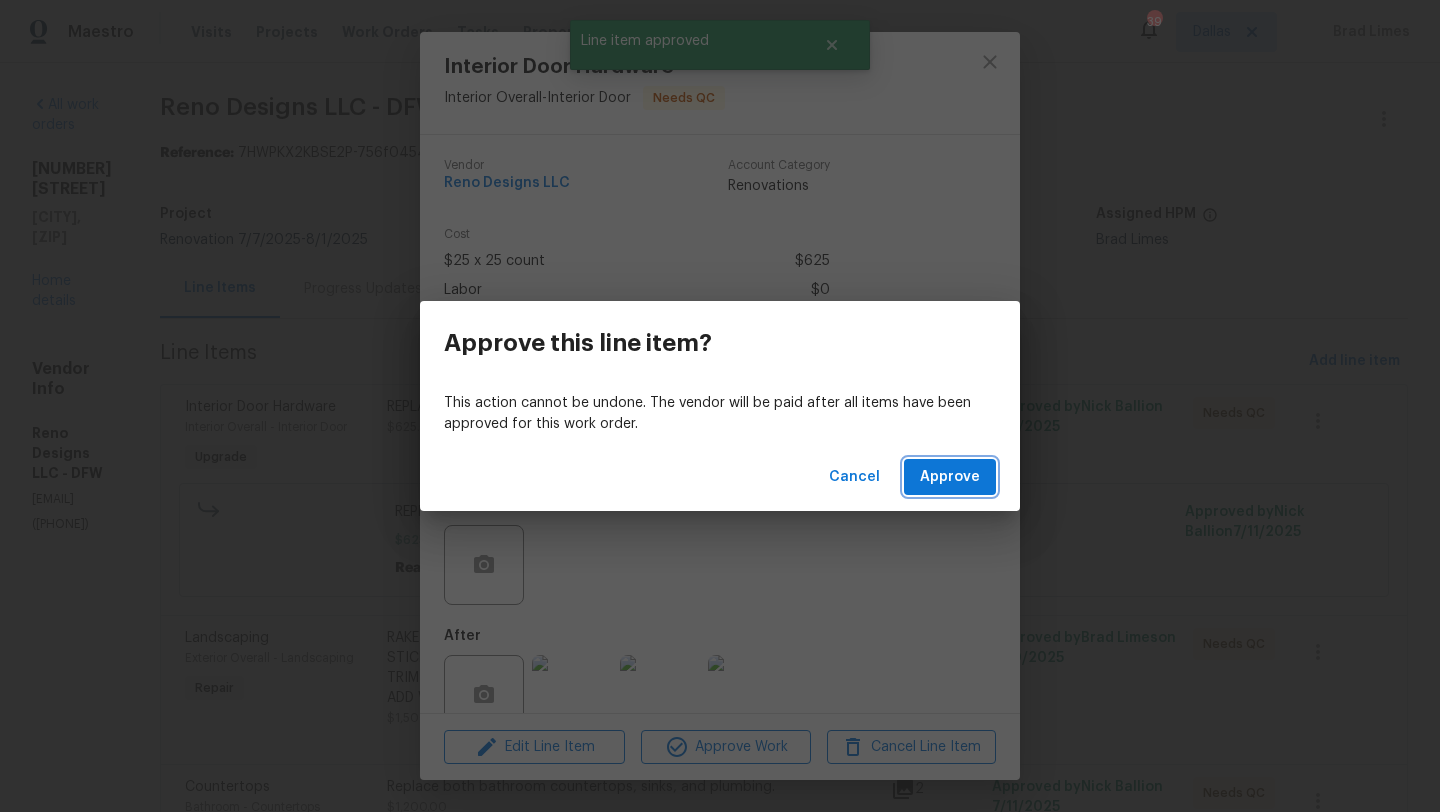 click on "Approve" at bounding box center (950, 477) 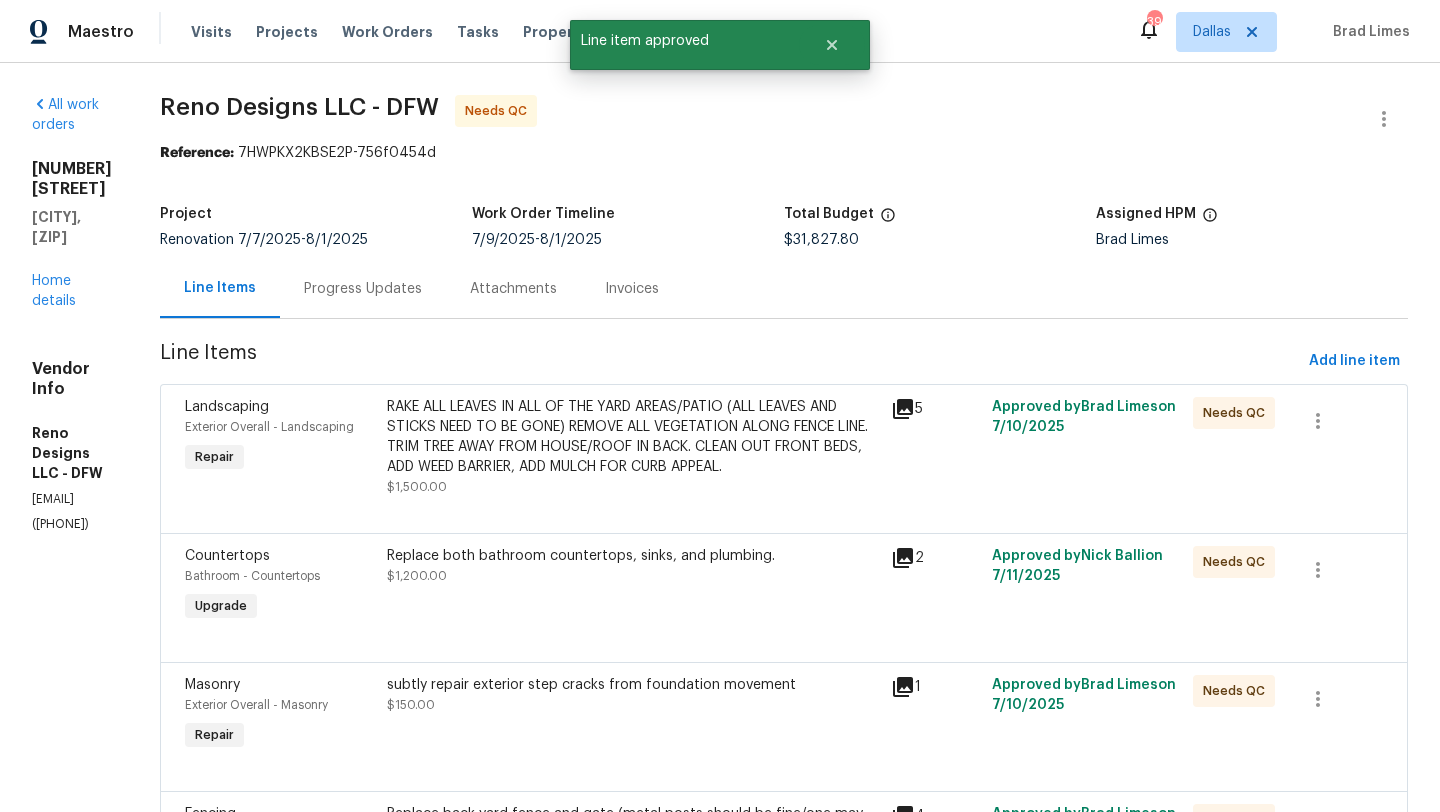 click on "RAKE ALL LEAVES IN ALL OF THE YARD AREAS/PATIO (ALL LEAVES AND STICKS NEED TO BE GONE)
REMOVE ALL VEGETATION ALONG FENCE LINE.
TRIM TREE AWAY FROM HOUSE/ROOF IN BACK.
CLEAN OUT FRONT BEDS, ADD WEED BARRIER, ADD MULCH FOR CURB APPEAL." at bounding box center [633, 437] 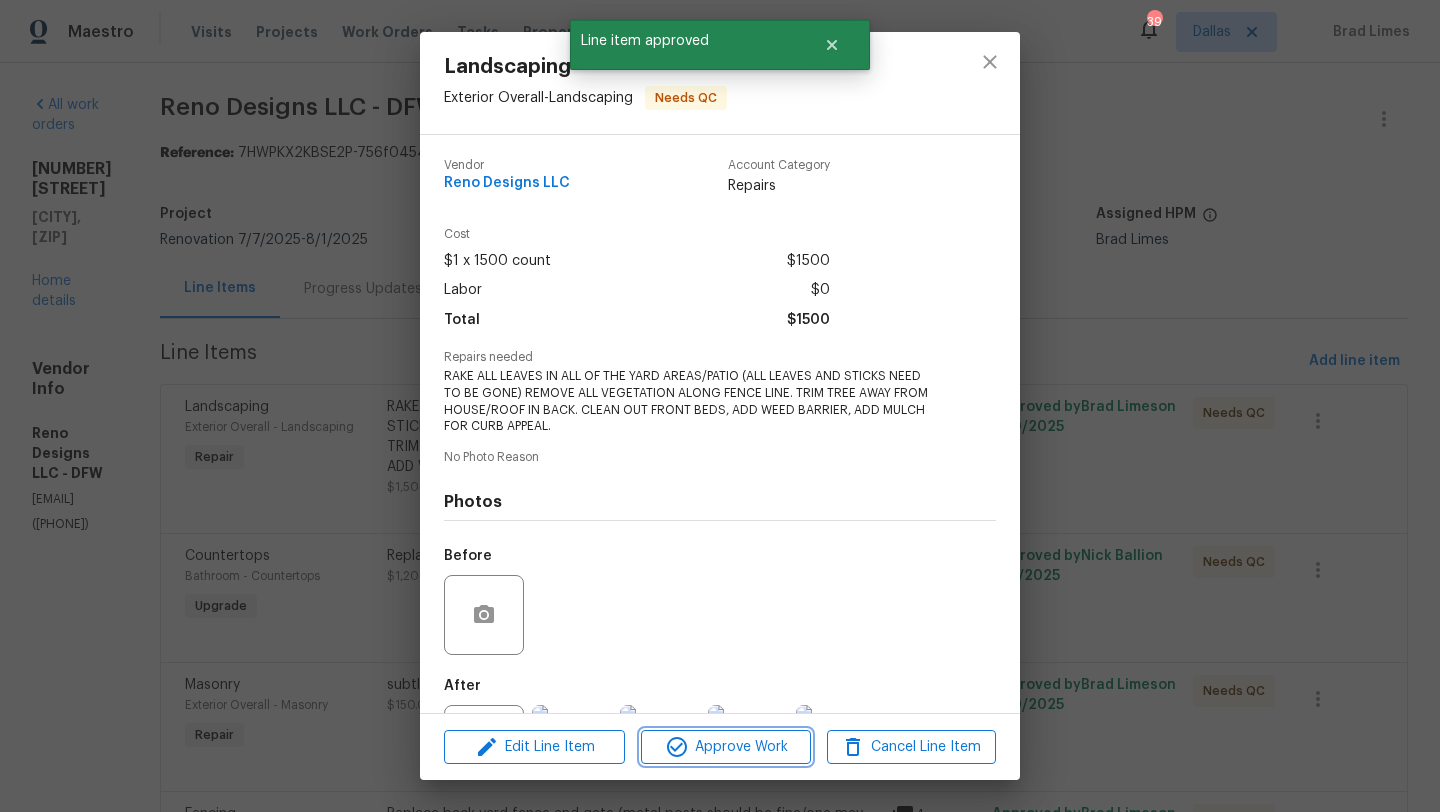 click on "Approve Work" at bounding box center [725, 747] 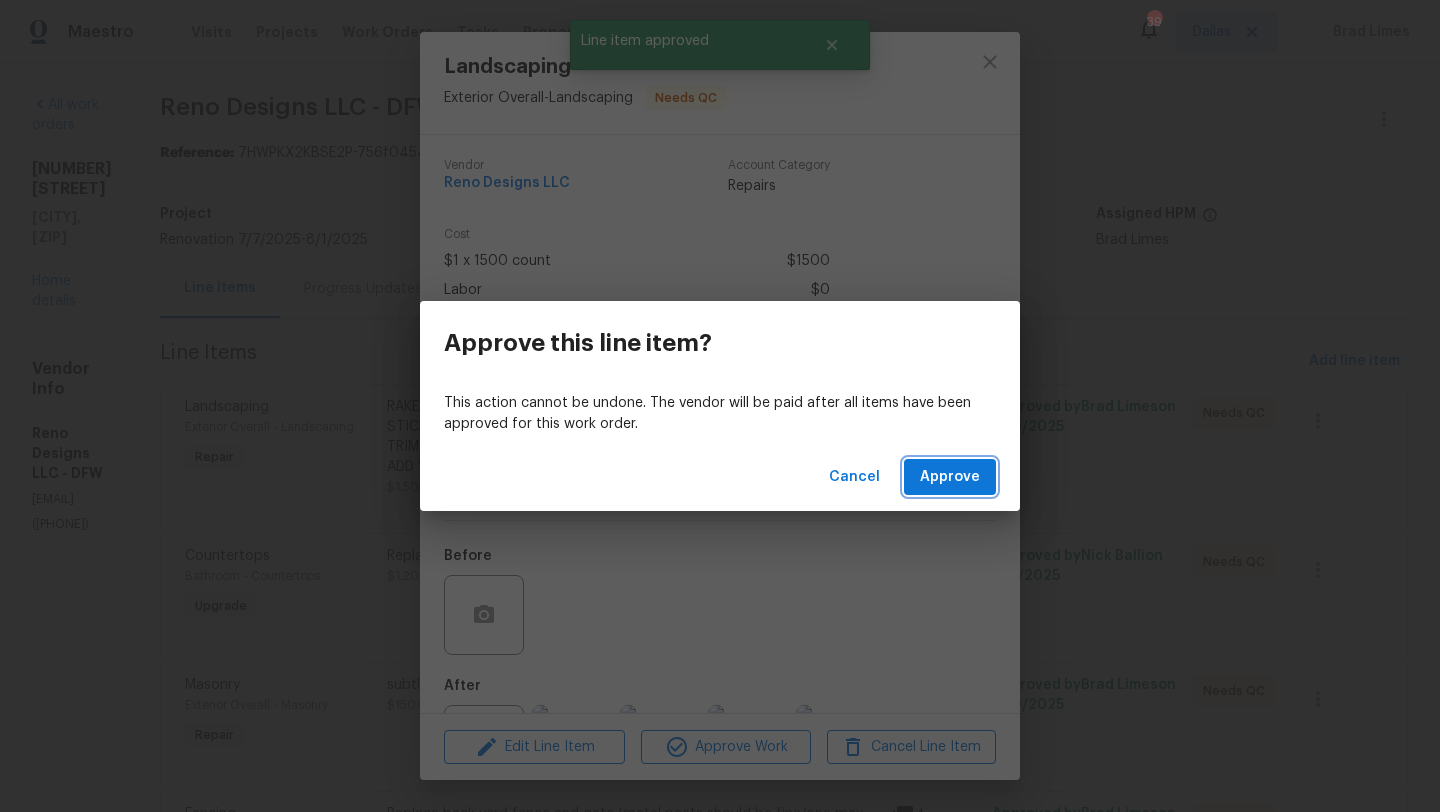 click on "Approve" at bounding box center (950, 477) 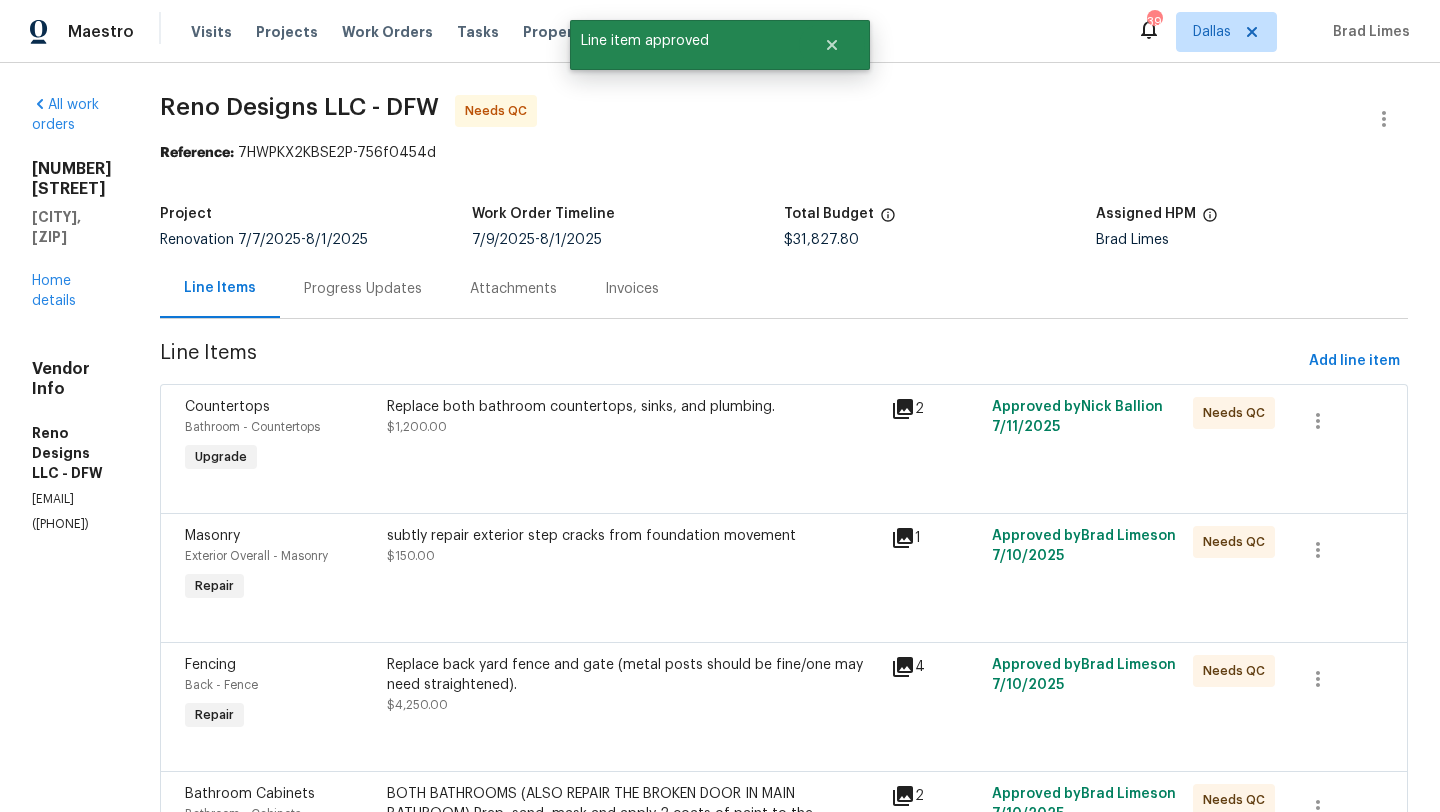 click on "Replace both bathroom countertops, sinks, and plumbing. $1,200.00" at bounding box center [633, 437] 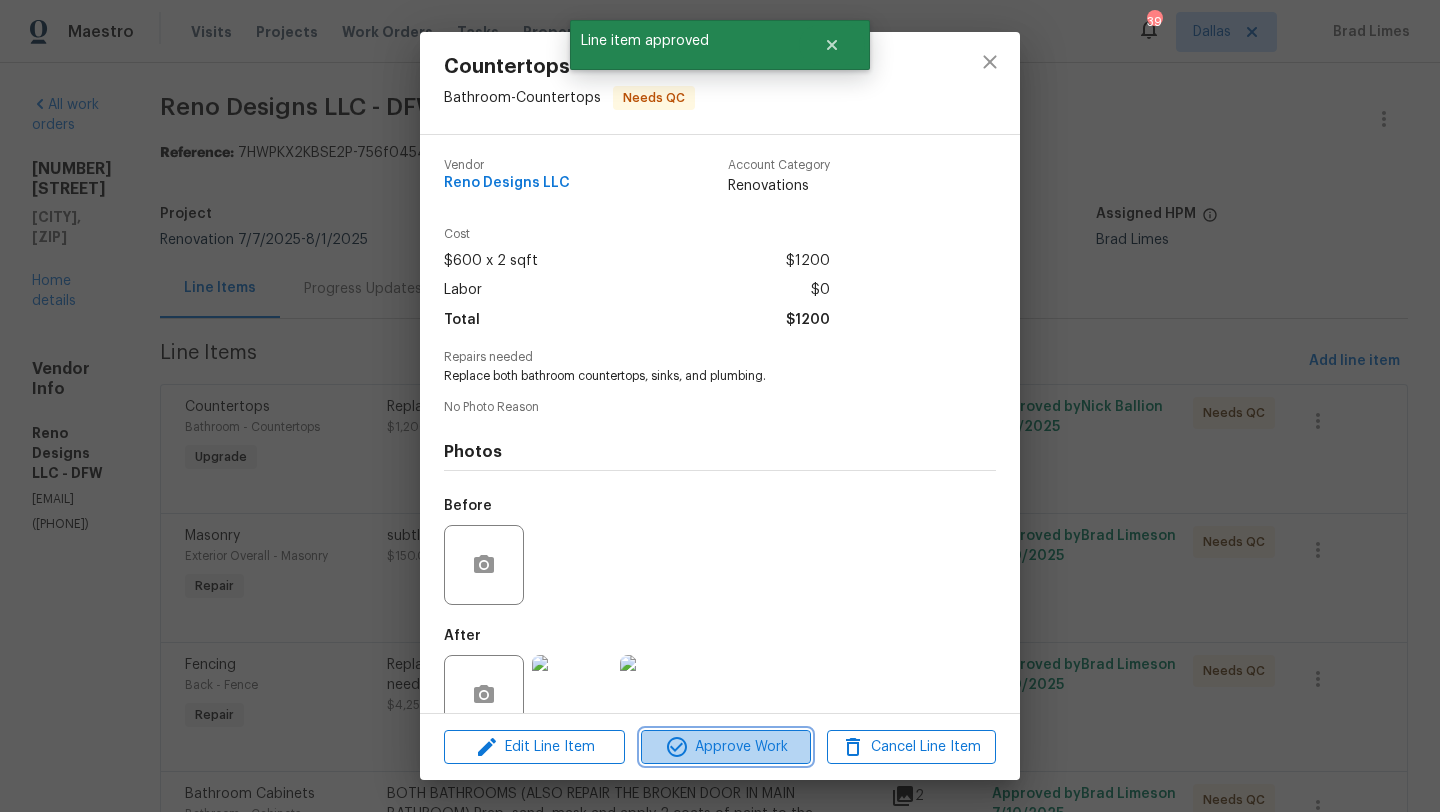 click on "Approve Work" at bounding box center [725, 747] 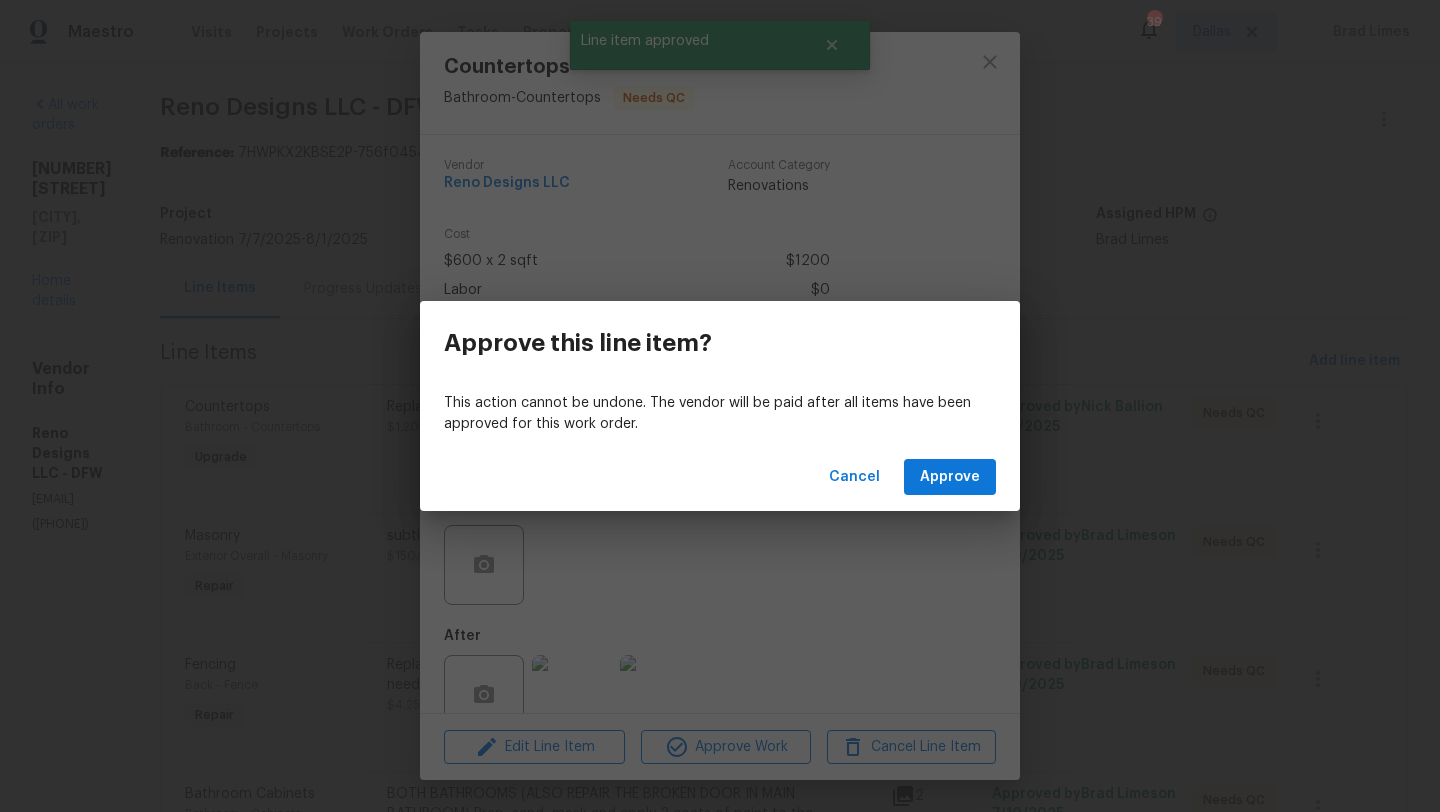 click on "Cancel Approve" at bounding box center [720, 477] 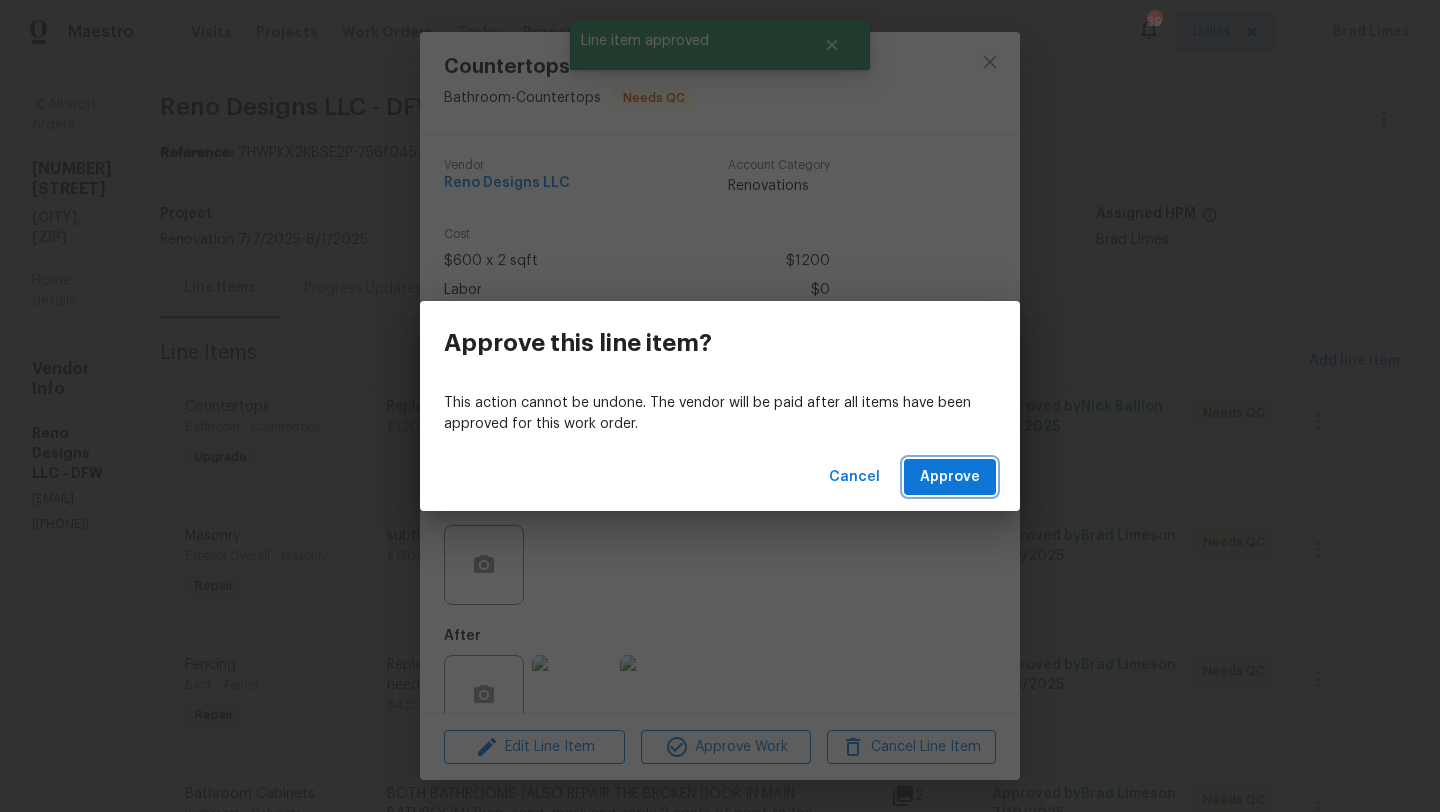 click on "Approve" at bounding box center (950, 477) 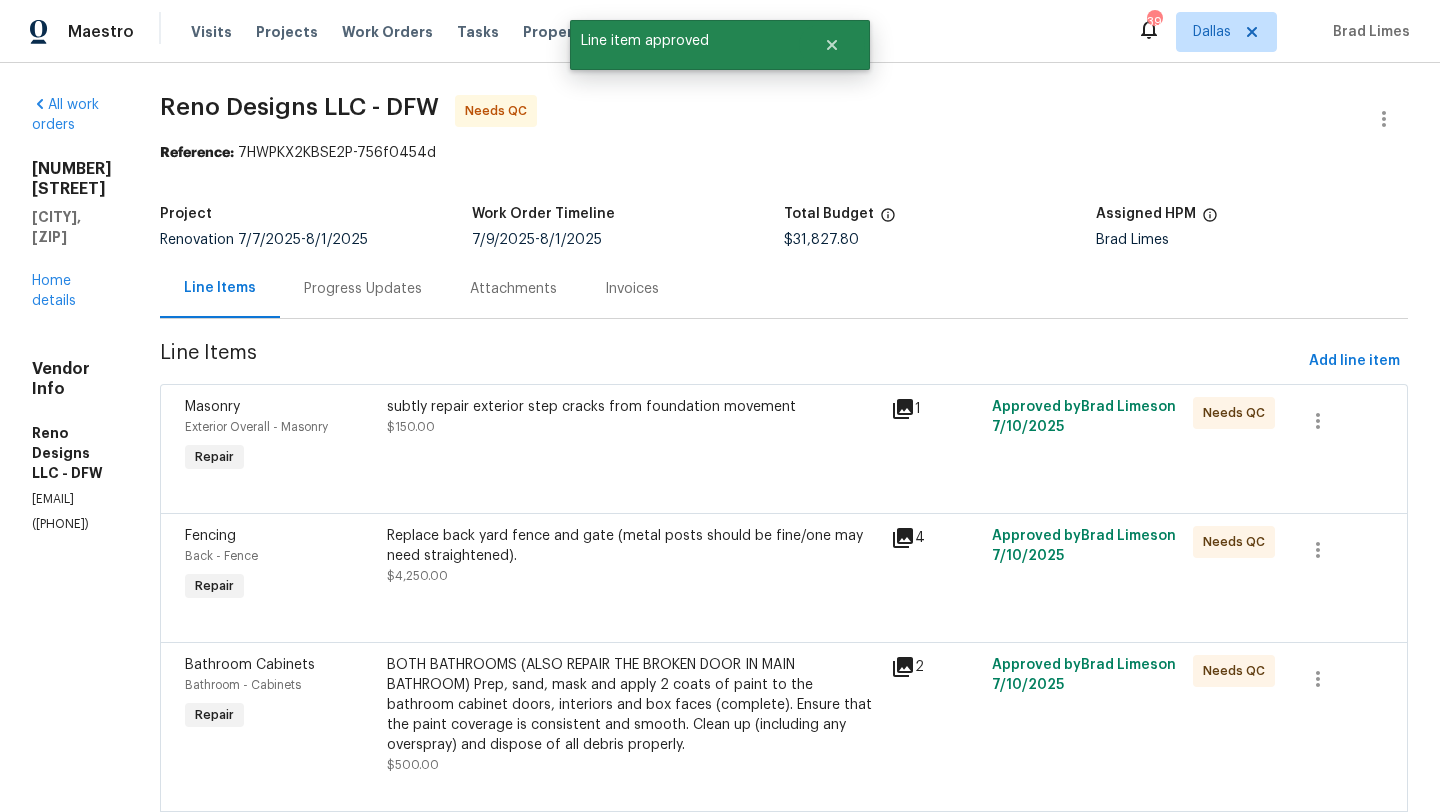 click on "subtly repair exterior step cracks from foundation movement $150.00" at bounding box center [633, 437] 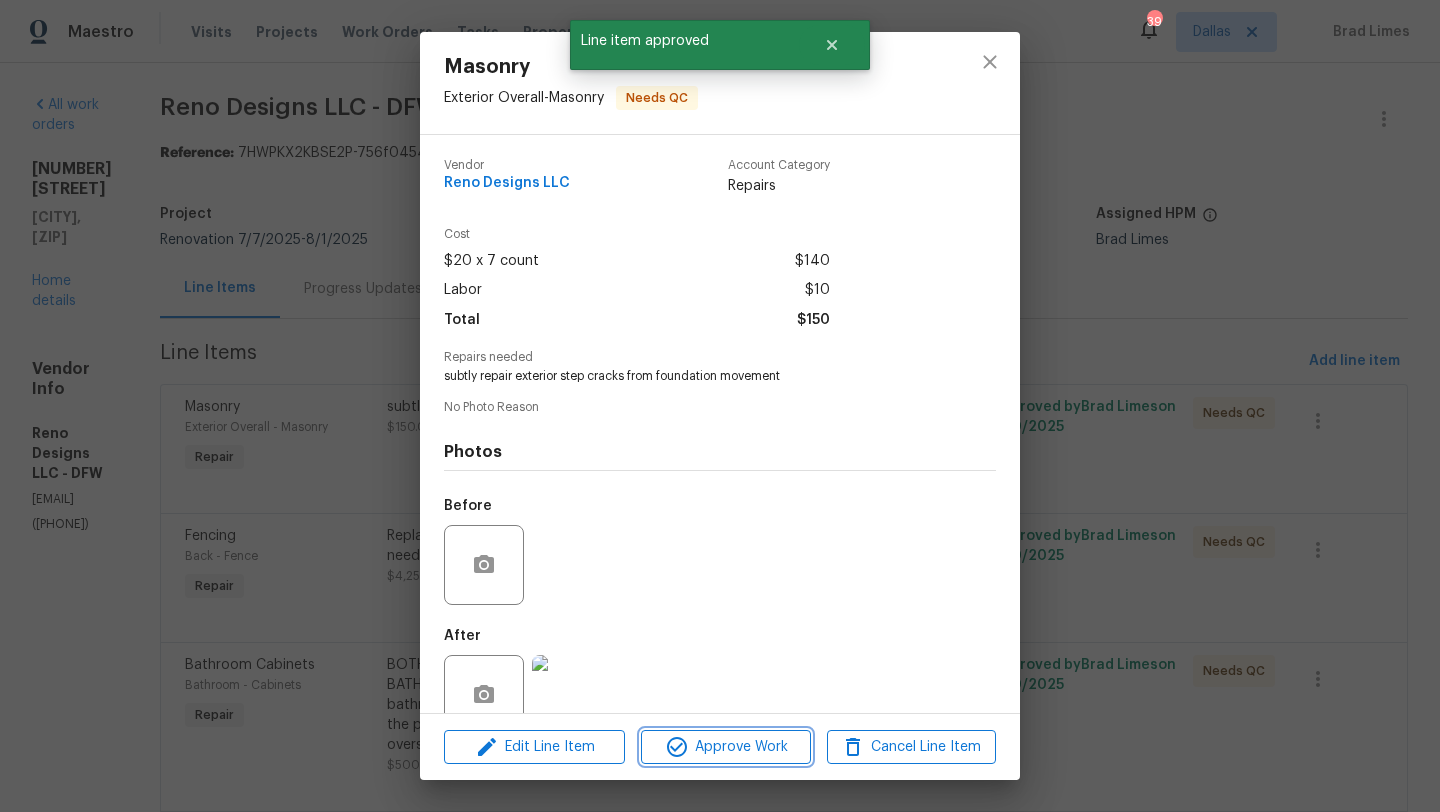 click on "Approve Work" at bounding box center (725, 747) 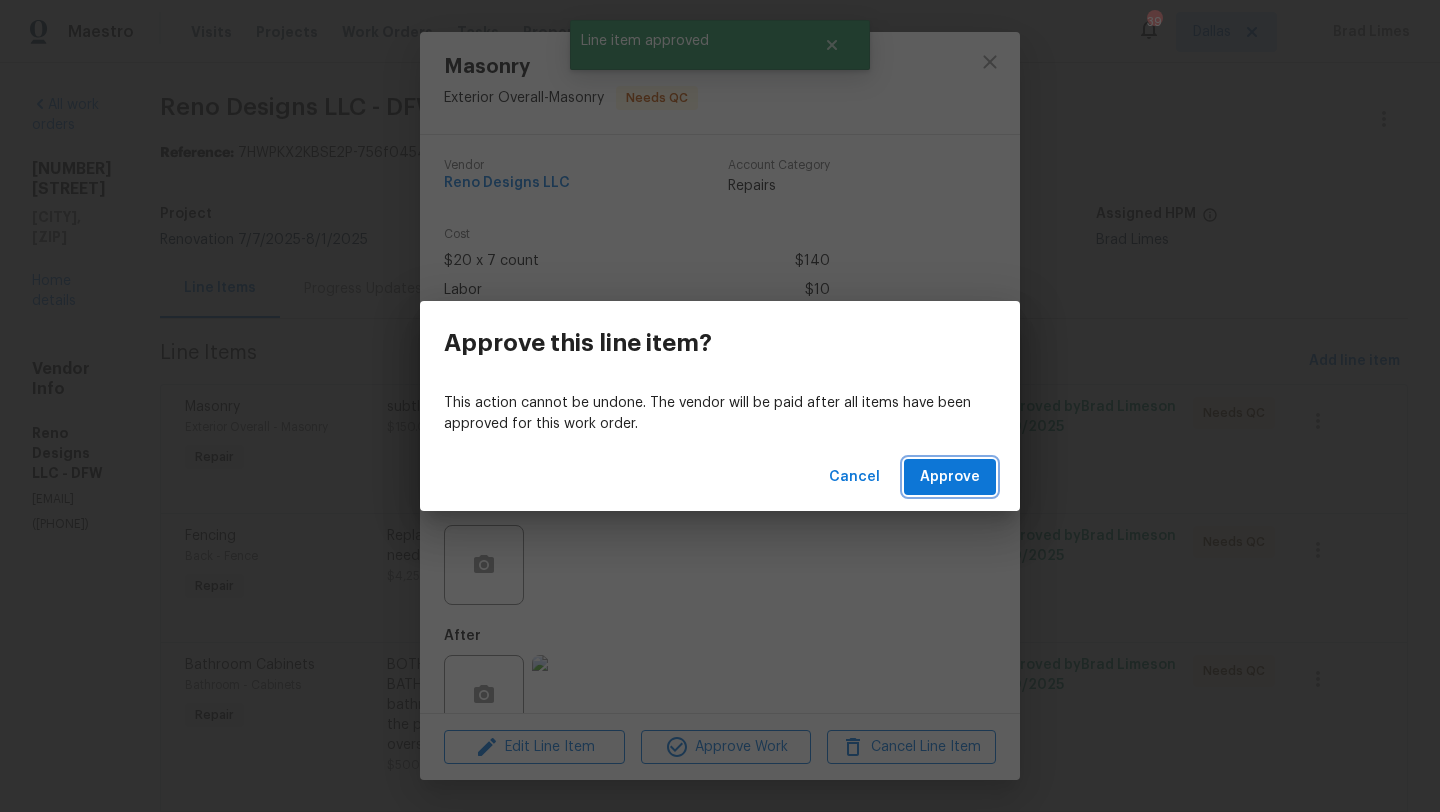 click on "Approve" at bounding box center (950, 477) 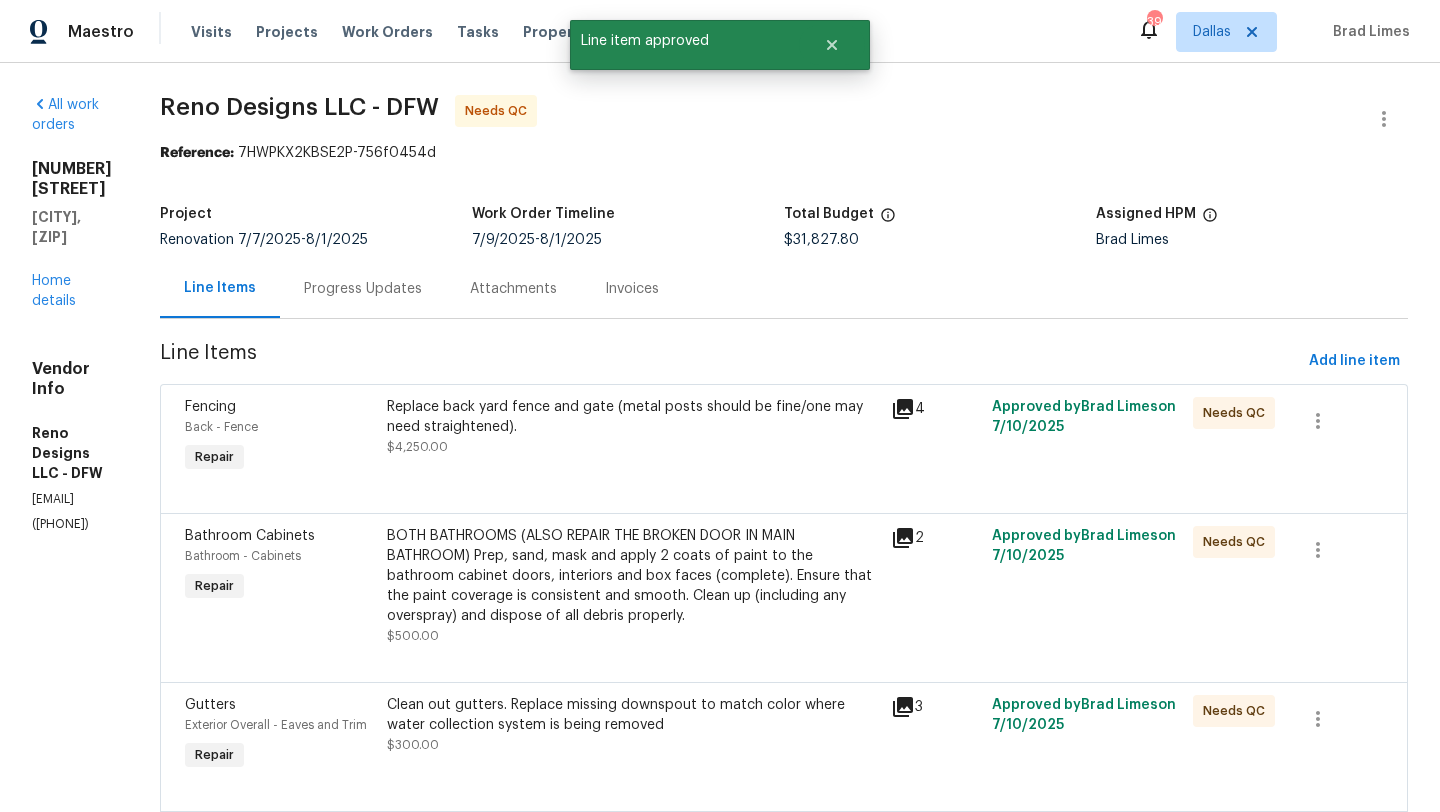click on "Replace back yard fence and gate (metal posts should be fine/one may need straightened). $4,250.00" at bounding box center (633, 427) 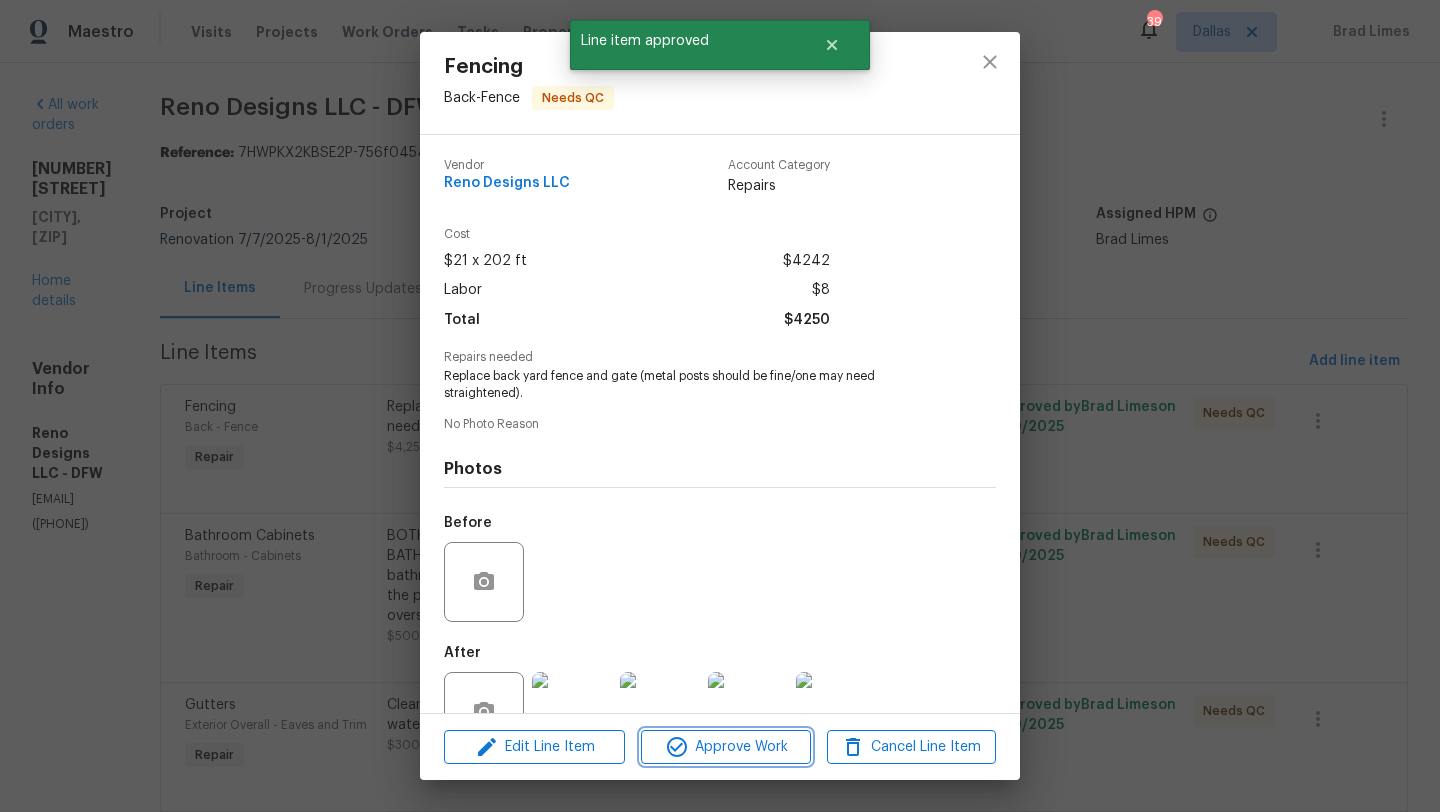 click on "Approve Work" at bounding box center (725, 747) 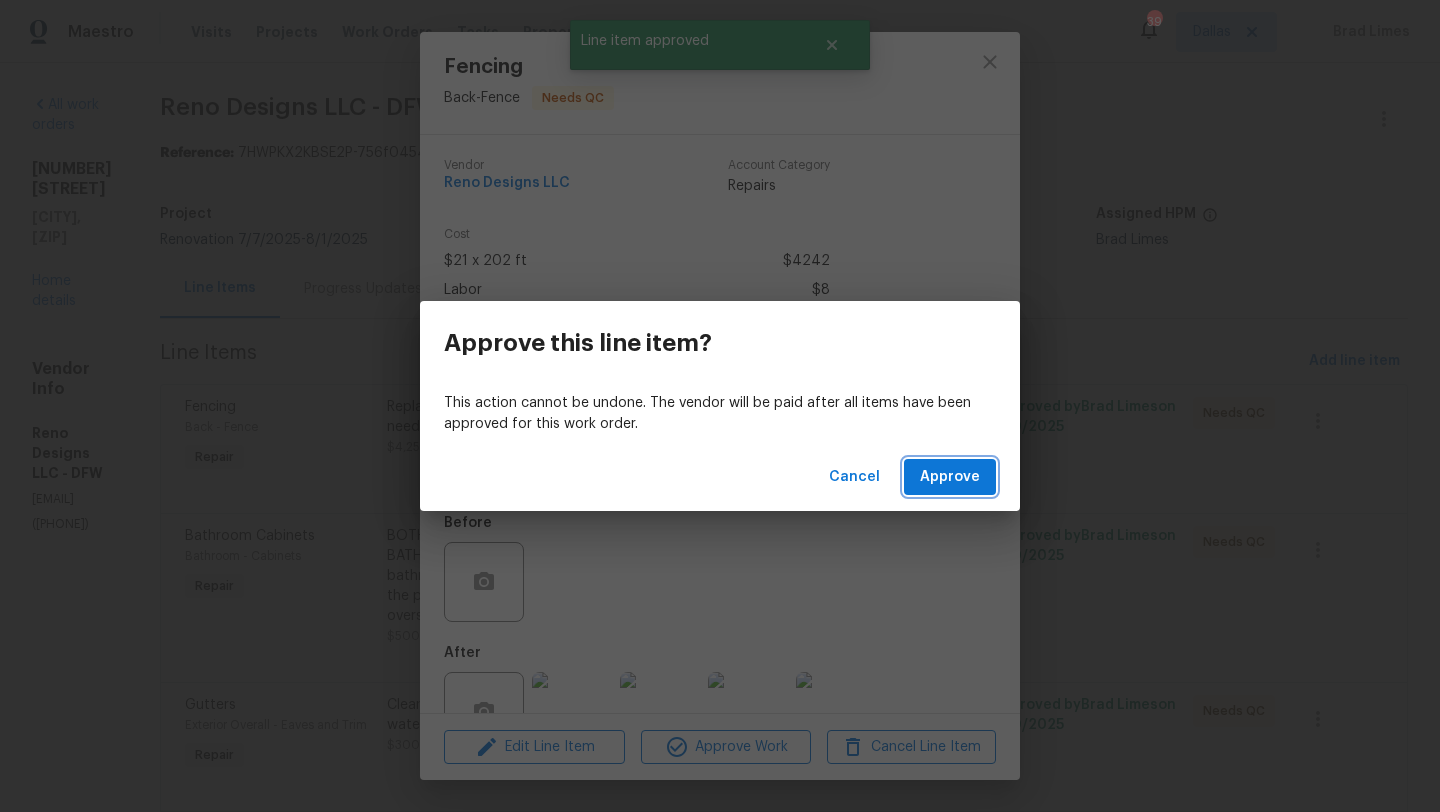 click on "Approve" at bounding box center (950, 477) 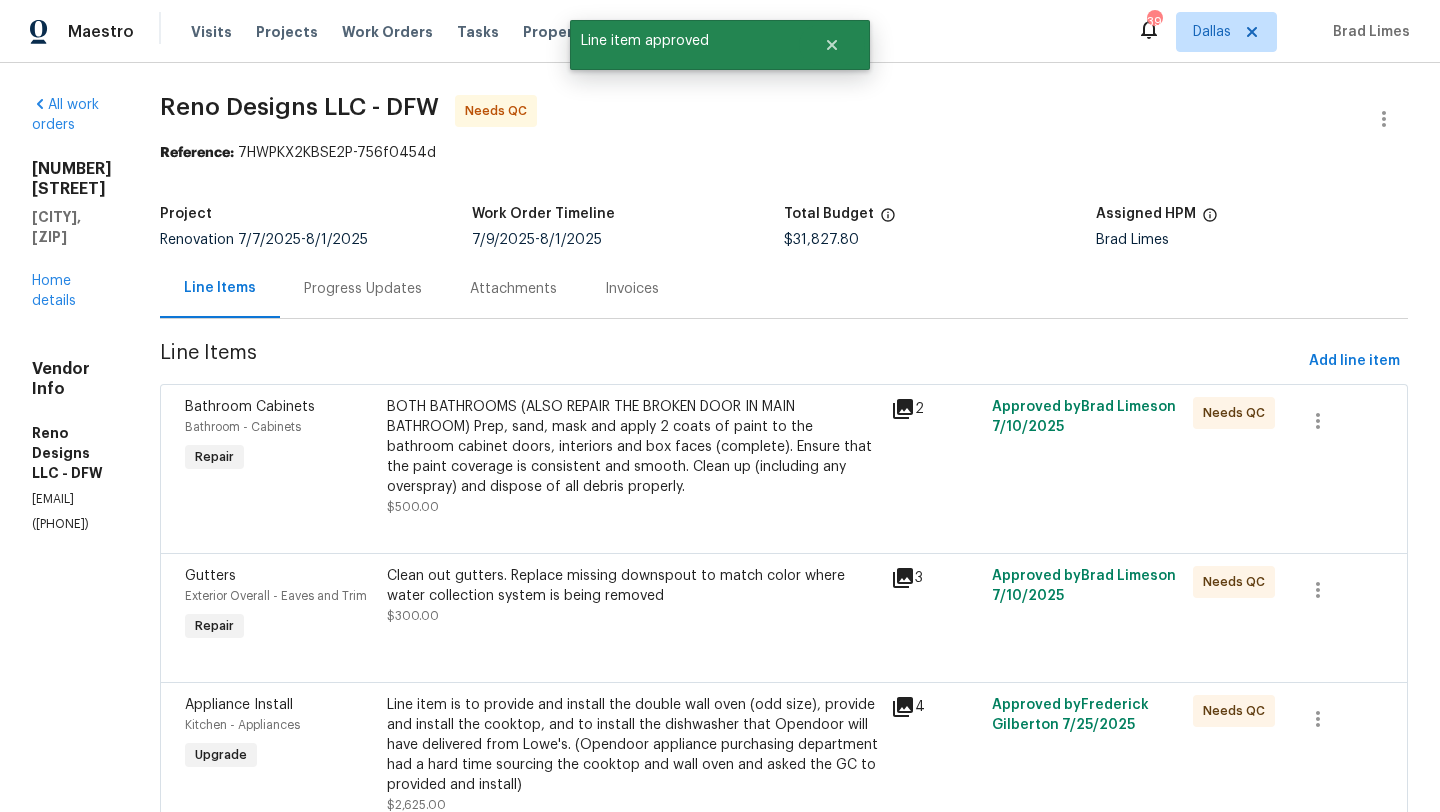 click on "BOTH BATHROOMS (ALSO REPAIR THE BROKEN DOOR IN MAIN BATHROOM)
Prep, sand, mask and apply 2 coats of paint to the bathroom cabinet doors, interiors and box faces (complete). Ensure that the paint coverage is consistent and smooth. Clean up (including any overspray) and dispose of all debris properly." at bounding box center [633, 447] 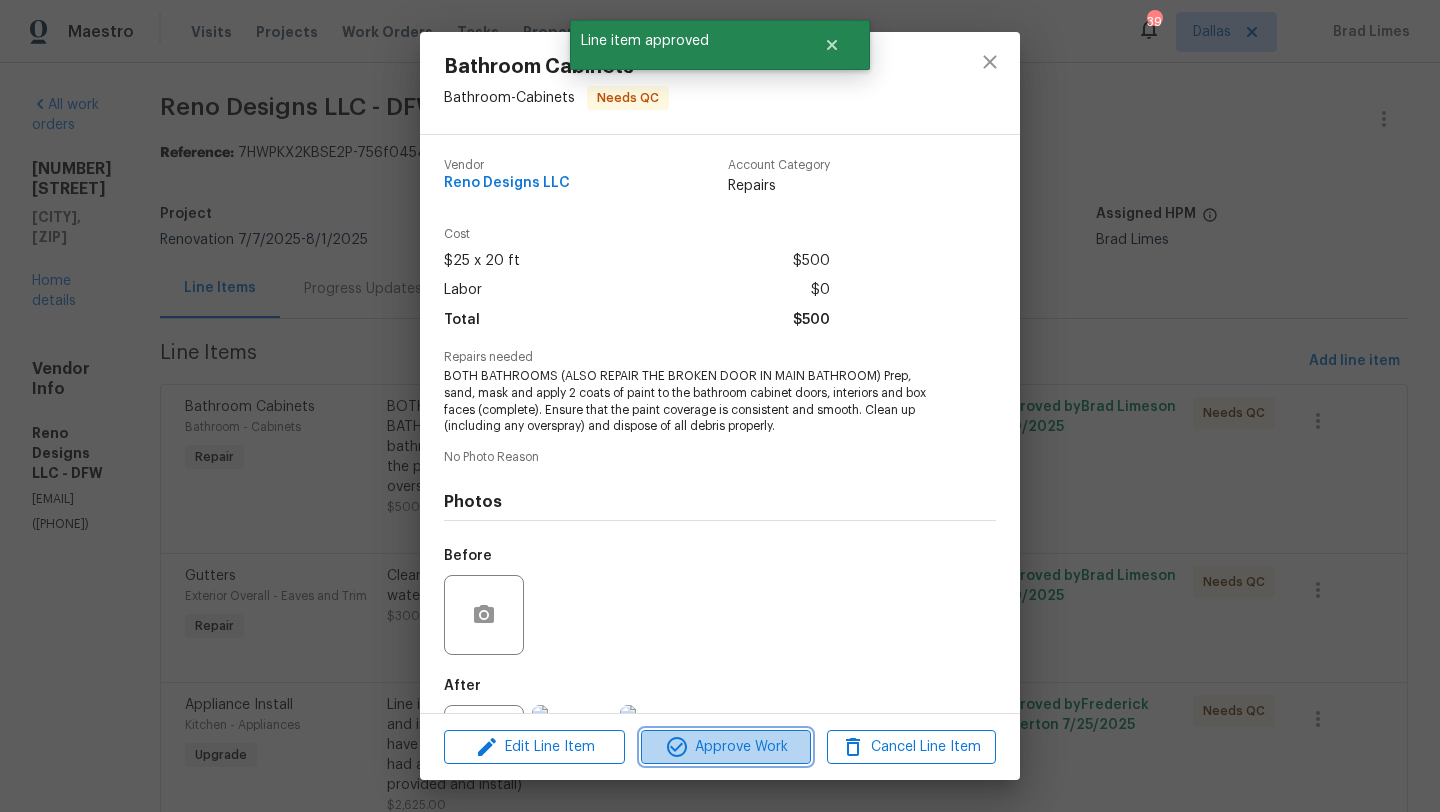 click on "Approve Work" at bounding box center [725, 747] 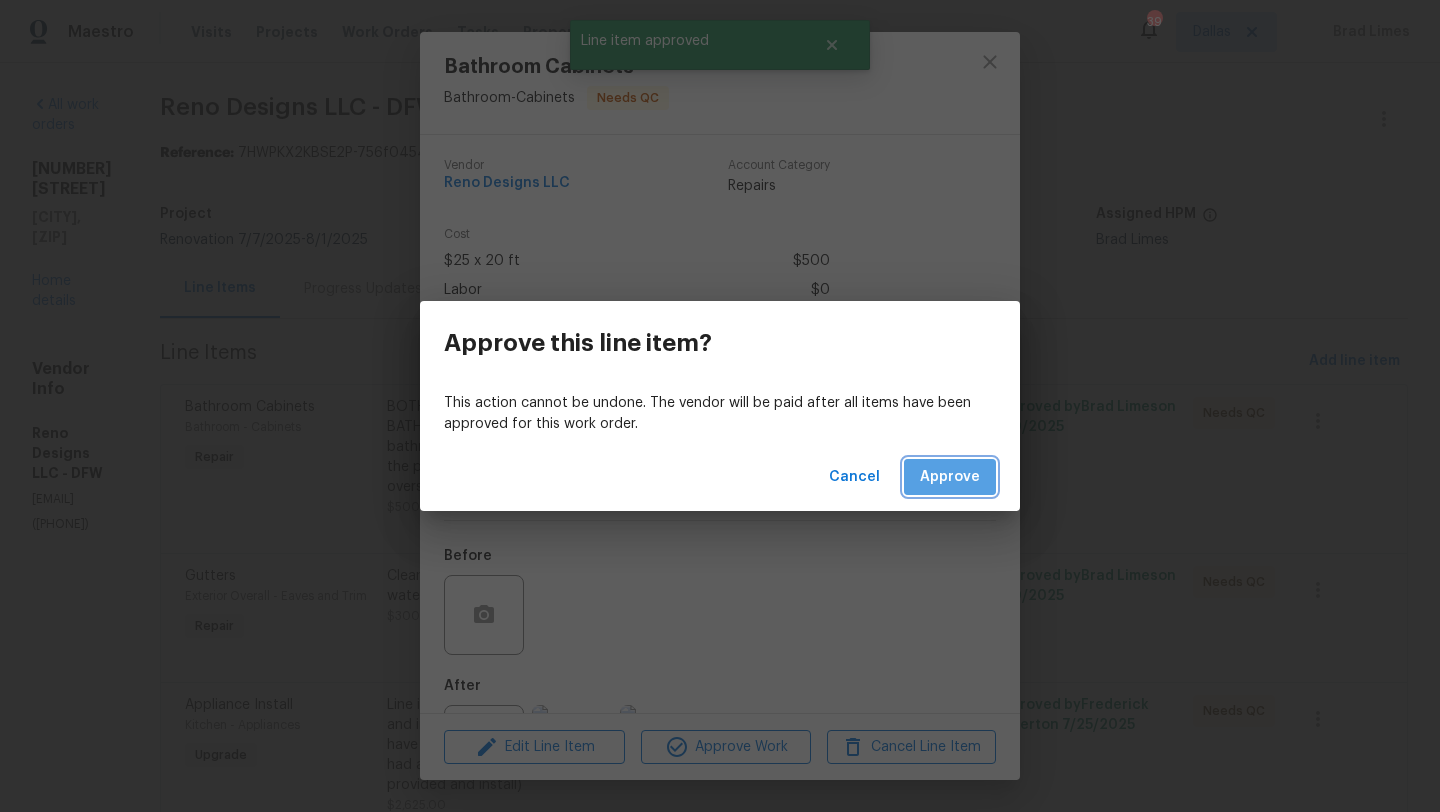 click on "Approve" at bounding box center (950, 477) 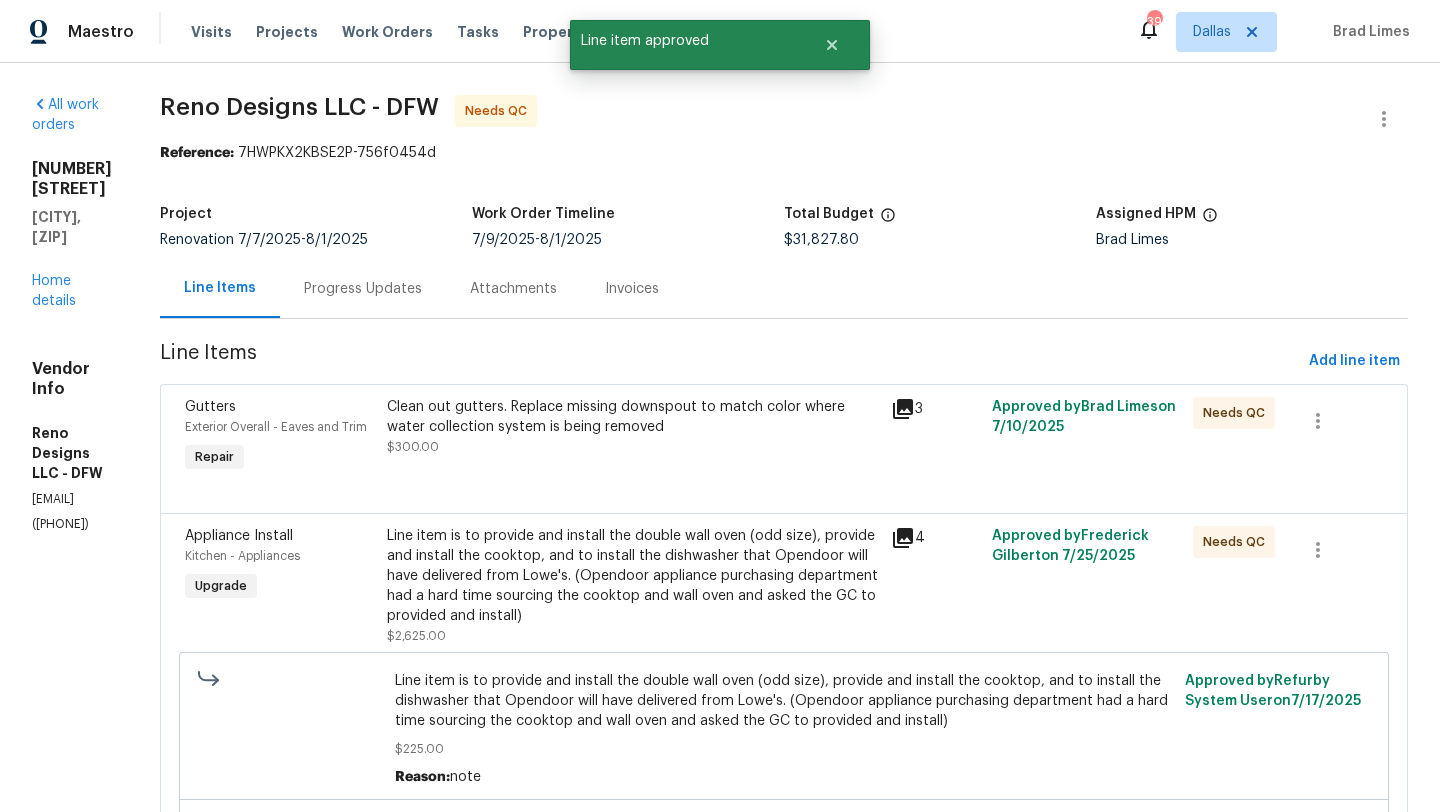 click on "Clean out gutters.
Replace missing downspout to match color where water collection system is being removed $300.00" at bounding box center (633, 437) 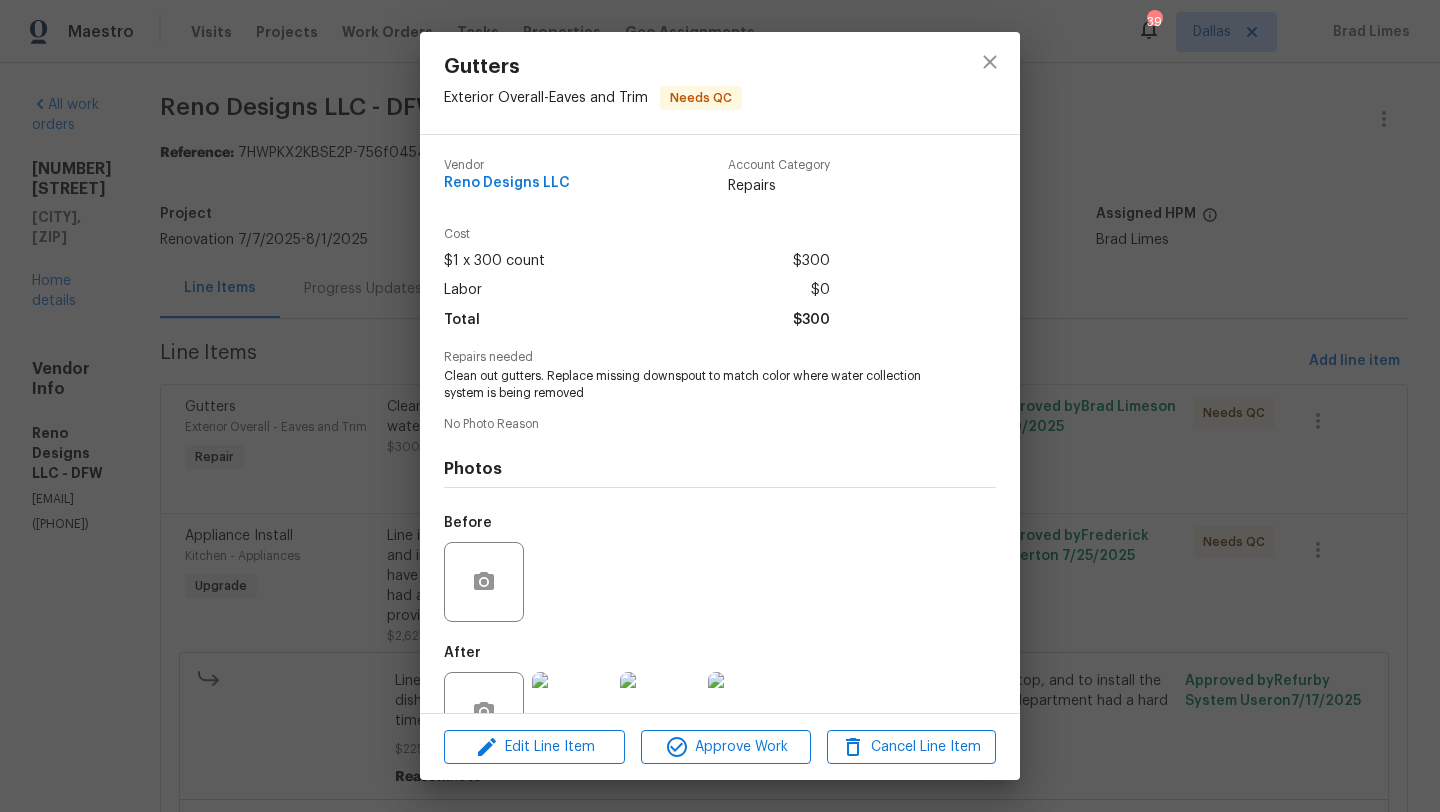 click on "Edit Line Item  Approve Work  Cancel Line Item" at bounding box center (720, 747) 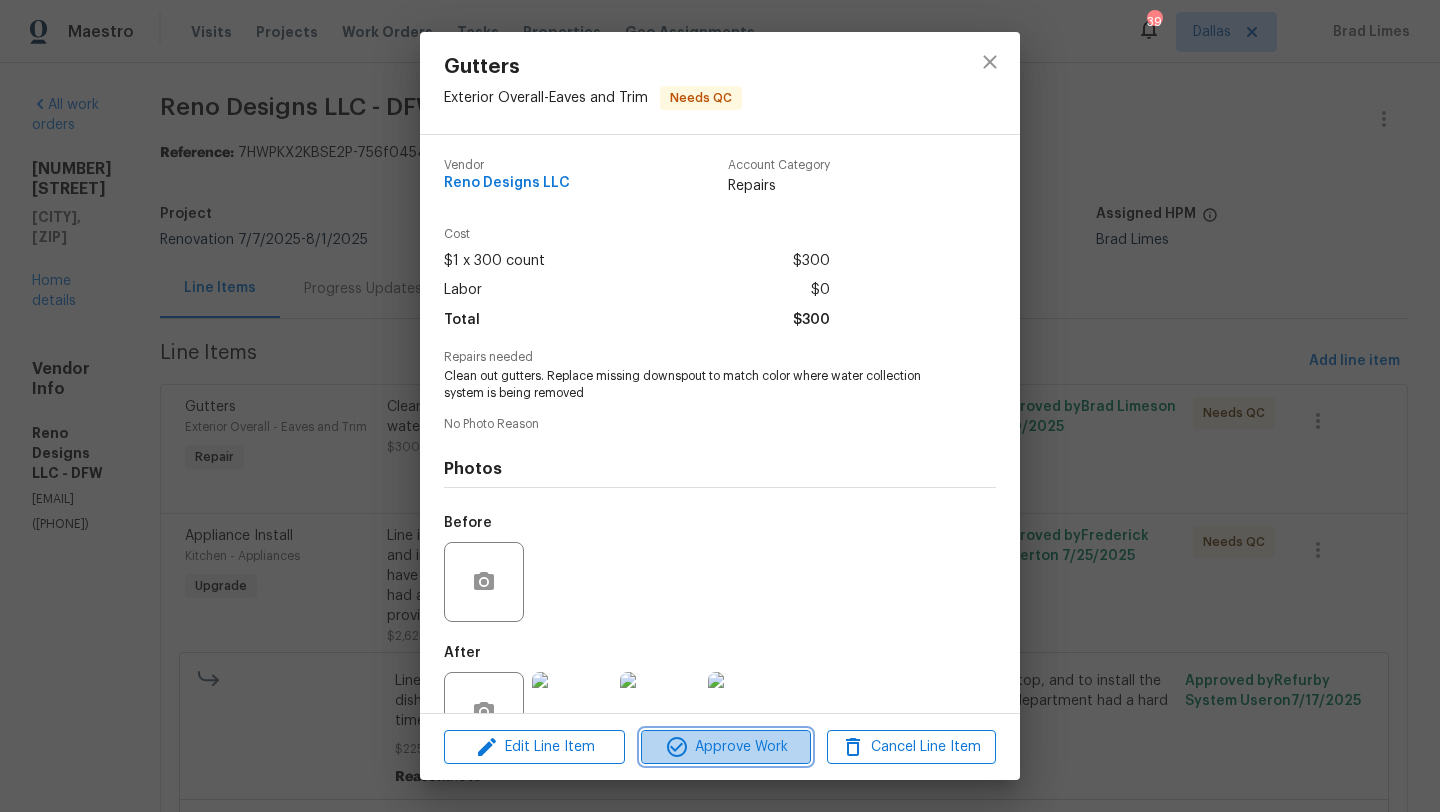 click on "Approve Work" at bounding box center (725, 747) 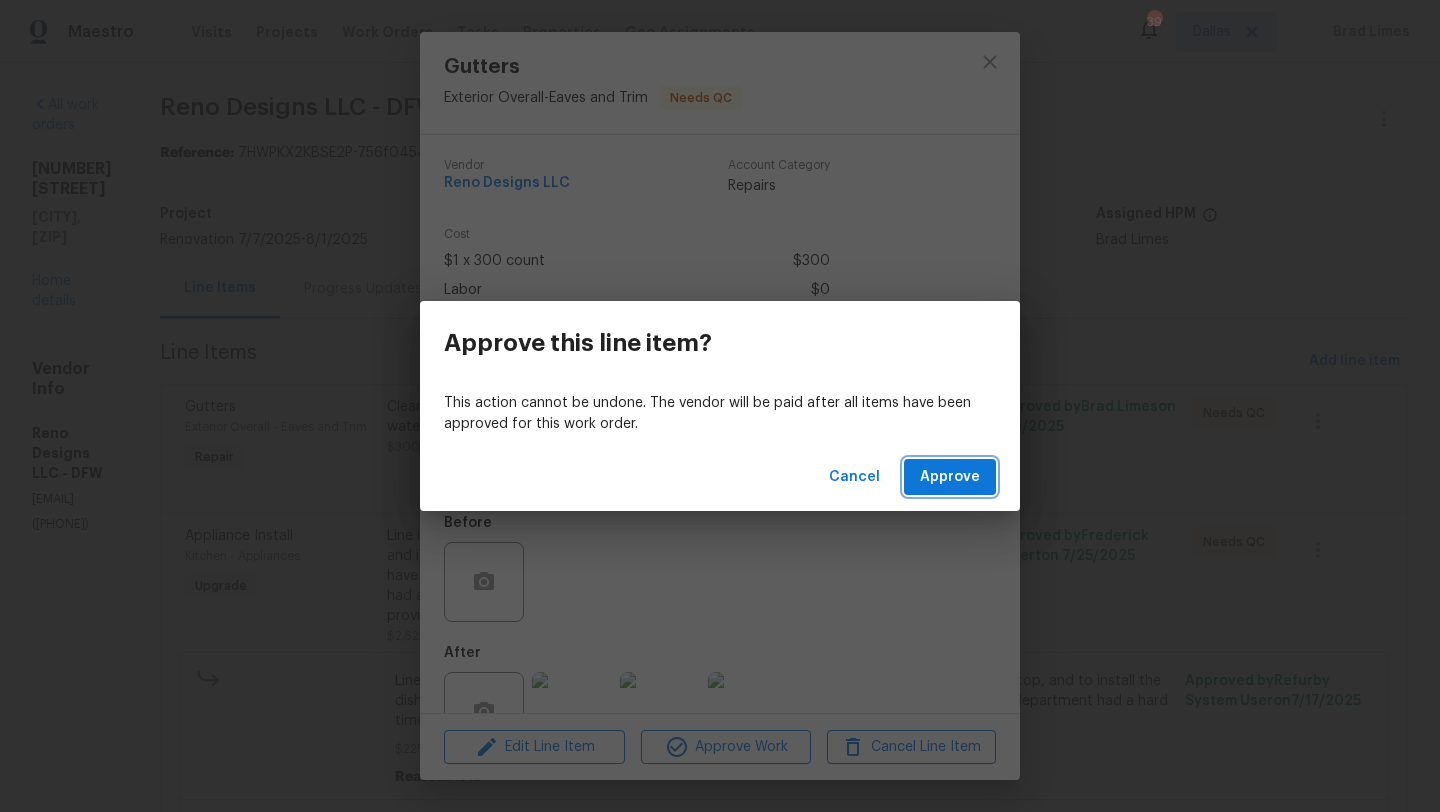 click on "Approve" at bounding box center [950, 477] 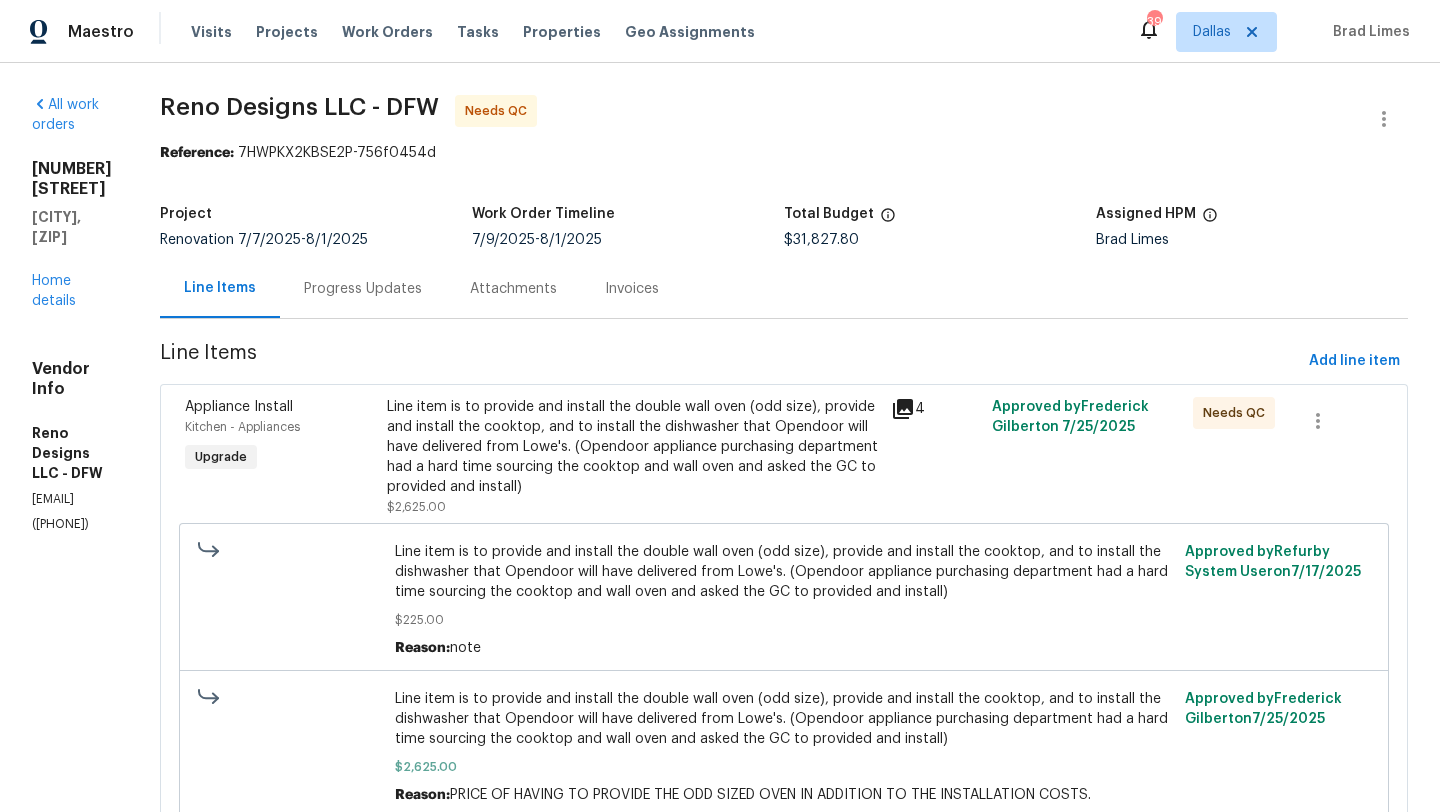 click on "Line item is to provide and install the double wall oven (odd size), provide and install the cooktop, and to install the dishwasher that Opendoor will have delivered from Lowe's.
(Opendoor appliance purchasing department had a hard time sourcing the cooktop and wall oven and asked the GC to provided and install)" at bounding box center (633, 447) 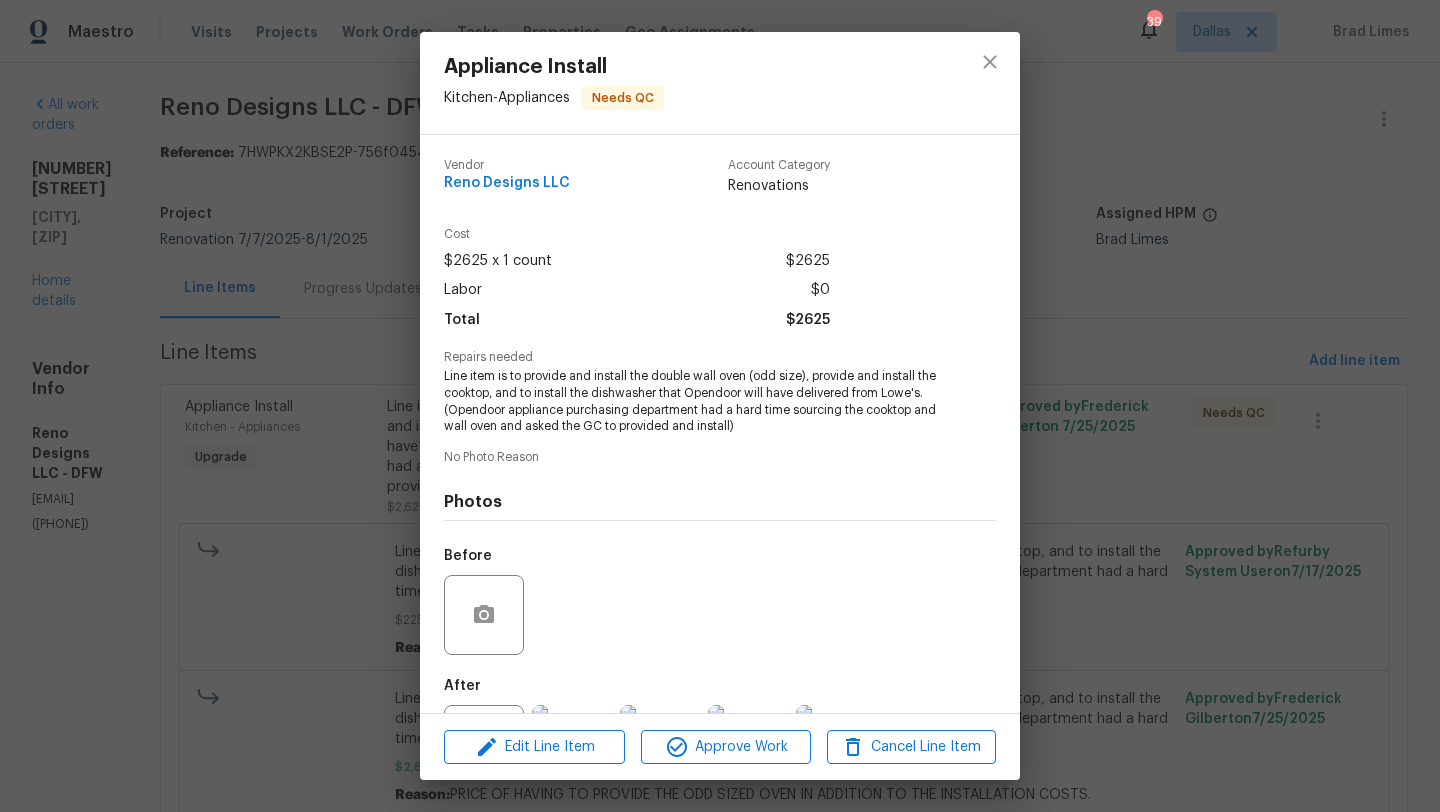 scroll, scrollTop: 92, scrollLeft: 0, axis: vertical 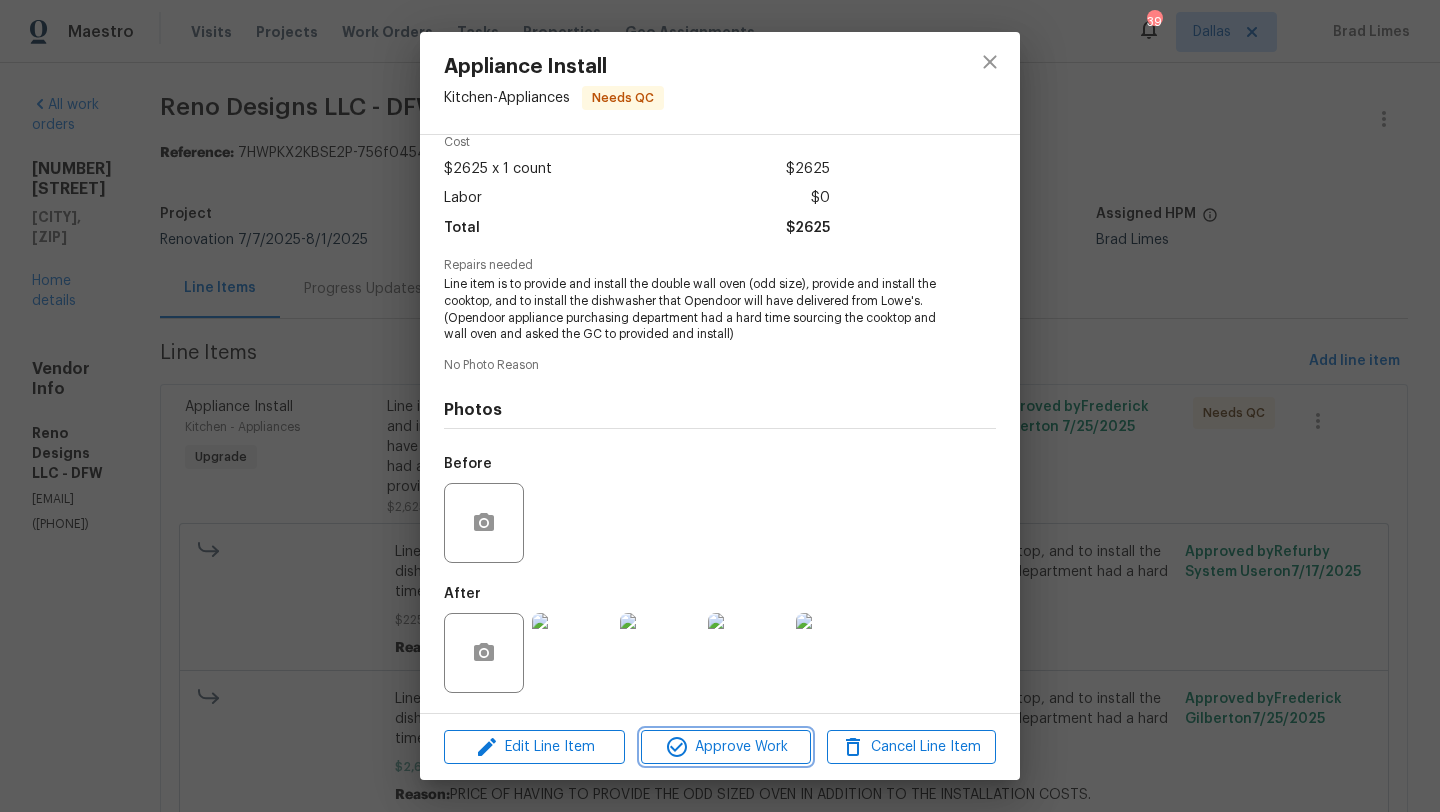 click on "Approve Work" at bounding box center (725, 747) 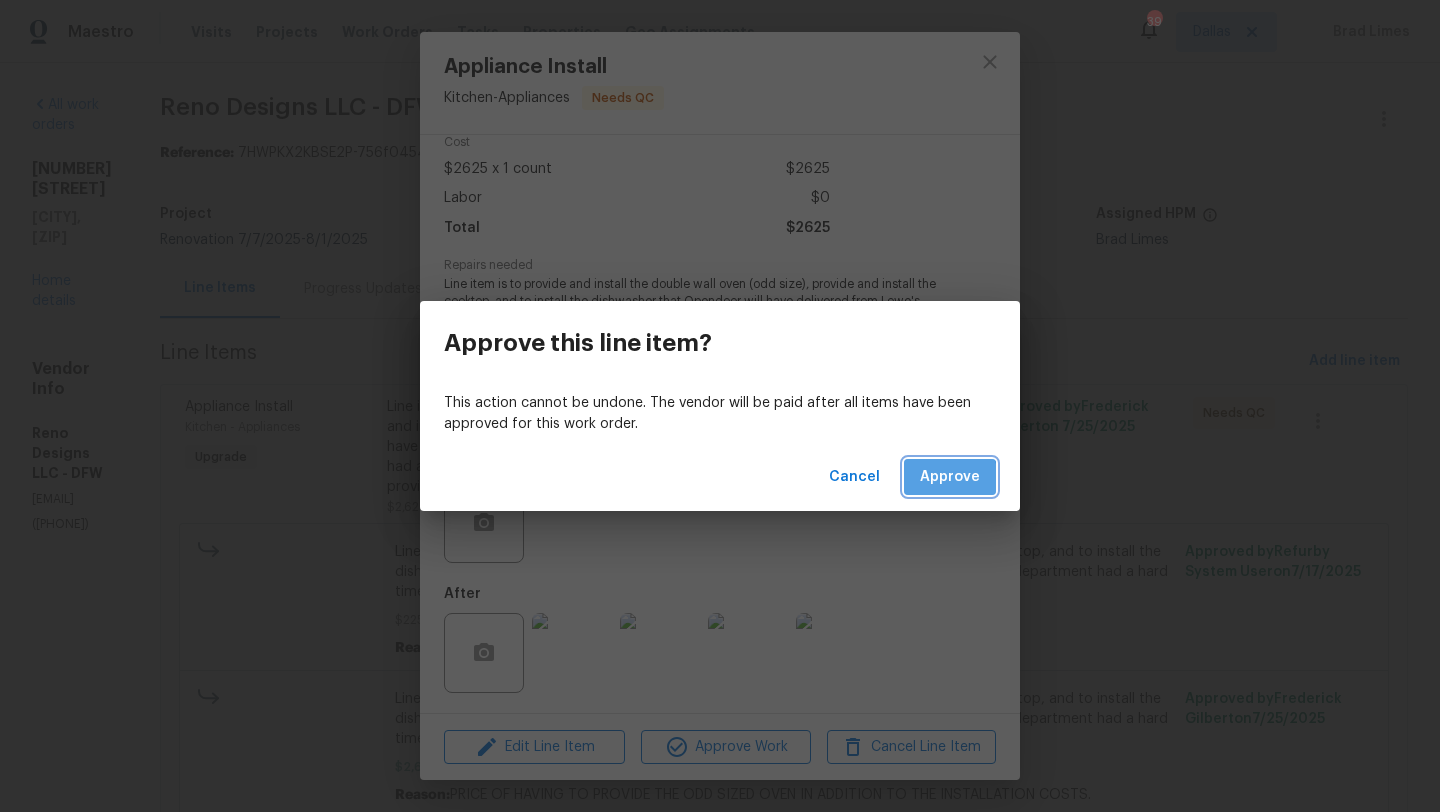 click on "Approve" at bounding box center (950, 477) 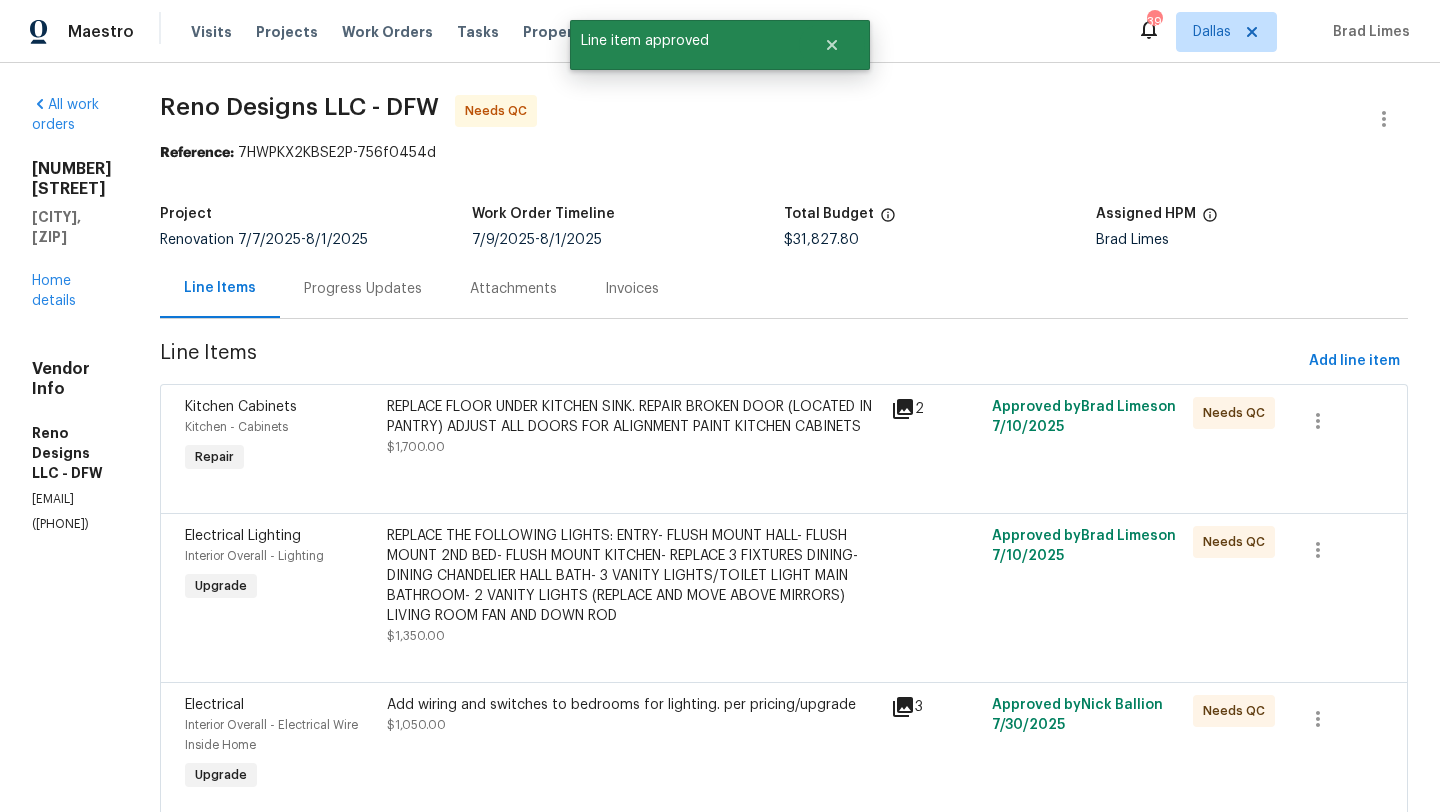 click on "REPLACE FLOOR UNDER KITCHEN SINK.
REPAIR BROKEN DOOR (LOCATED IN PANTRY)
ADJUST ALL DOORS FOR ALIGNMENT
PAINT KITCHEN CABINETS $1,700.00" at bounding box center [633, 427] 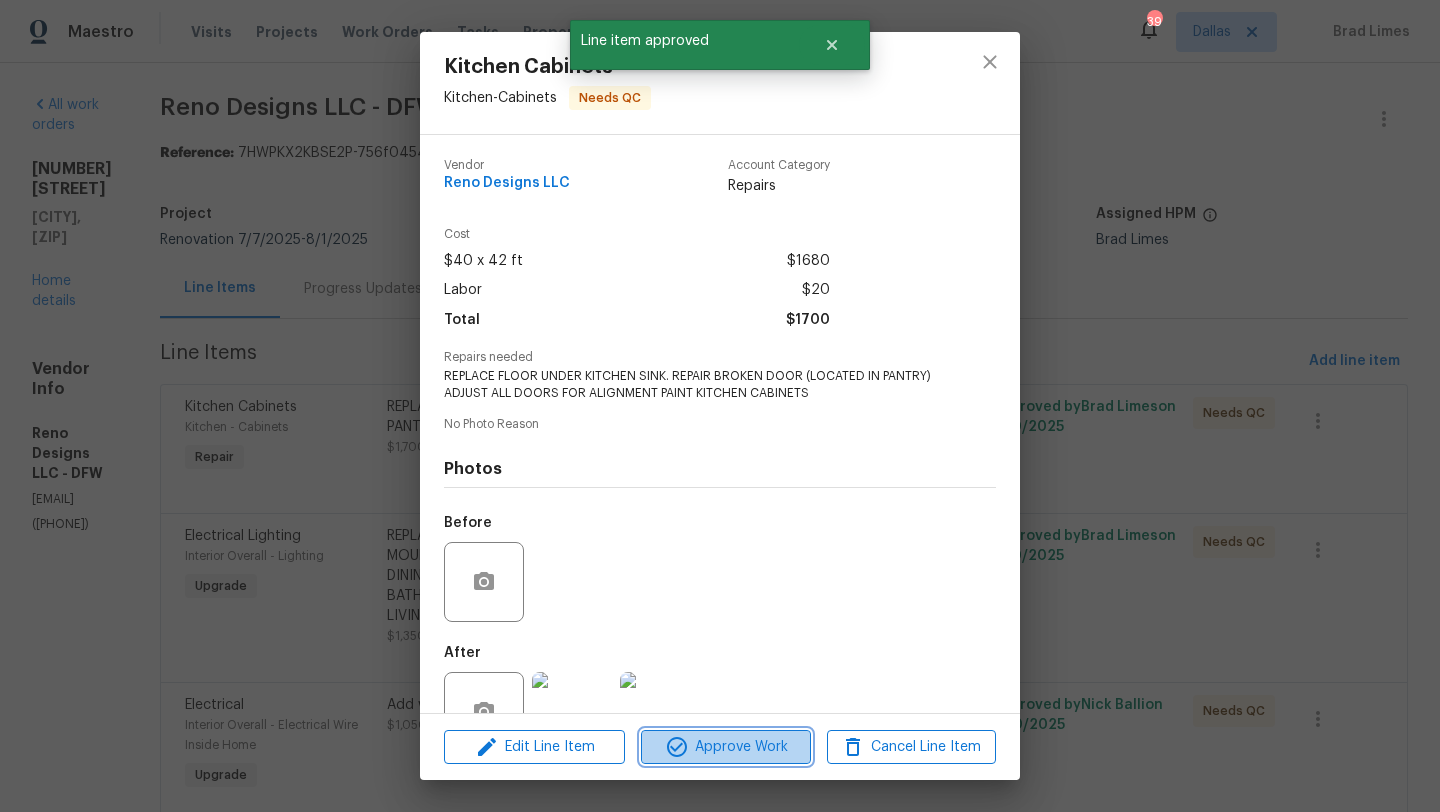 click on "Approve Work" at bounding box center (725, 747) 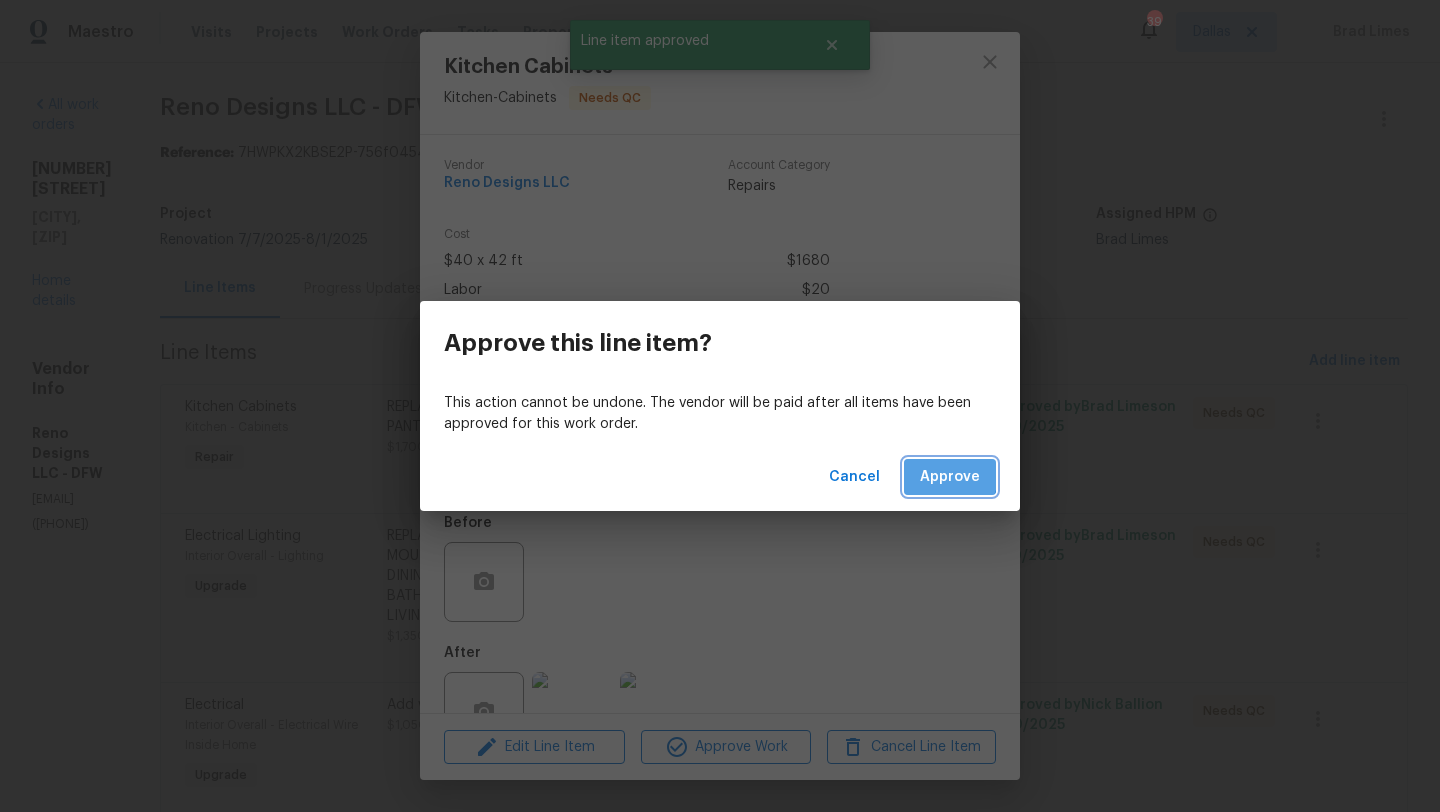 click on "Approve" at bounding box center (950, 477) 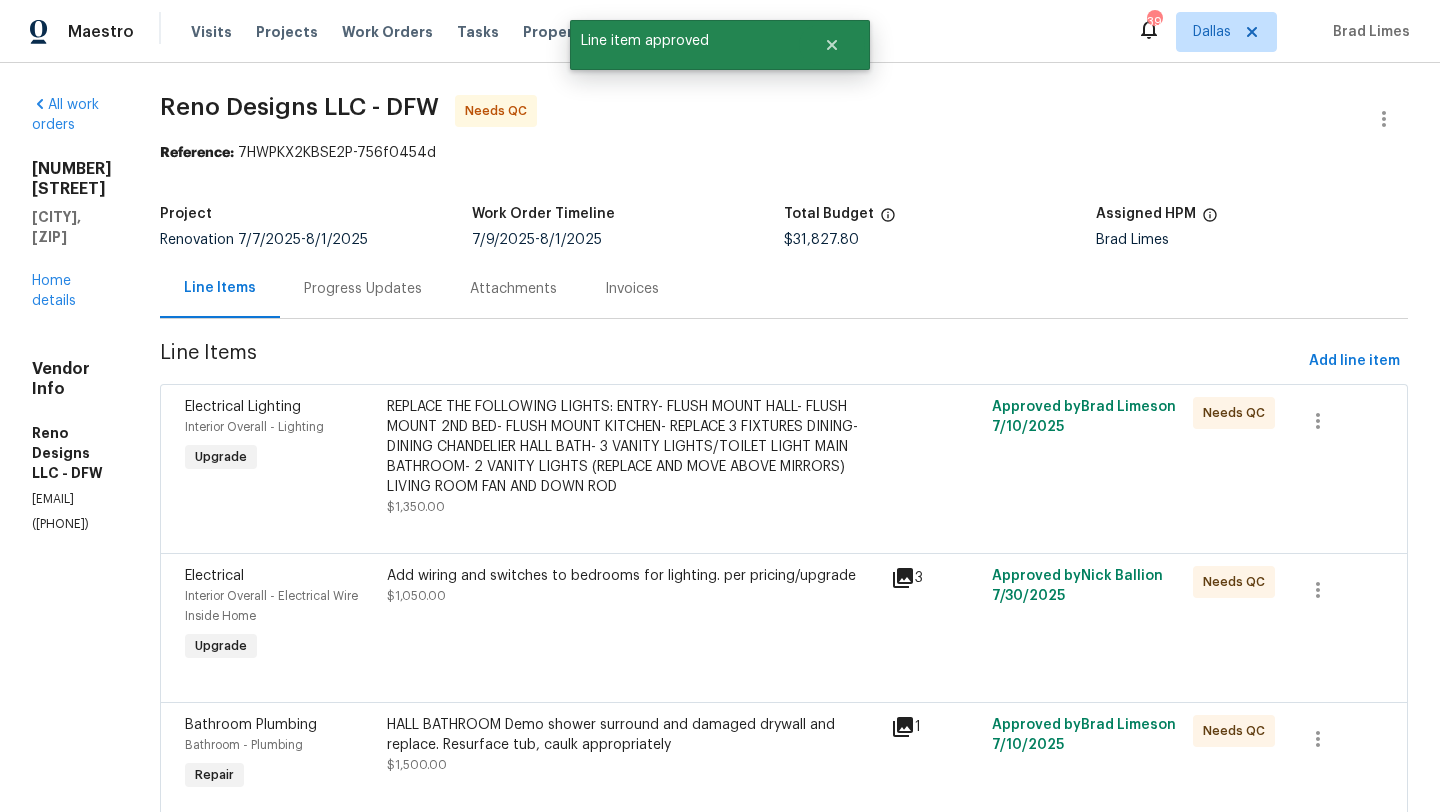 click on "REPLACE THE FOLLOWING LIGHTS:
ENTRY- FLUSH MOUNT
HALL- FLUSH MOUNT
2ND BED- FLUSH MOUNT
KITCHEN- REPLACE 3 FIXTURES
DINING- DINING CHANDELIER
HALL BATH- 3 VANITY LIGHTS/TOILET LIGHT
MAIN BATHROOM- 2 VANITY LIGHTS (REPLACE AND MOVE ABOVE MIRRORS)
LIVING ROOM FAN AND DOWN ROD" at bounding box center [633, 447] 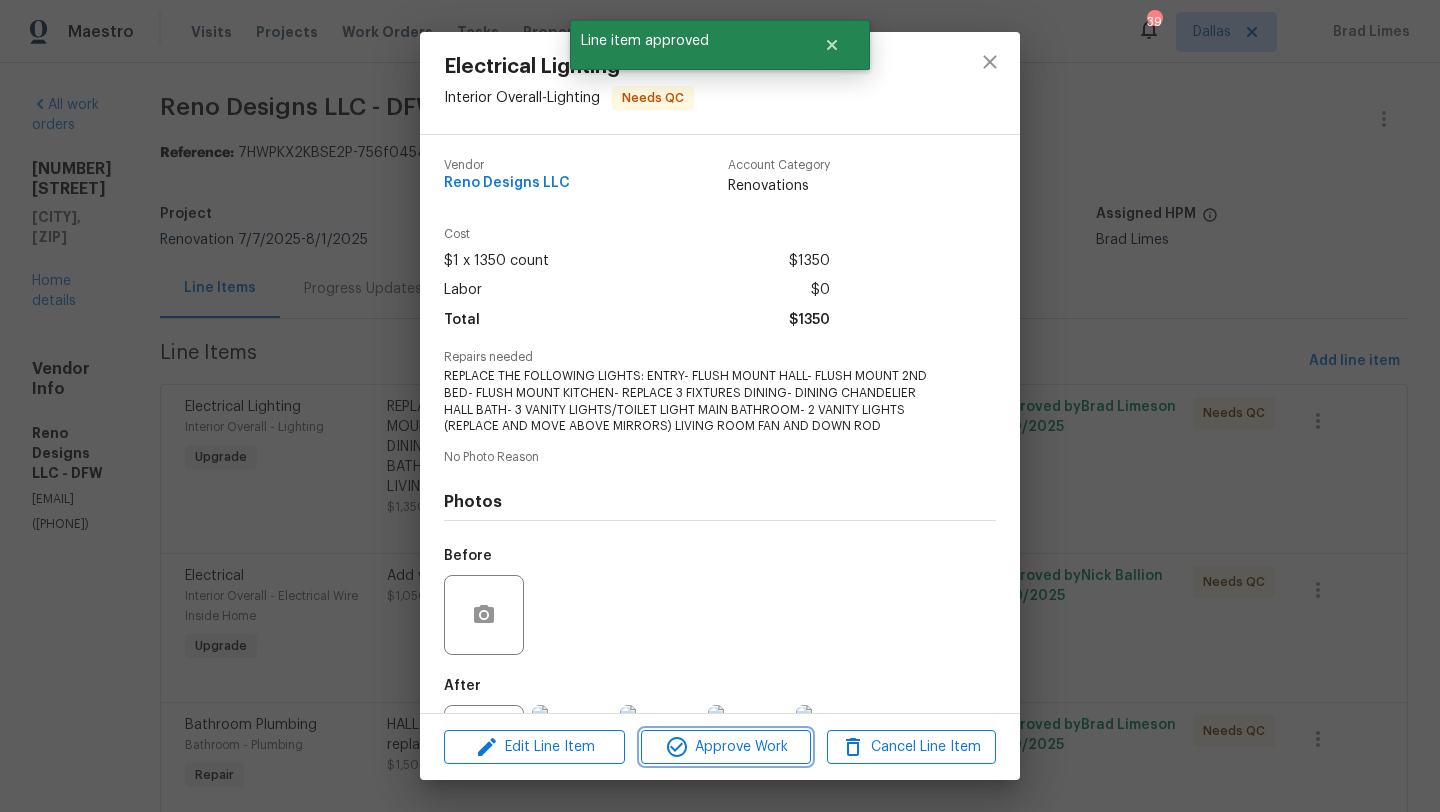 click on "Approve Work" at bounding box center [725, 747] 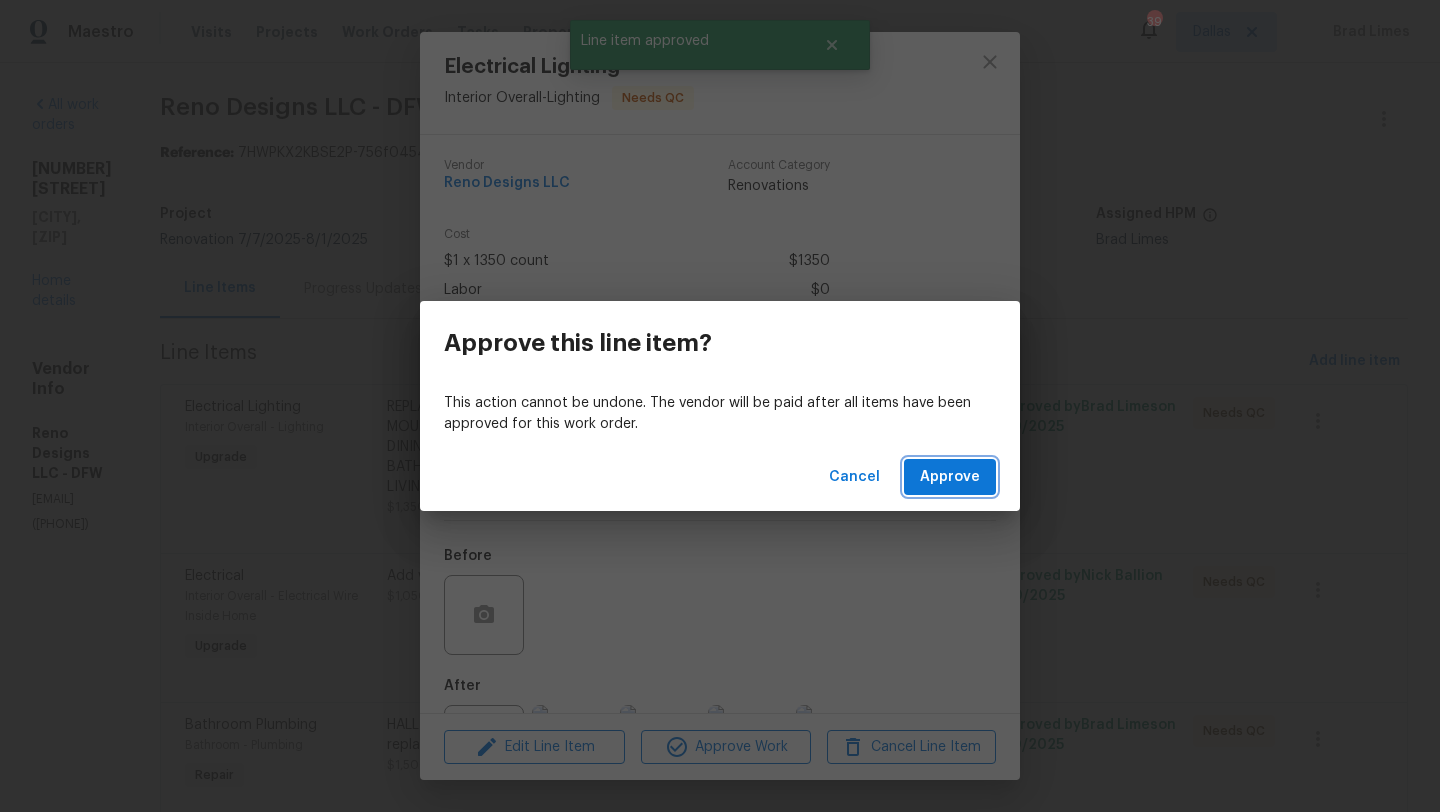 click on "Approve" at bounding box center [950, 477] 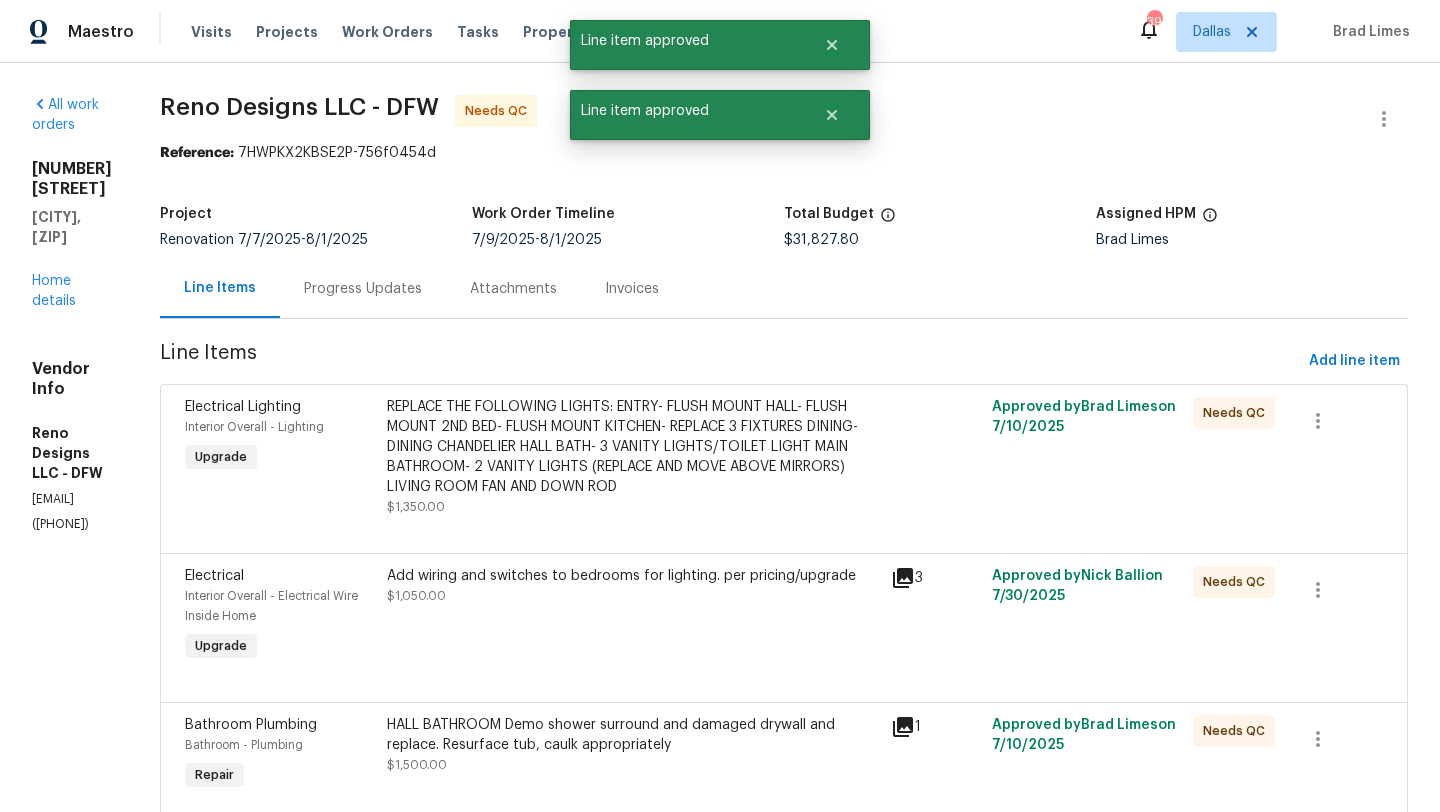 click on "REPLACE THE FOLLOWING LIGHTS:
ENTRY- FLUSH MOUNT
HALL- FLUSH MOUNT
2ND BED- FLUSH MOUNT
KITCHEN- REPLACE 3 FIXTURES
DINING- DINING CHANDELIER
HALL BATH- 3 VANITY LIGHTS/TOILET LIGHT
MAIN BATHROOM- 2 VANITY LIGHTS (REPLACE AND MOVE ABOVE MIRRORS)
LIVING ROOM FAN AND DOWN ROD" at bounding box center [633, 447] 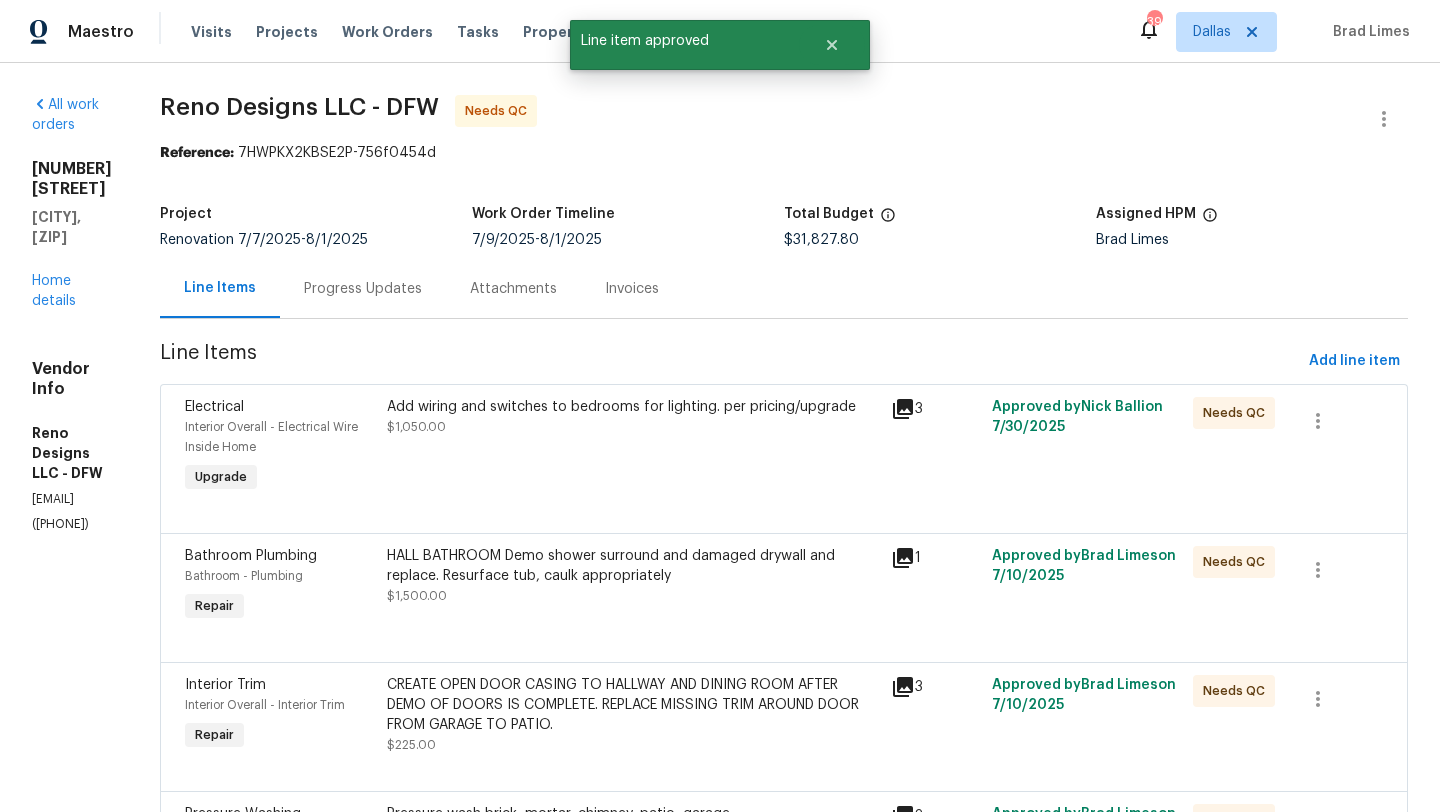 click on "Add wiring and switches to bedrooms for lighting.
per pricing/upgrade $1,050.00" at bounding box center (633, 447) 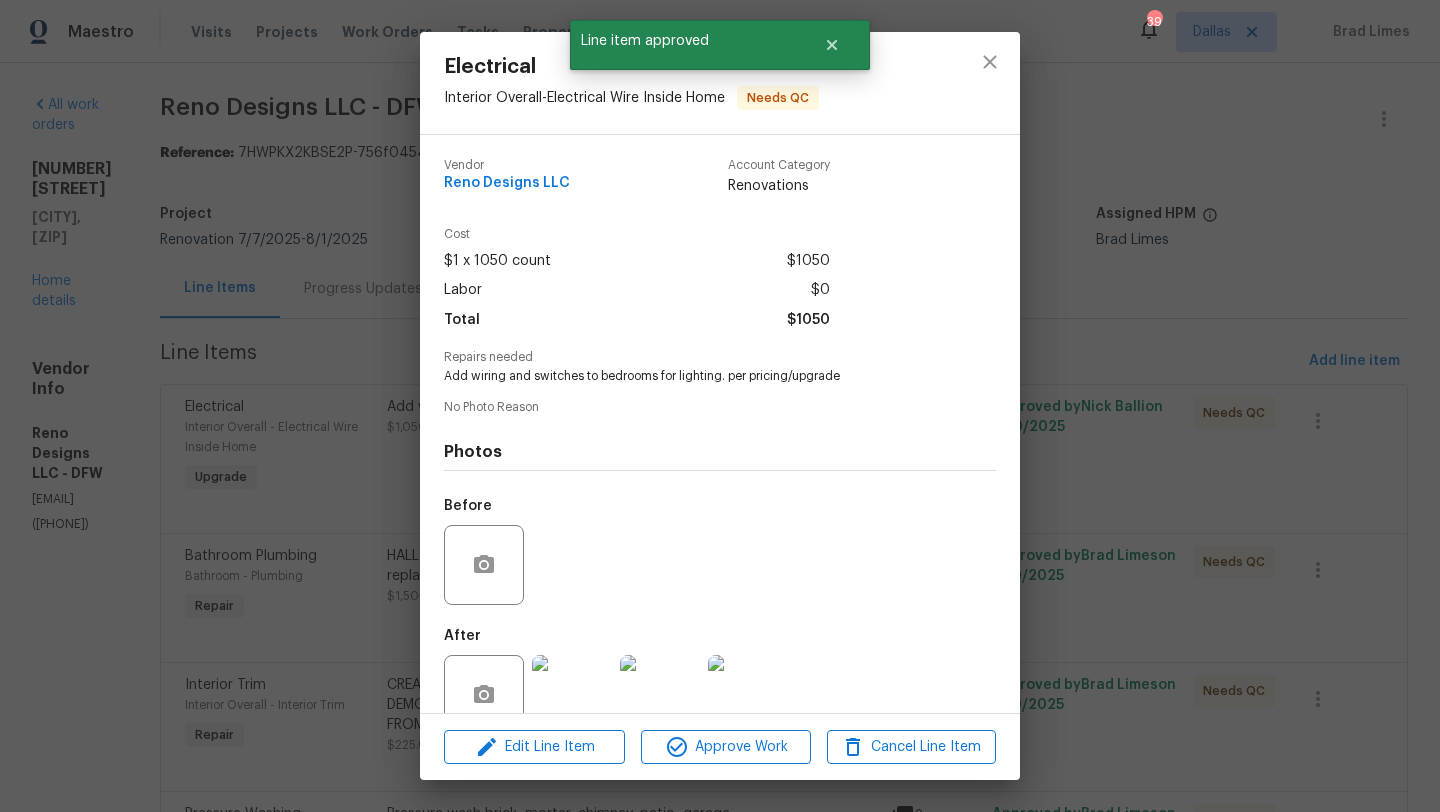 click on "Edit Line Item  Approve Work  Cancel Line Item" at bounding box center [720, 747] 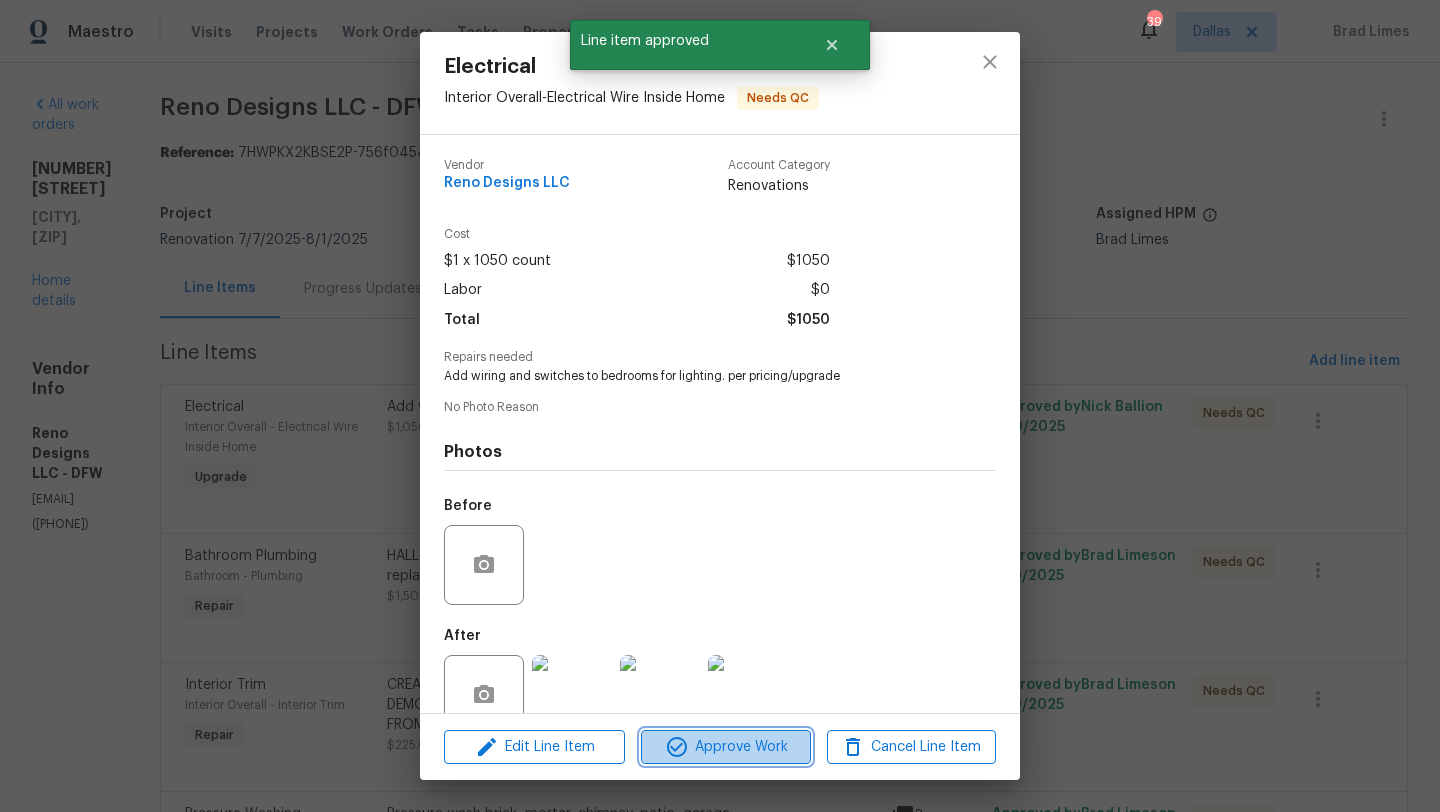 click on "Approve Work" at bounding box center [725, 747] 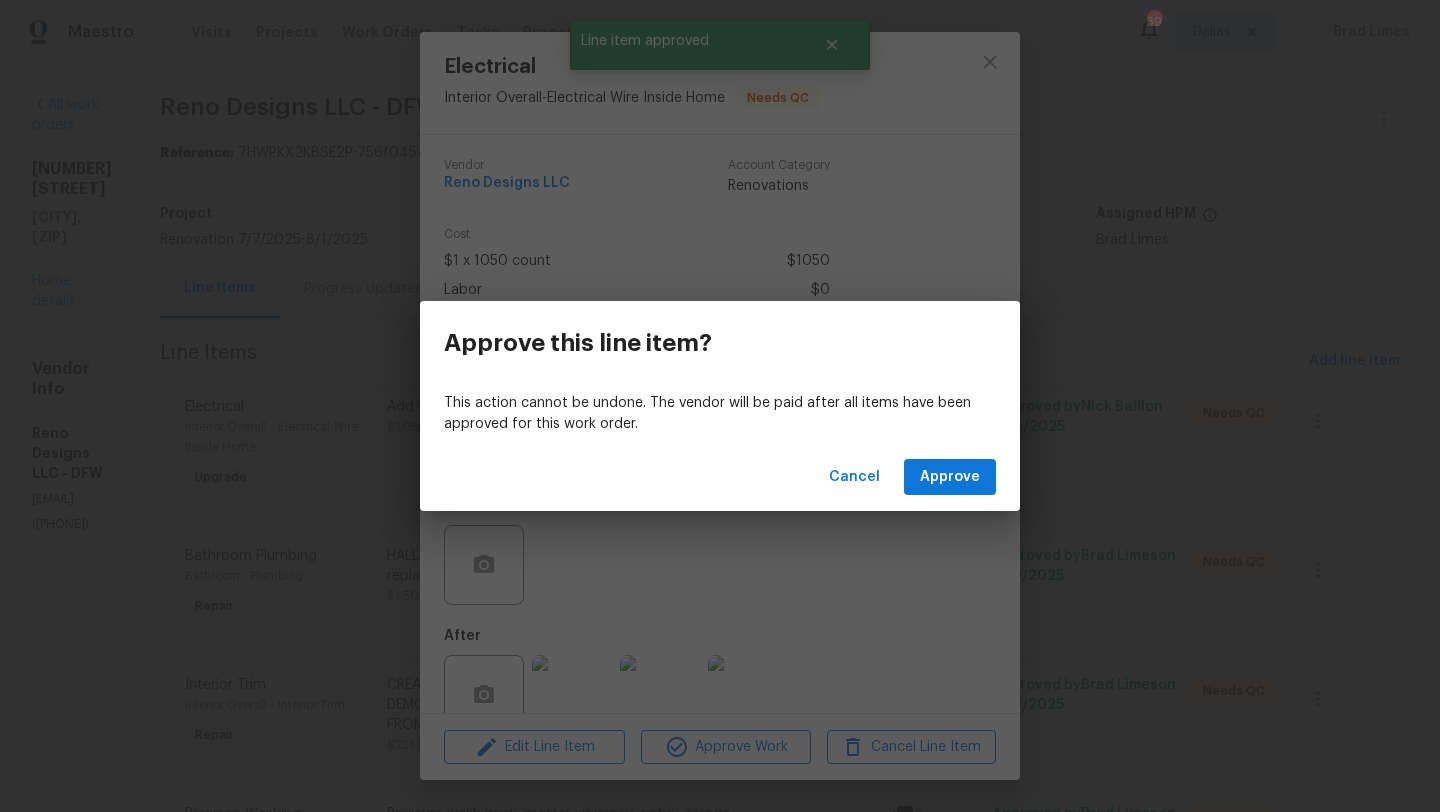 click on "Cancel Approve" at bounding box center (720, 477) 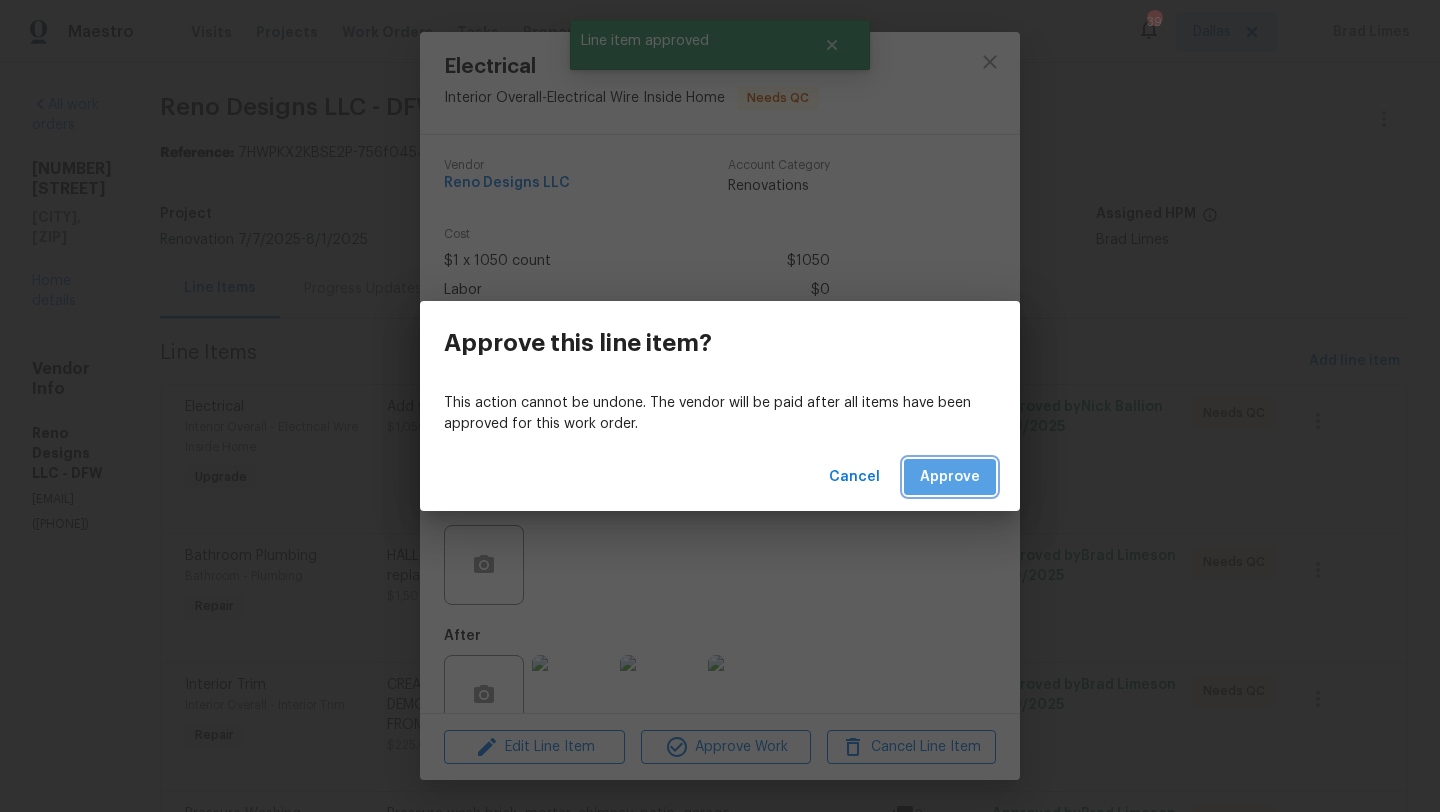 click on "Approve" at bounding box center (950, 477) 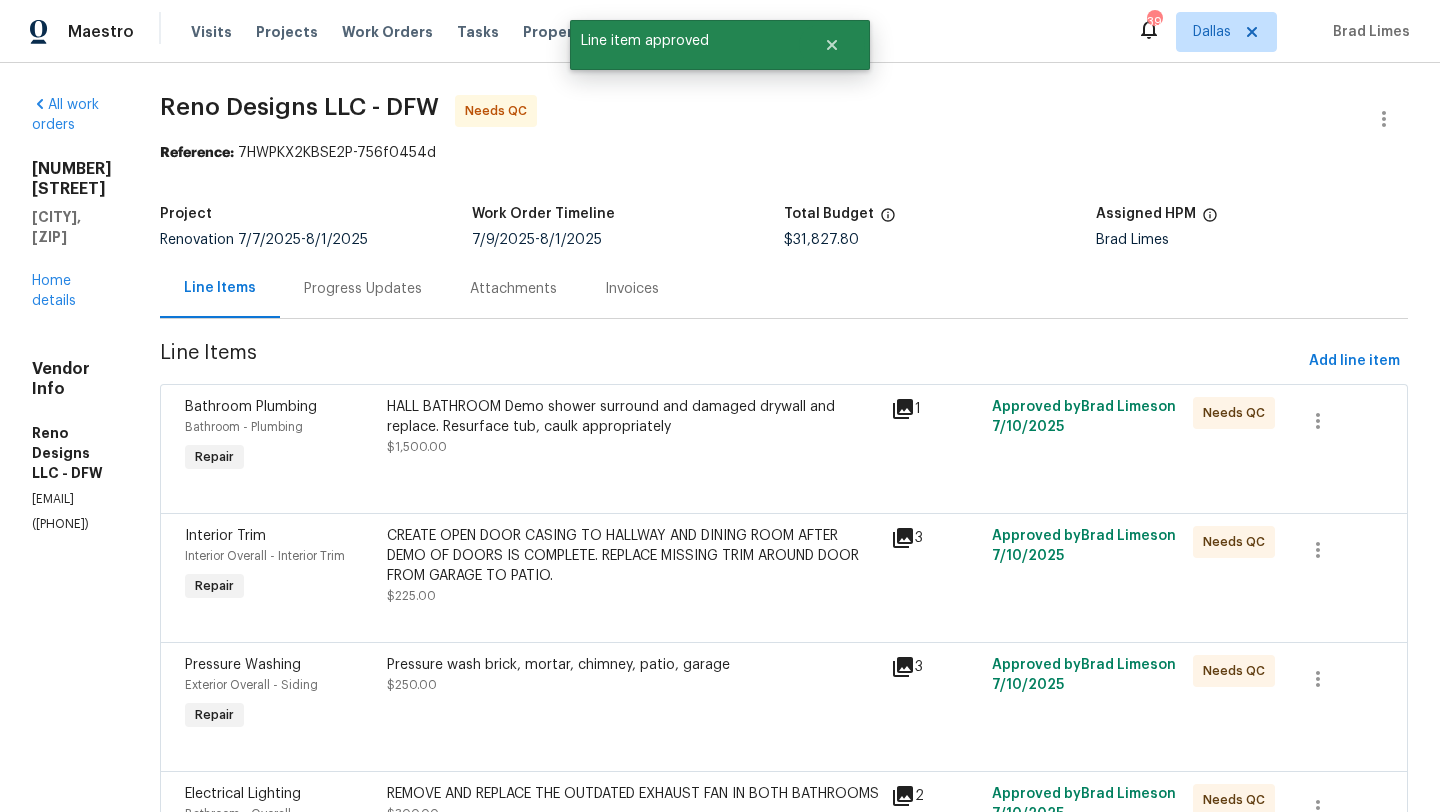 click on "HALL BATHROOM
Demo shower surround and damaged drywall and replace.
Resurface tub, caulk appropriately $1,500.00" at bounding box center [633, 437] 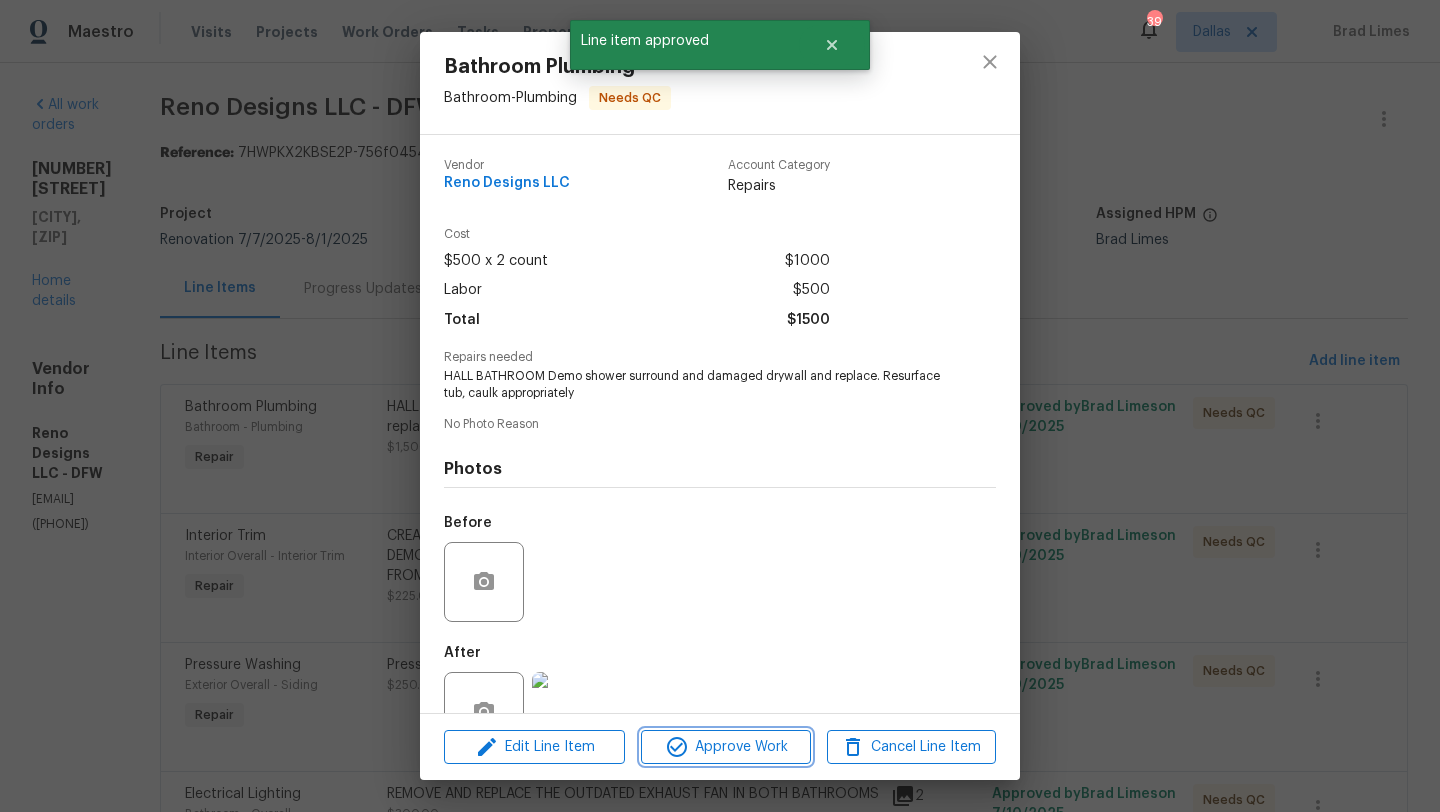 click on "Approve Work" at bounding box center (725, 747) 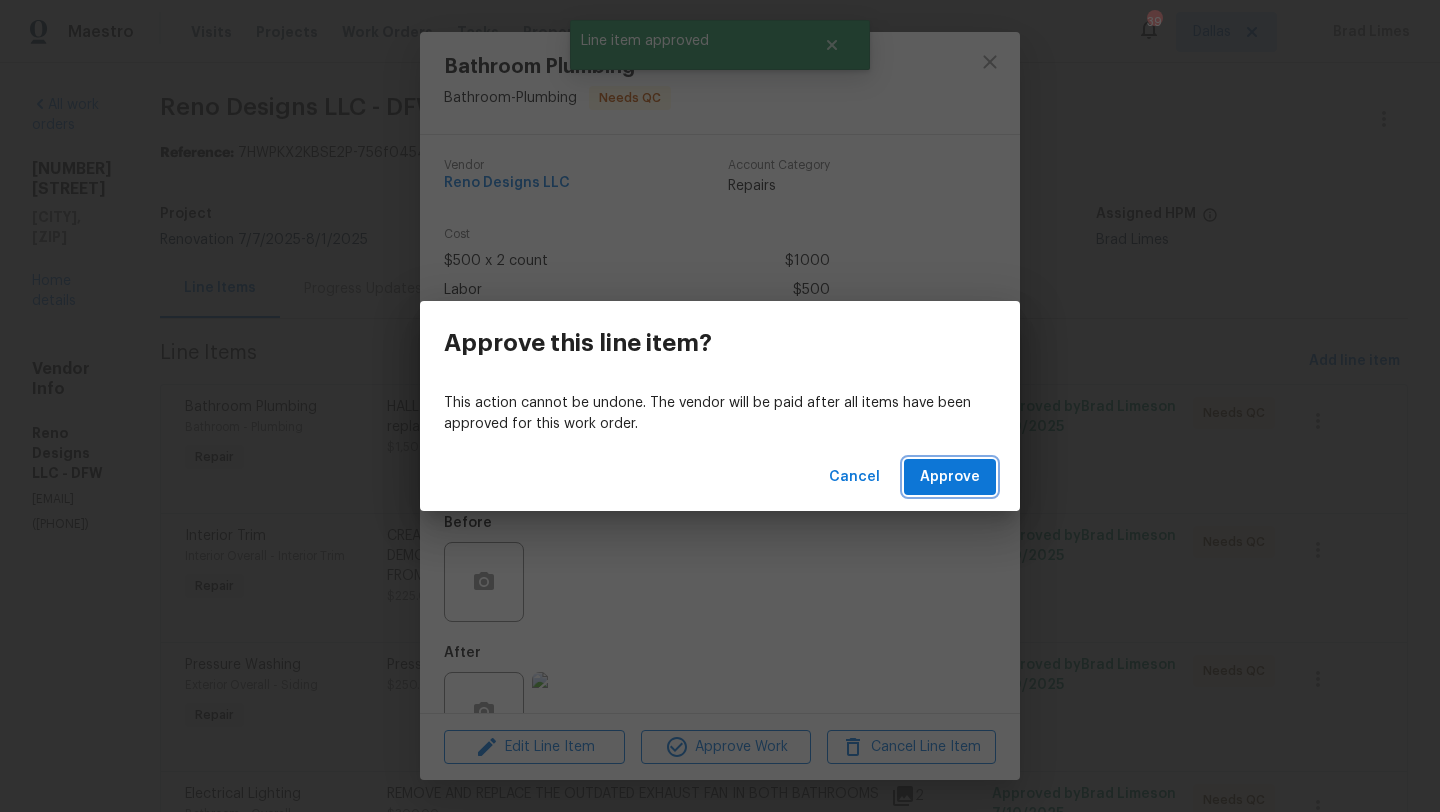 click on "Approve" at bounding box center [950, 477] 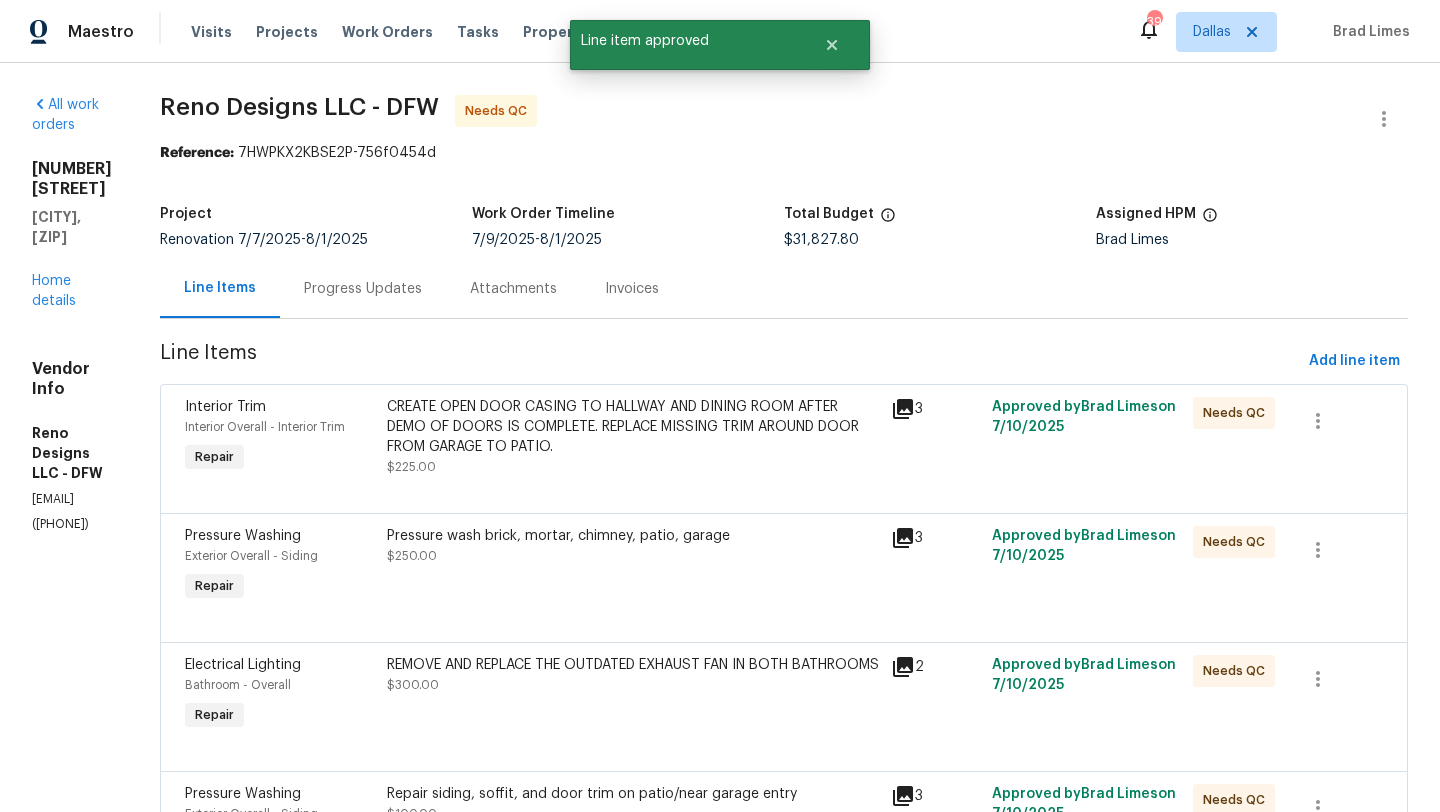 click on "CREATE OPEN DOOR CASING TO HALLWAY AND DINING ROOM AFTER DEMO OF DOORS IS COMPLETE.
REPLACE MISSING TRIM AROUND DOOR FROM GARAGE TO PATIO." at bounding box center (633, 427) 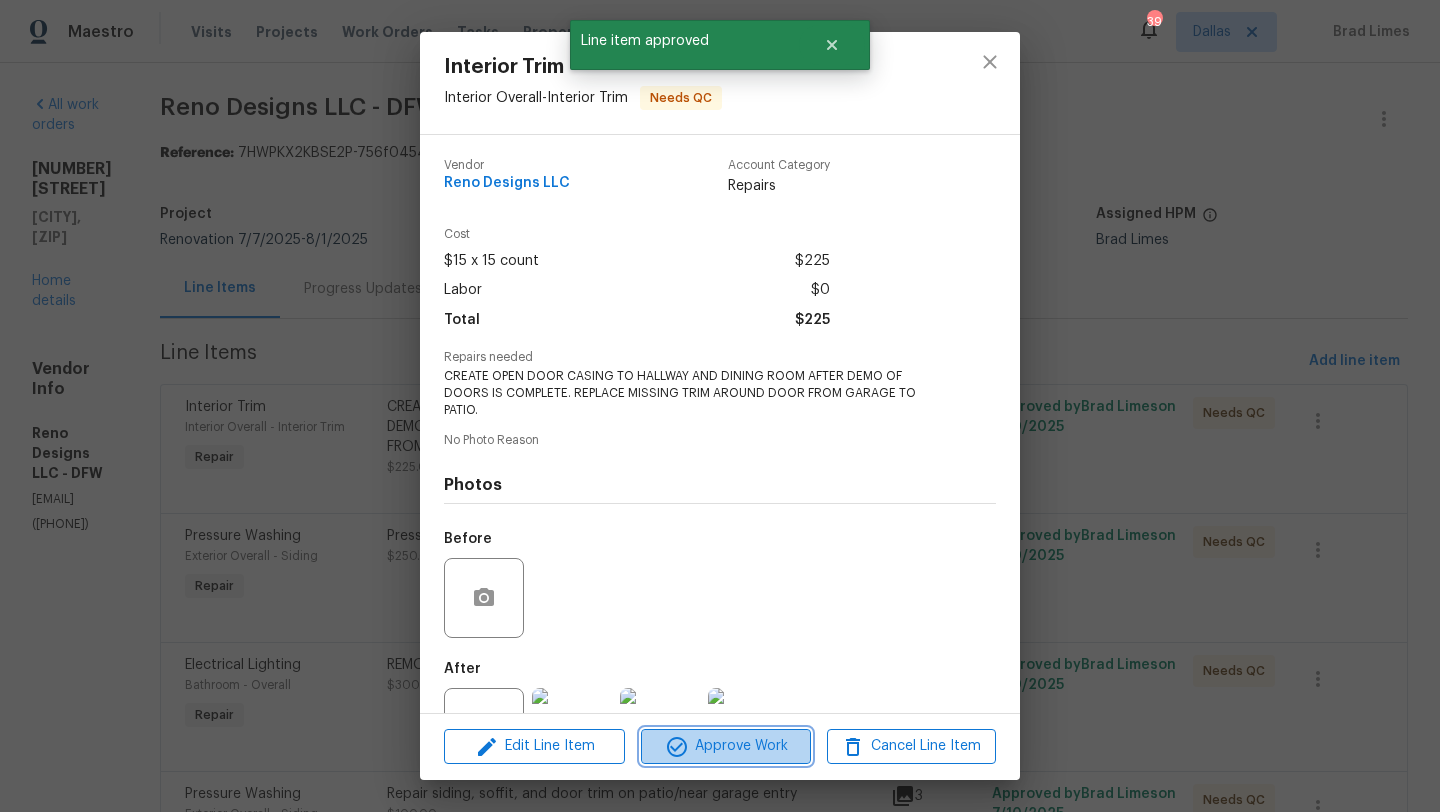 click on "Approve Work" at bounding box center (725, 746) 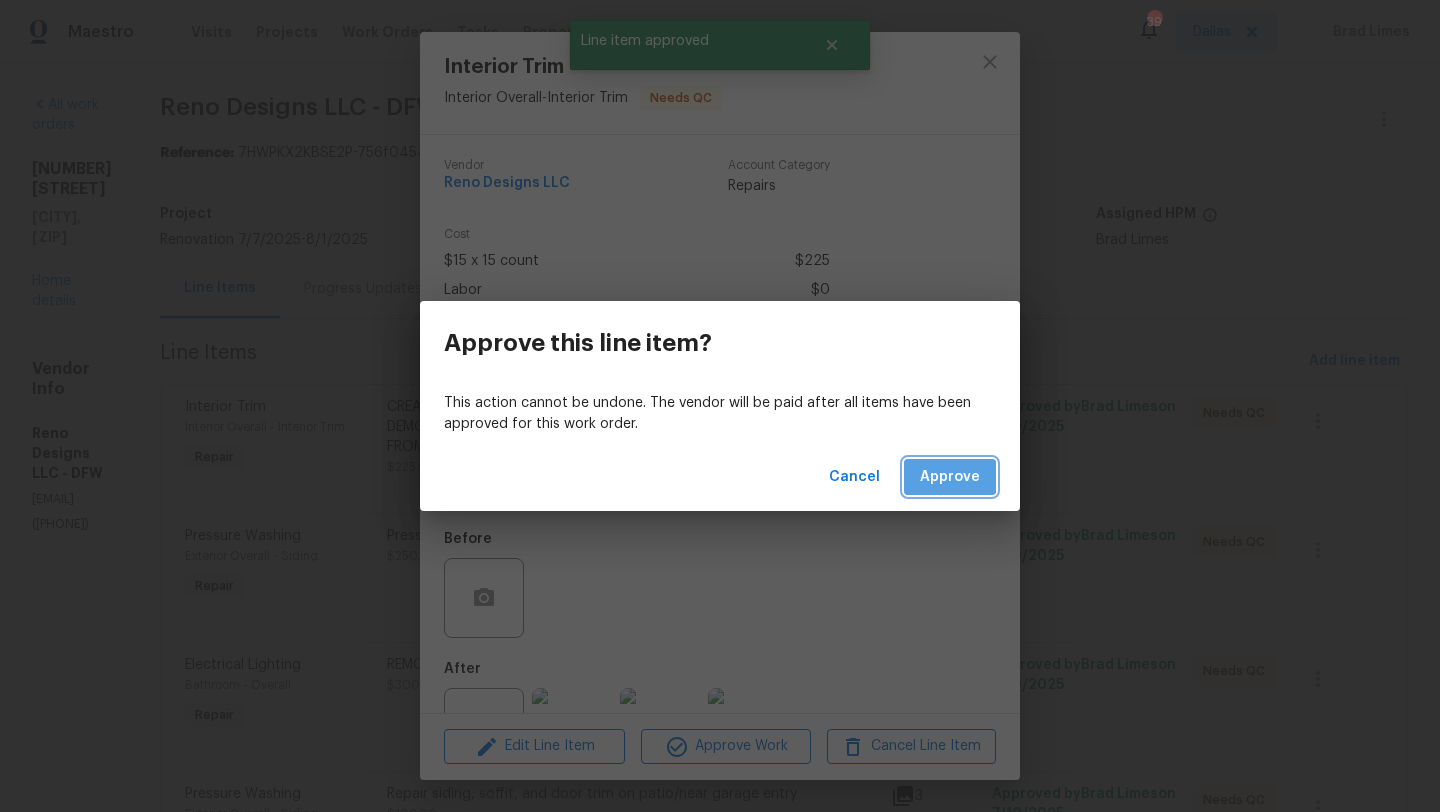 click on "Approve" at bounding box center [950, 477] 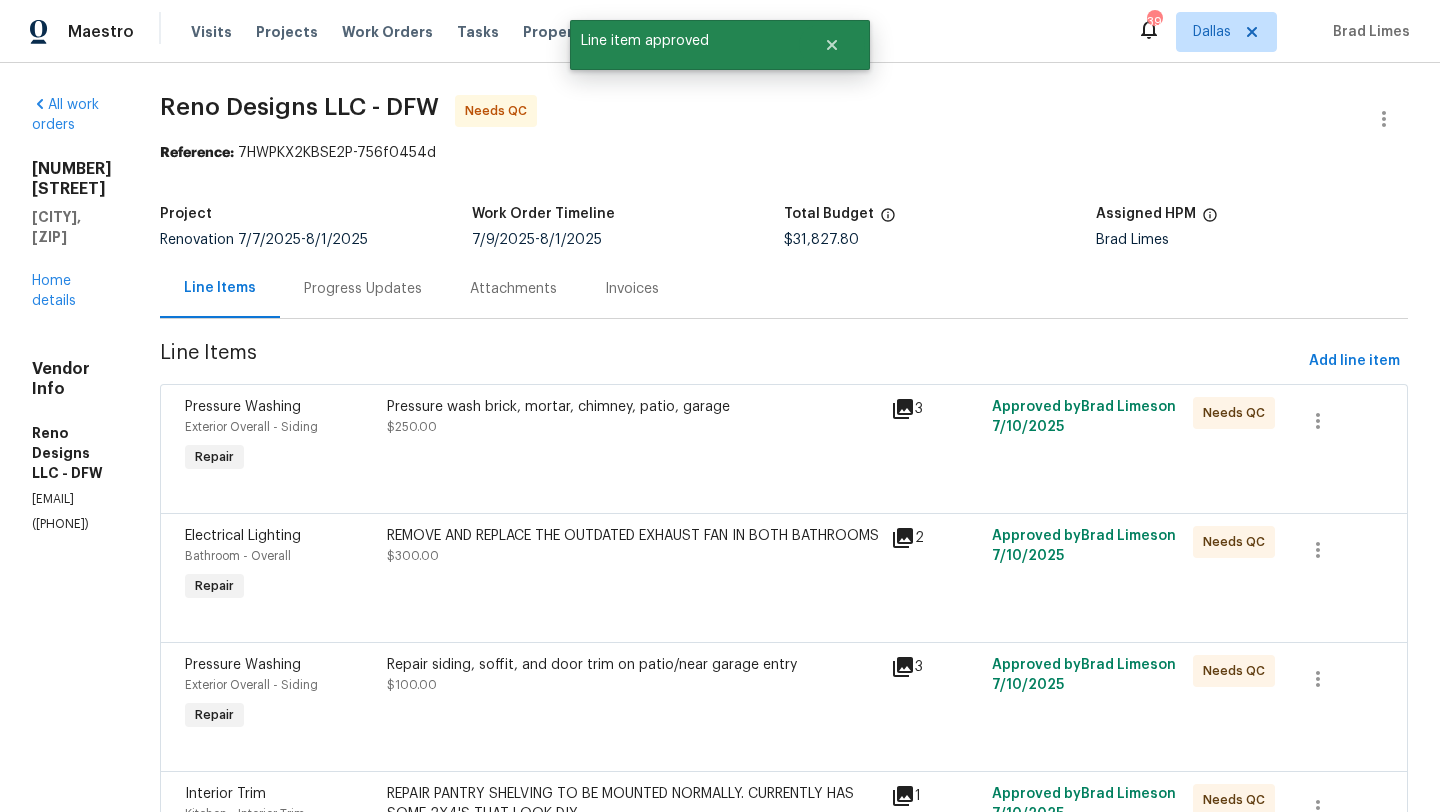 click on "Pressure wash brick, mortar, chimney, patio, garage $250.00" at bounding box center [633, 437] 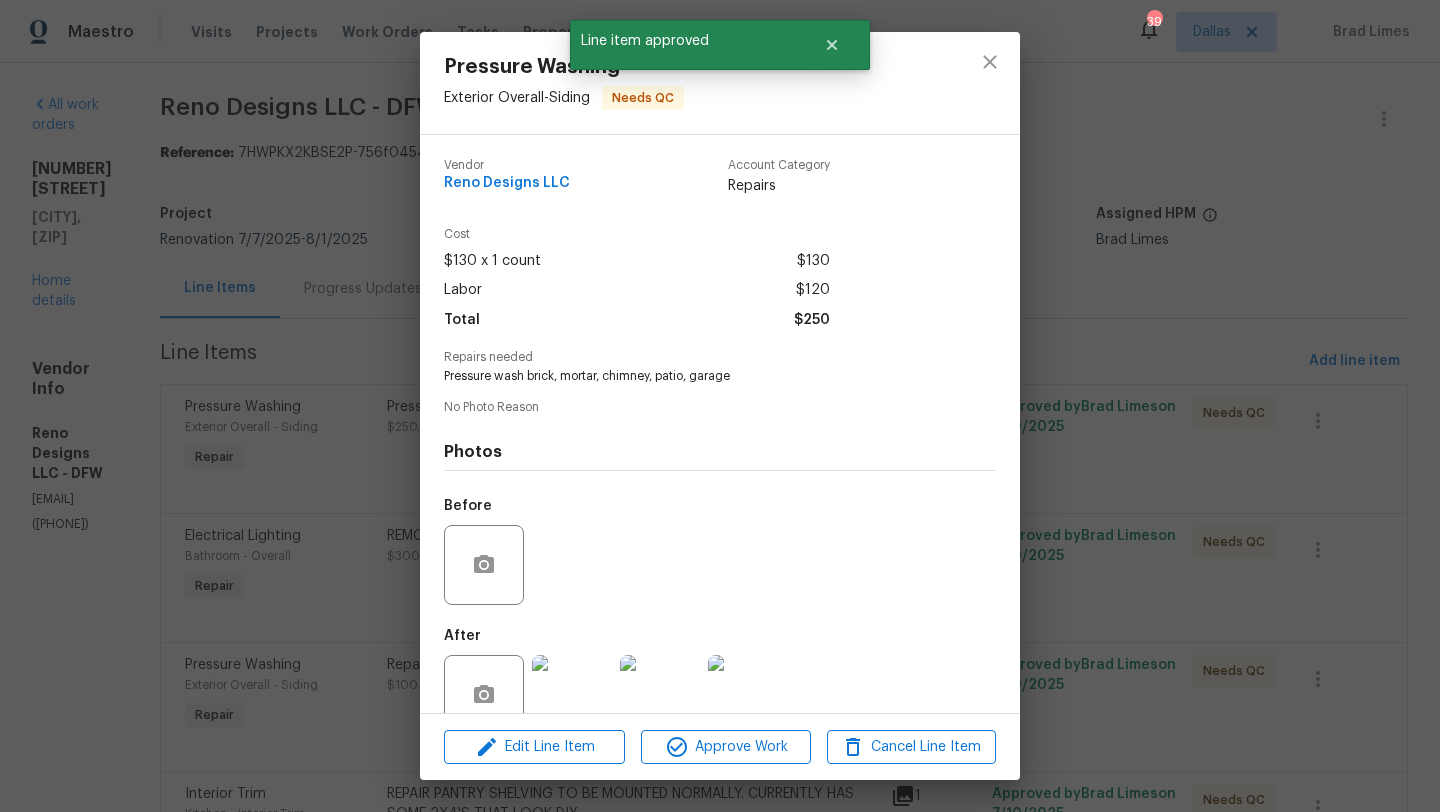 click on "Edit Line Item  Approve Work  Cancel Line Item" at bounding box center (720, 747) 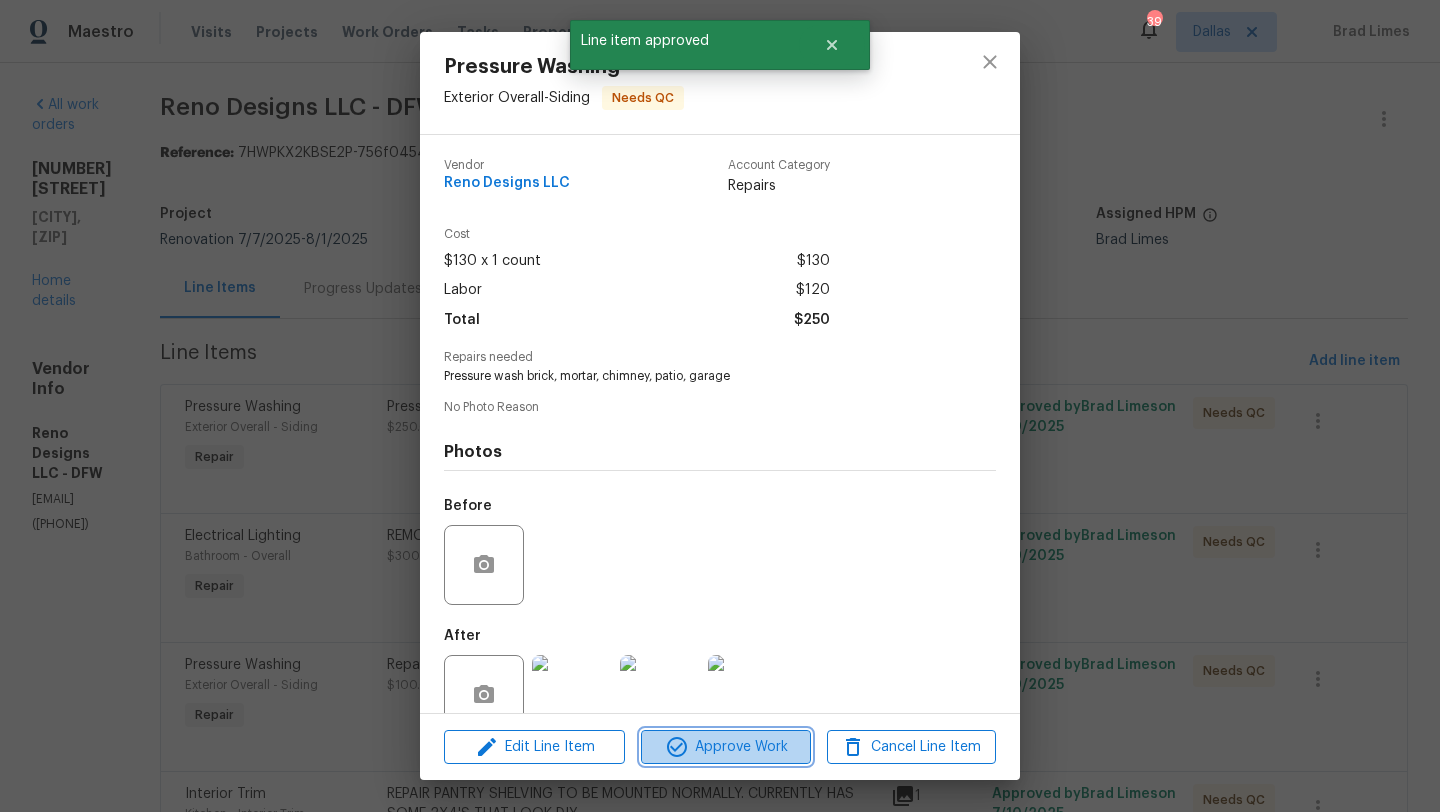 click on "Approve Work" at bounding box center [725, 747] 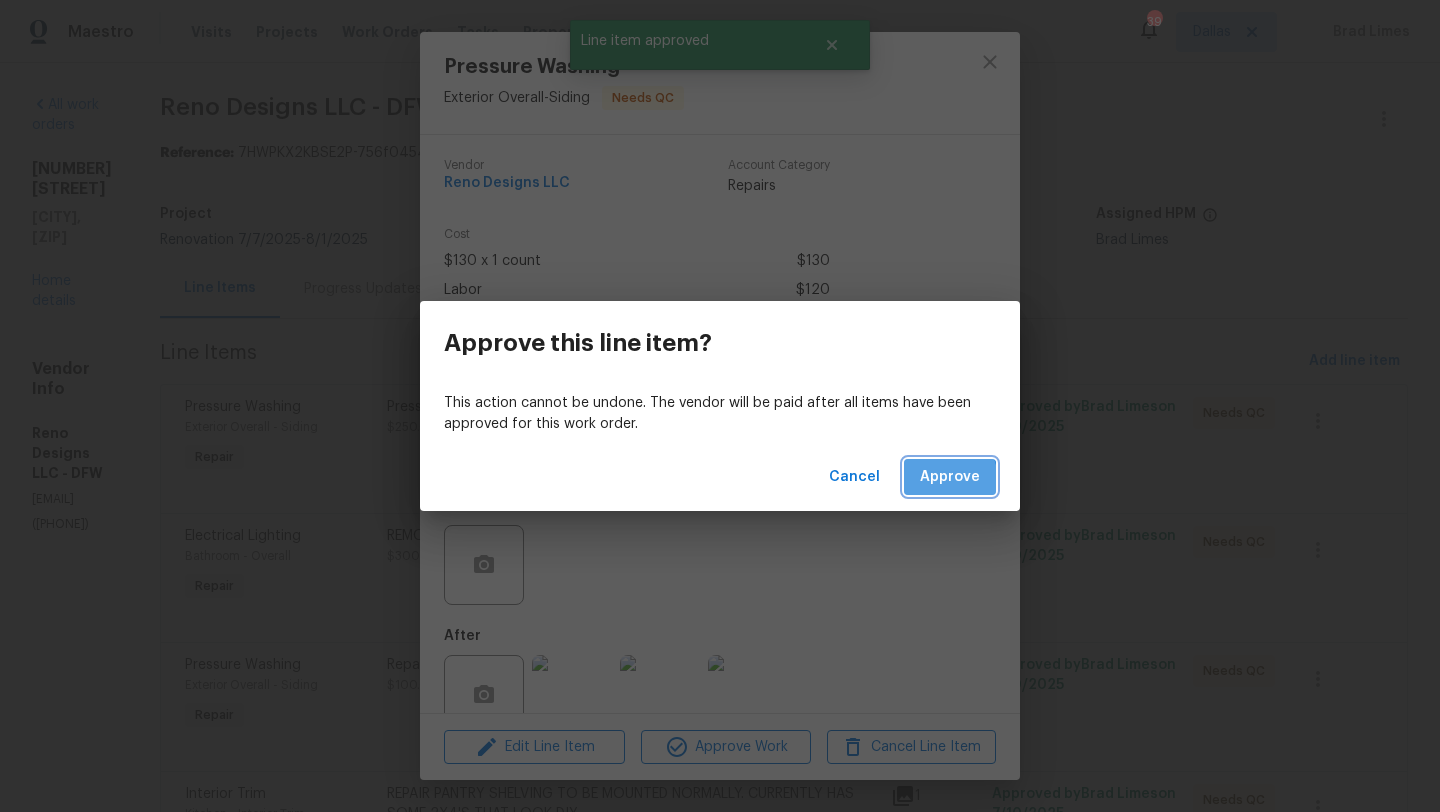 click on "Approve" at bounding box center [950, 477] 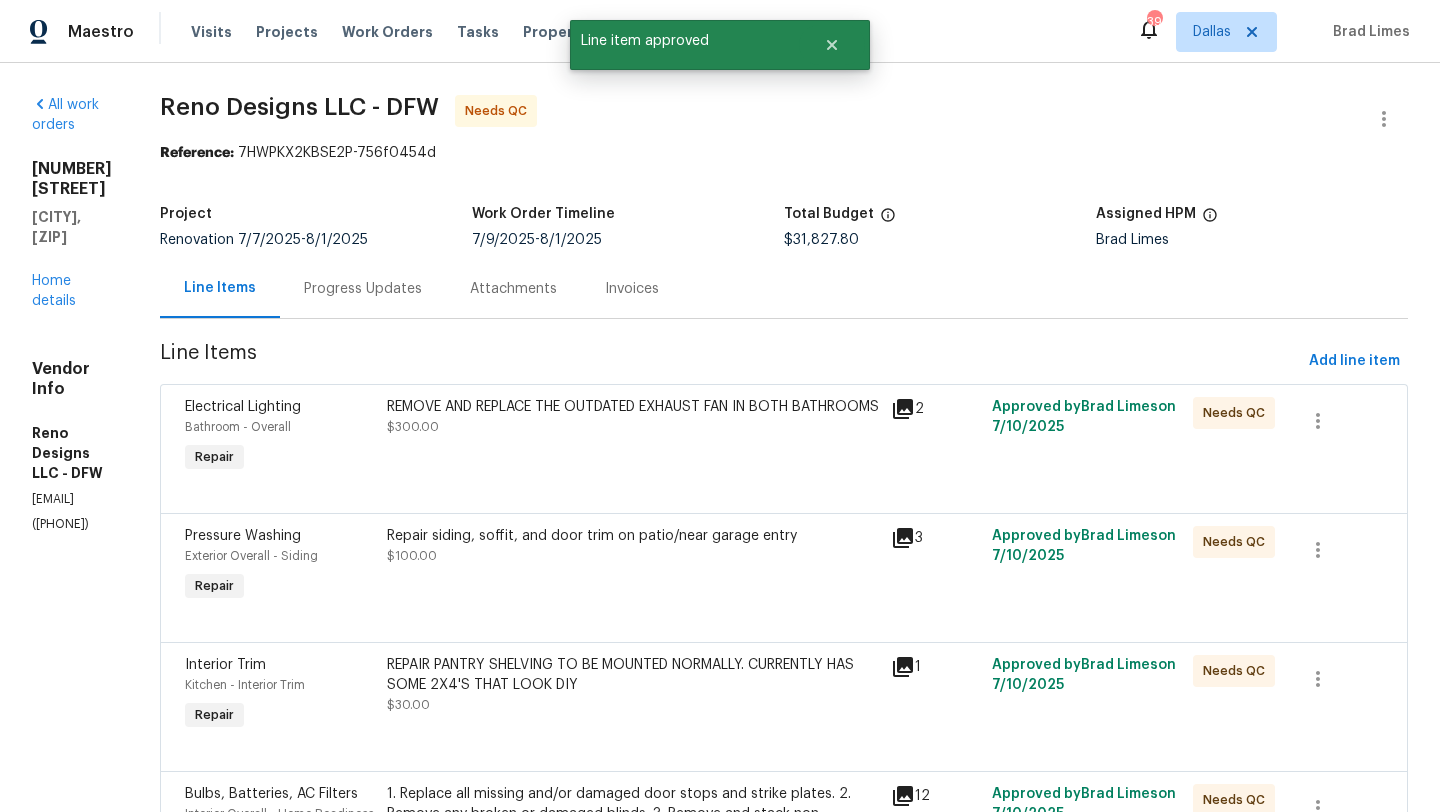 click on "REMOVE AND REPLACE THE OUTDATED EXHAUST FAN IN BOTH BATHROOMS $300.00" at bounding box center [633, 437] 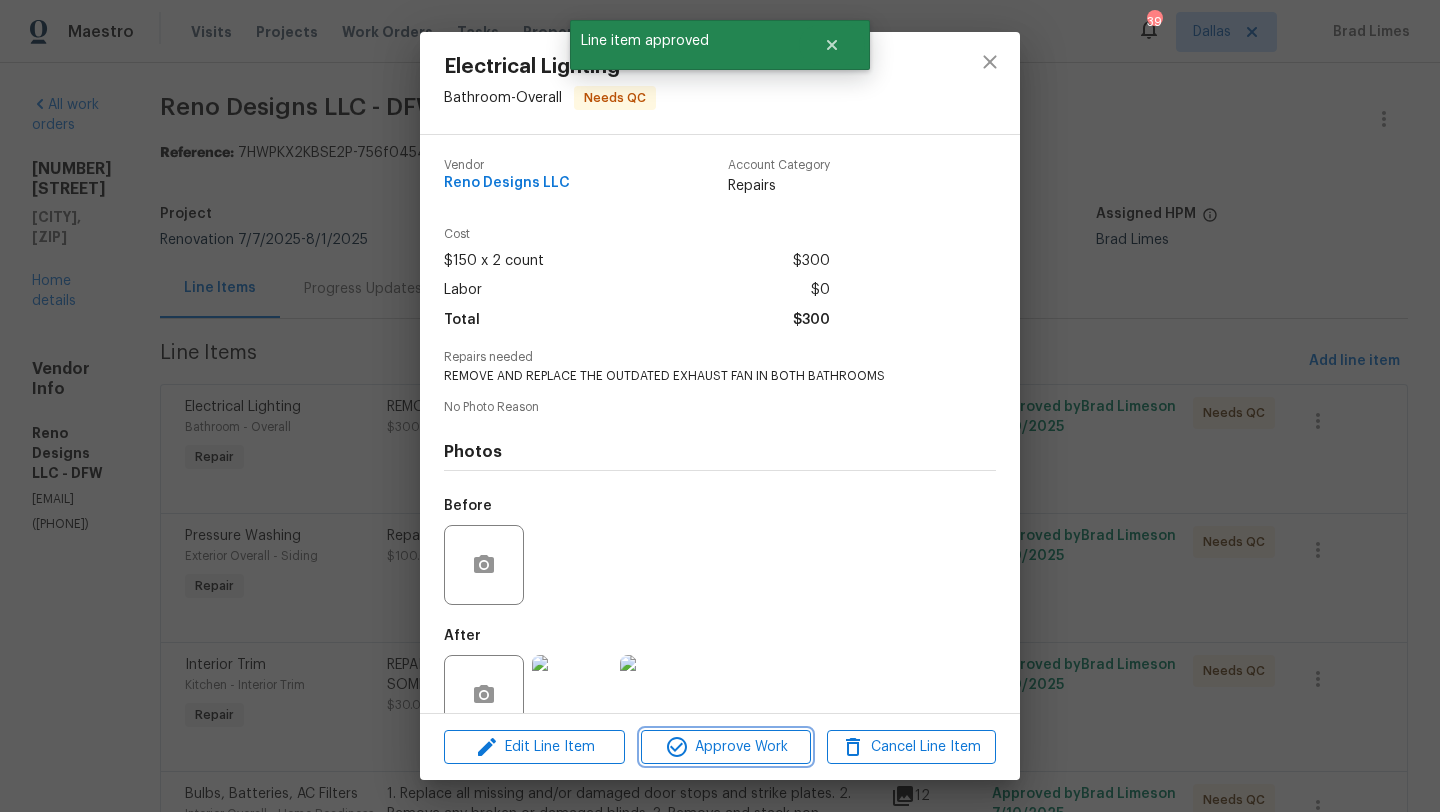 click on "Approve Work" at bounding box center [725, 747] 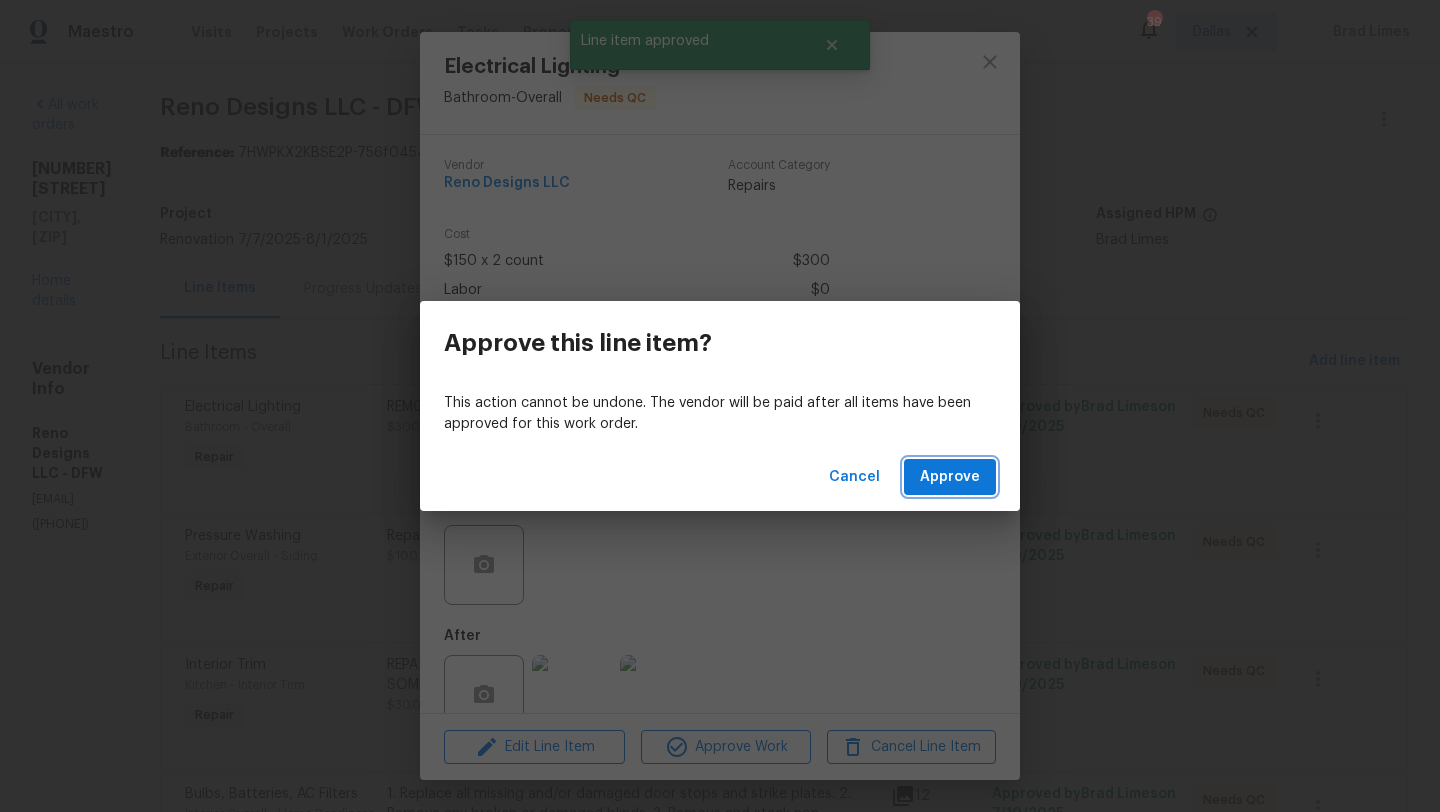 click on "Approve" at bounding box center (950, 477) 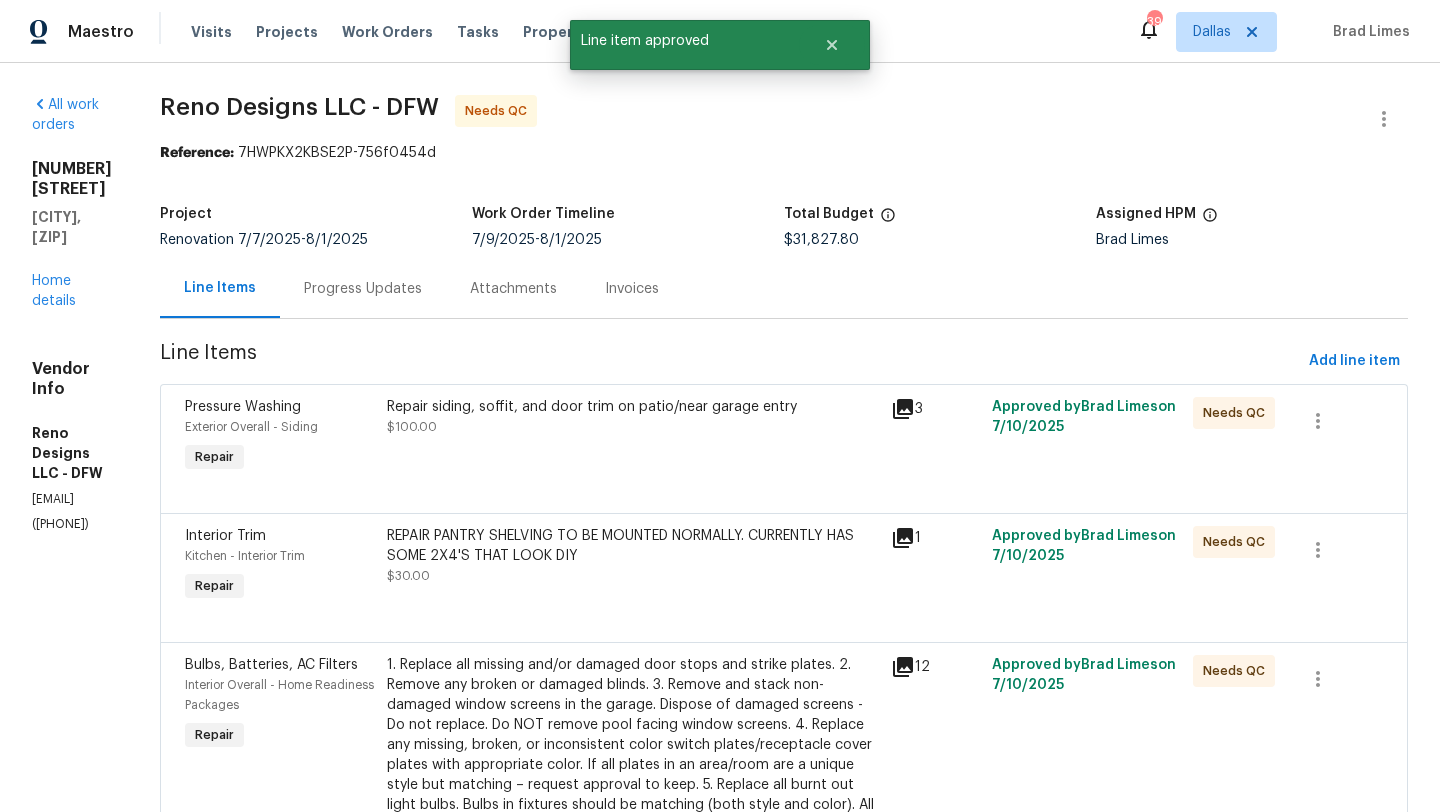 click on "1. Replace all missing and/or damaged door stops and strike plates.  2. Remove any broken or damaged blinds.  3. Remove and stack non-damaged window screens in the garage. Dispose of damaged screens - Do not replace. Do NOT remove pool facing window screens.  4. Replace any missing, broken, or inconsistent color switch plates/receptacle cover plates with appropriate color. If all plates in an area/room are a unique style but matching – request approval to keep.  5. Replace all burnt out light bulbs. Bulbs in fixtures should be matching (both style and color). All vanity fixtures must have vanity bulbs. This includes microwave and oven bulbs.  6. Replace all batteries and test all smoke detectors for functionality. Pictures with date printed on batteries needed for approval.  7. Cap all unused water and gas lines (i.e. refrigerator, water heater, washer supply hot/cold, gas line for dryer, etc).  8. Install new pleated HVAC air filters" at bounding box center (633, 795) 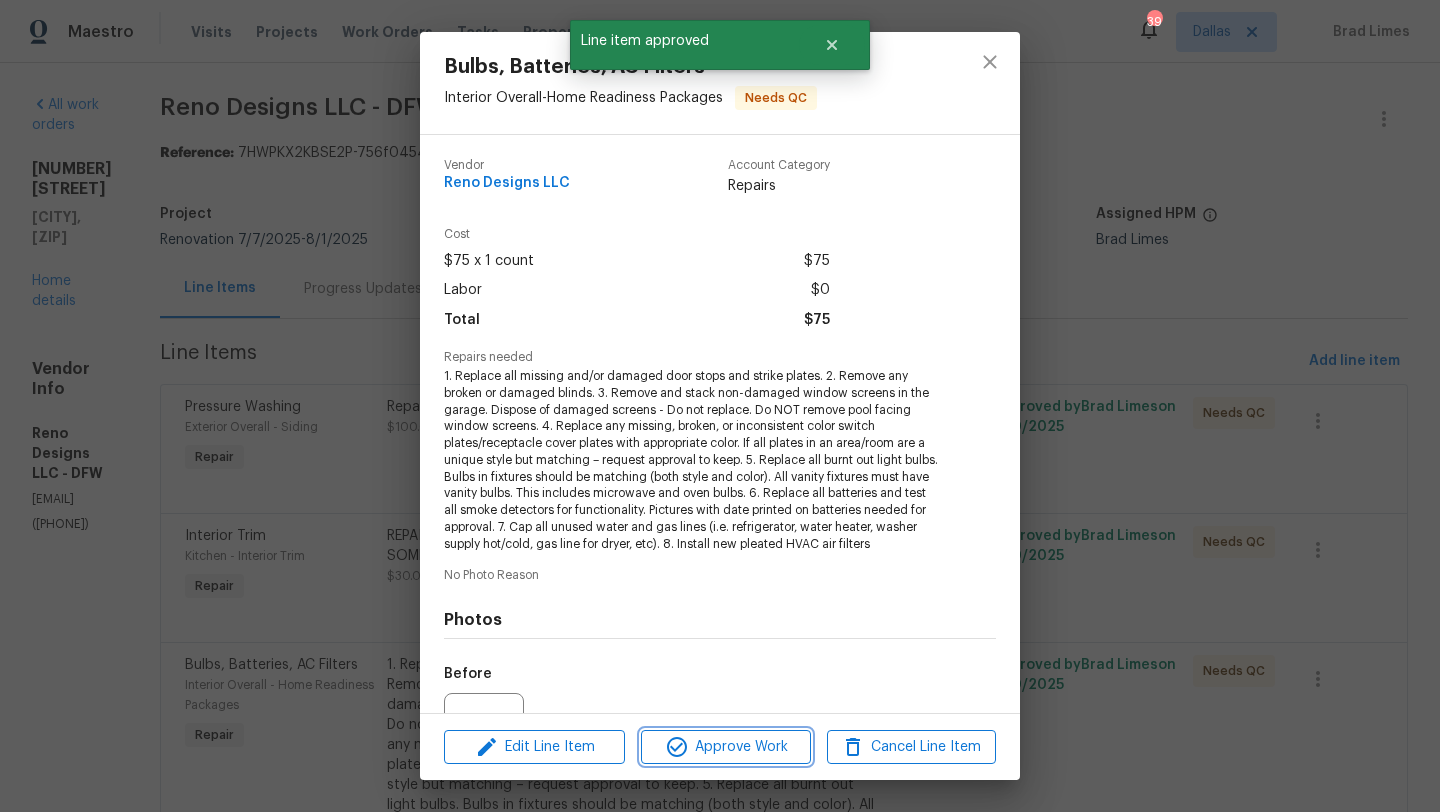 click on "Approve Work" at bounding box center (725, 747) 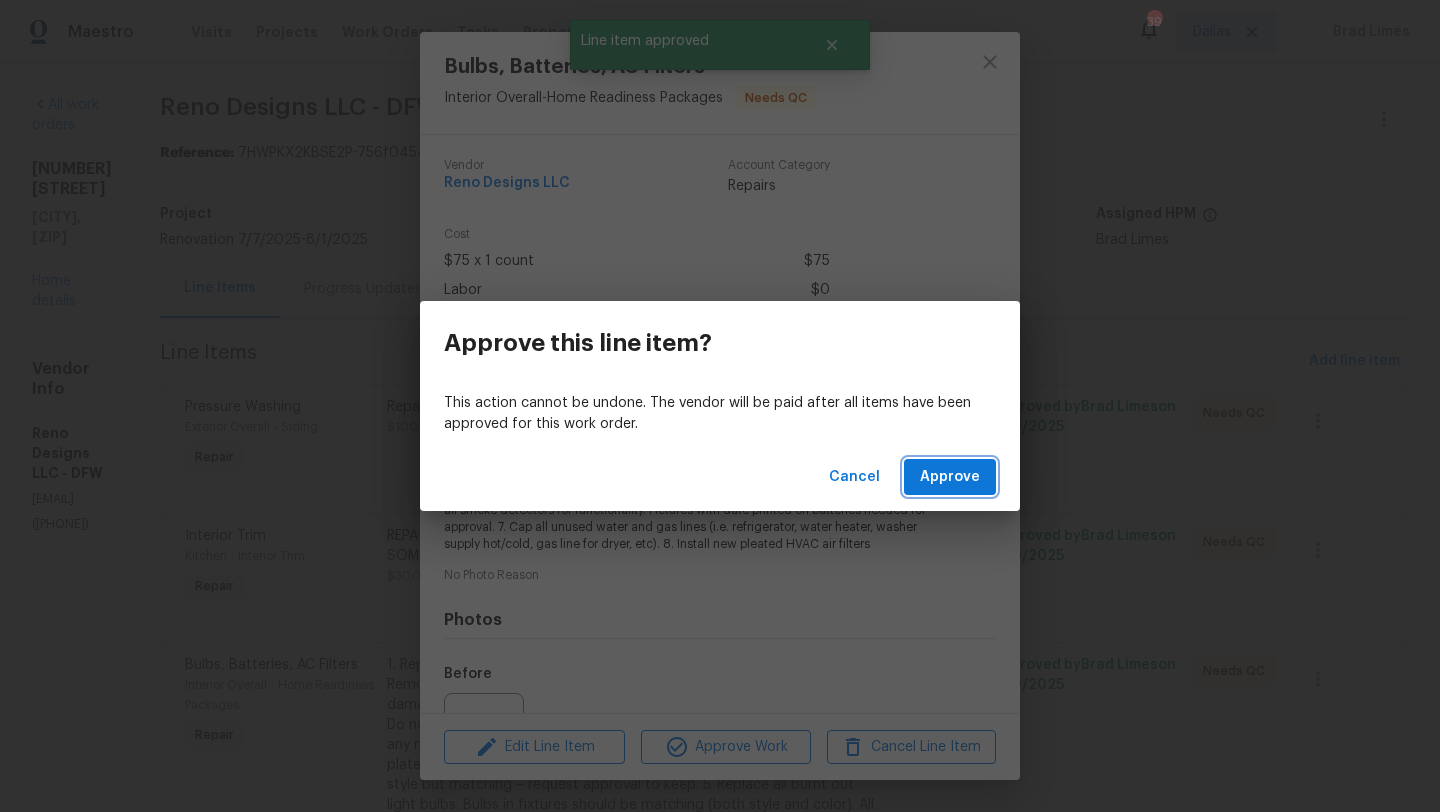 click on "Approve" at bounding box center (950, 477) 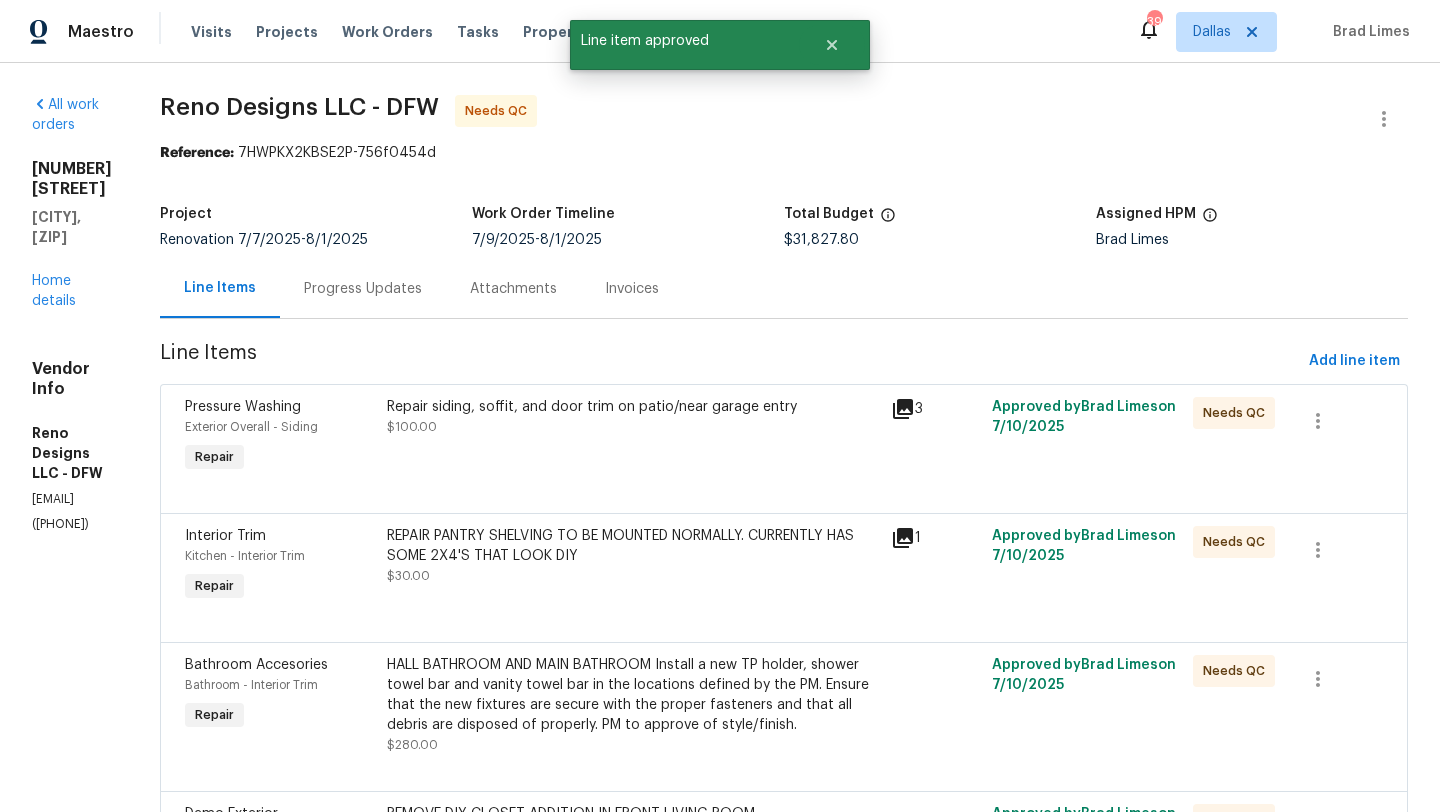 click on "REPAIR PANTRY SHELVING TO BE MOUNTED NORMALLY.
CURRENTLY HAS SOME 2X4'S THAT LOOK DIY" at bounding box center [633, 546] 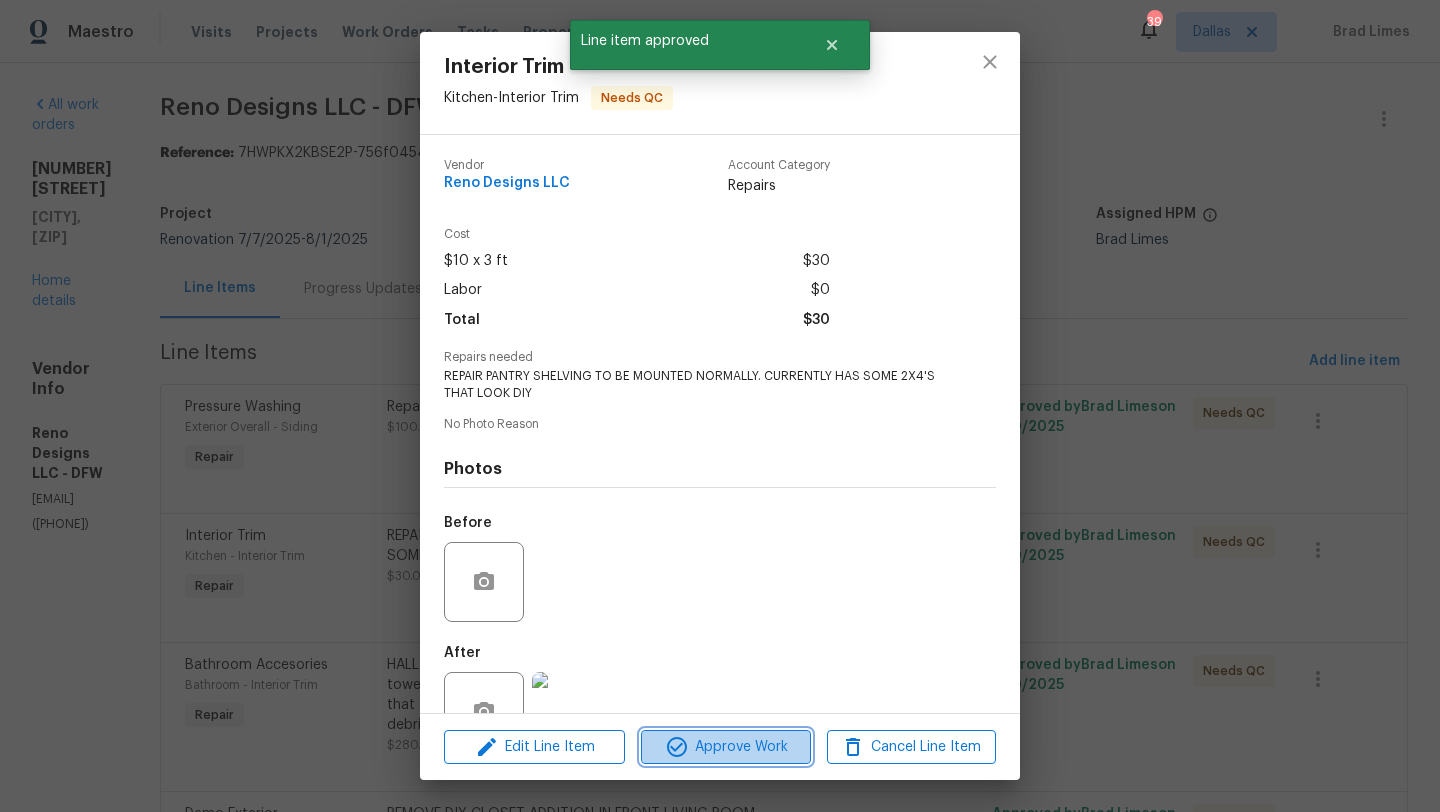click on "Approve Work" at bounding box center [725, 747] 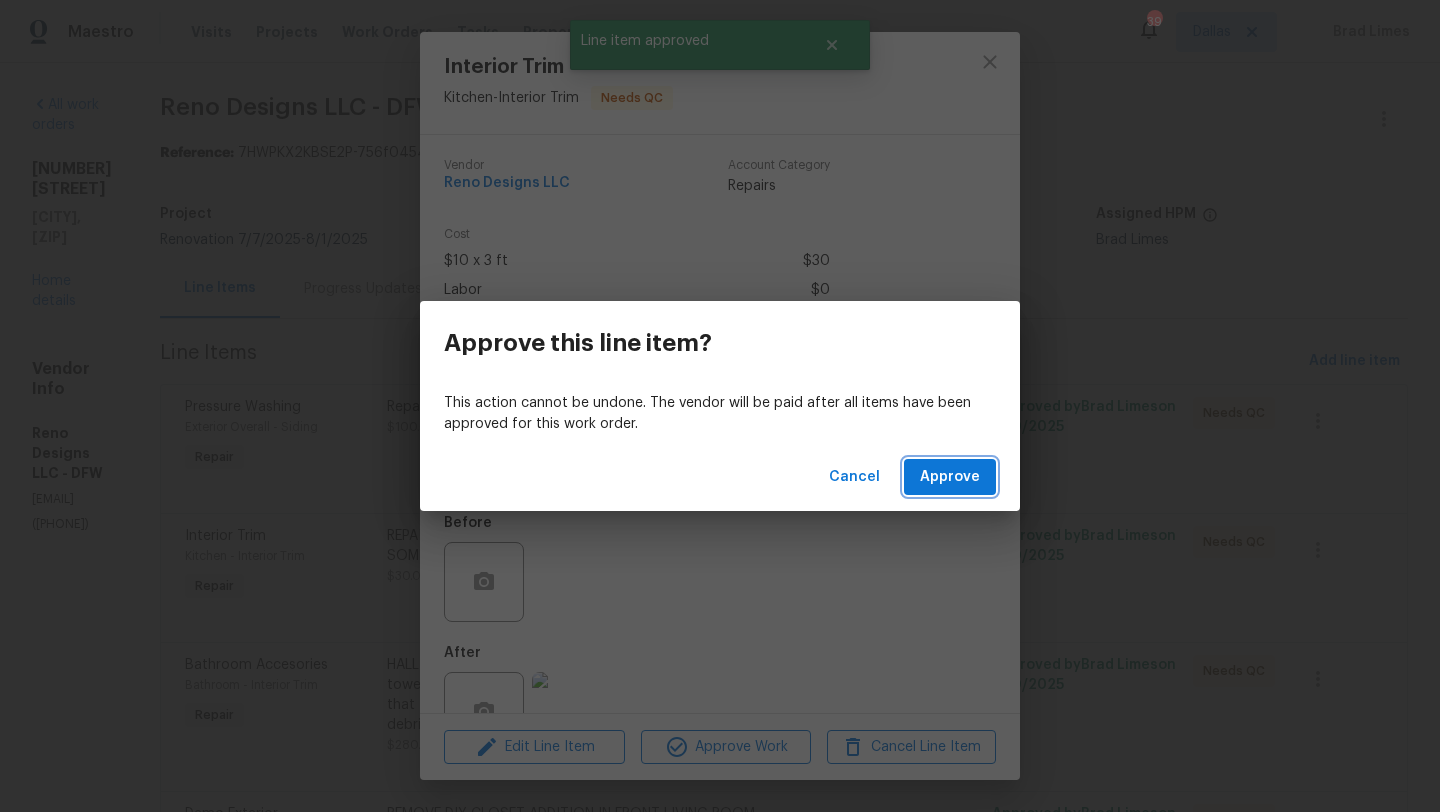 click on "Approve" at bounding box center (950, 477) 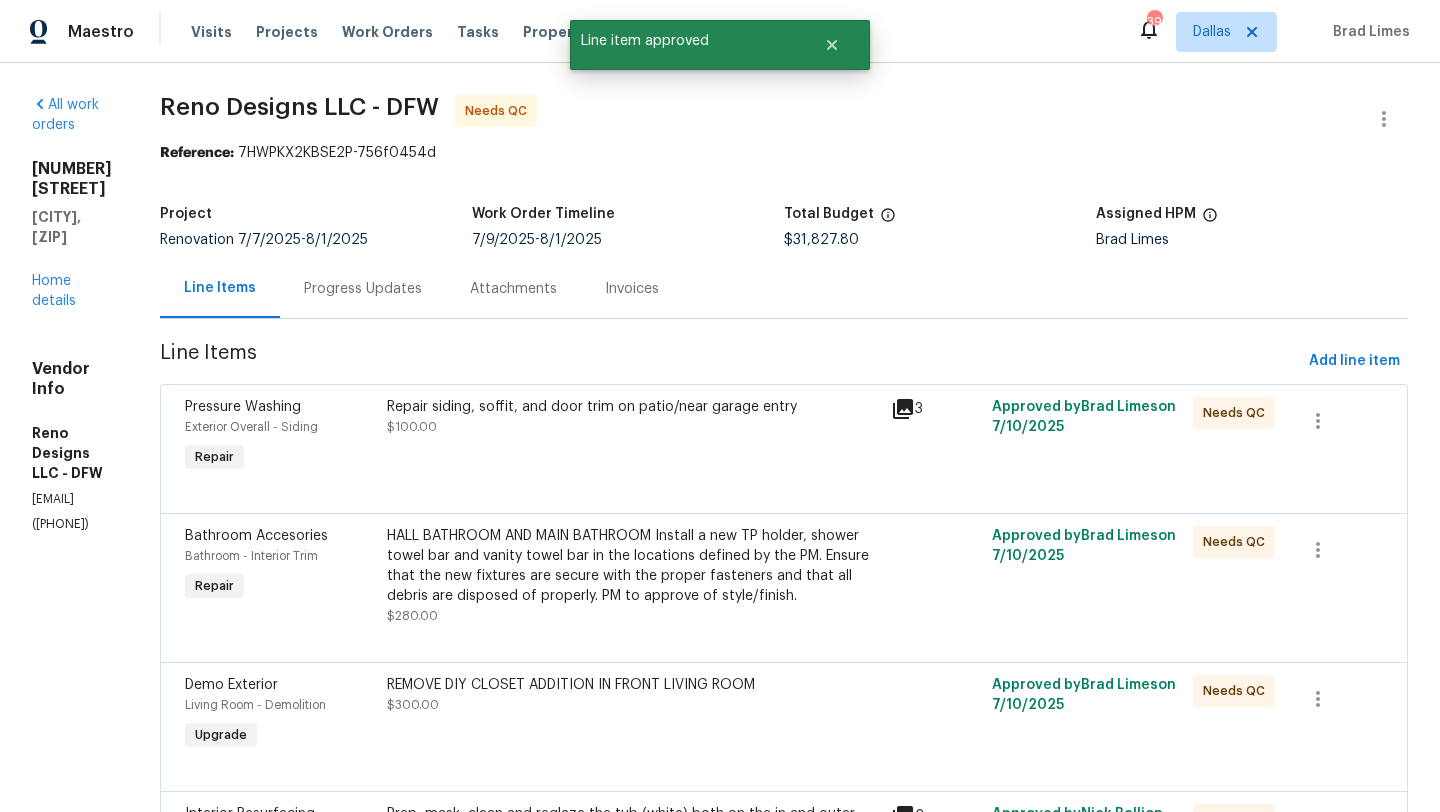 click on "HALL BATHROOM AND MAIN BATHROOM
Install a new TP holder, shower towel bar and vanity towel bar in the locations defined by the PM. Ensure that the new fixtures are secure with the proper fasteners and that all debris are disposed of properly. PM to approve of style/finish." at bounding box center [633, 566] 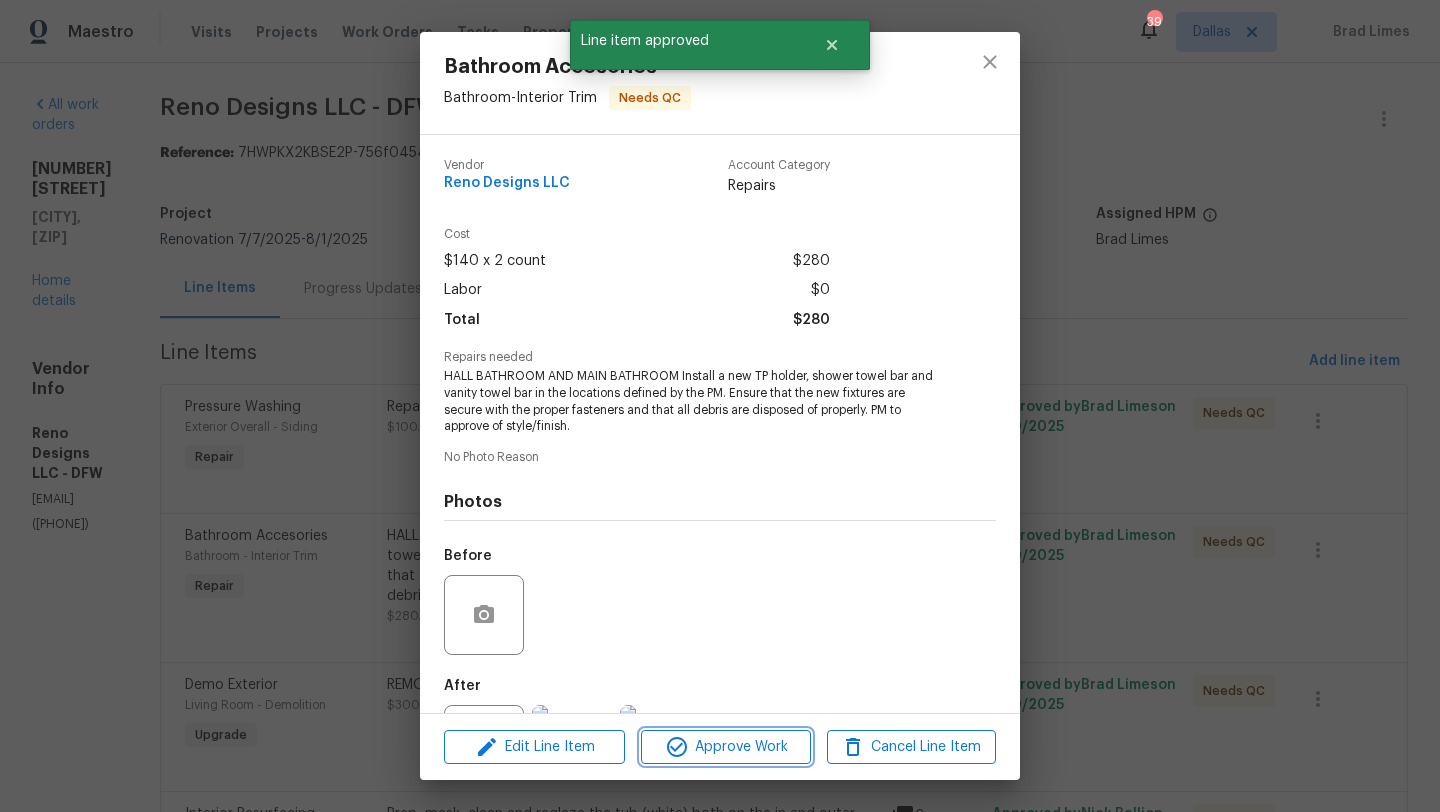 click on "Approve Work" at bounding box center [725, 747] 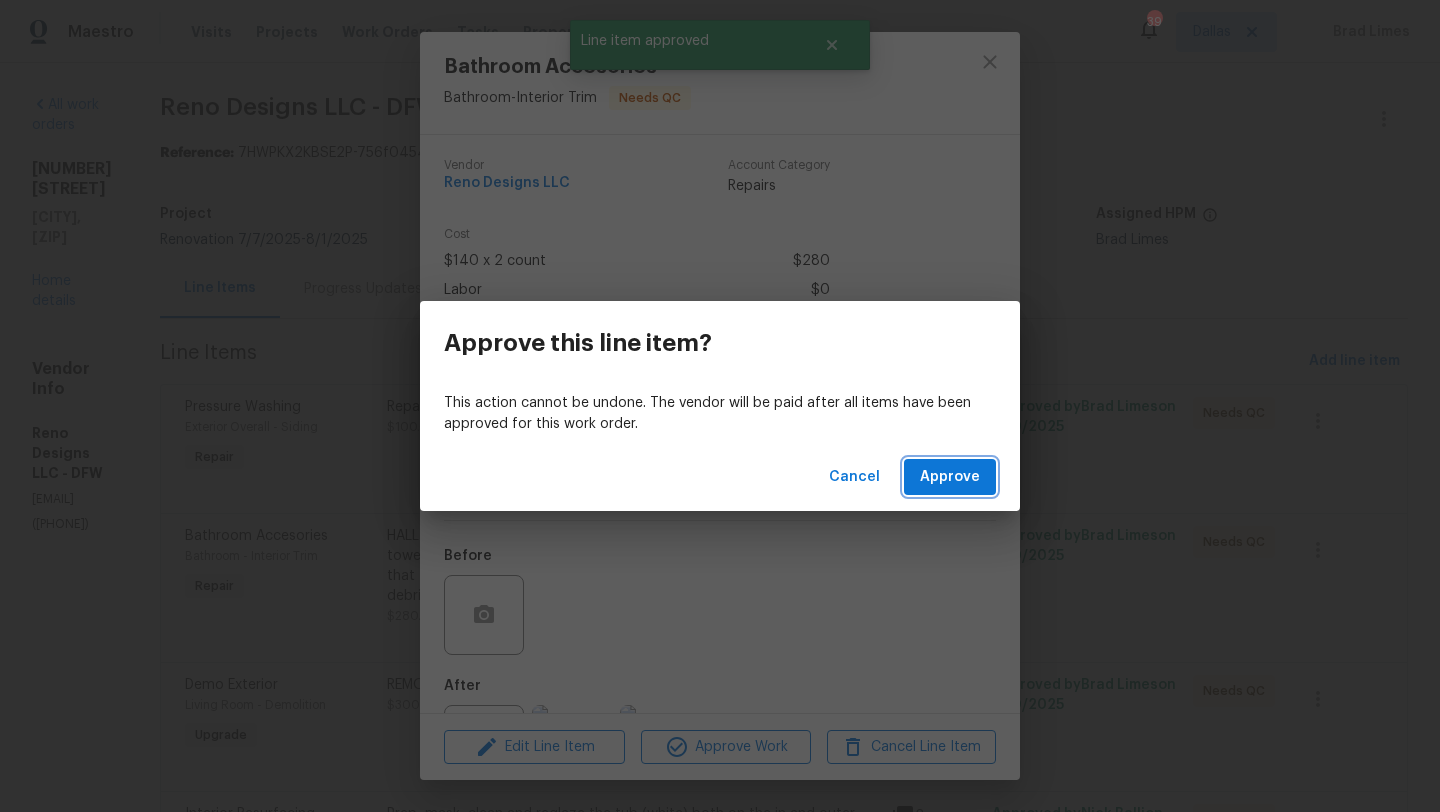 click on "Approve" at bounding box center [950, 477] 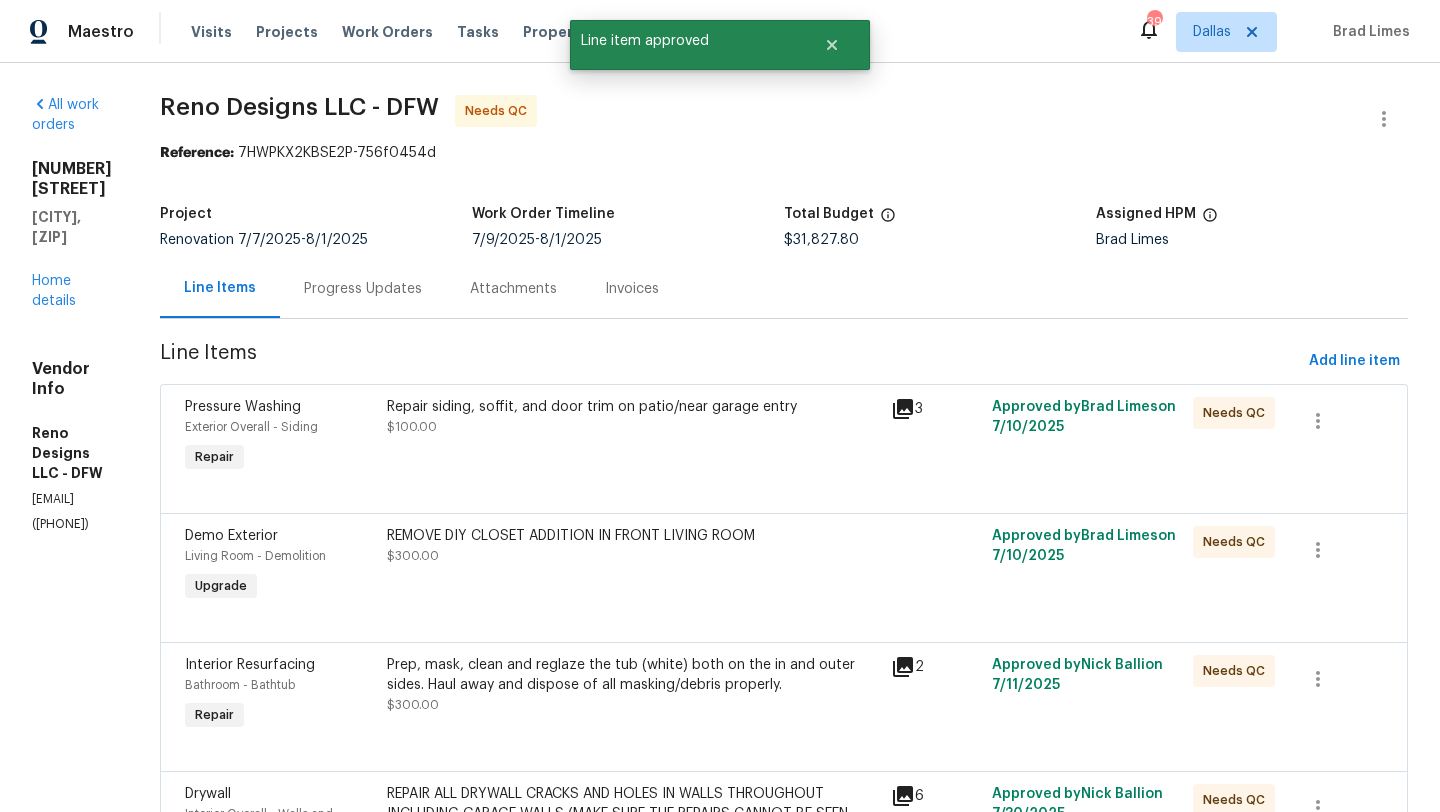 click on "REMOVE DIY CLOSET ADDITION IN FRONT LIVING ROOM $300.00" at bounding box center (633, 546) 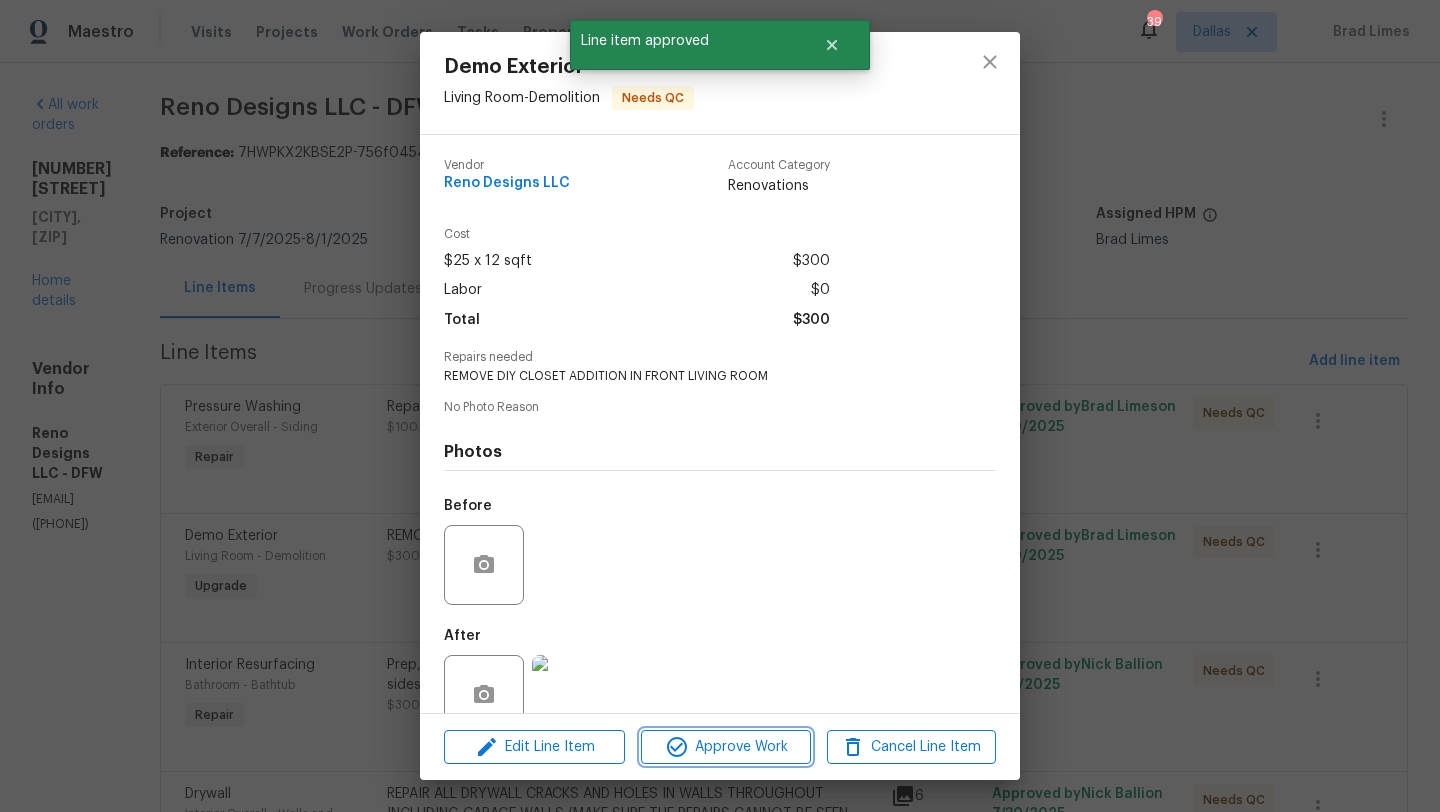 click on "Approve Work" at bounding box center [725, 747] 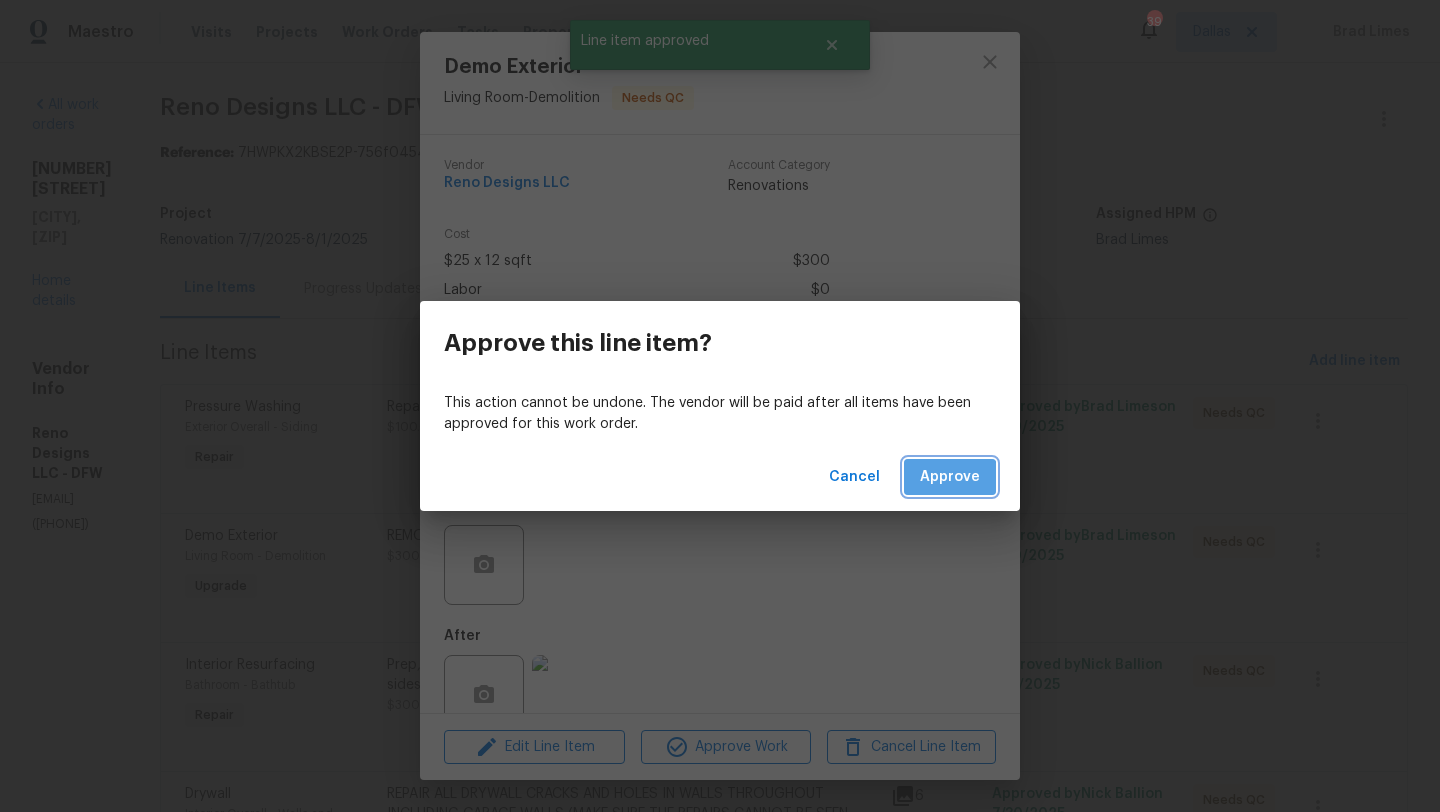 click on "Approve" at bounding box center (950, 477) 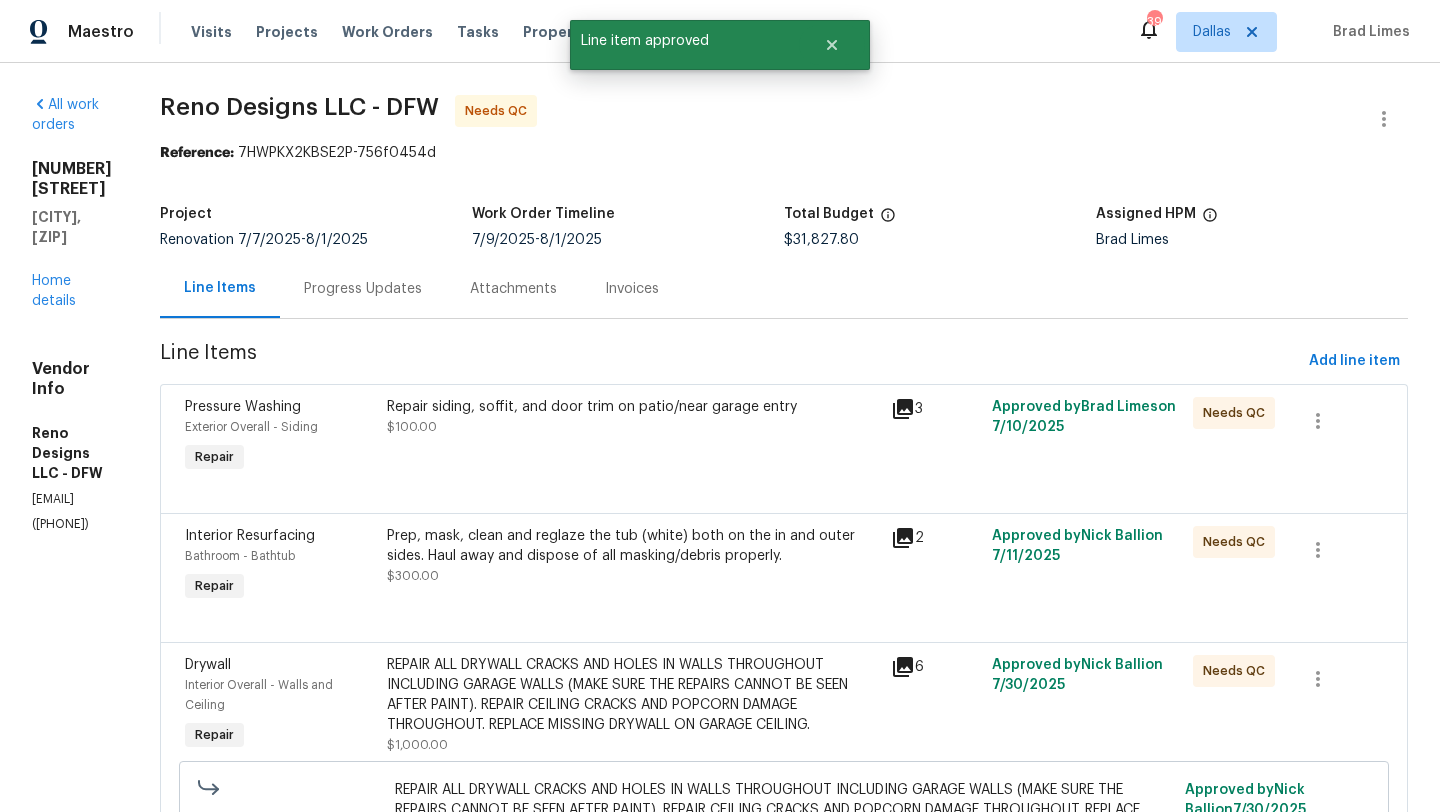 click on "Prep, mask, clean and reglaze the tub (white) both on the in and outer sides. Haul away and dispose of all masking/debris properly." at bounding box center (633, 546) 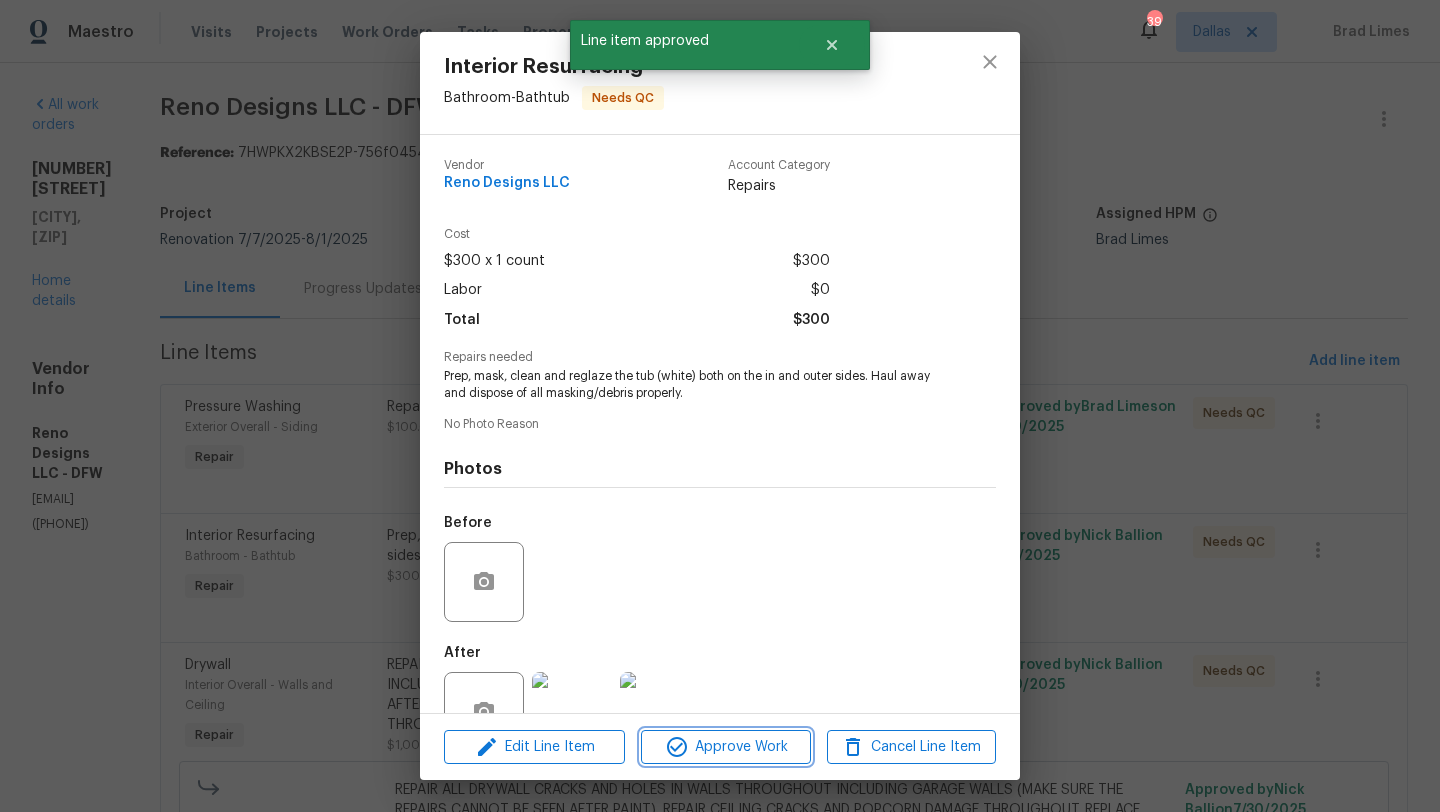 click on "Approve Work" at bounding box center (725, 747) 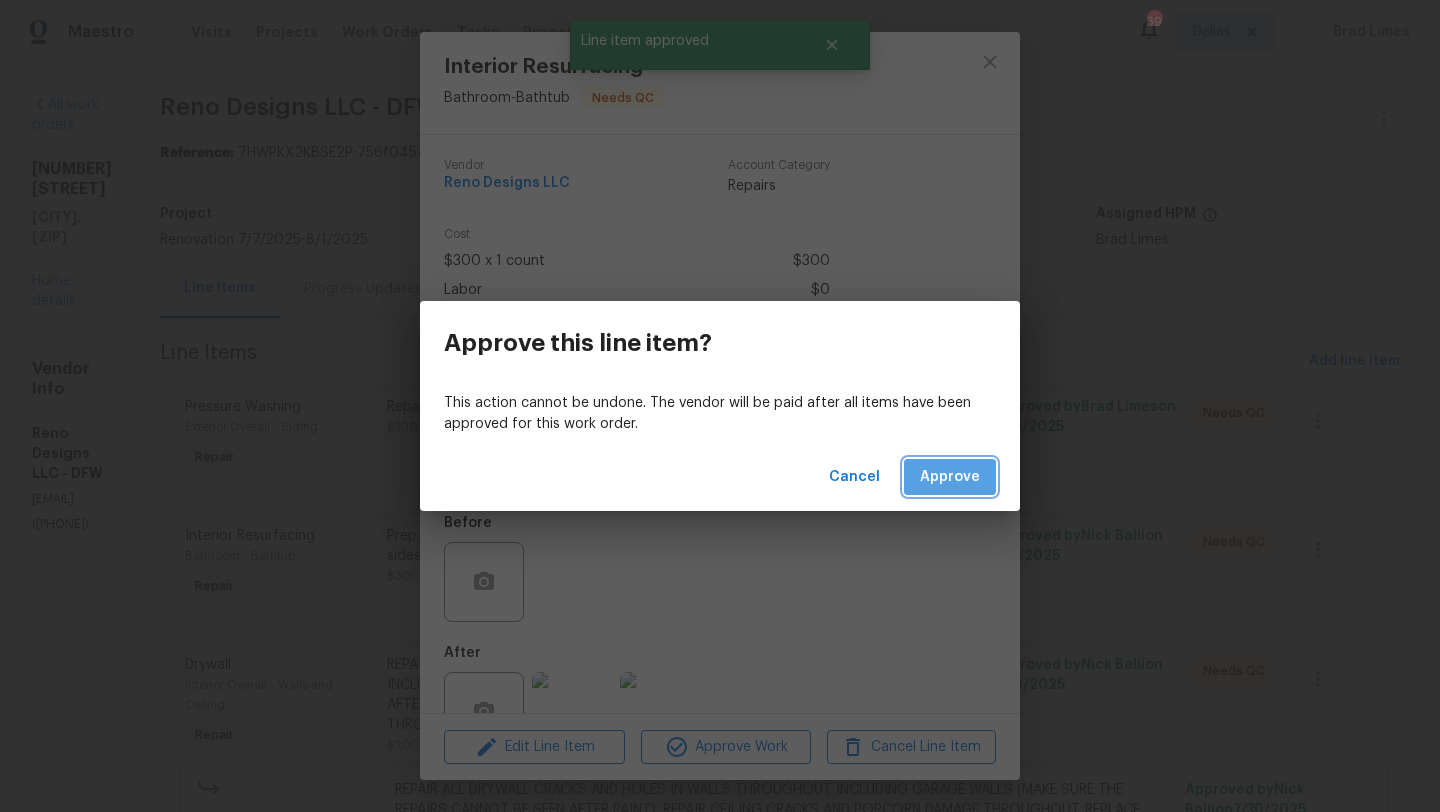 click on "Approve" at bounding box center [950, 477] 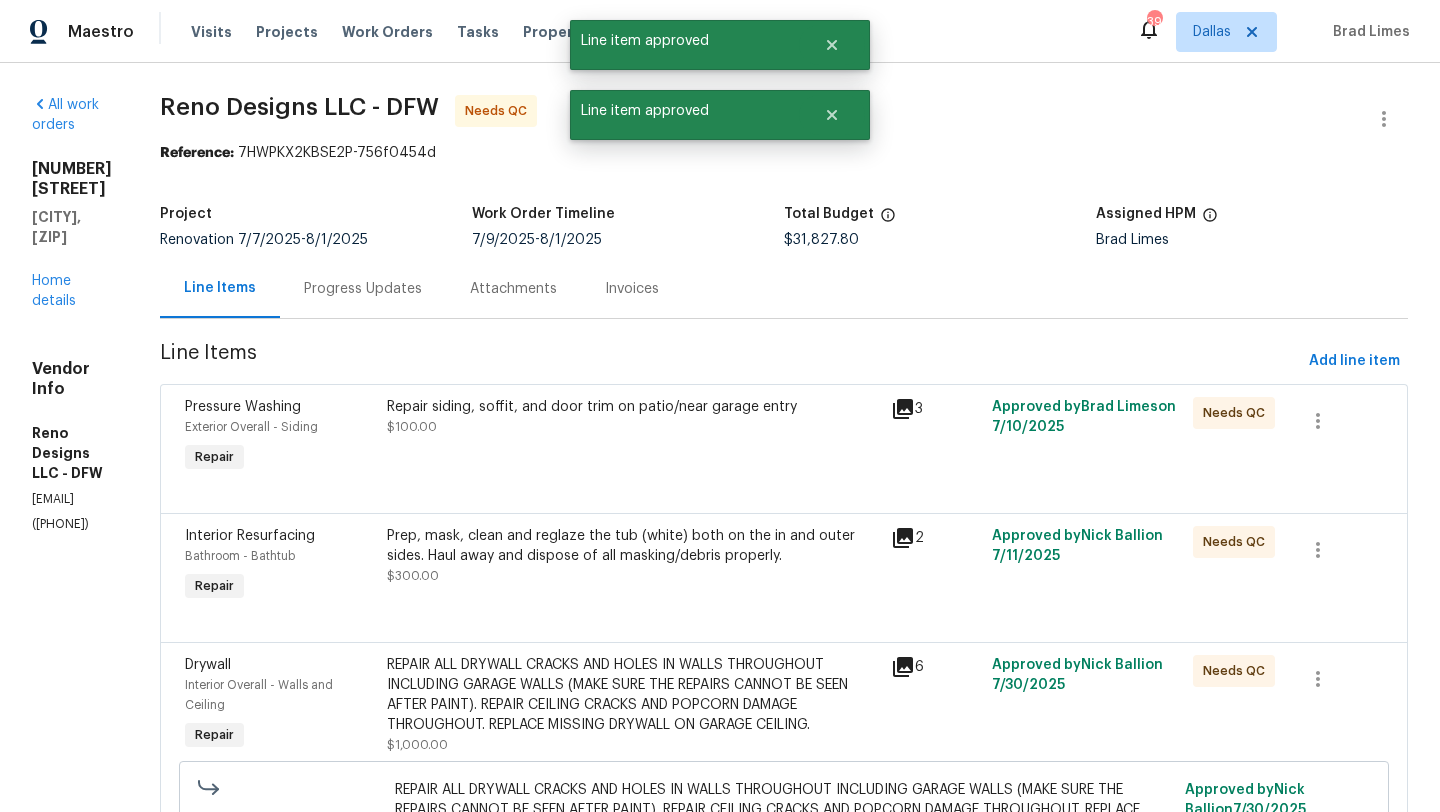 click on "REPAIR ALL DRYWALL CRACKS AND HOLES IN WALLS THROUGHOUT INCLUDING GARAGE WALLS (MAKE SURE THE REPAIRS CANNOT BE SEEN AFTER PAINT).
REPAIR CEILING CRACKS AND POPCORN DAMAGE THROUGHOUT.
REPLACE MISSING DRYWALL ON GARAGE CEILING." at bounding box center (633, 695) 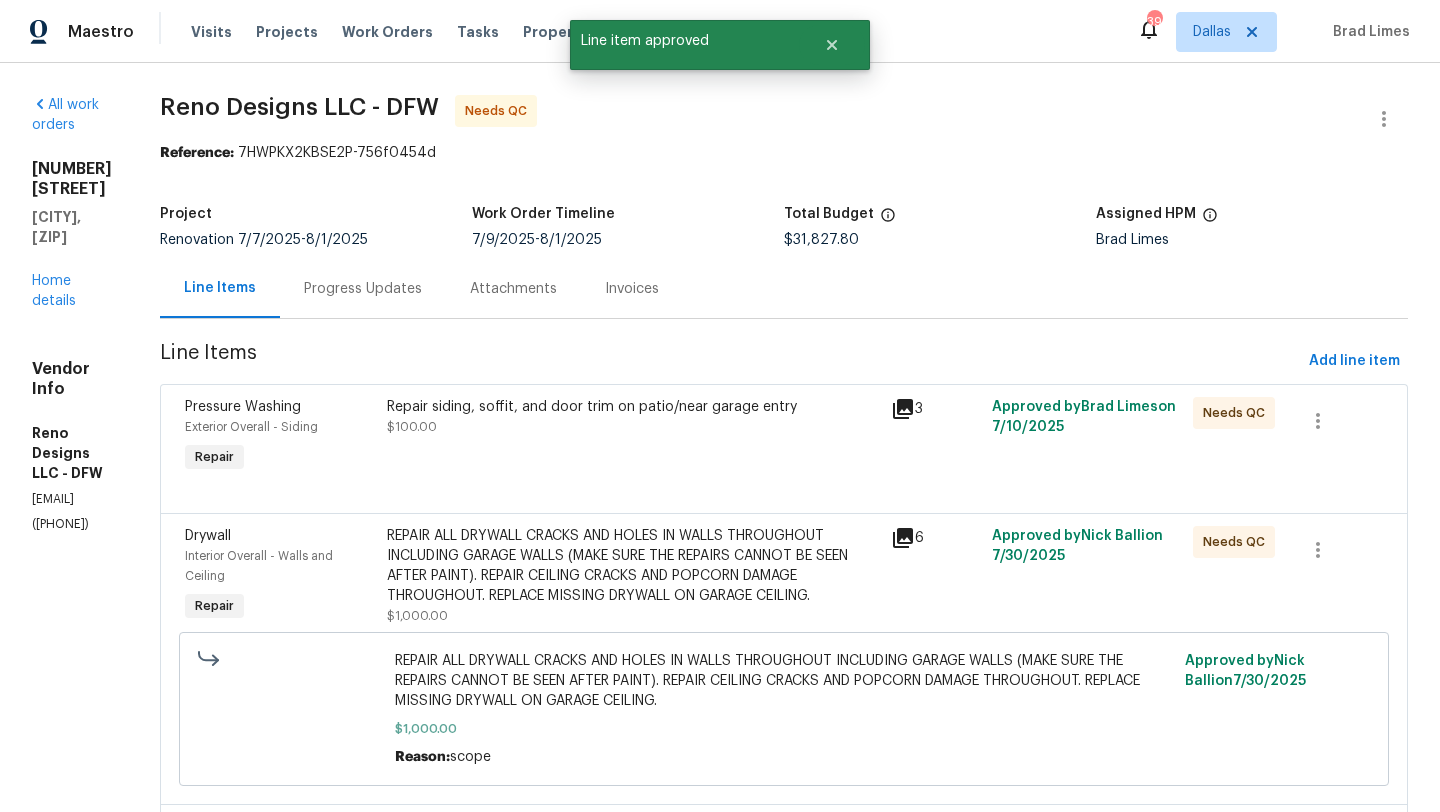 click on "REPAIR ALL DRYWALL CRACKS AND HOLES IN WALLS THROUGHOUT INCLUDING GARAGE WALLS (MAKE SURE THE REPAIRS CANNOT BE SEEN AFTER PAINT).
REPAIR CEILING CRACKS AND POPCORN DAMAGE THROUGHOUT.
REPLACE MISSING DRYWALL ON GARAGE CEILING." at bounding box center [783, 681] 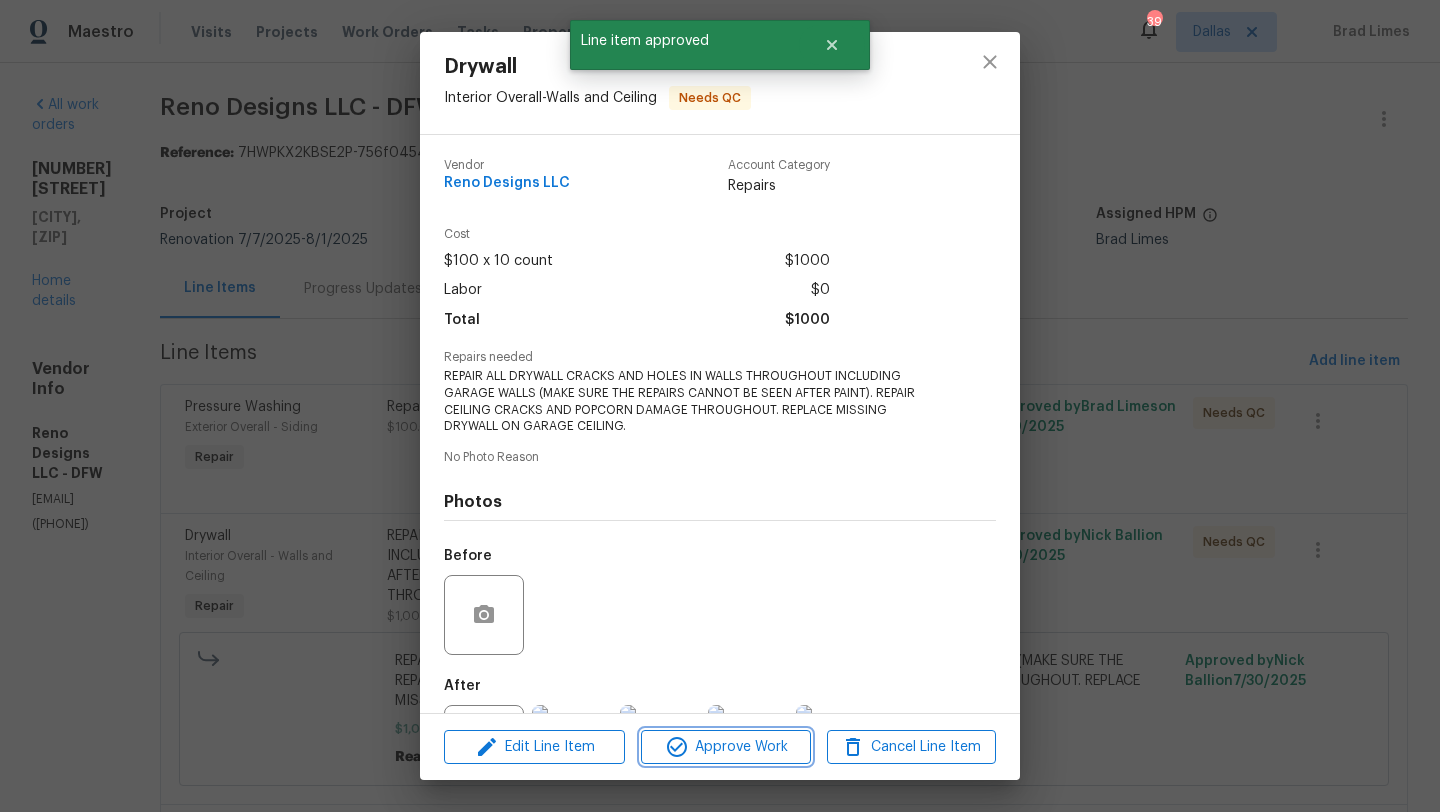 click on "Approve Work" at bounding box center (725, 747) 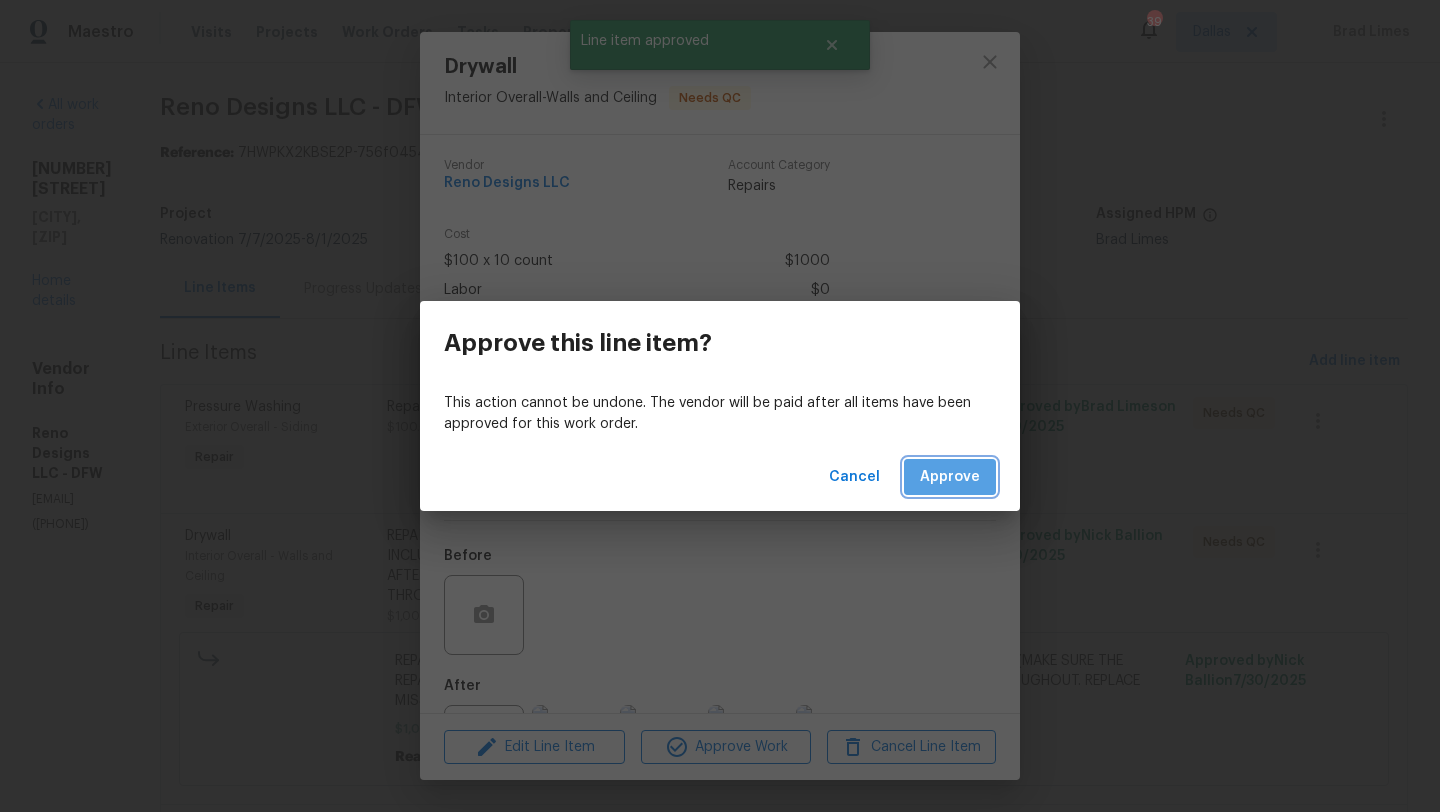 click on "Approve" at bounding box center [950, 477] 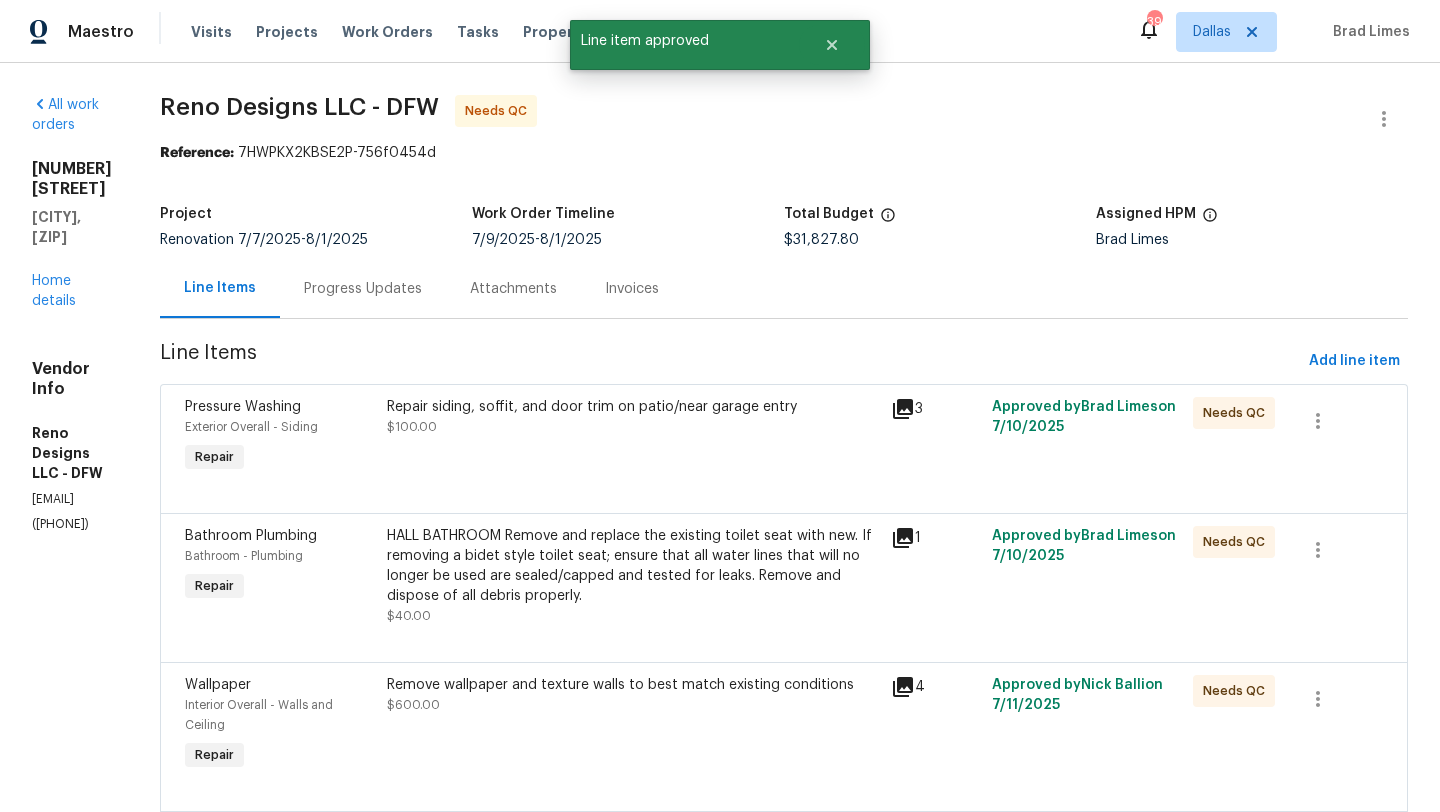 click on "HALL BATHROOM
Remove and replace the existing toilet seat with new. If removing a bidet style toilet seat; ensure that all water lines that will no longer be used are sealed/capped and tested for leaks. Remove and dispose of all debris properly." at bounding box center (633, 566) 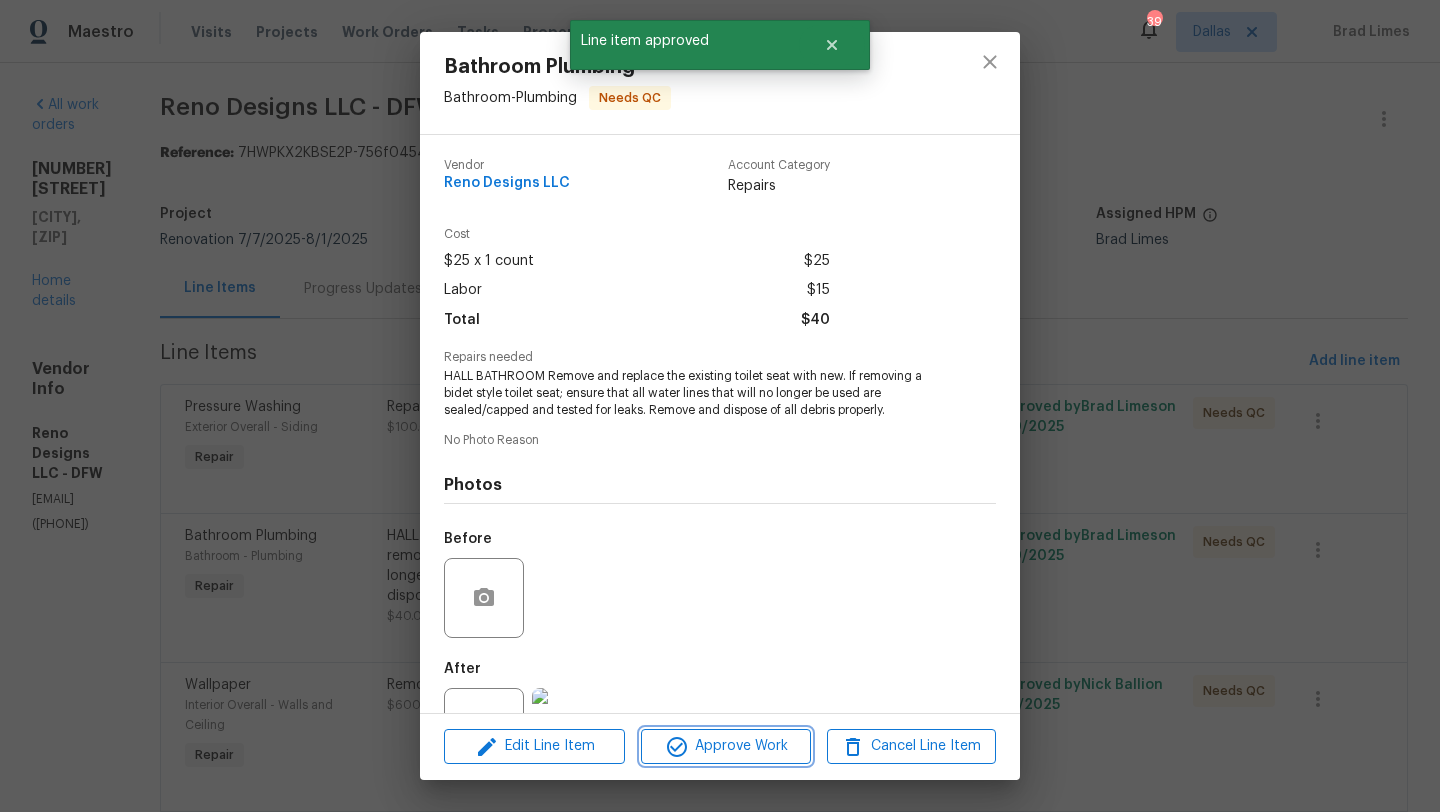 click on "Approve Work" at bounding box center [725, 746] 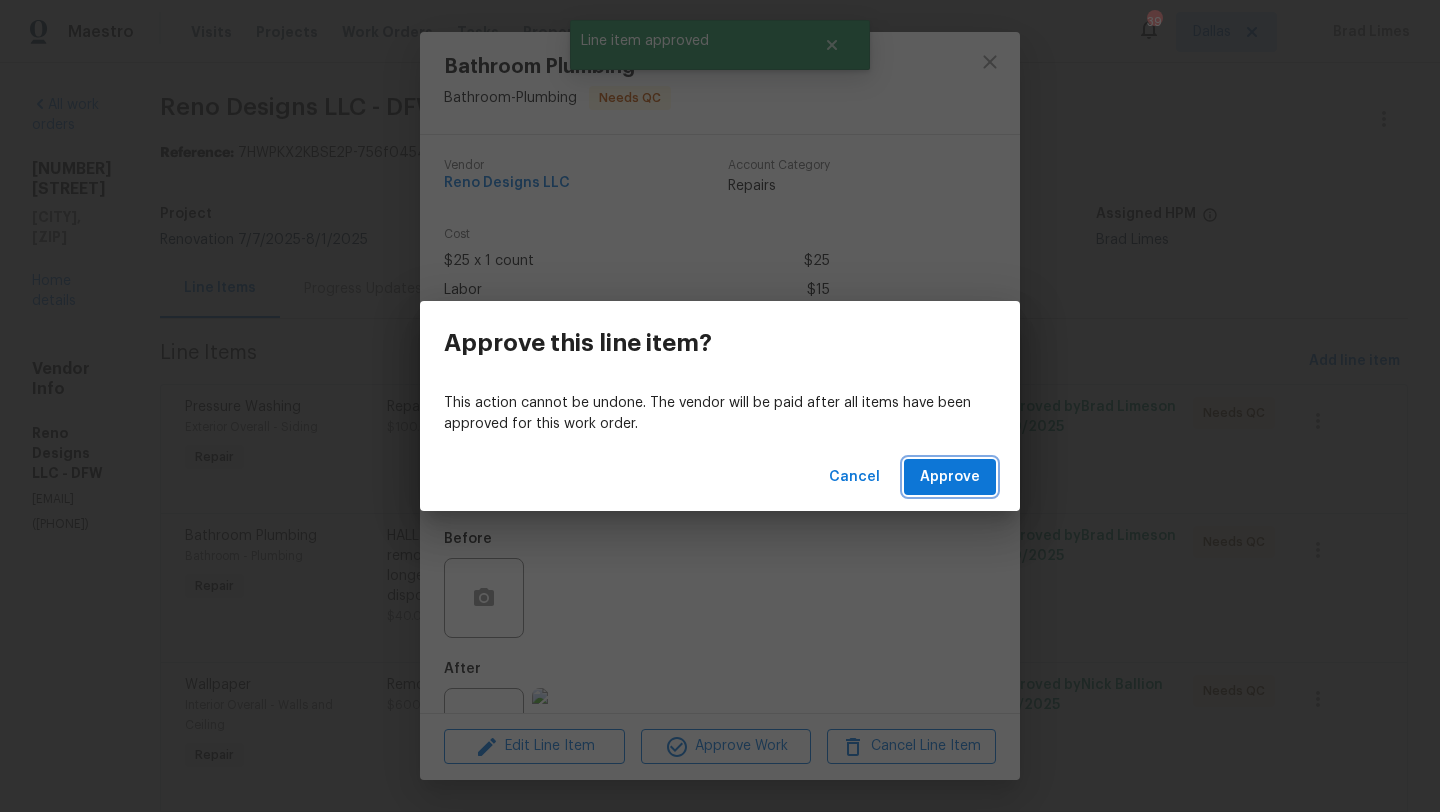 click on "Approve" at bounding box center [950, 477] 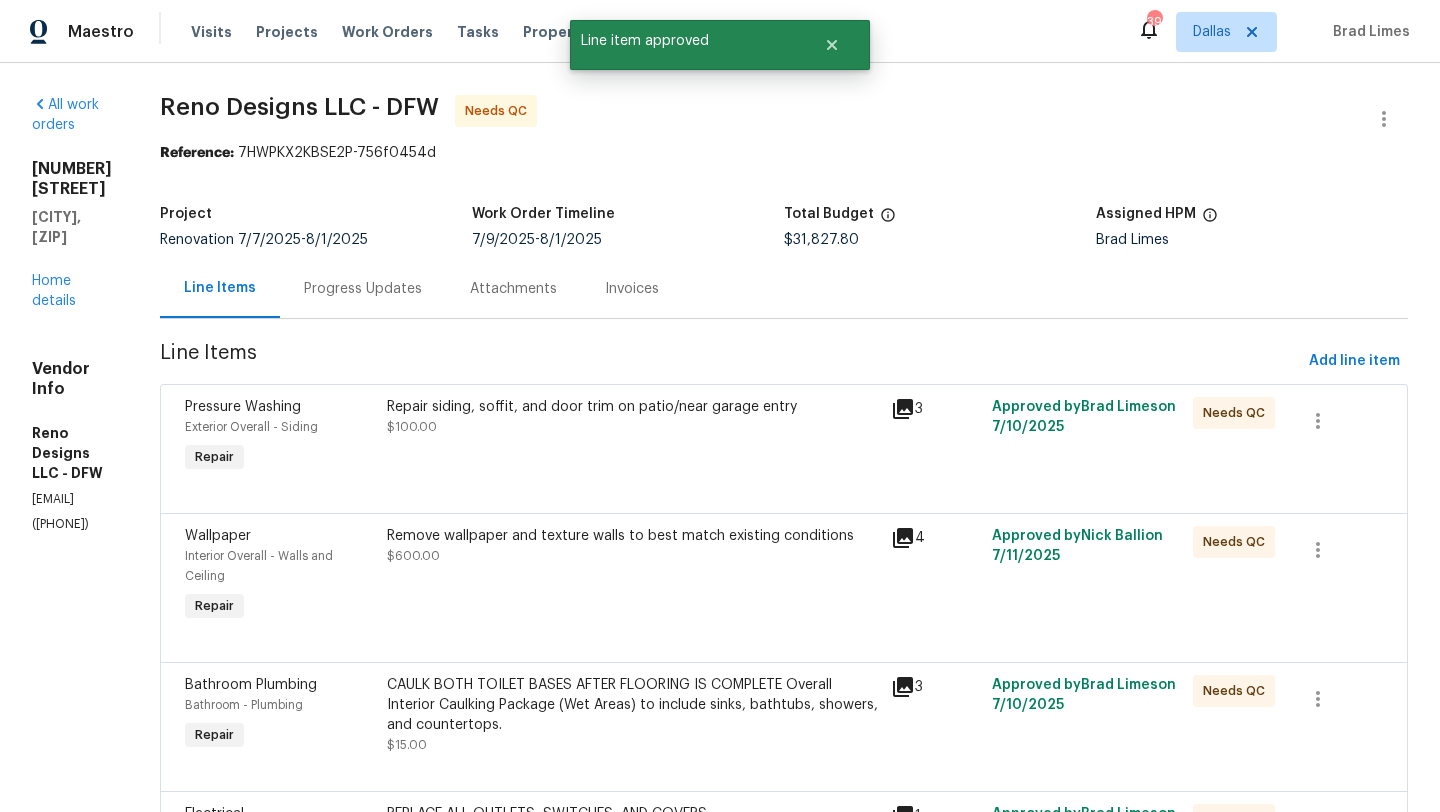 click on "Remove wallpaper and texture walls to best match existing conditions $600.00" at bounding box center [633, 576] 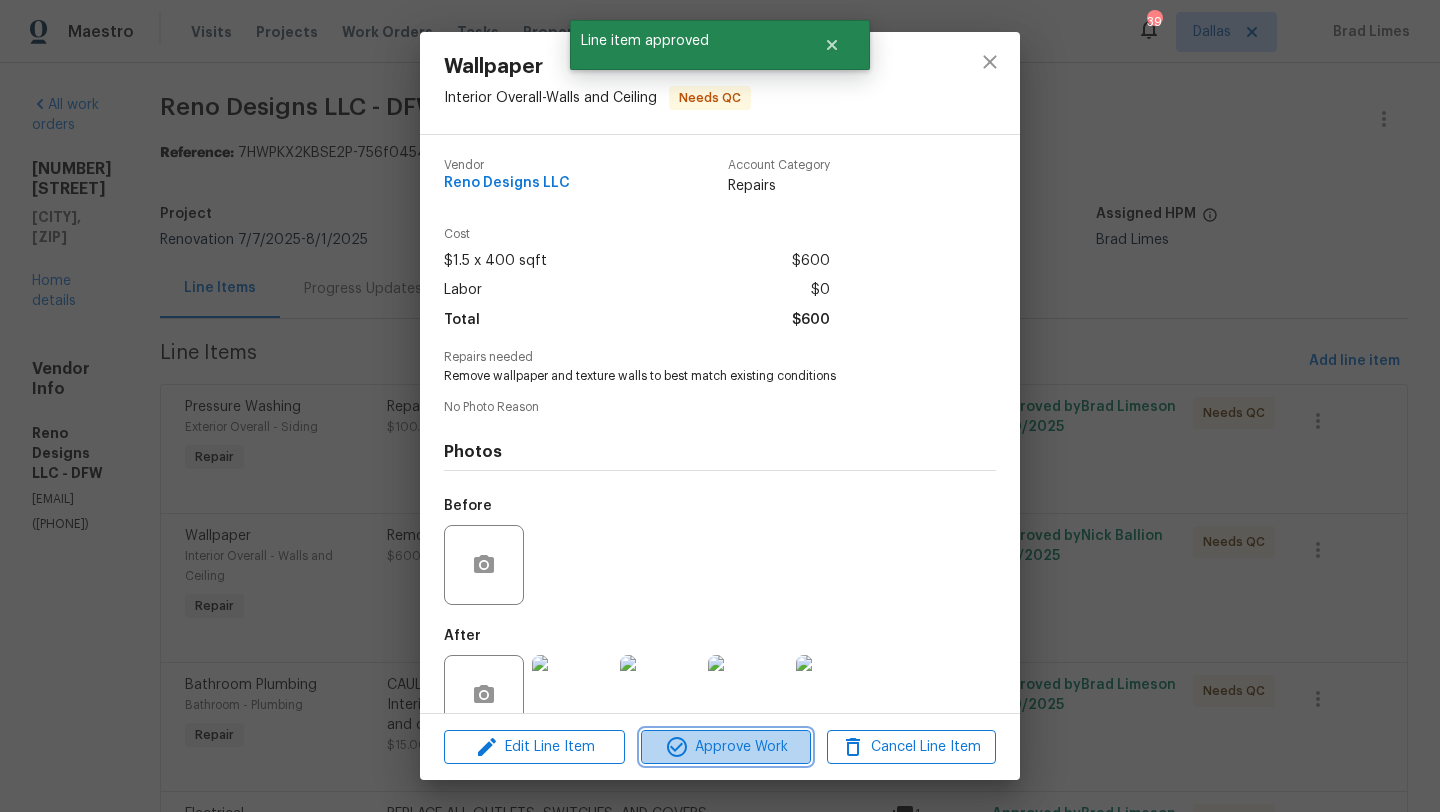 click on "Approve Work" at bounding box center (725, 747) 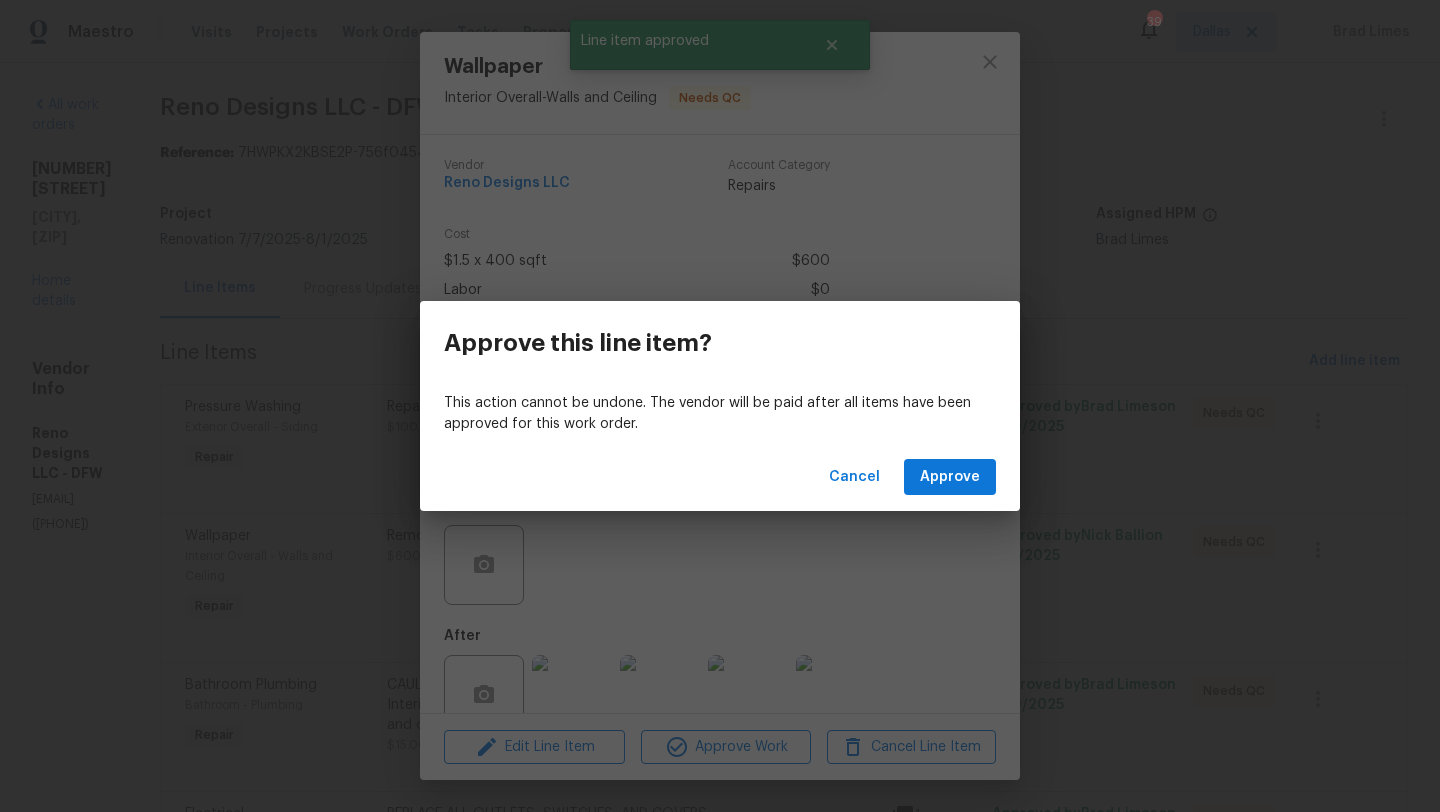 click on "Cancel Approve" at bounding box center [720, 477] 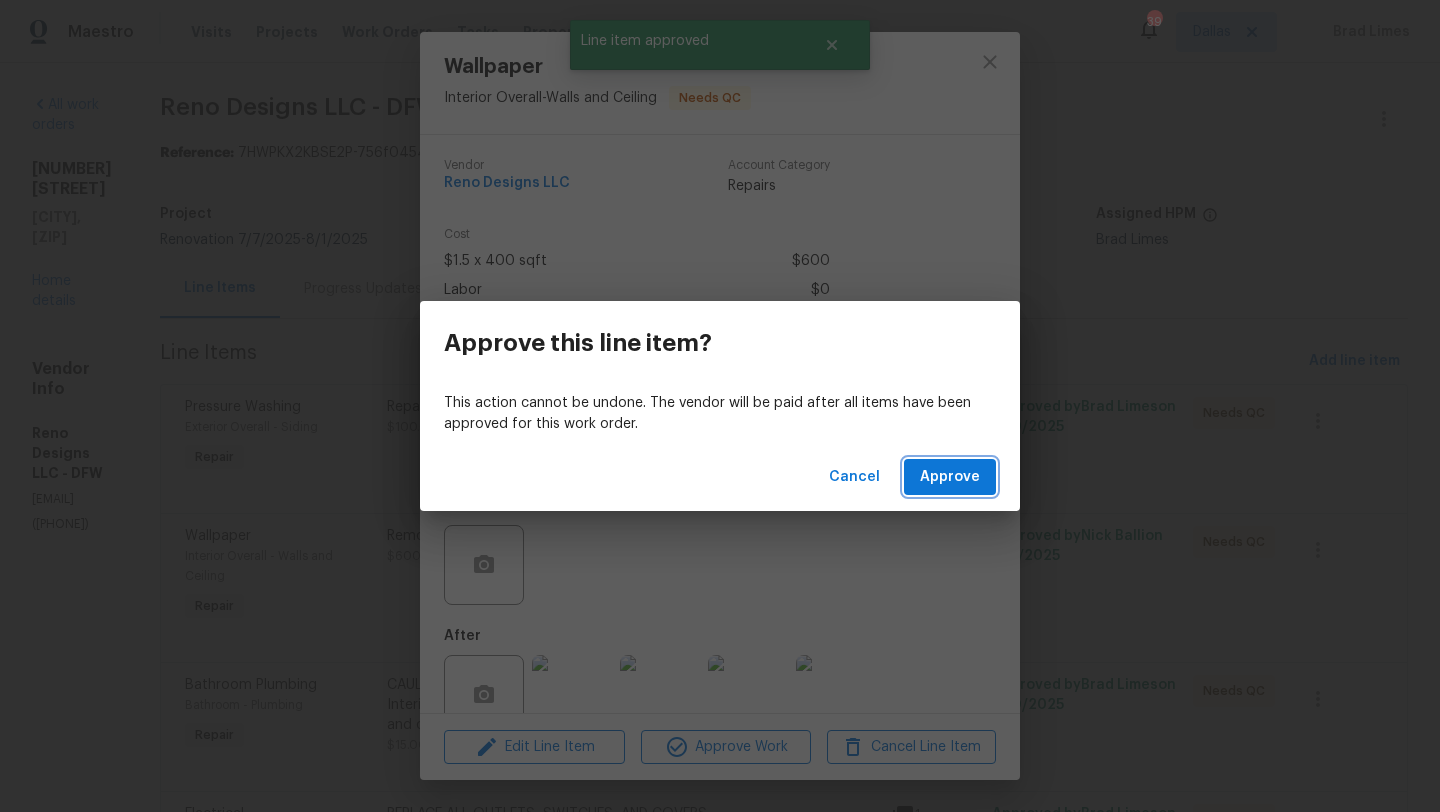click on "Approve" at bounding box center [950, 477] 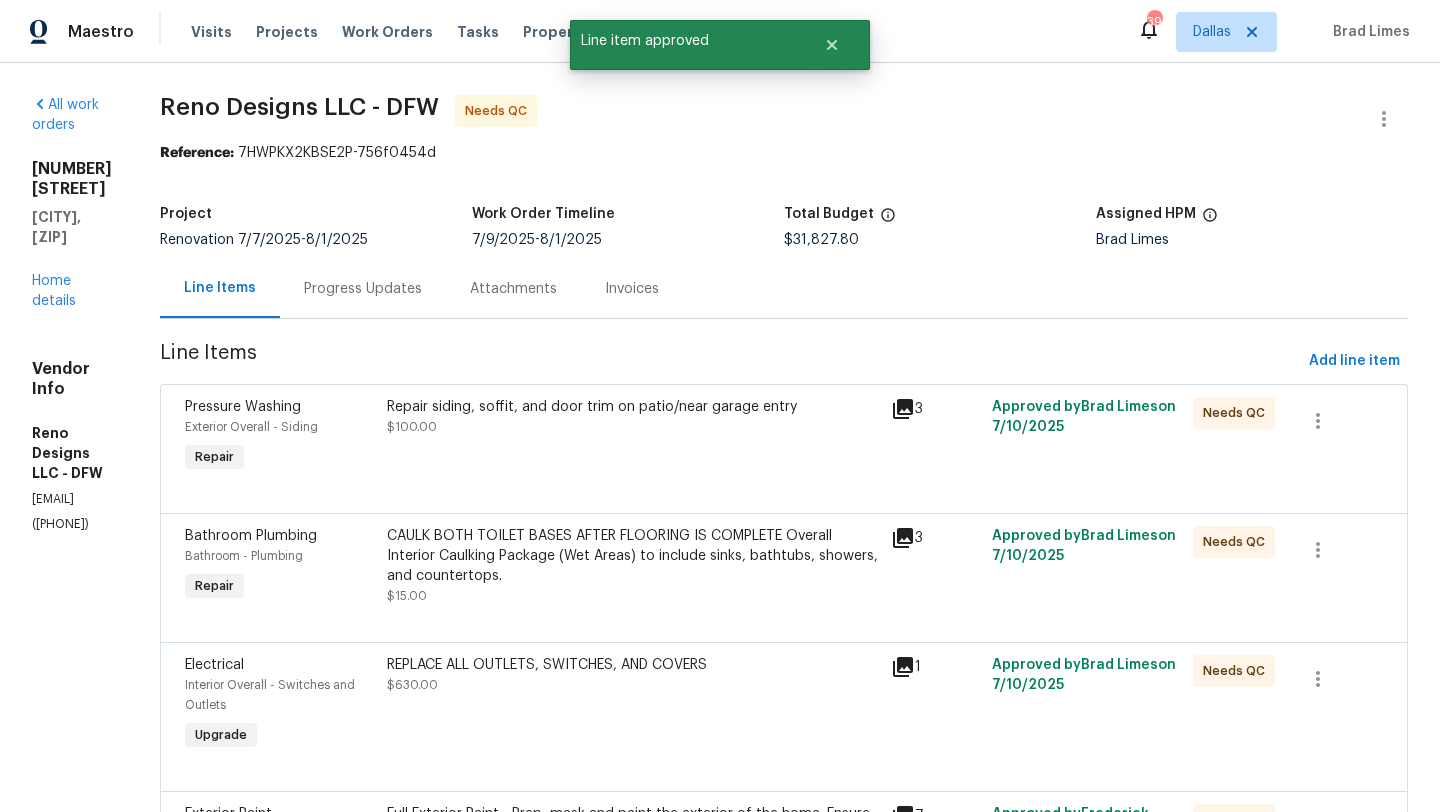 click on "CAULK BOTH TOILET BASES AFTER FLOORING IS COMPLETE
Overall Interior Caulking Package (Wet Areas) to include sinks, bathtubs, showers, and countertops." at bounding box center [633, 556] 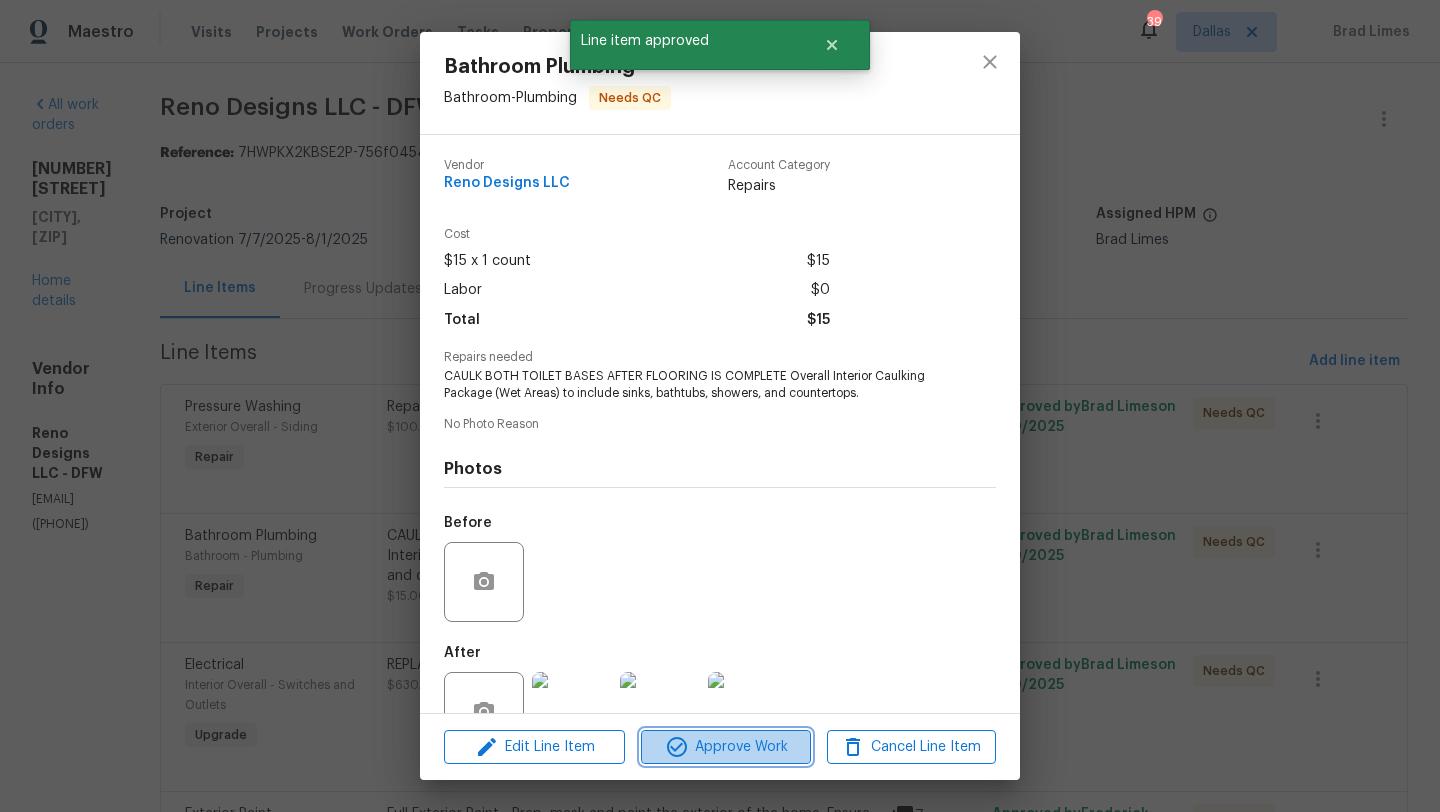 click on "Approve Work" at bounding box center (725, 747) 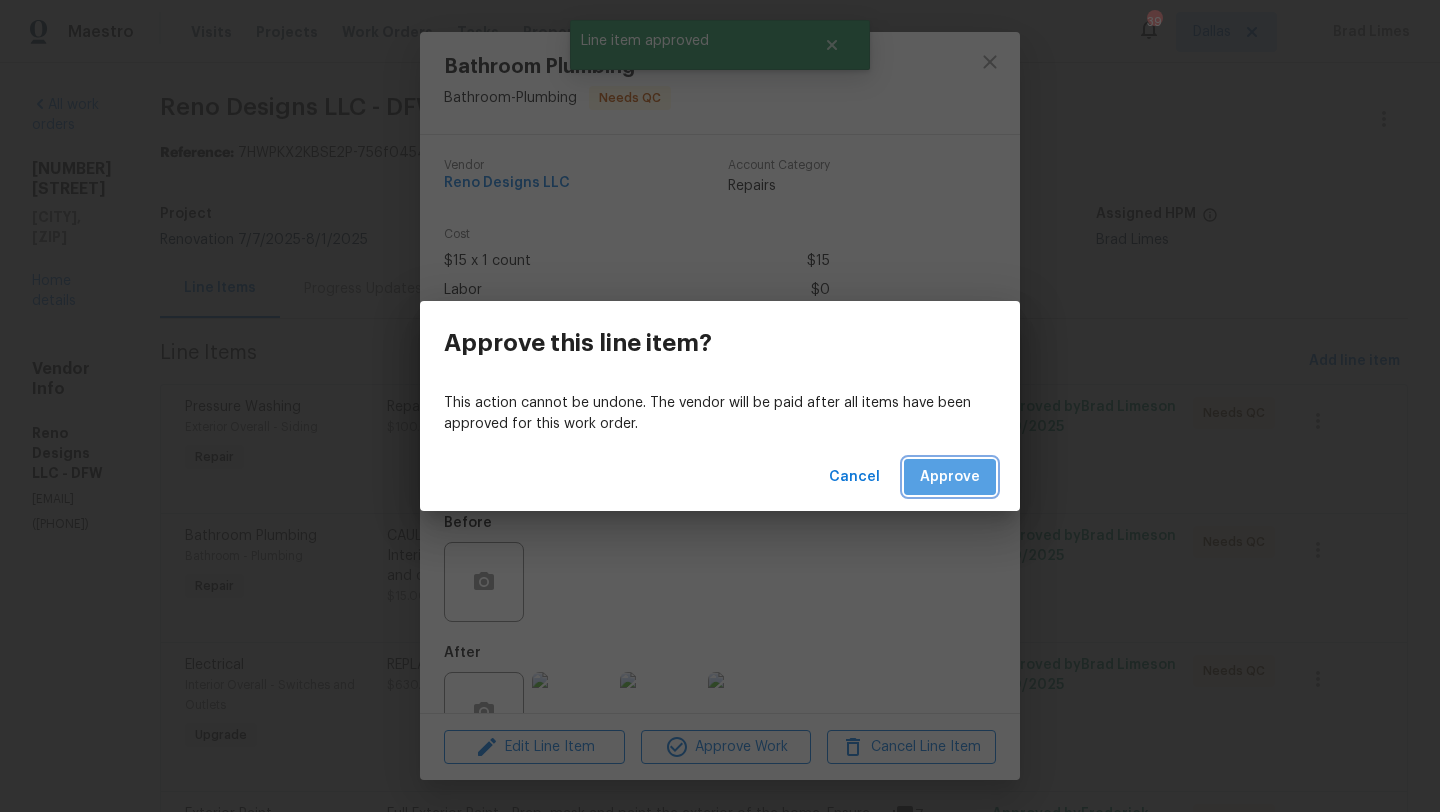 click on "Approve" at bounding box center [950, 477] 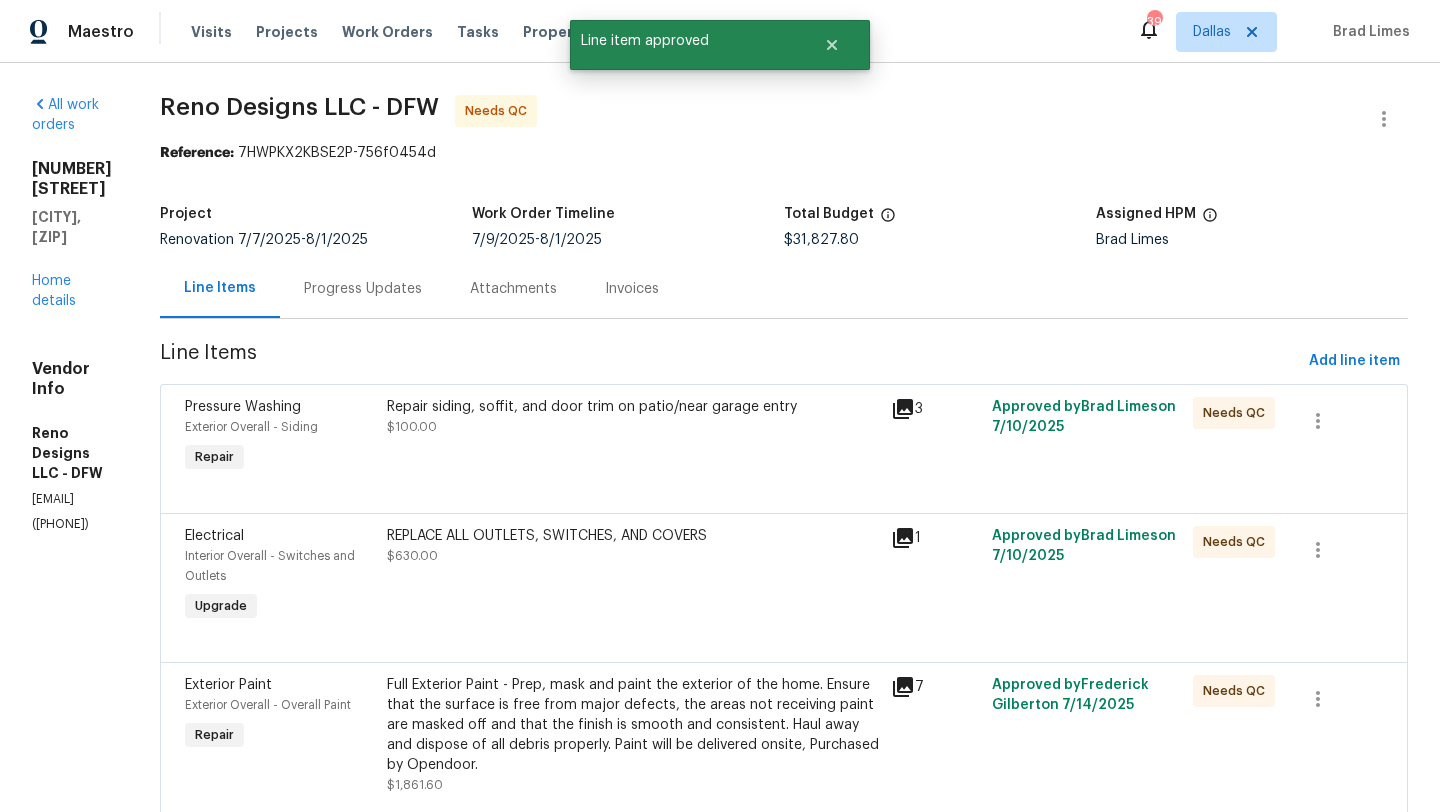 click on "REPLACE ALL OUTLETS, SWITCHES, AND COVERS $630.00" at bounding box center [633, 546] 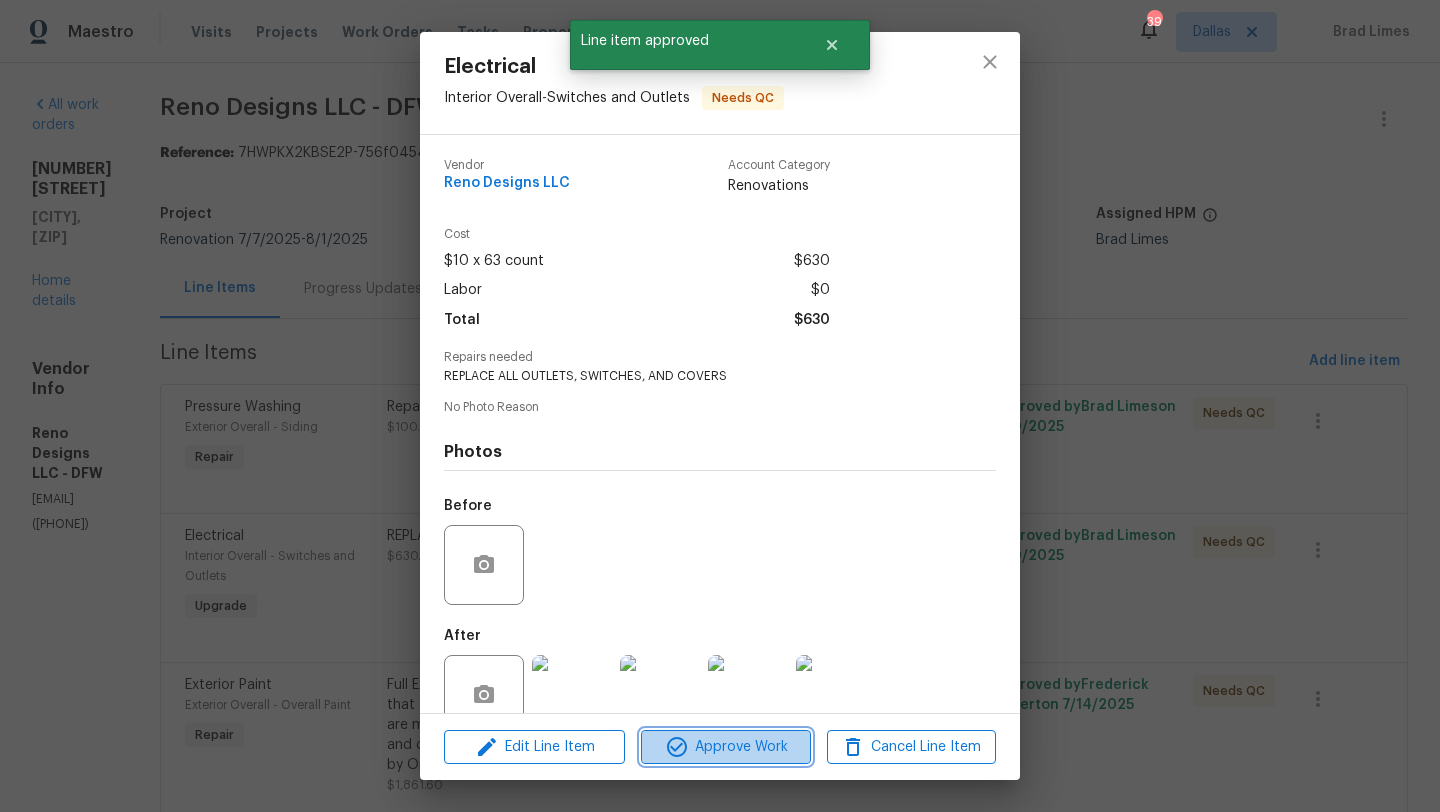click on "Approve Work" at bounding box center [725, 747] 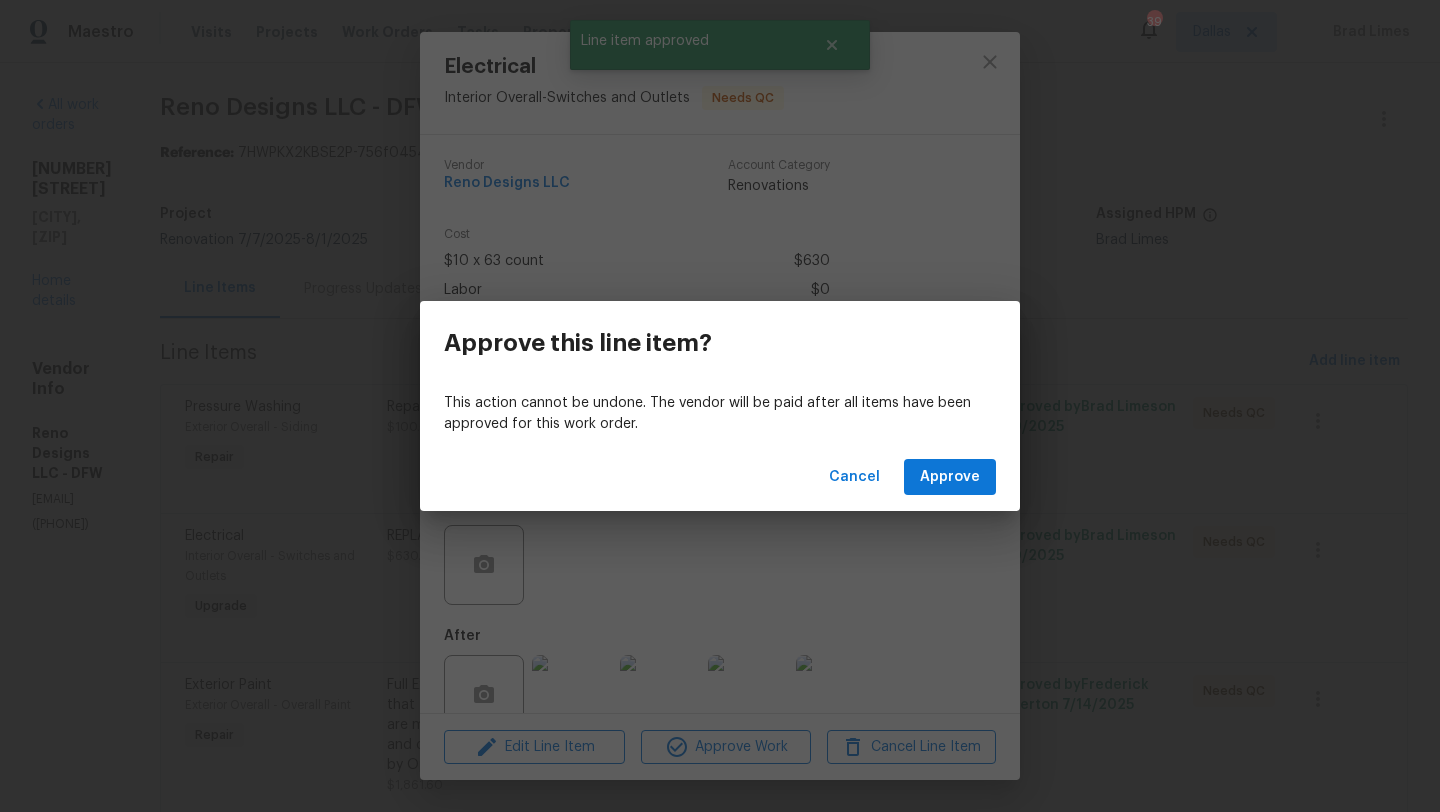 click on "Cancel Approve" at bounding box center (720, 477) 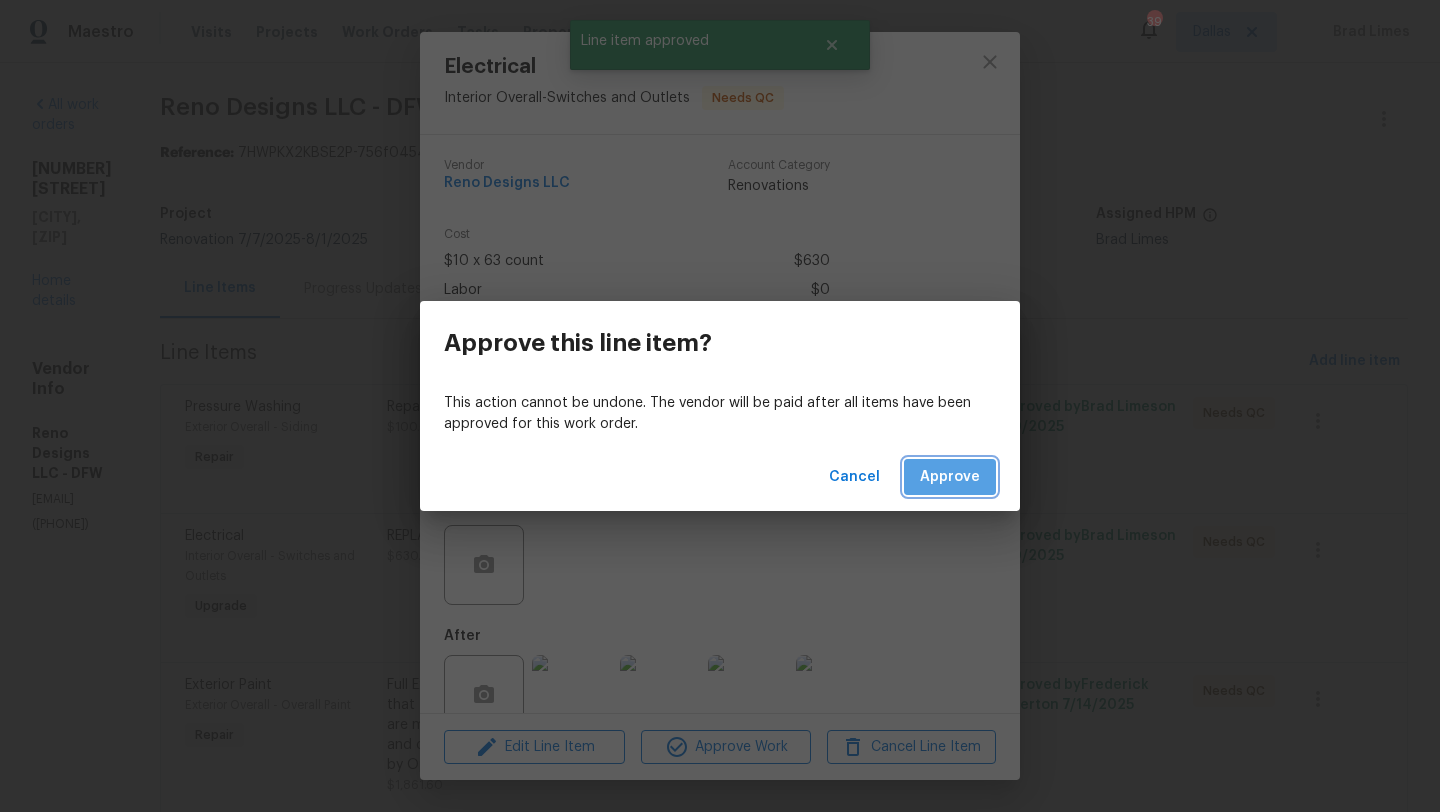 click on "Approve" at bounding box center [950, 477] 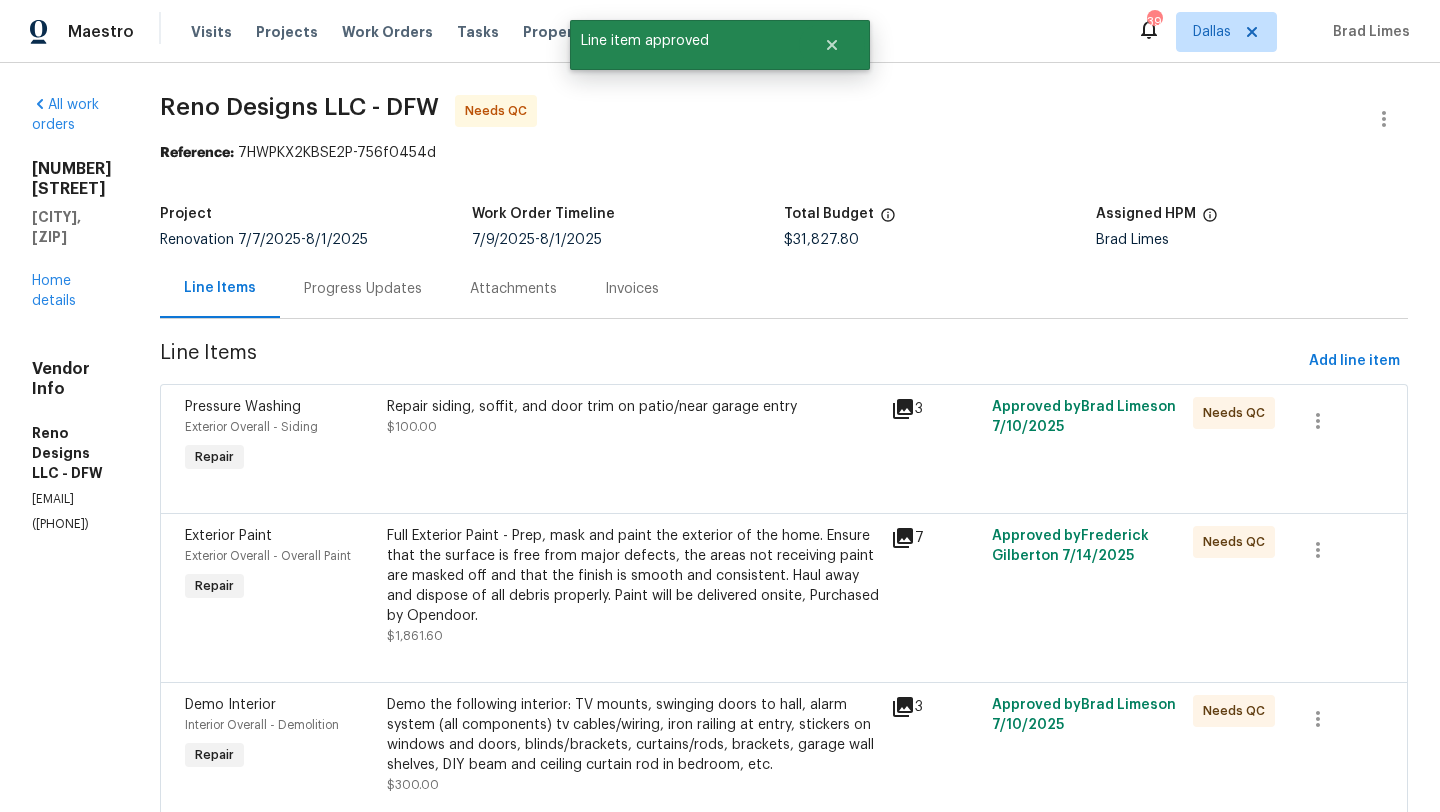 click on "Full Exterior Paint - Prep, mask and paint the exterior of the home. Ensure that the surface is free from major defects, the areas not receiving paint are masked off and that the finish is smooth and consistent. Haul away and dispose of all debris properly. Paint will be delivered onsite, Purchased by Opendoor." at bounding box center [633, 576] 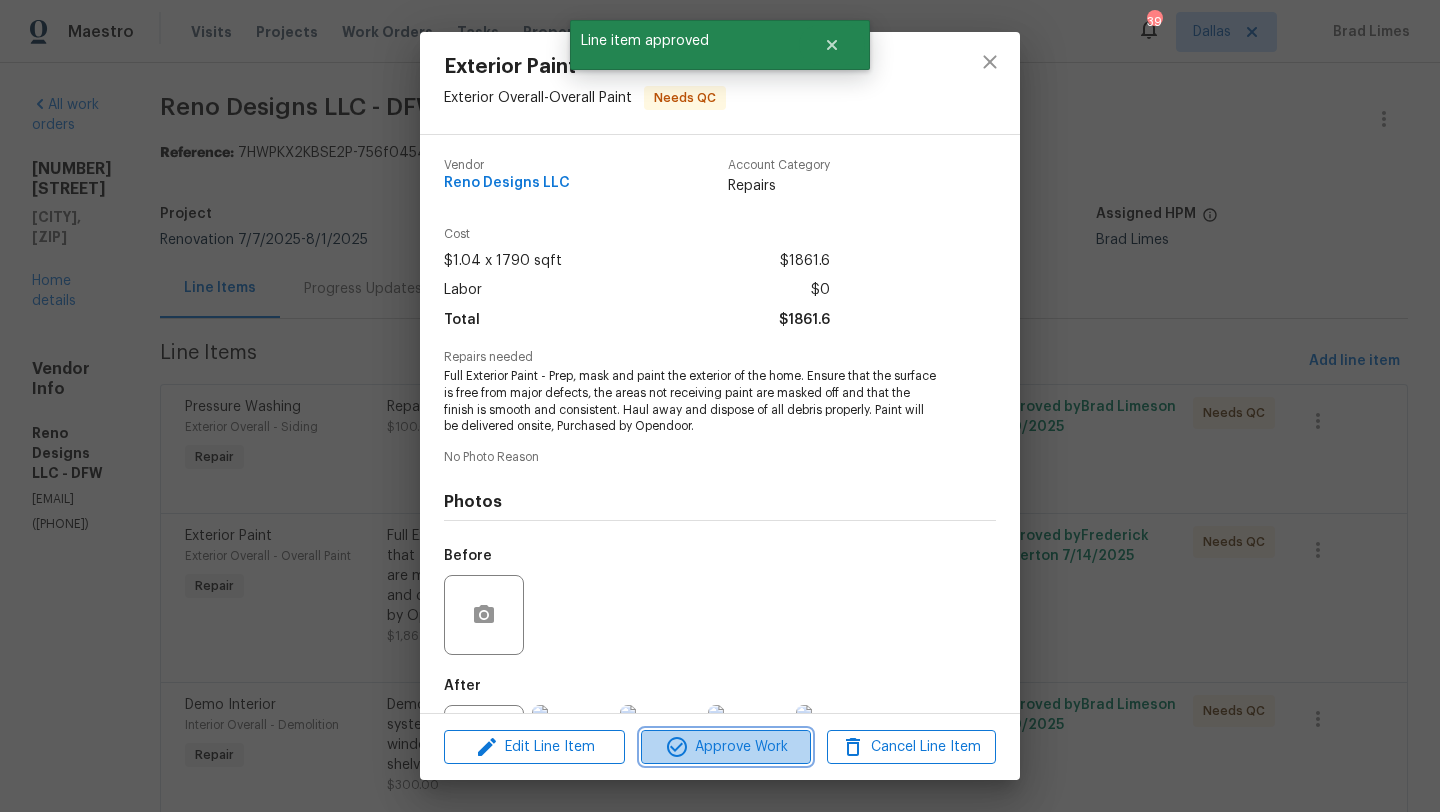 click on "Approve Work" at bounding box center [725, 747] 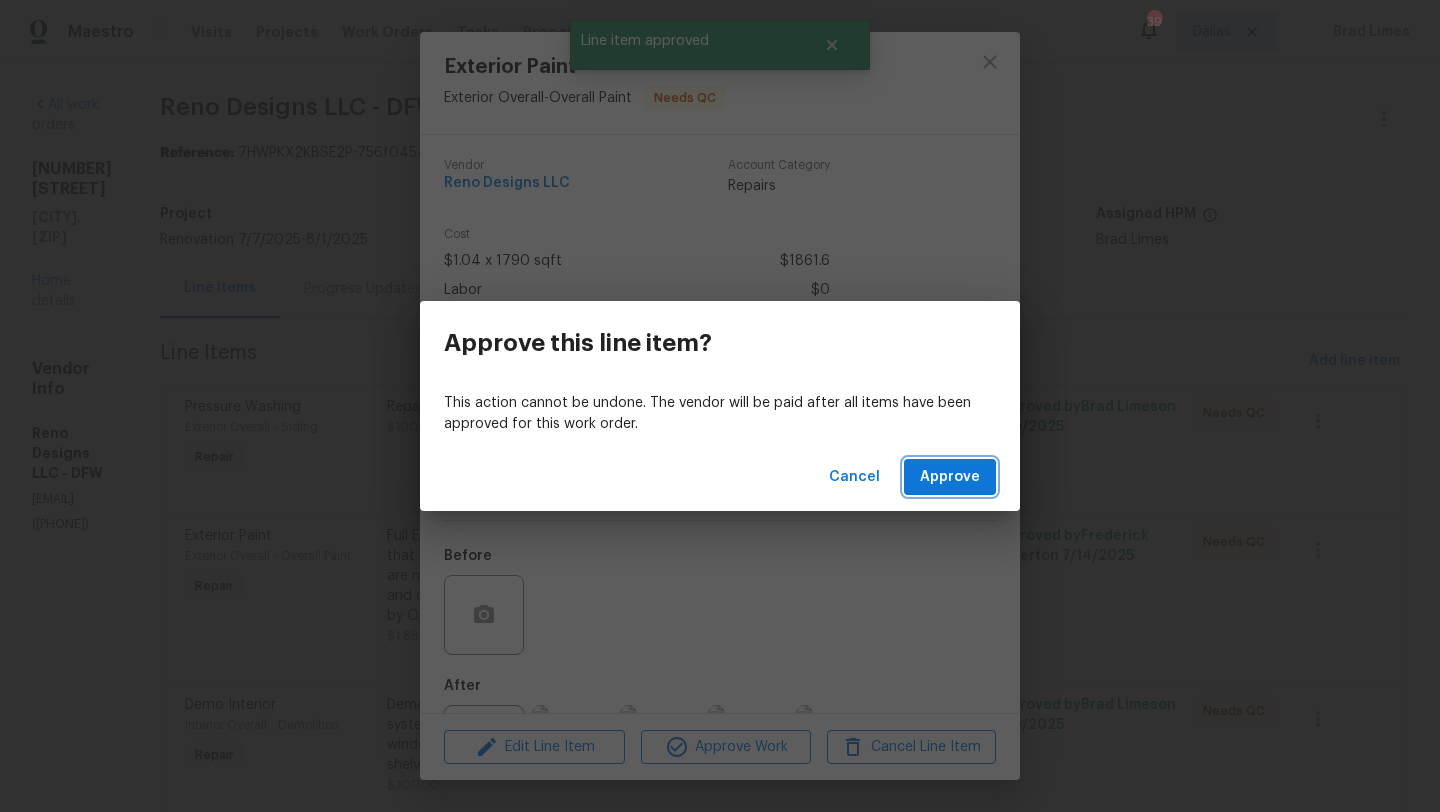 click on "Approve" at bounding box center (950, 477) 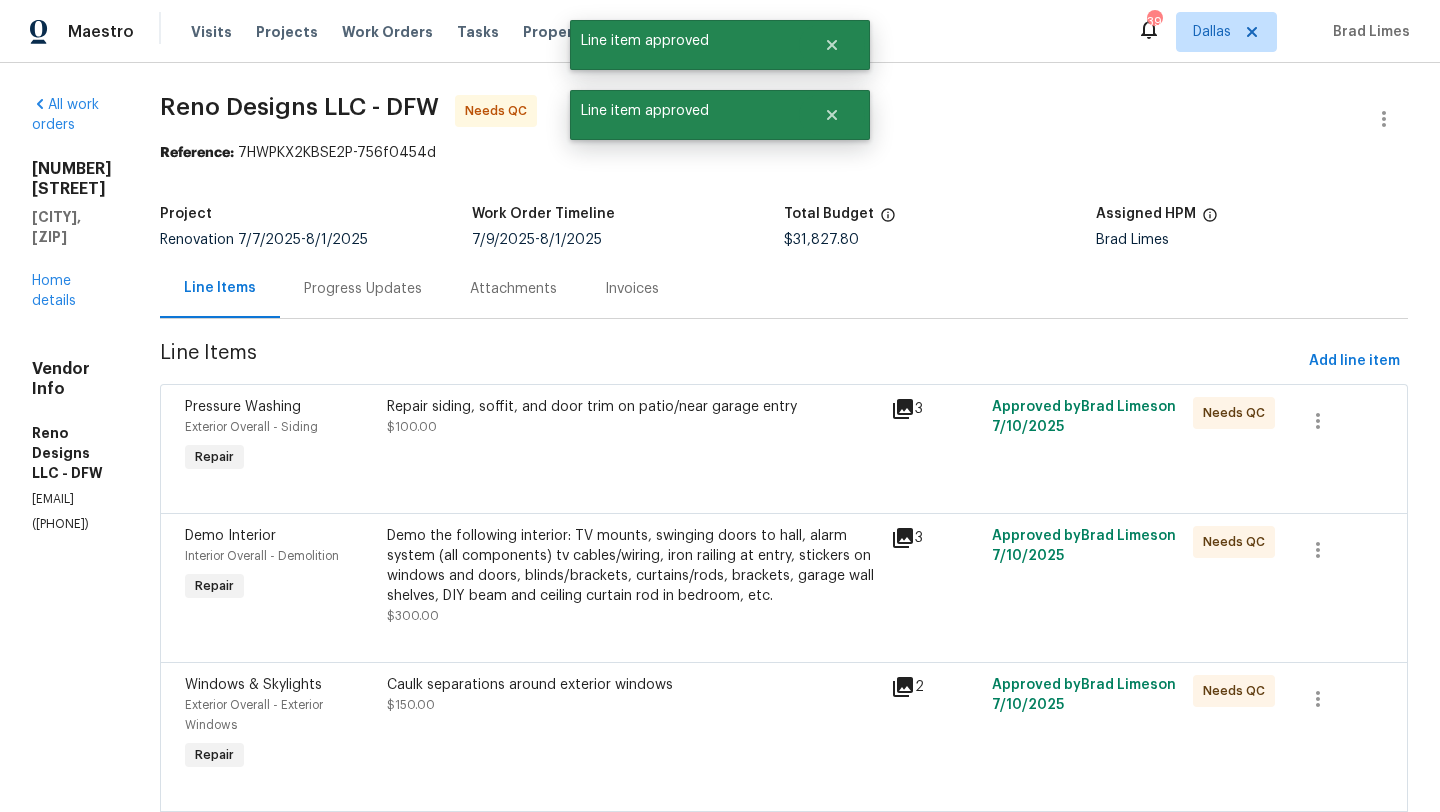 click on "Caulk separations around exterior windows $150.00" at bounding box center [633, 695] 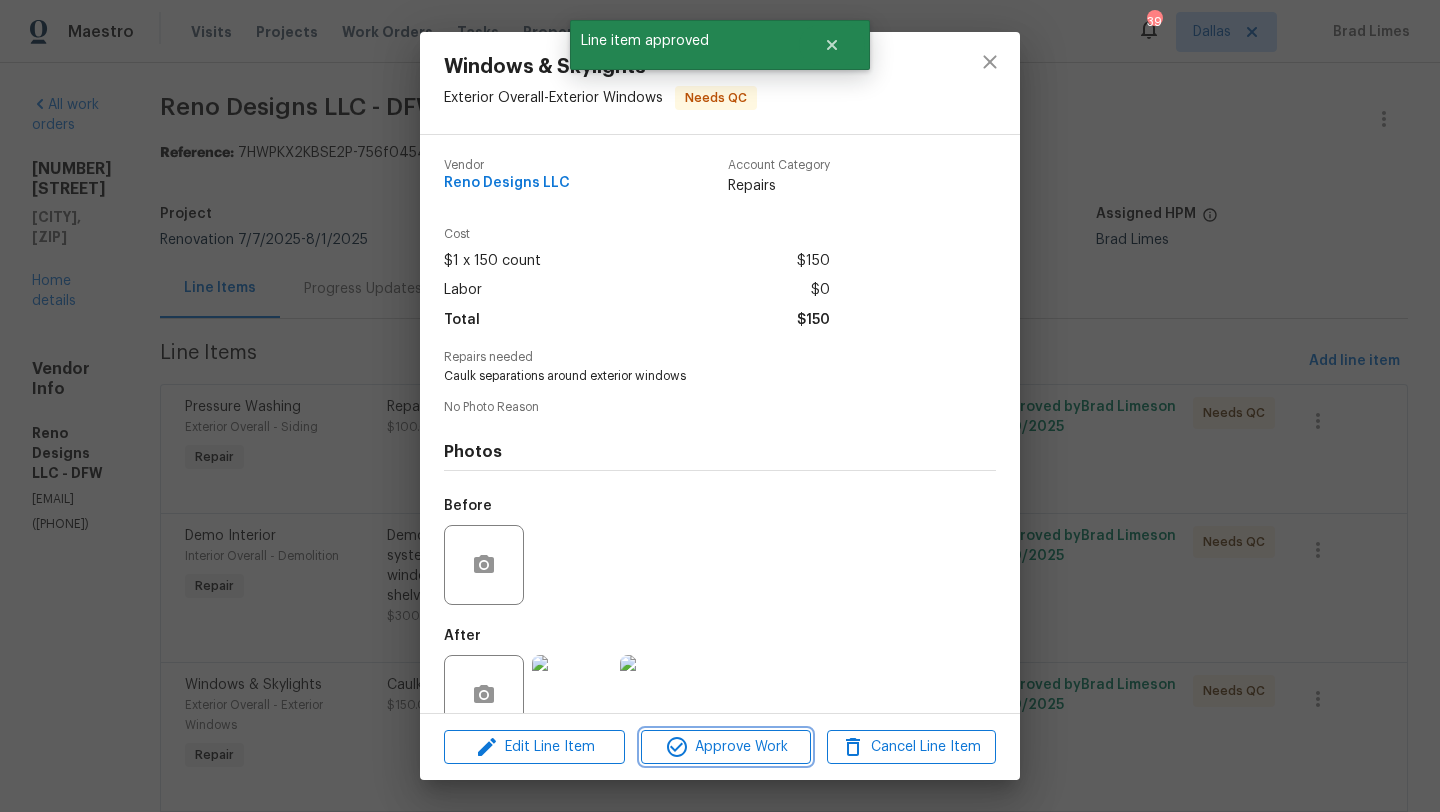 click on "Approve Work" at bounding box center [725, 747] 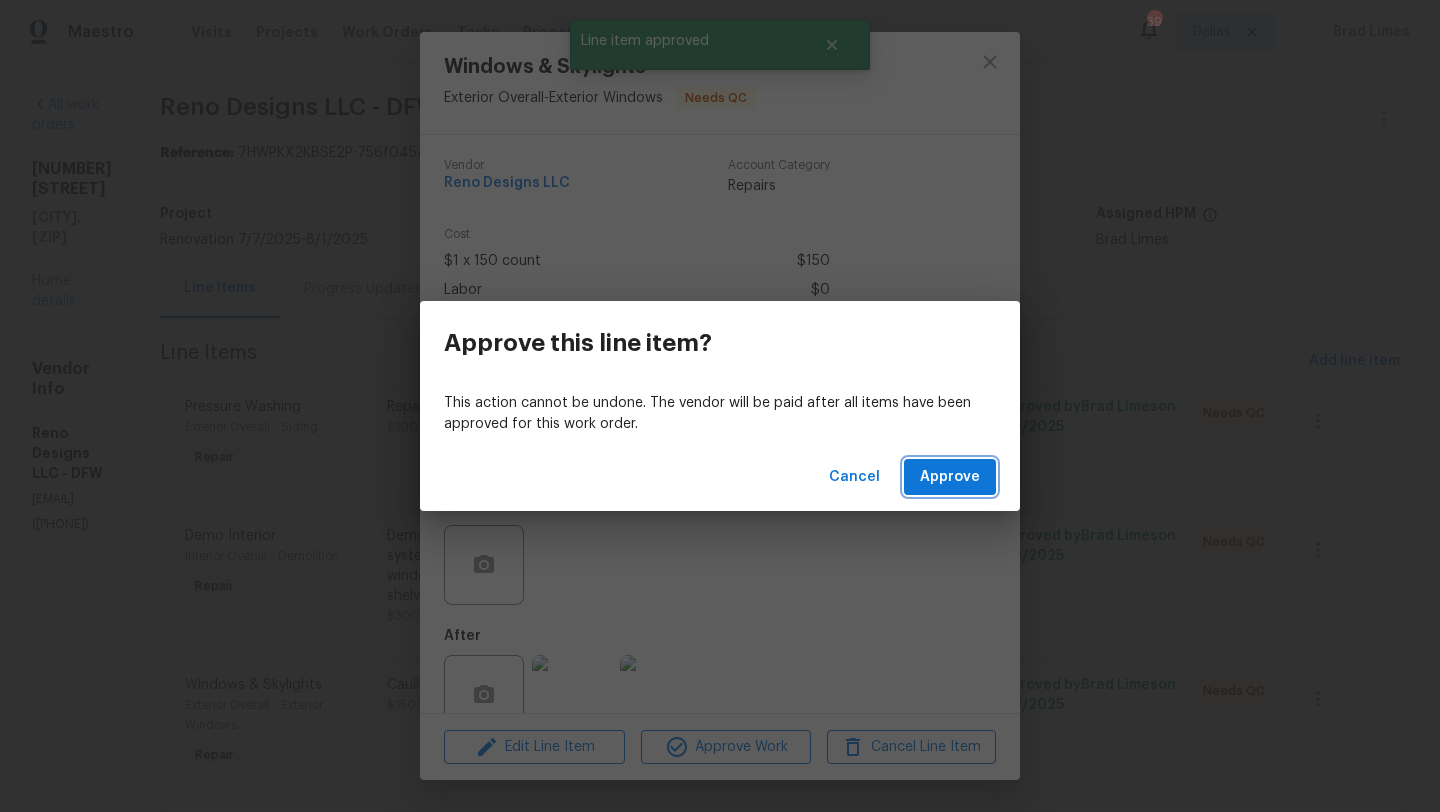 click on "Approve" at bounding box center (950, 477) 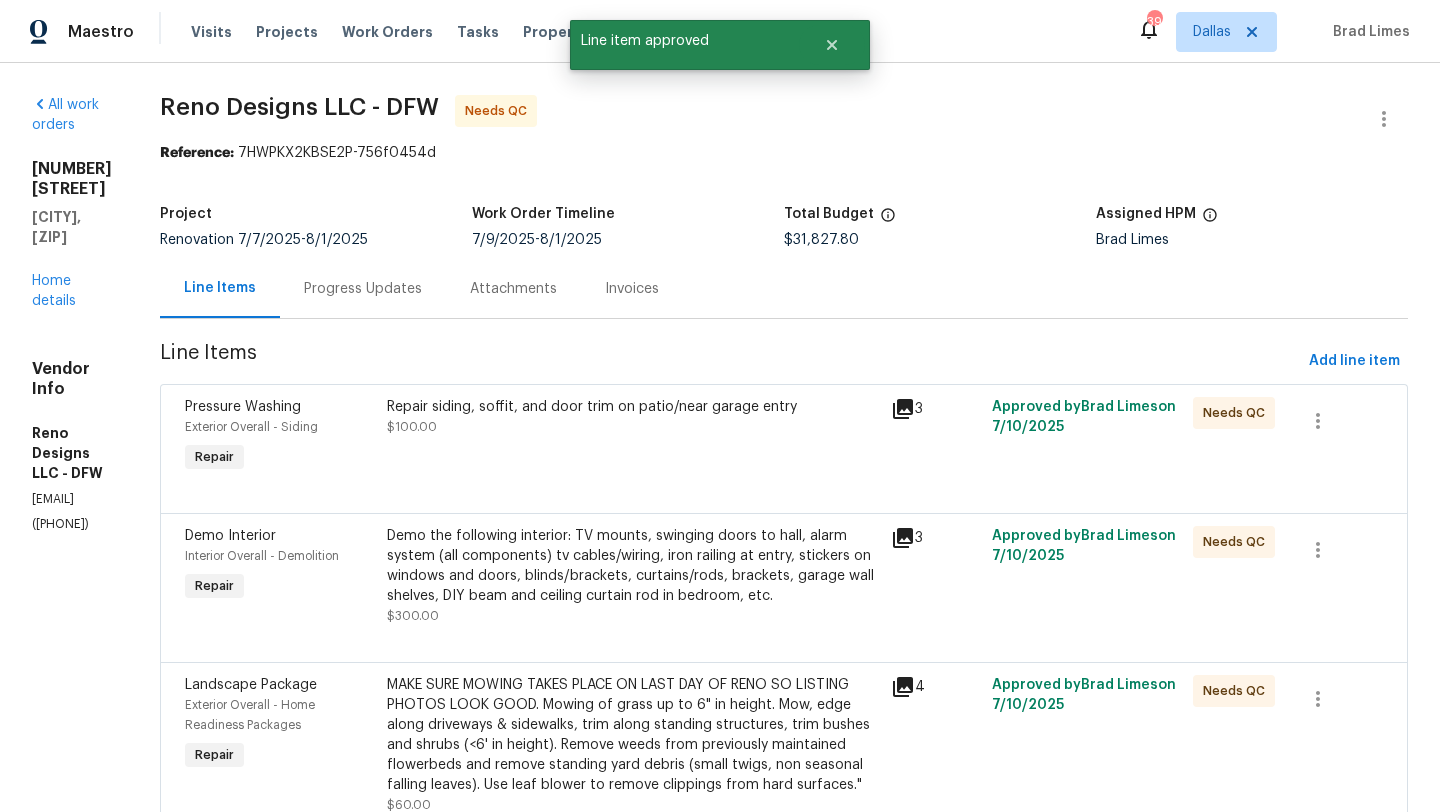 click on "Landscape Package Exterior Overall - Home Readiness Packages Repair MAKE SURE MOWING TAKES PLACE ON LAST DAY OF RENO SO LISTING PHOTOS LOOK GOOD.
Mowing of grass up to 6" in height. Mow, edge along driveways & sidewalks, trim along standing structures, trim bushes and shrubs (<6' in height). Remove weeds from previously maintained flowerbeds and remove standing yard debris (small twigs, non seasonal falling leaves).  Use leaf blower to remove clippings from hard surfaces." $60.00   4 Approved by  Brad Limes  on   7/10/2025 Needs QC" at bounding box center [784, 756] 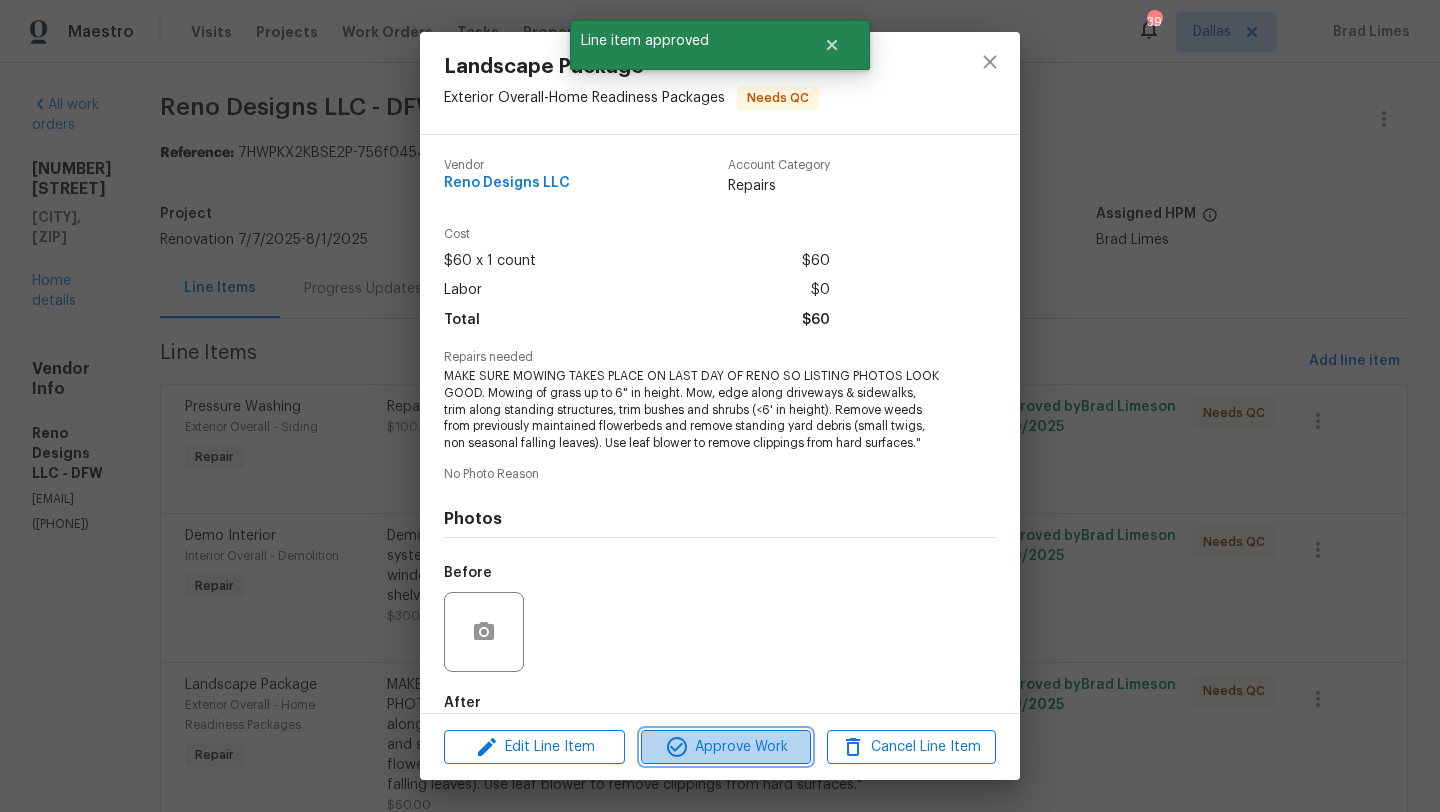 click on "Approve Work" at bounding box center [725, 747] 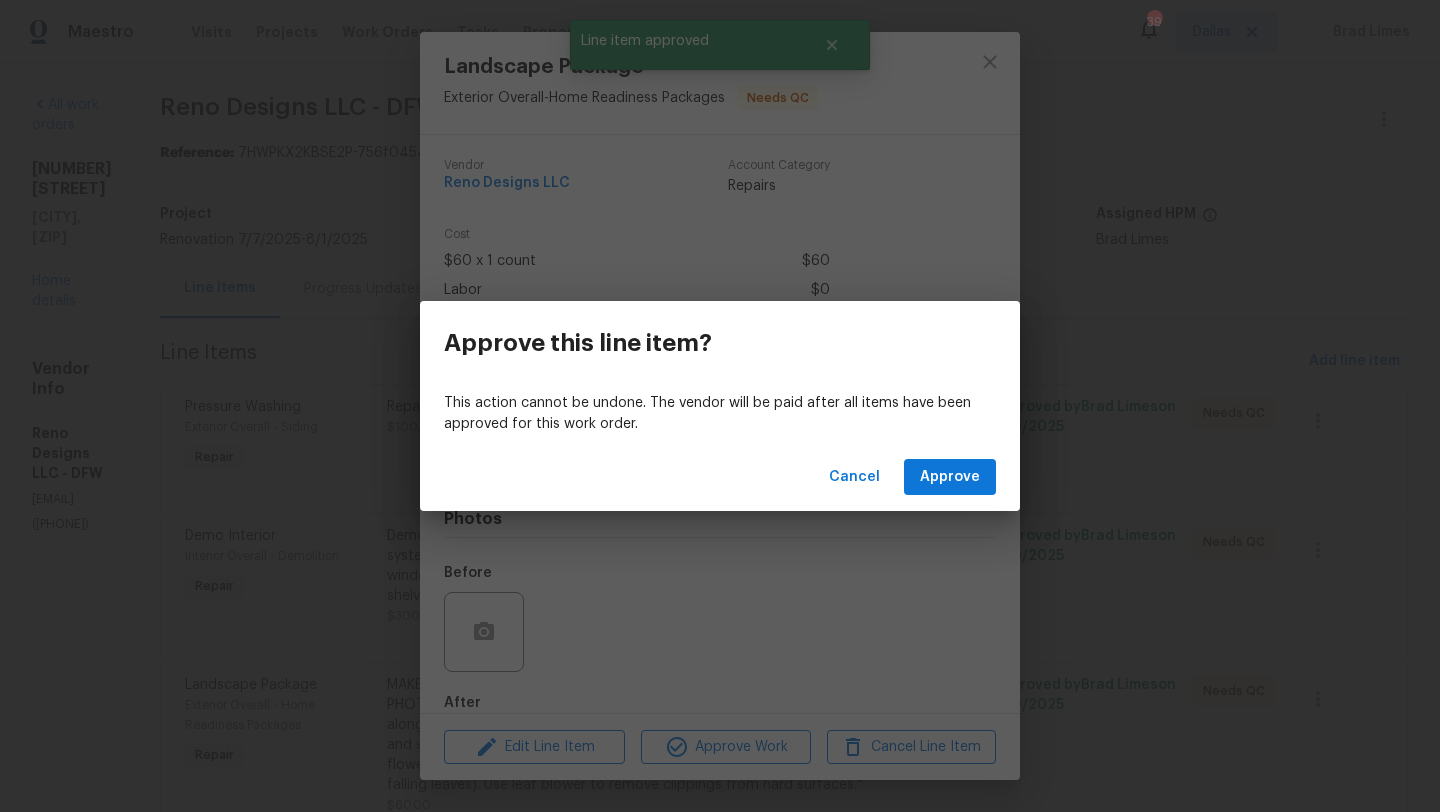 click on "Cancel Approve" at bounding box center (720, 477) 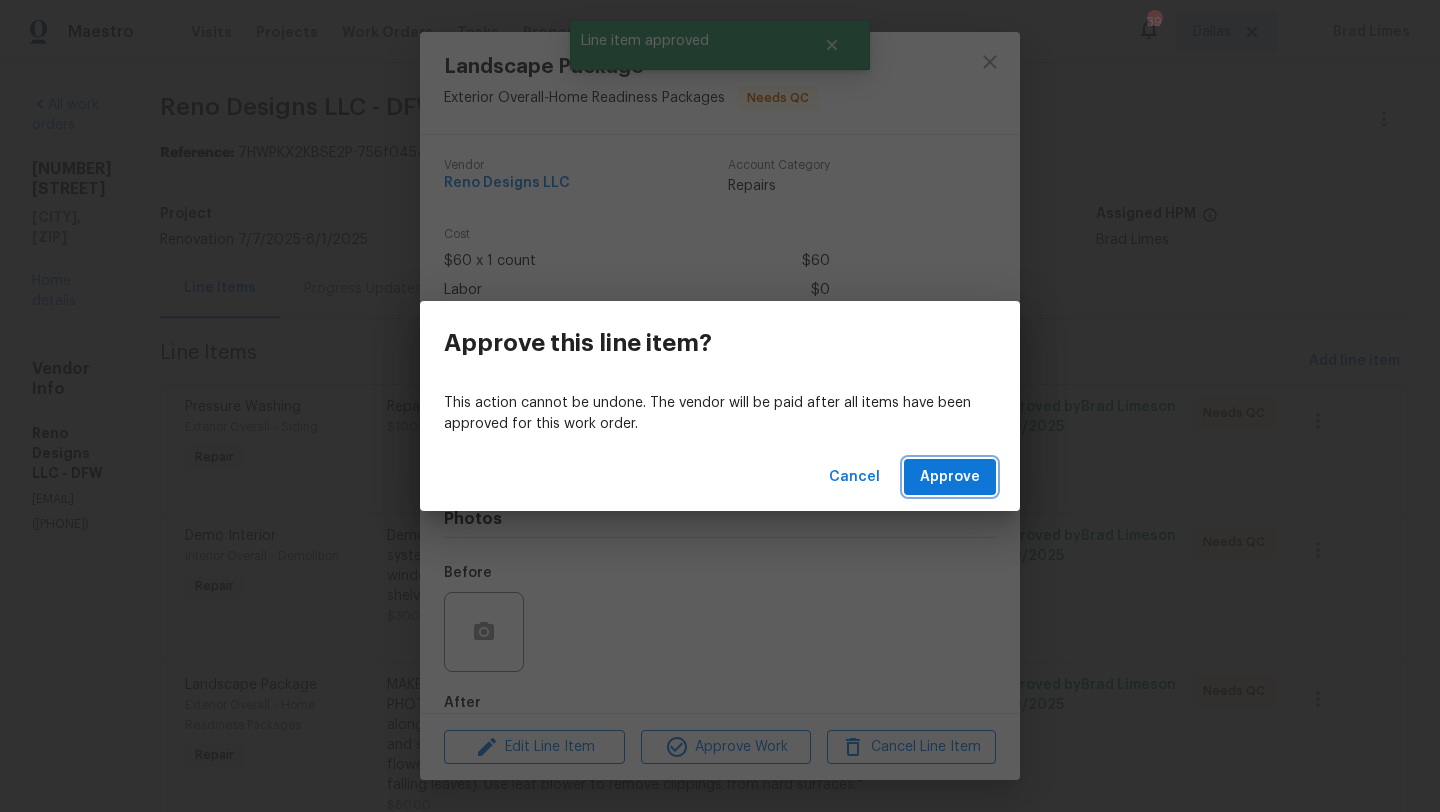 click on "Approve" at bounding box center [950, 477] 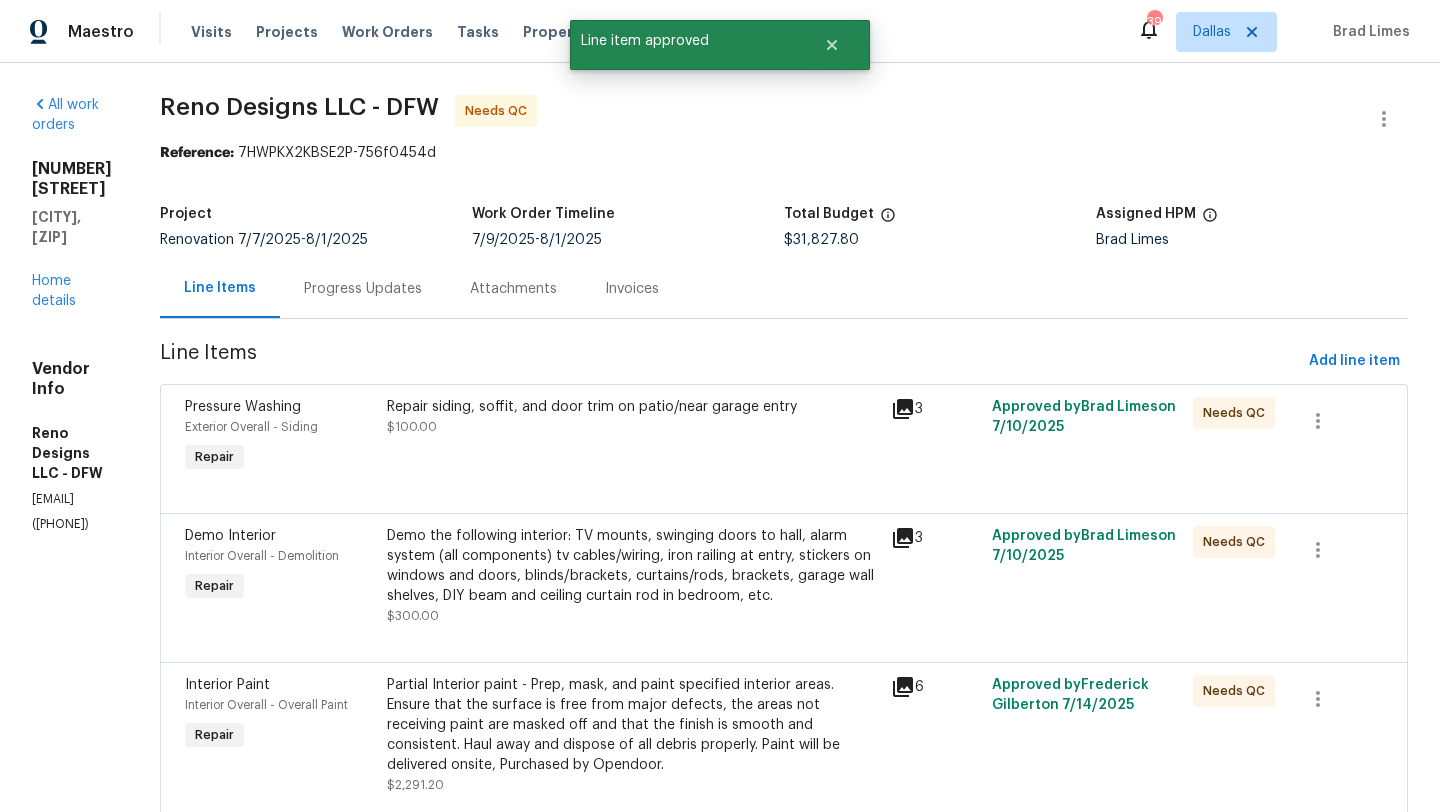 click on "Demo the following interior:
TV mounts, swinging doors to hall, alarm system (all components) tv cables/wiring, iron railing at entry, stickers on windows and doors, blinds/brackets, curtains/rods, brackets, garage wall shelves, DIY beam and ceiling curtain rod in bedroom, etc." at bounding box center [633, 566] 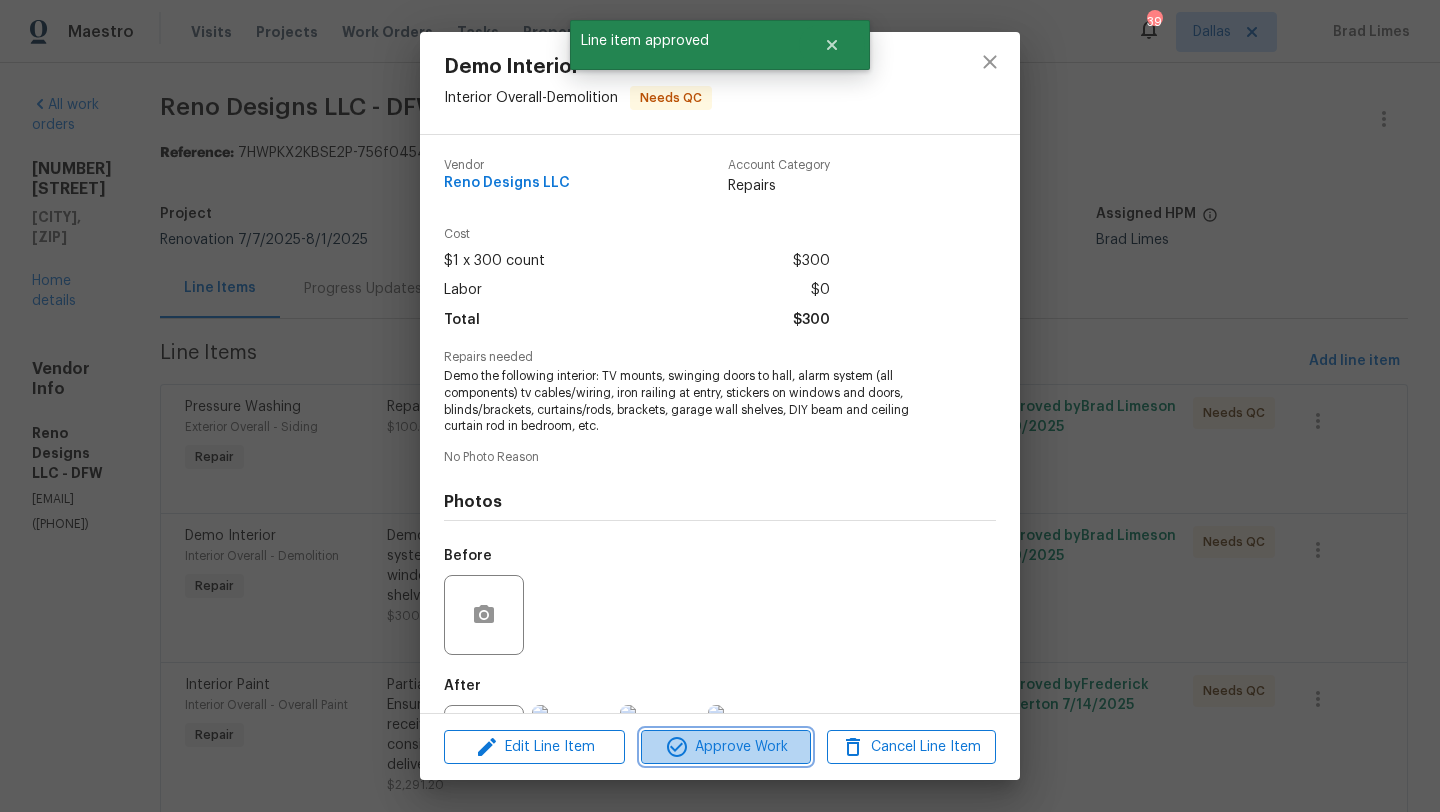 click on "Approve Work" at bounding box center [725, 747] 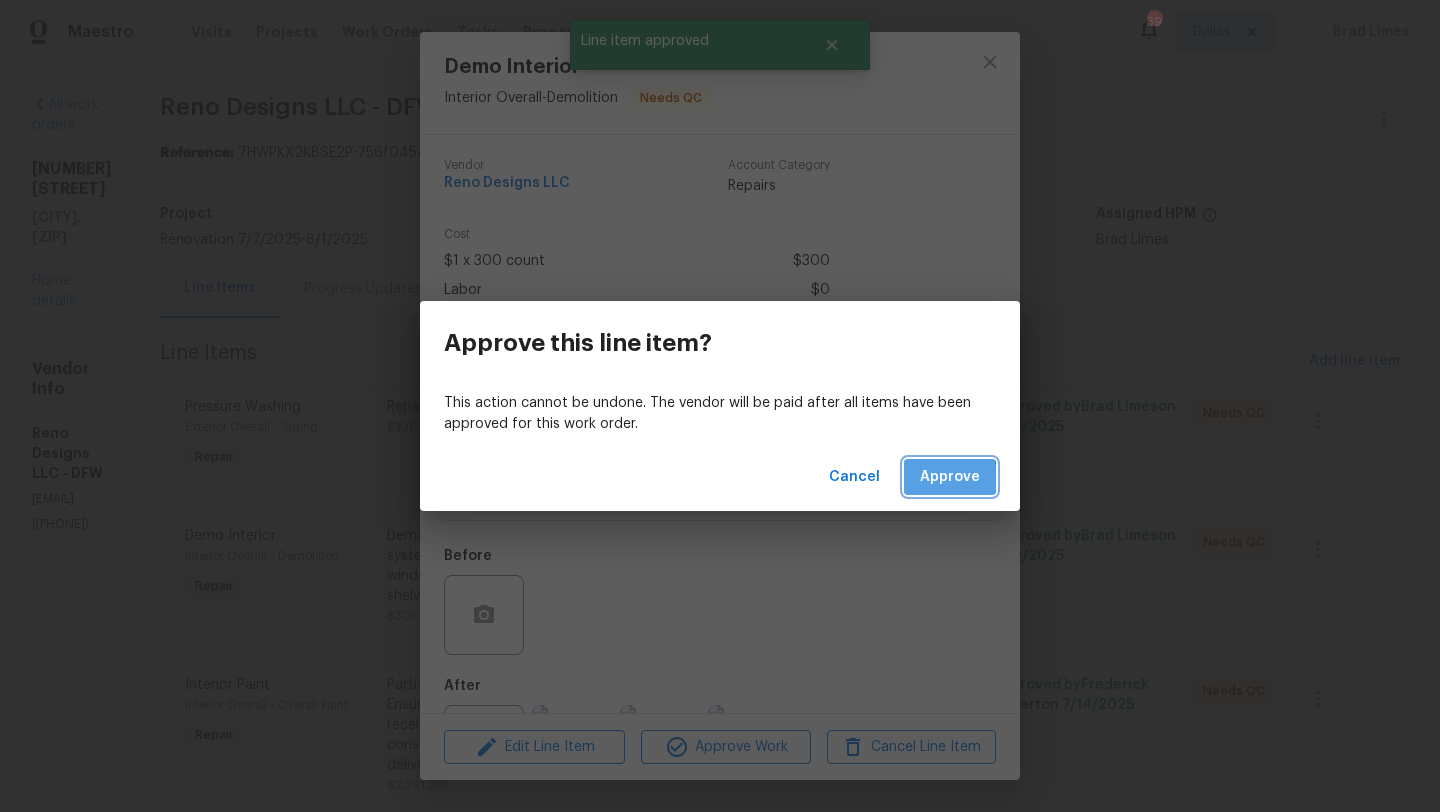 click on "Approve" at bounding box center (950, 477) 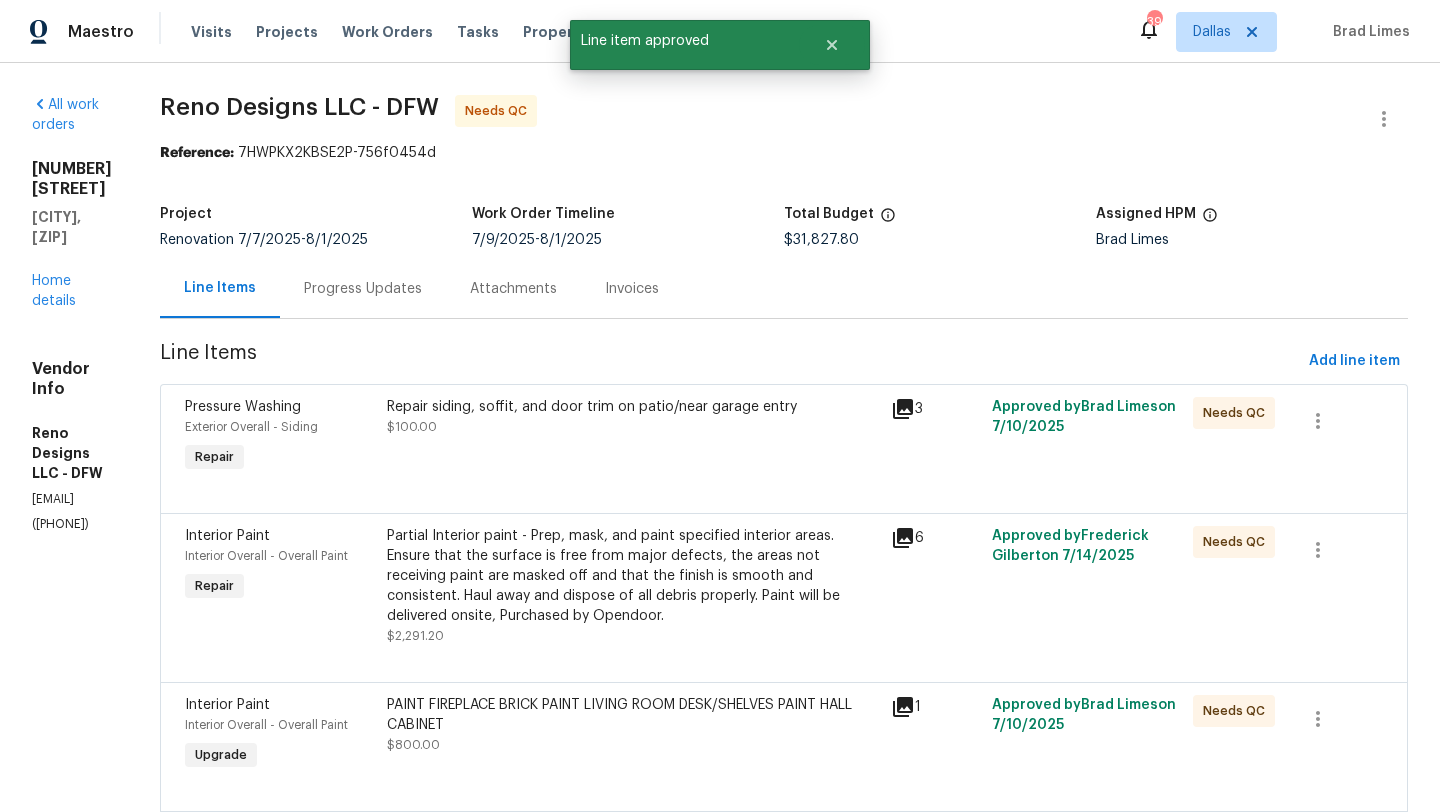 click on "PAINT FIREPLACE BRICK
PAINT LIVING ROOM DESK/SHELVES
PAINT HALL CABINET" at bounding box center [633, 715] 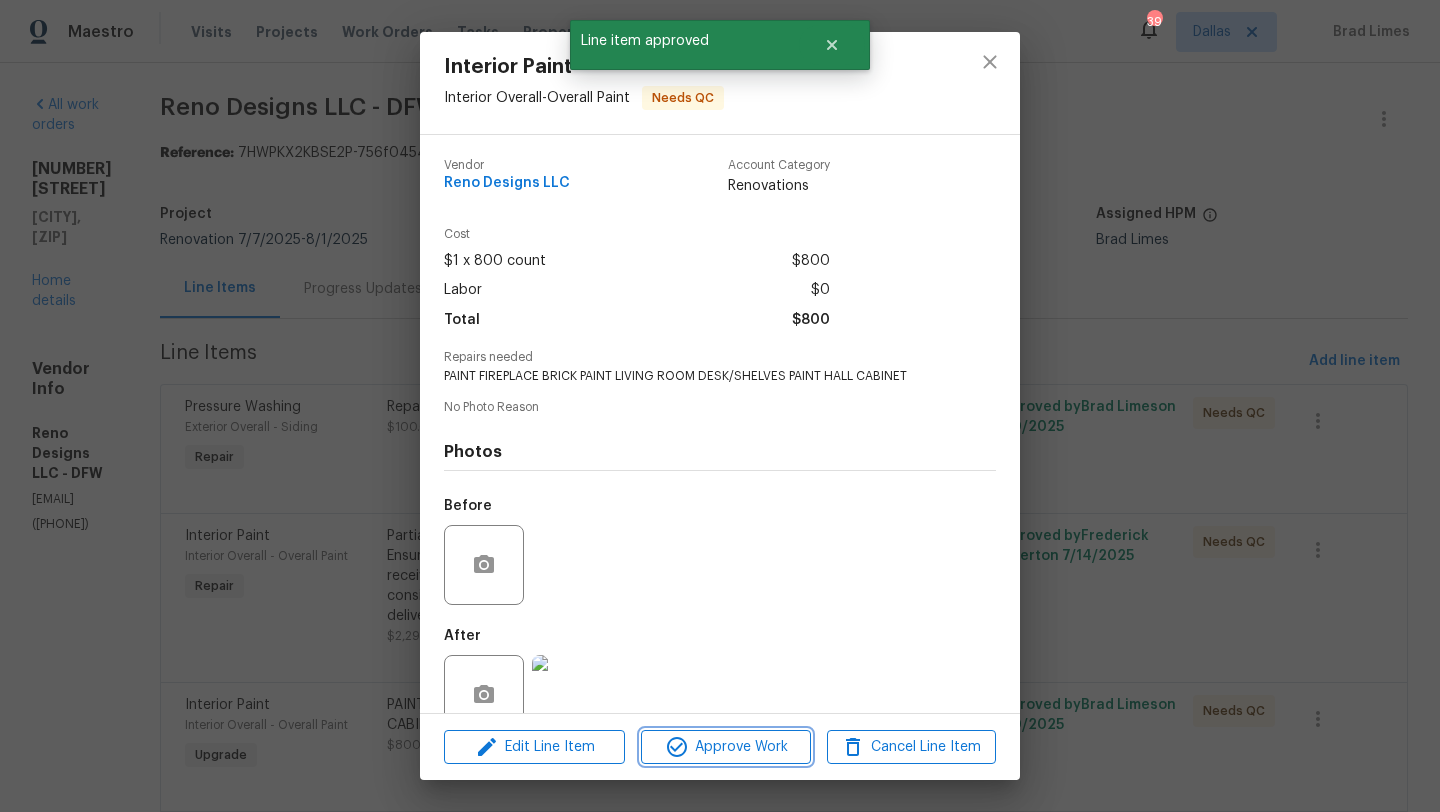 click on "Approve Work" at bounding box center (725, 747) 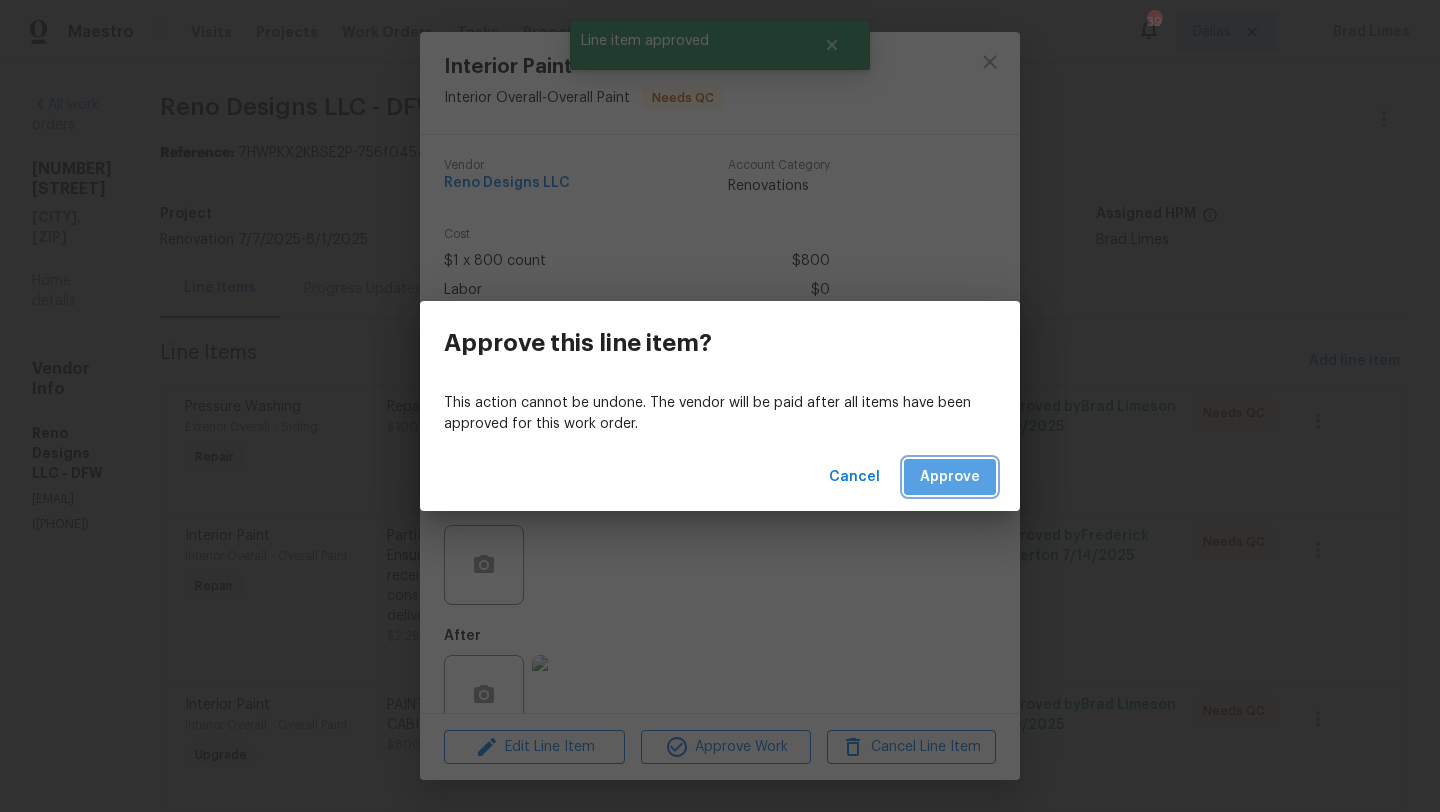 click on "Approve" at bounding box center [950, 477] 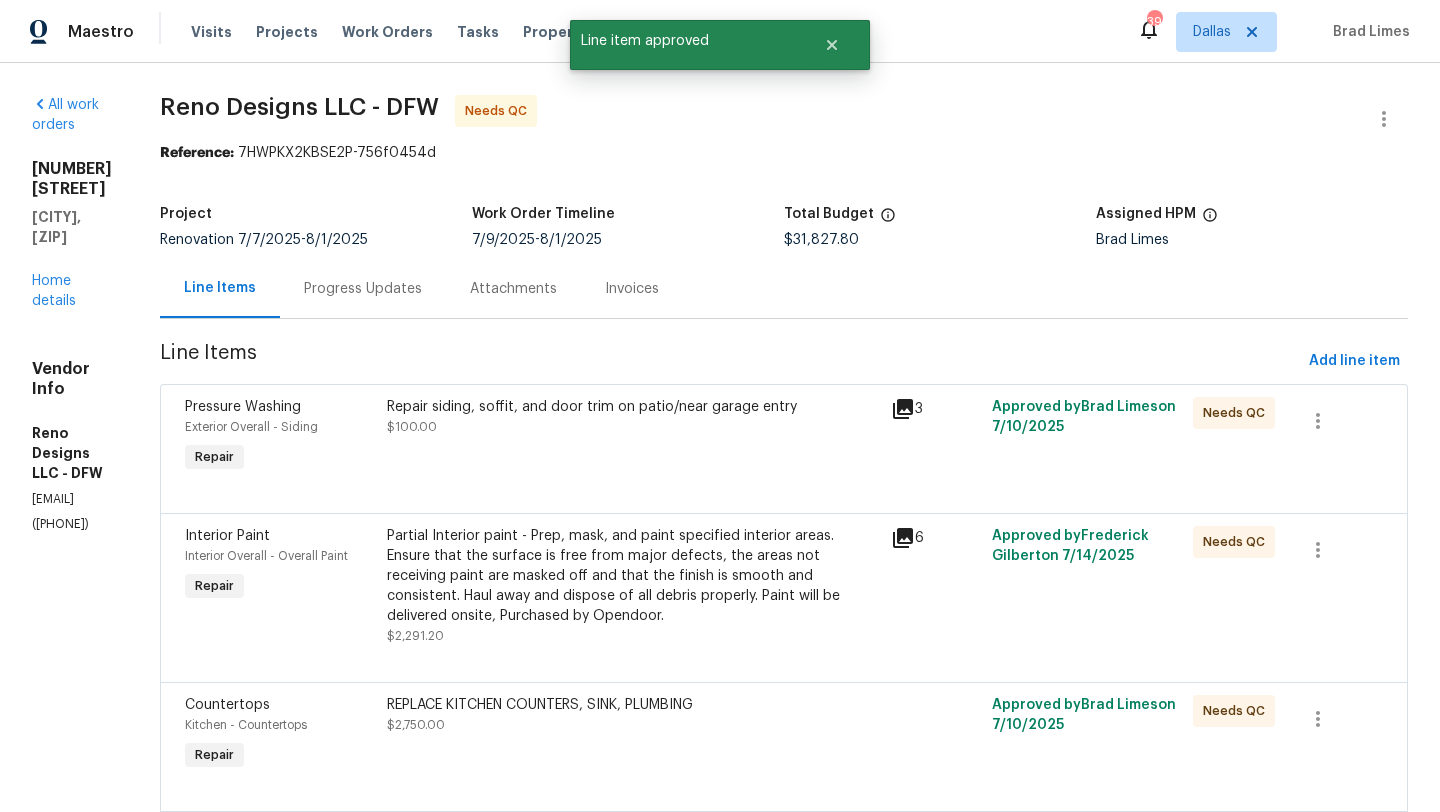 click on "Partial Interior paint - Prep, mask, and paint specified interior areas. Ensure that the surface is free from major defects, the areas not receiving paint are masked off and that the finish is smooth and consistent. Haul away and dispose of all debris properly. Paint will be delivered onsite, Purchased by Opendoor." at bounding box center [633, 576] 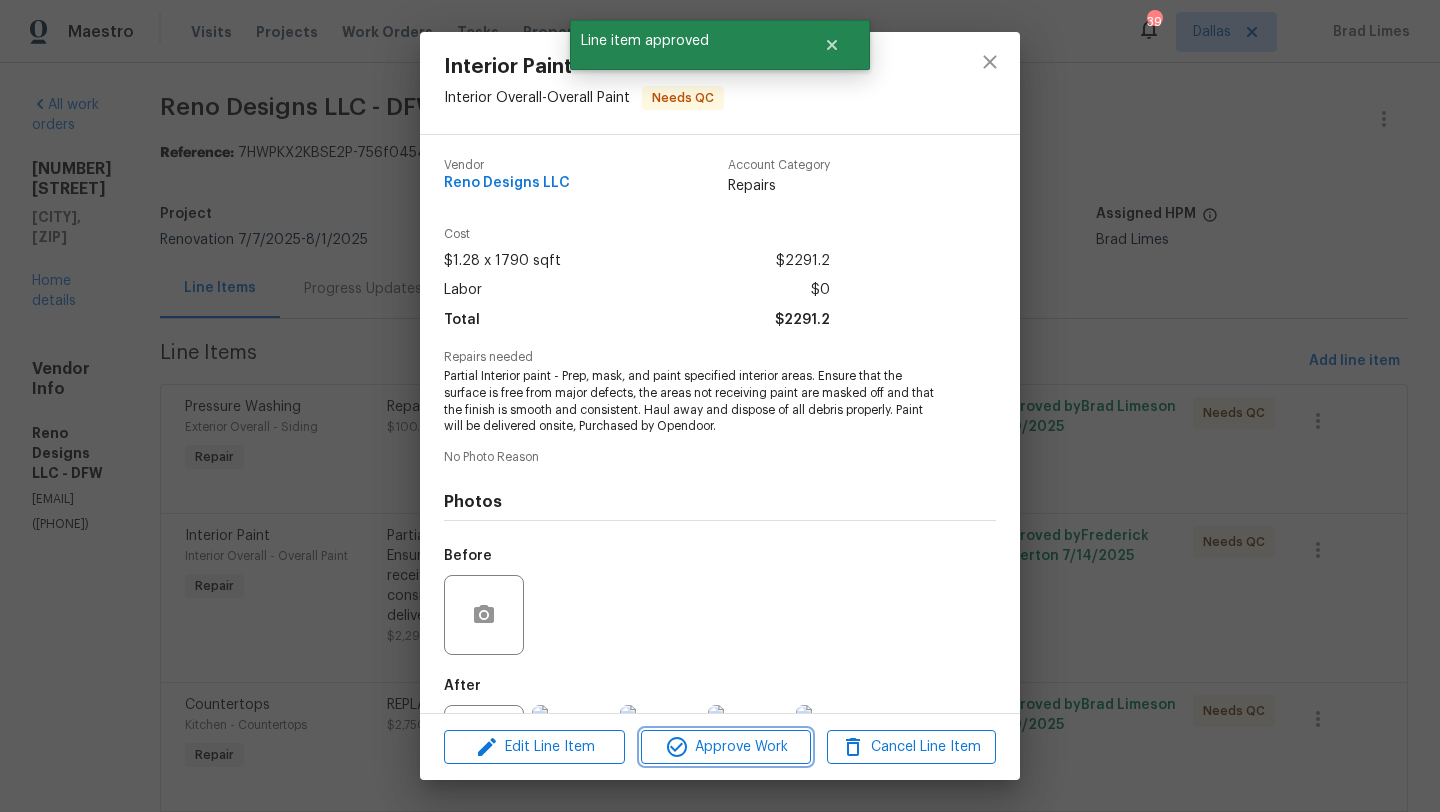 click on "Approve Work" at bounding box center (725, 747) 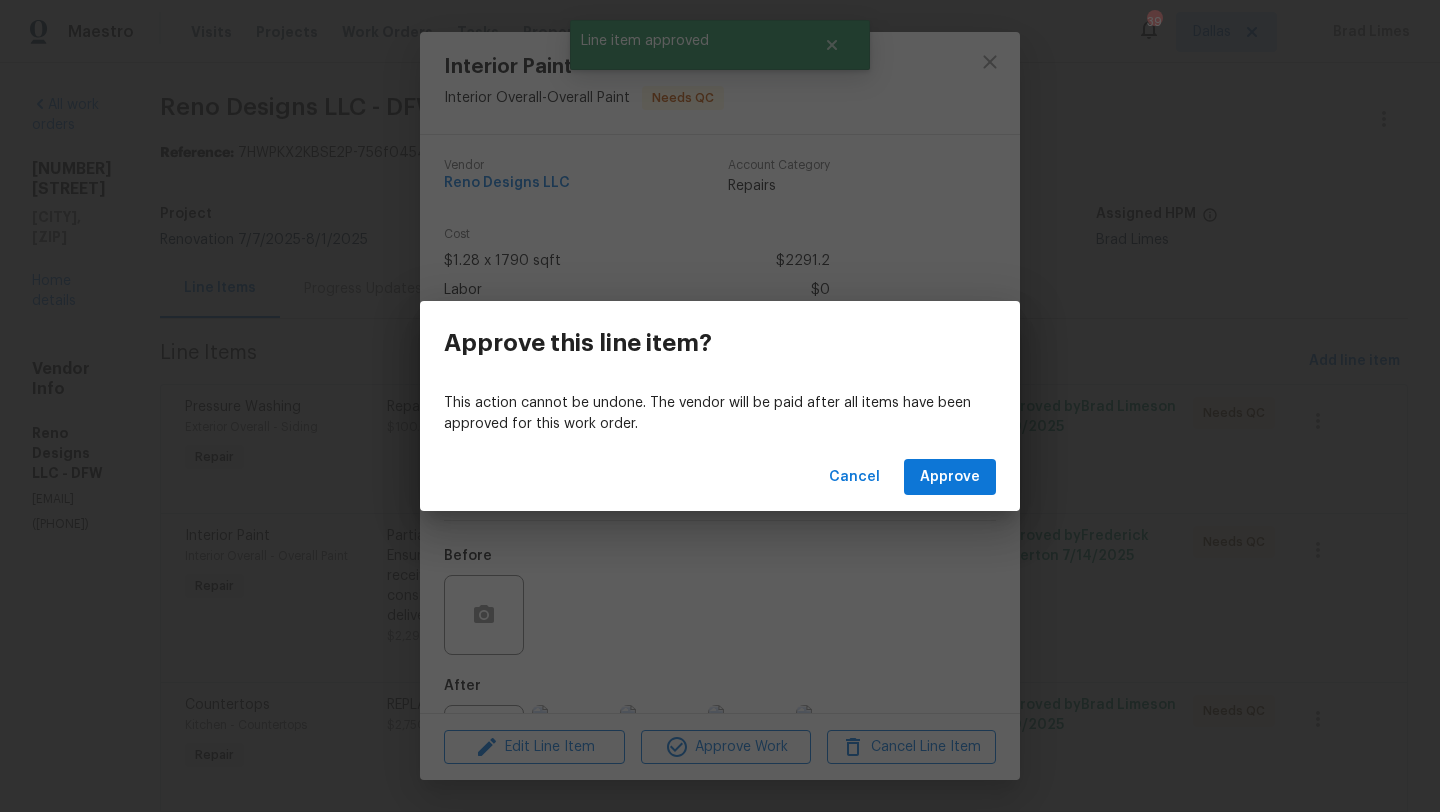 click on "Cancel Approve" at bounding box center (720, 477) 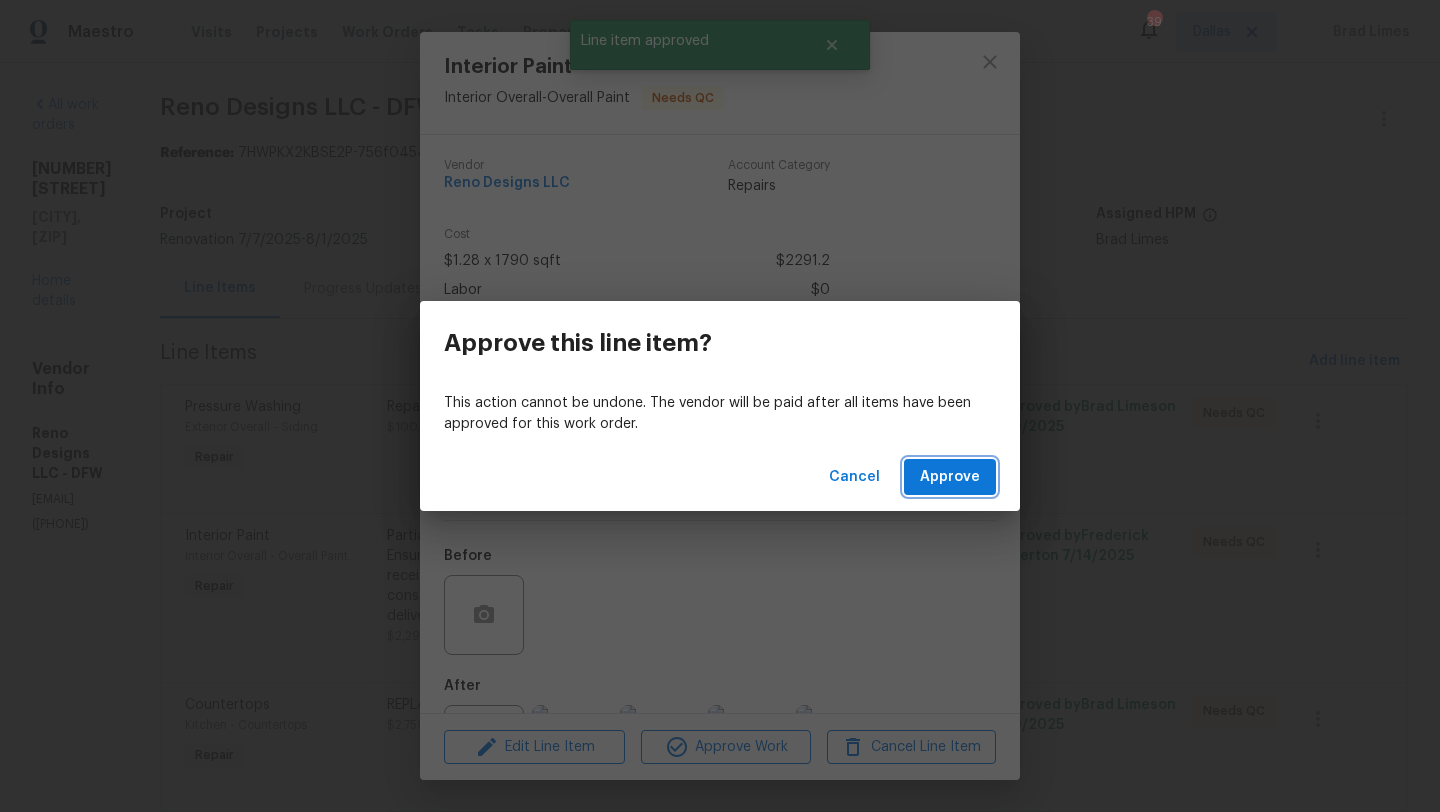 click on "Approve" at bounding box center (950, 477) 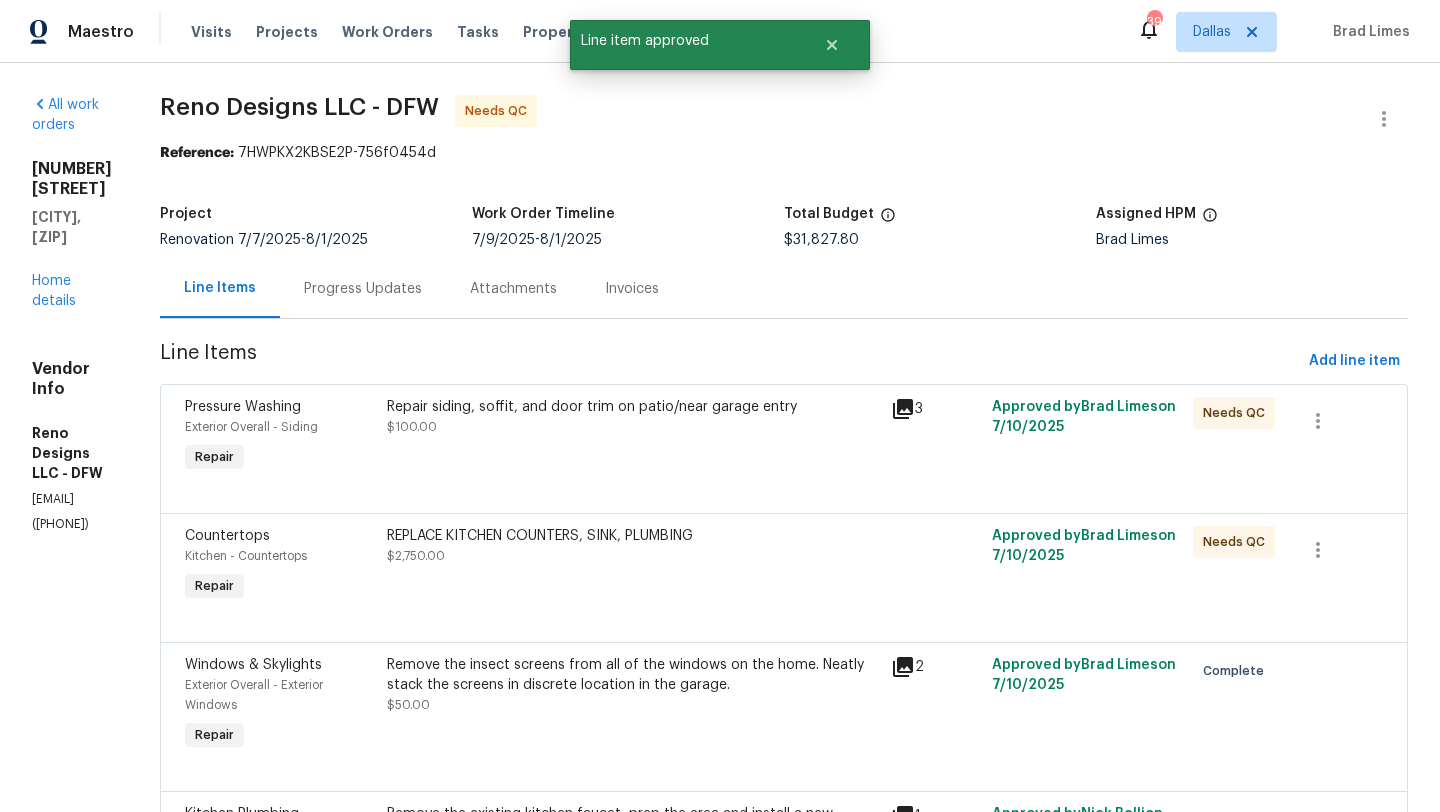 click at bounding box center (784, 618) 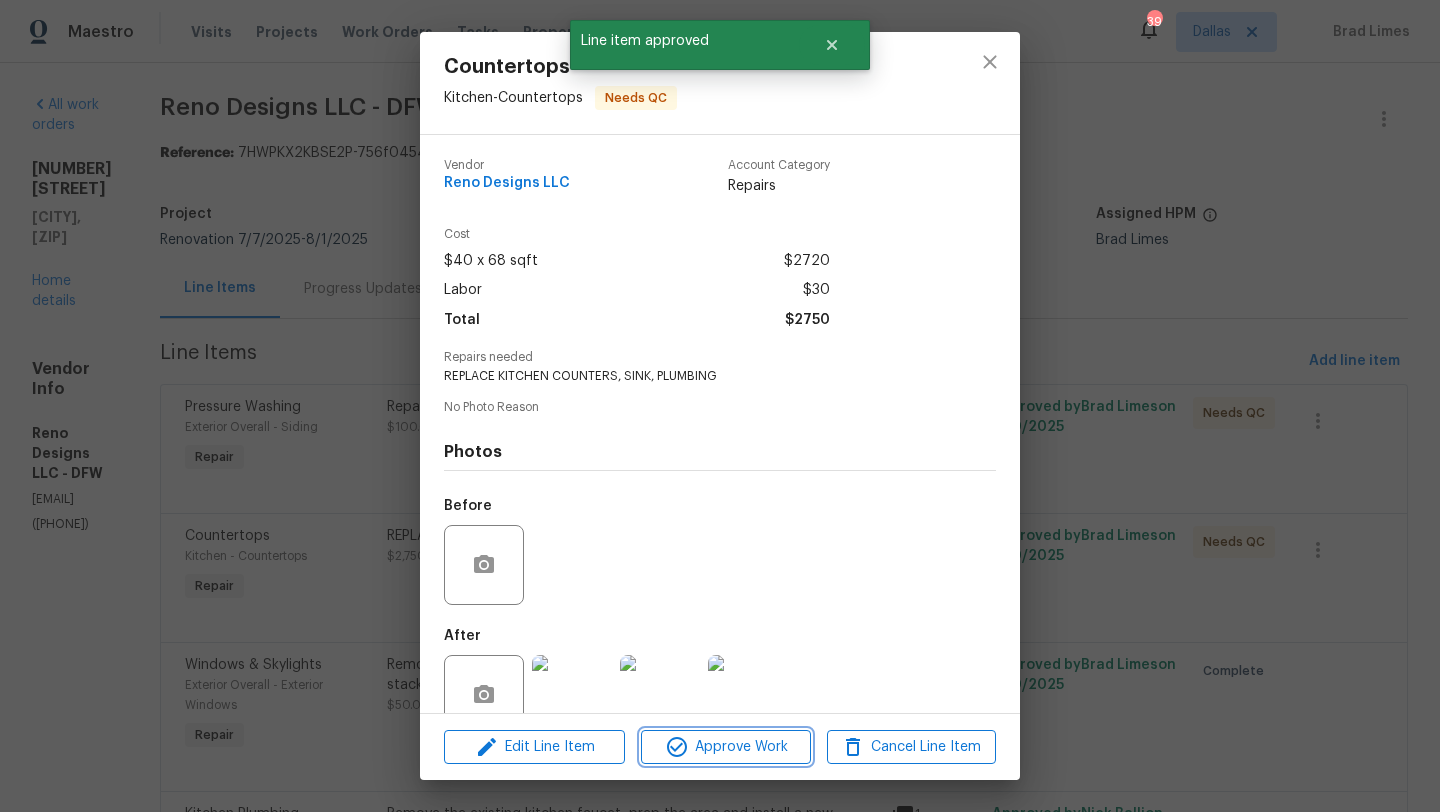 click on "Approve Work" at bounding box center (725, 747) 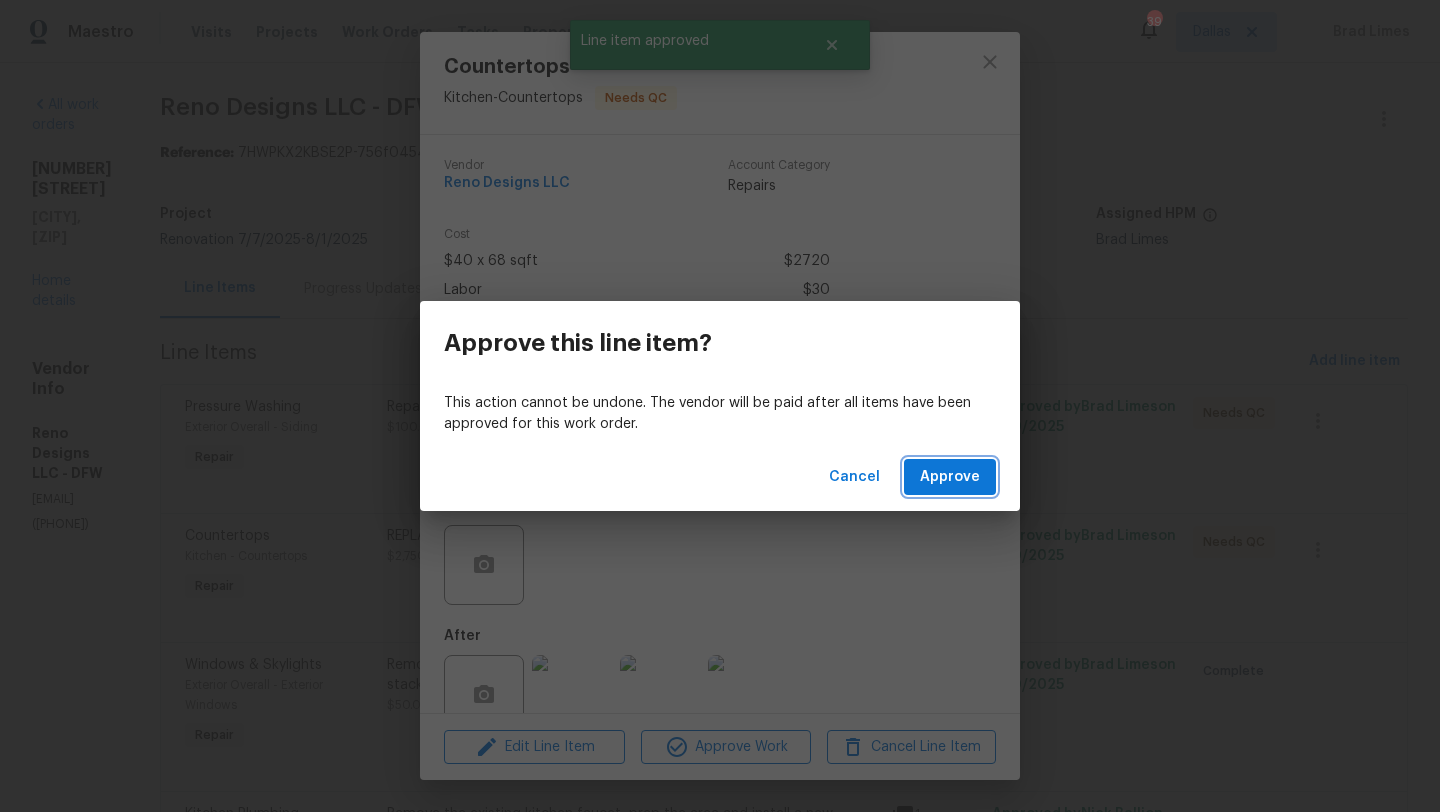 click on "Approve" at bounding box center (950, 477) 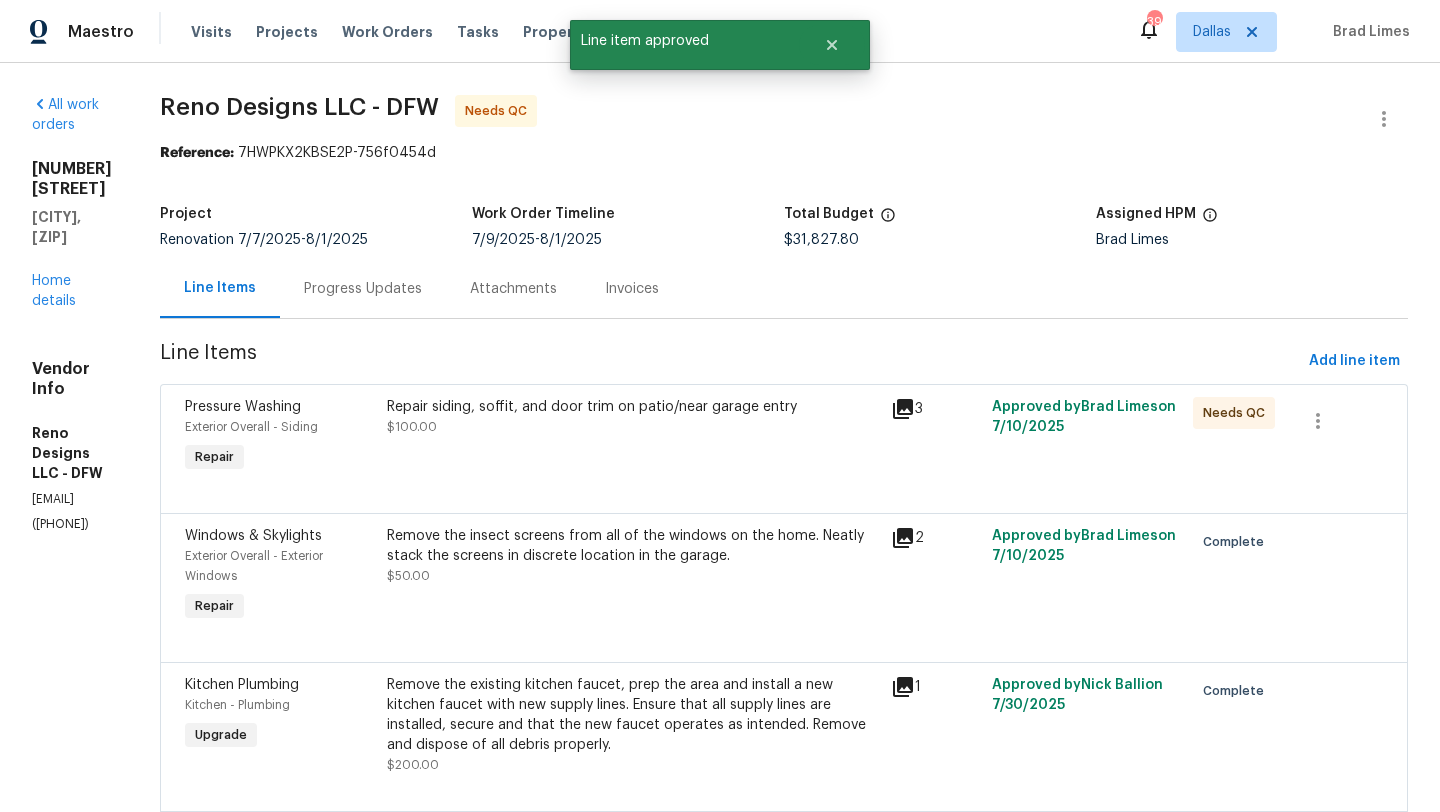 click on "Repair siding, soffit, and door trim on patio/near garage entry $100.00" at bounding box center (633, 437) 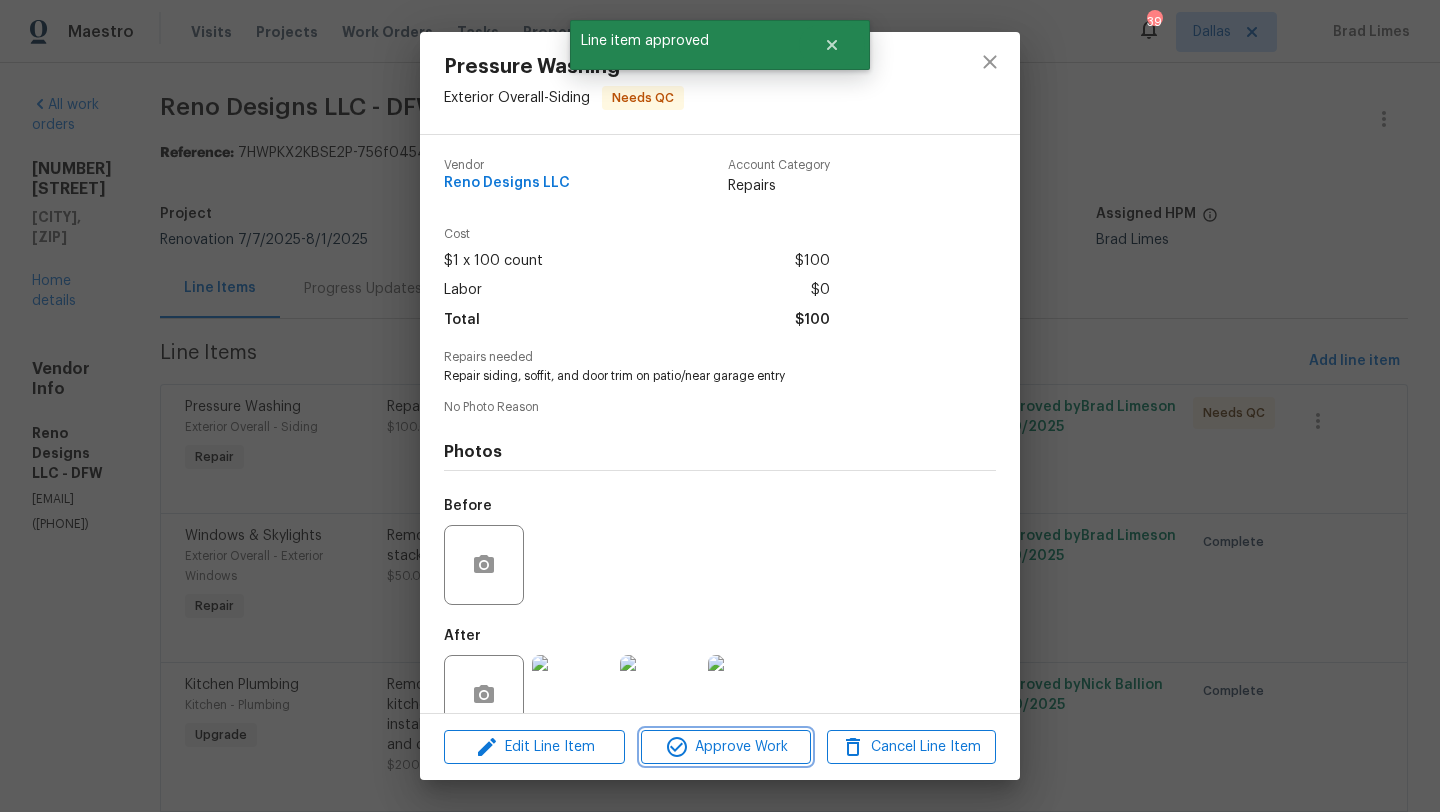 click on "Approve Work" at bounding box center (725, 747) 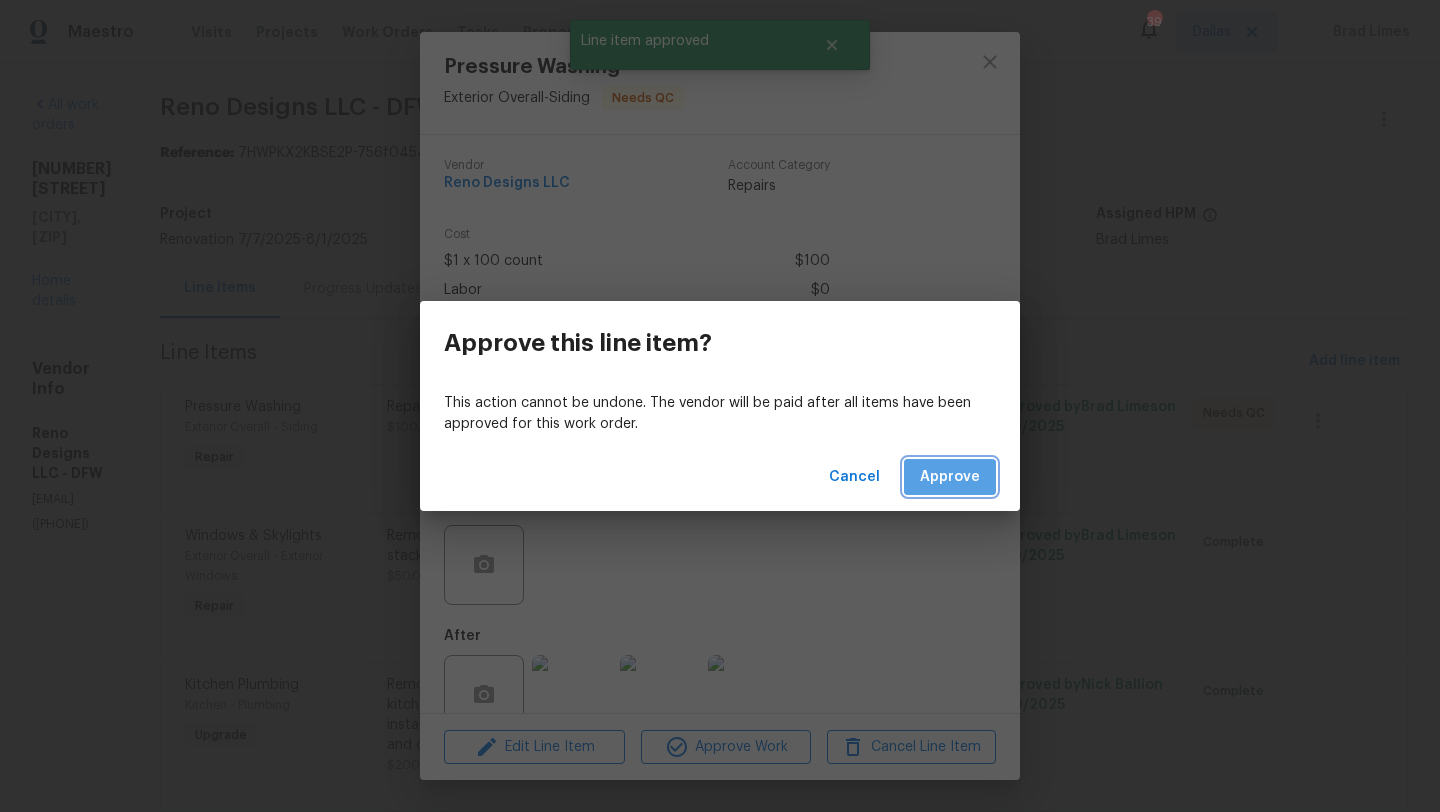 click on "Approve" at bounding box center (950, 477) 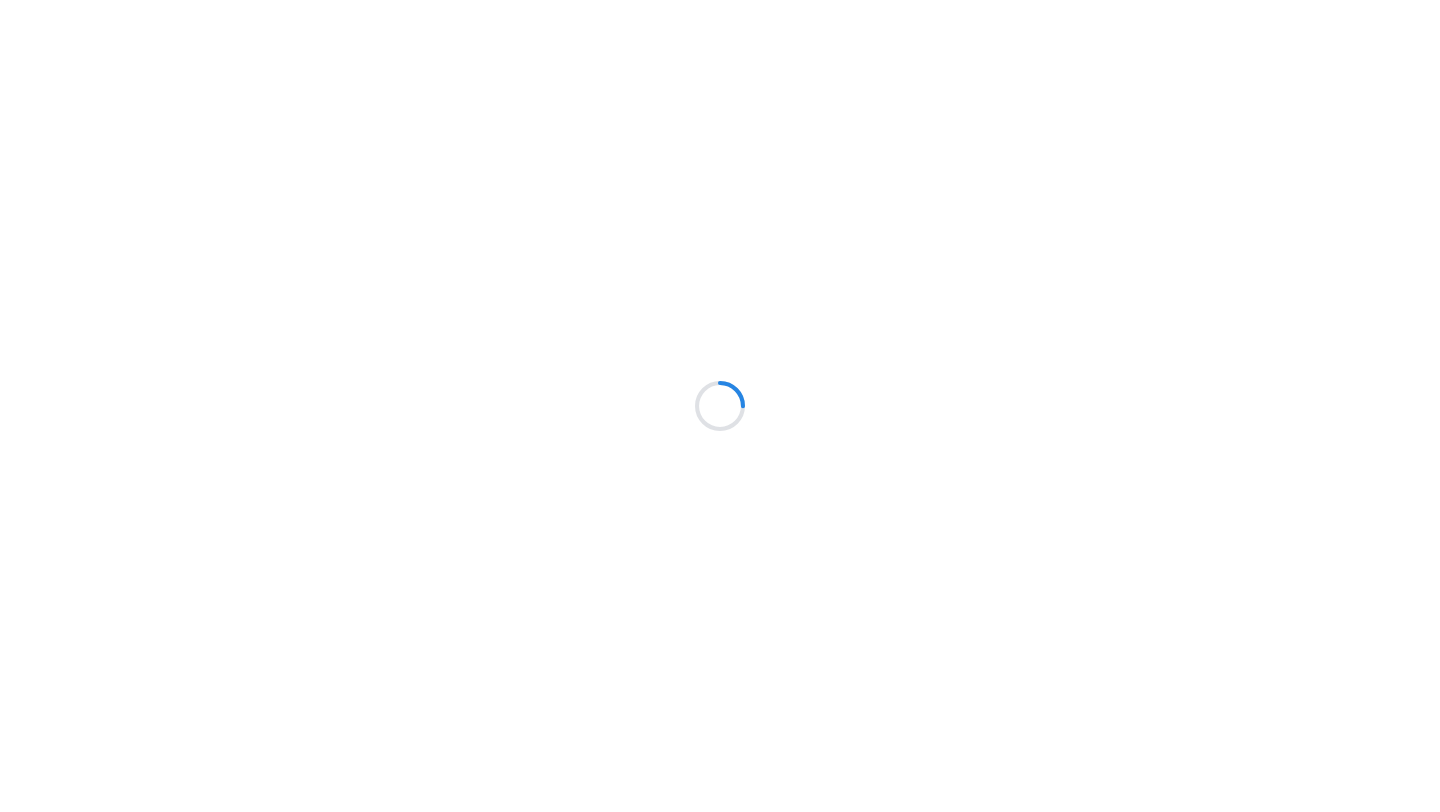 scroll, scrollTop: 0, scrollLeft: 0, axis: both 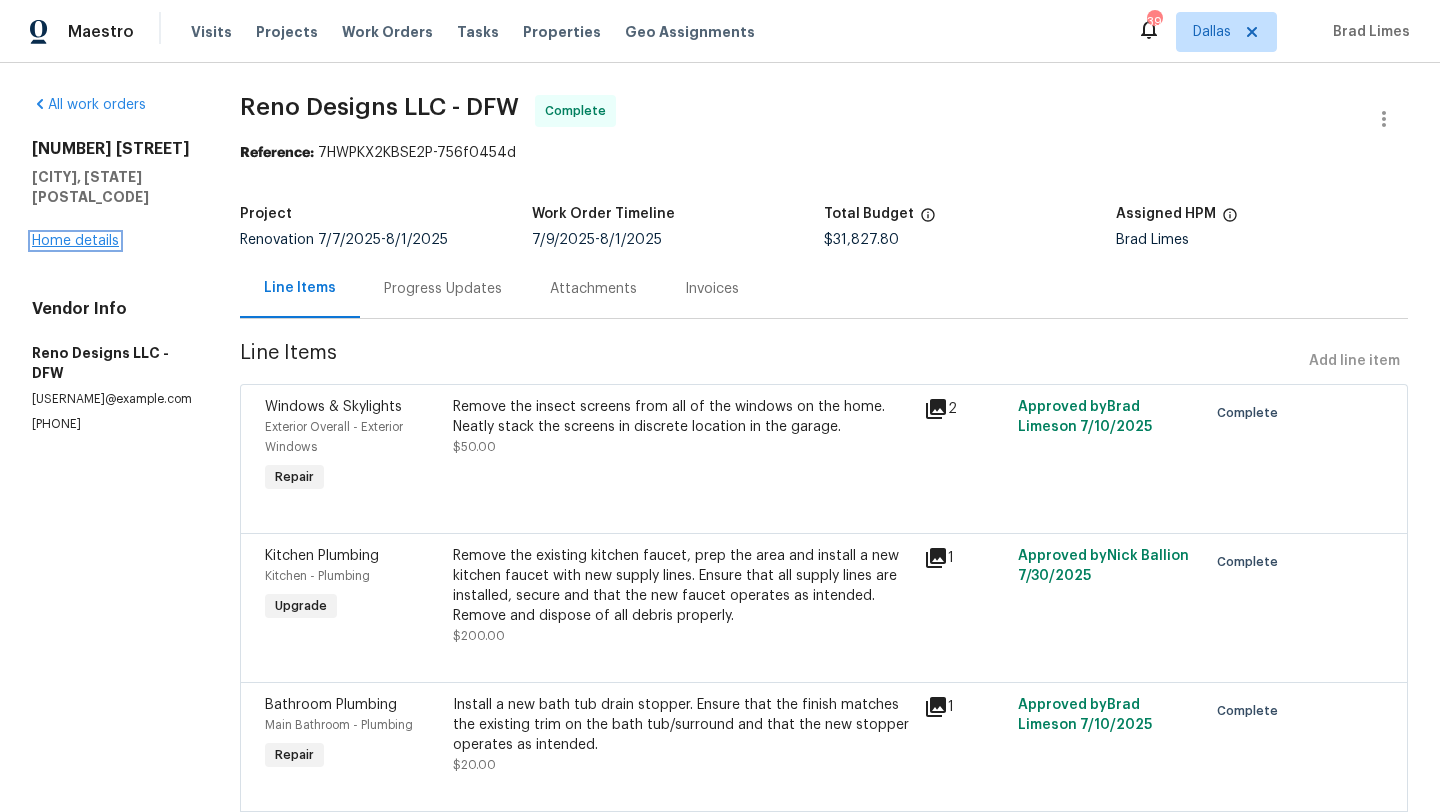 click on "Home details" at bounding box center [75, 241] 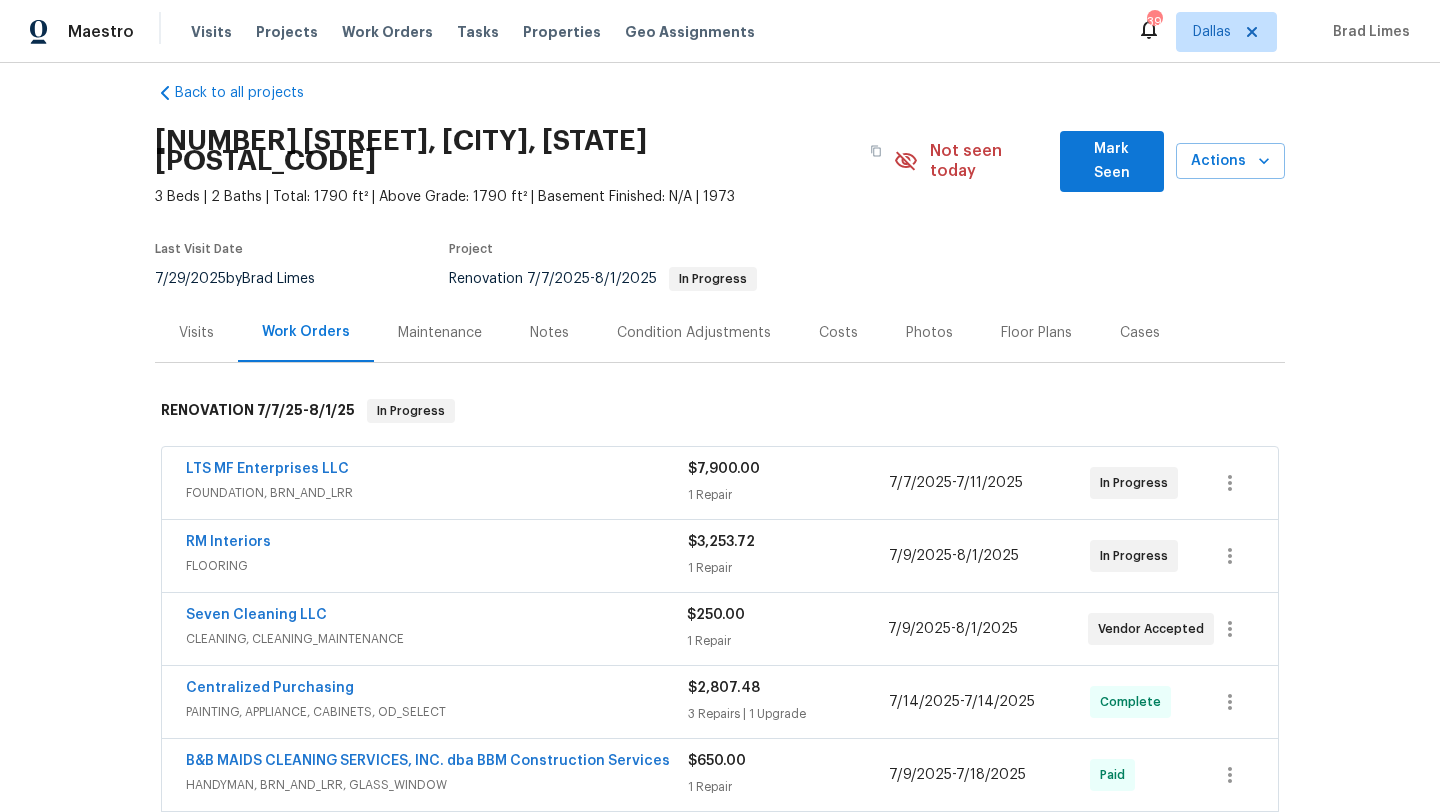 scroll, scrollTop: 0, scrollLeft: 0, axis: both 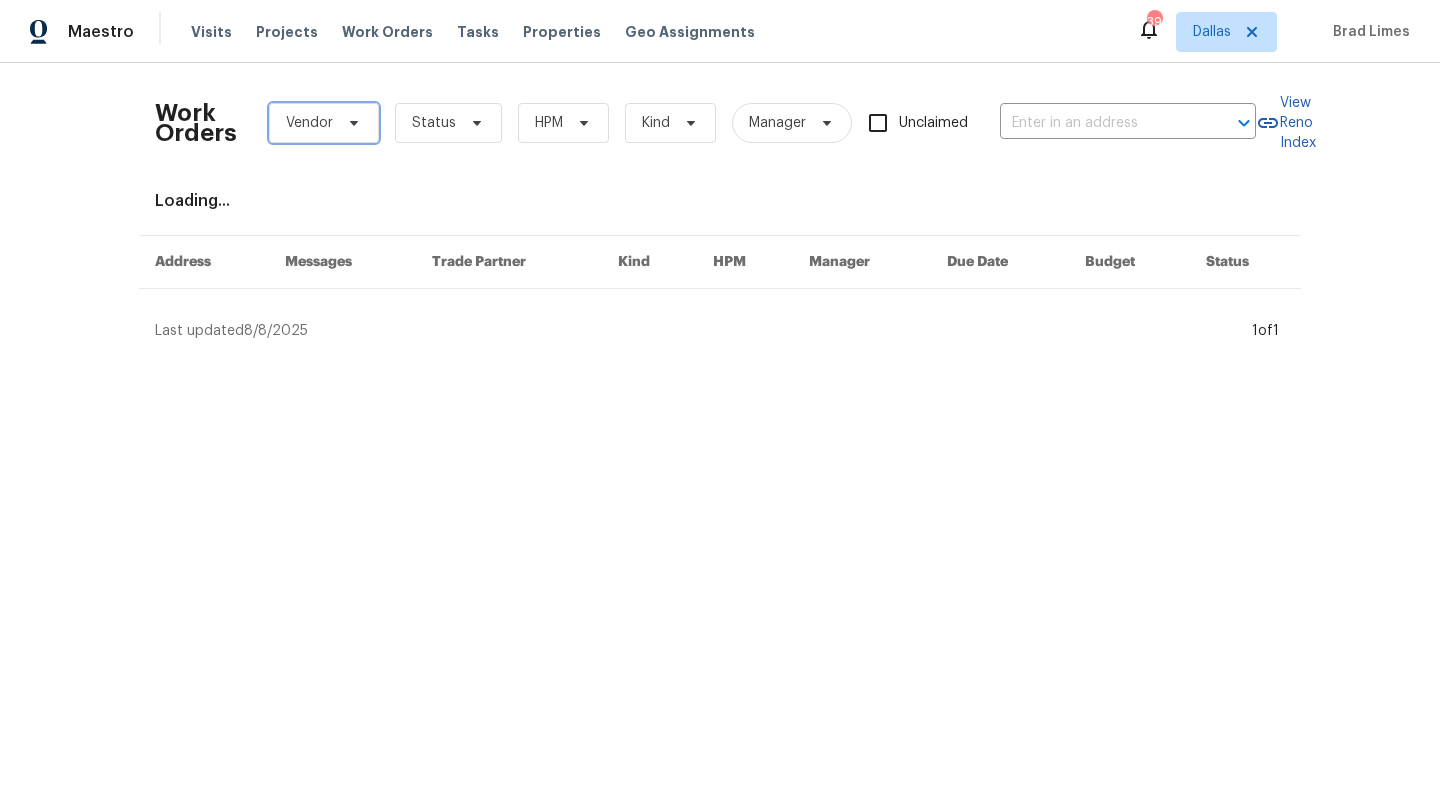 click at bounding box center [351, 123] 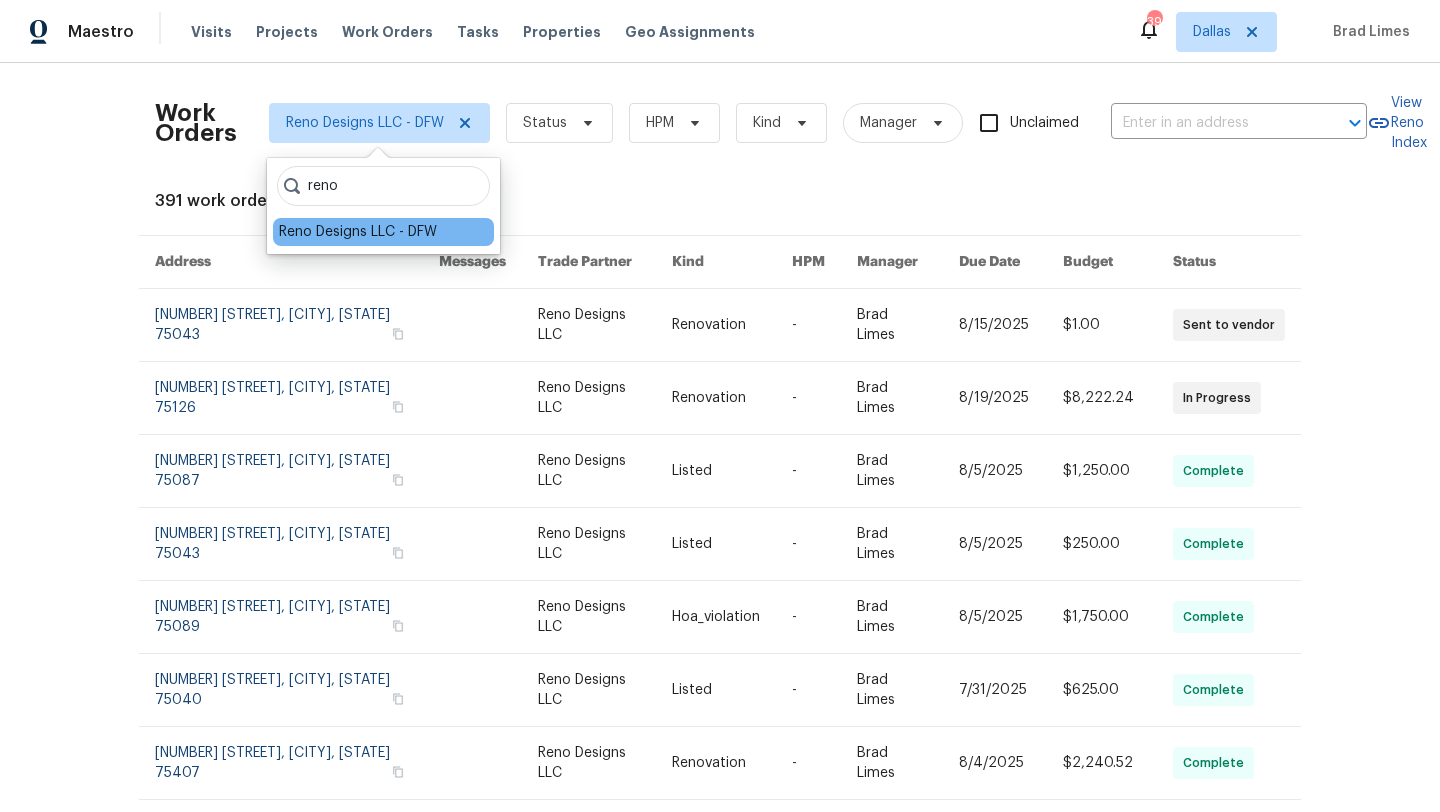 type on "reno" 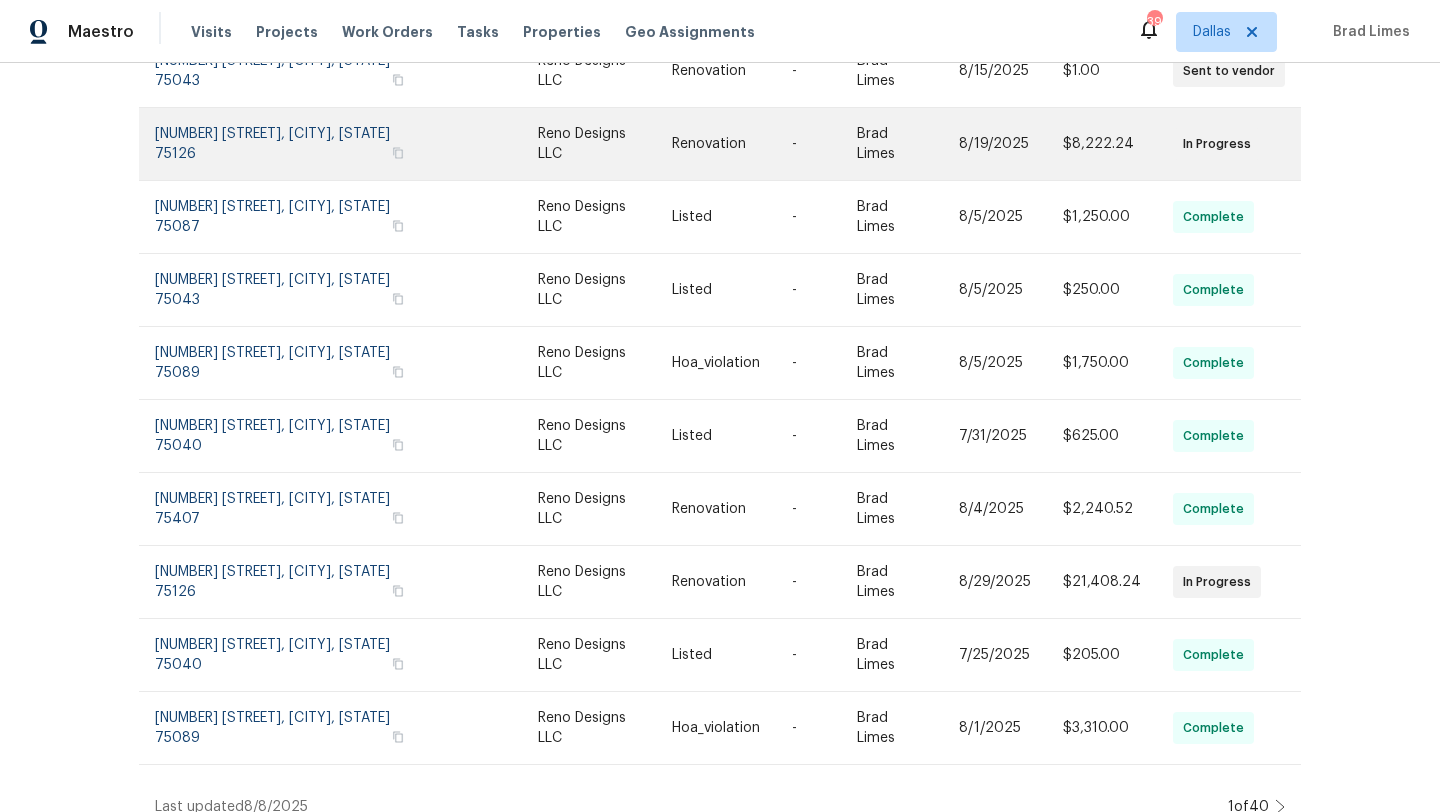 scroll, scrollTop: 275, scrollLeft: 0, axis: vertical 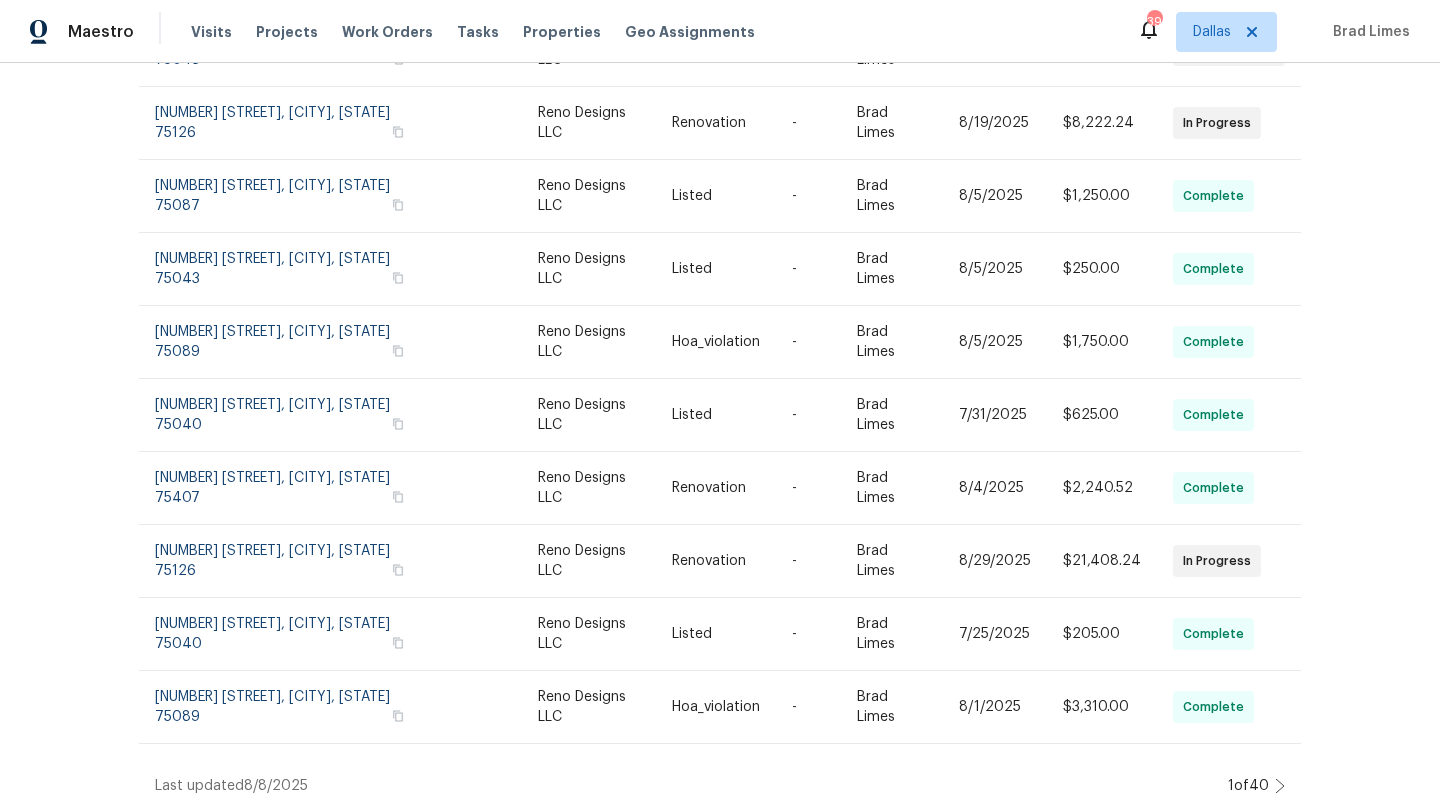 click 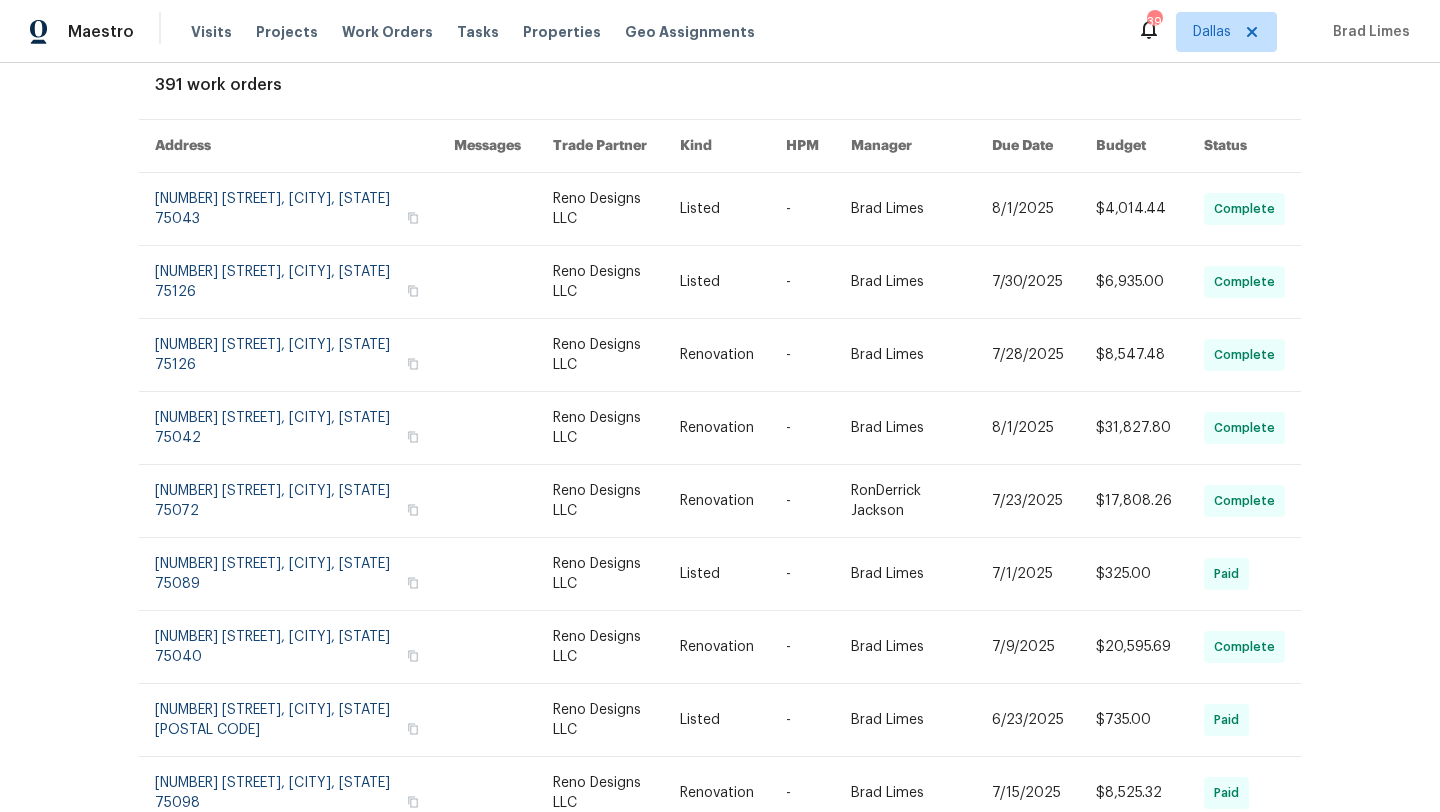 scroll, scrollTop: 0, scrollLeft: 0, axis: both 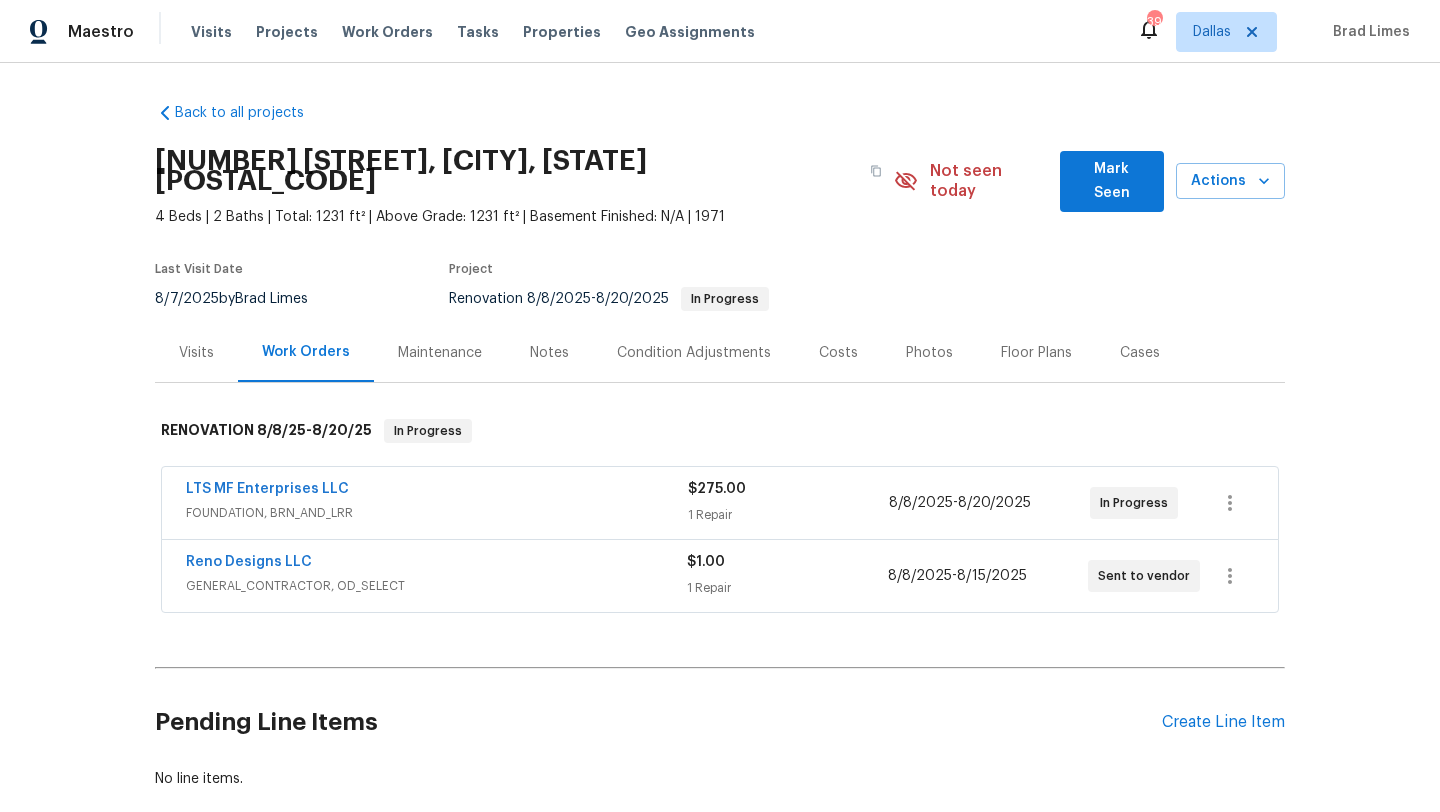 click on "Mark Seen" at bounding box center [1112, 181] 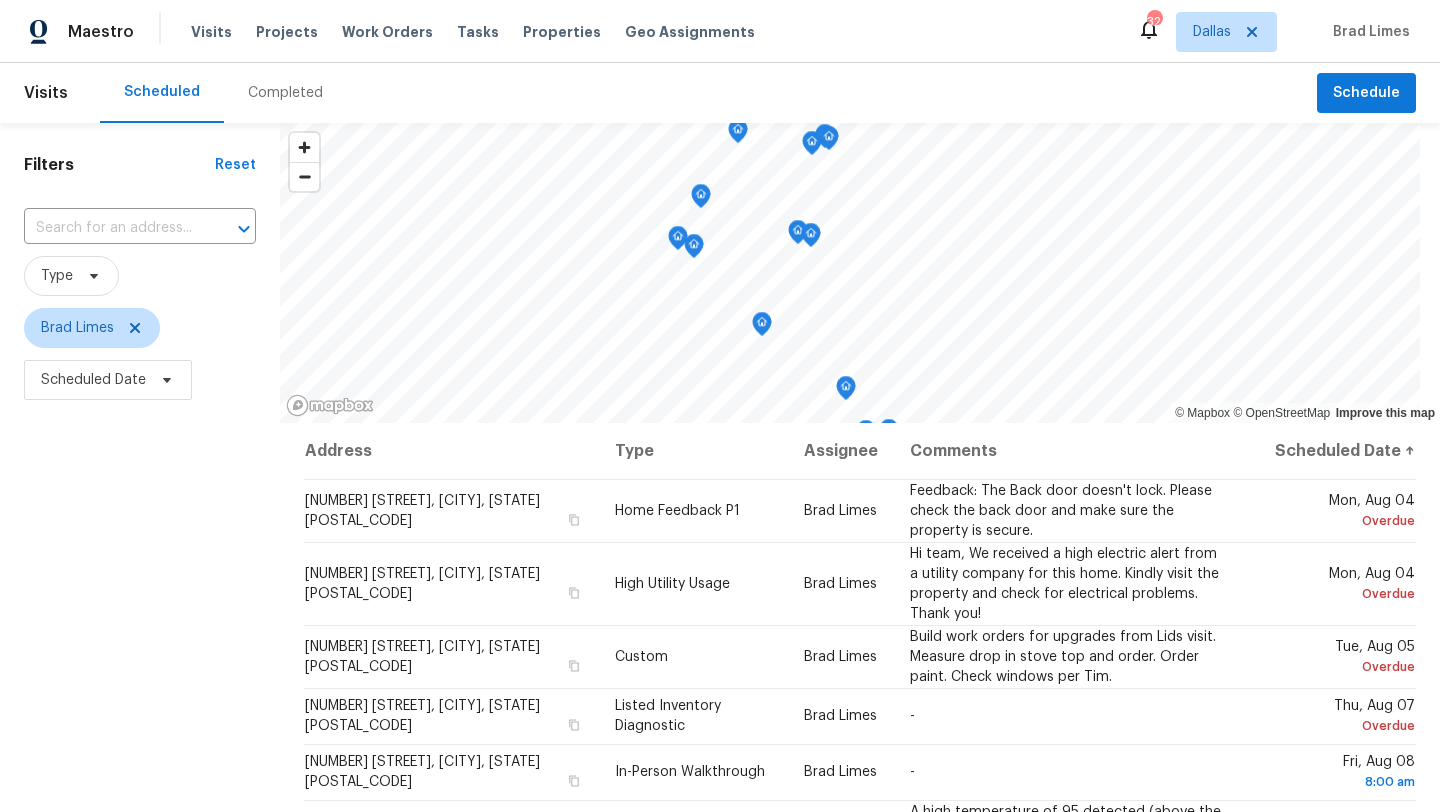 scroll, scrollTop: 0, scrollLeft: 0, axis: both 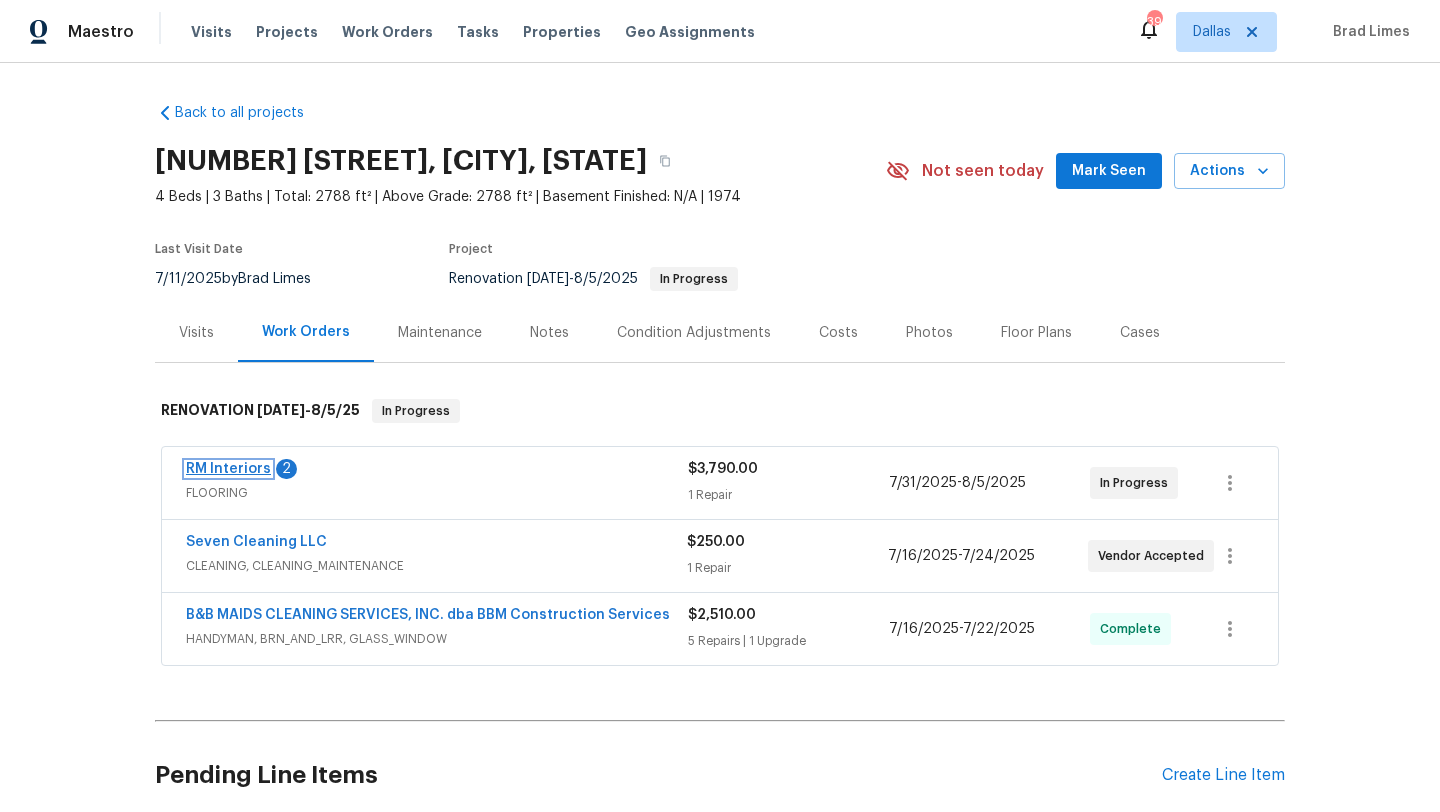 click on "RM Interiors" at bounding box center (228, 469) 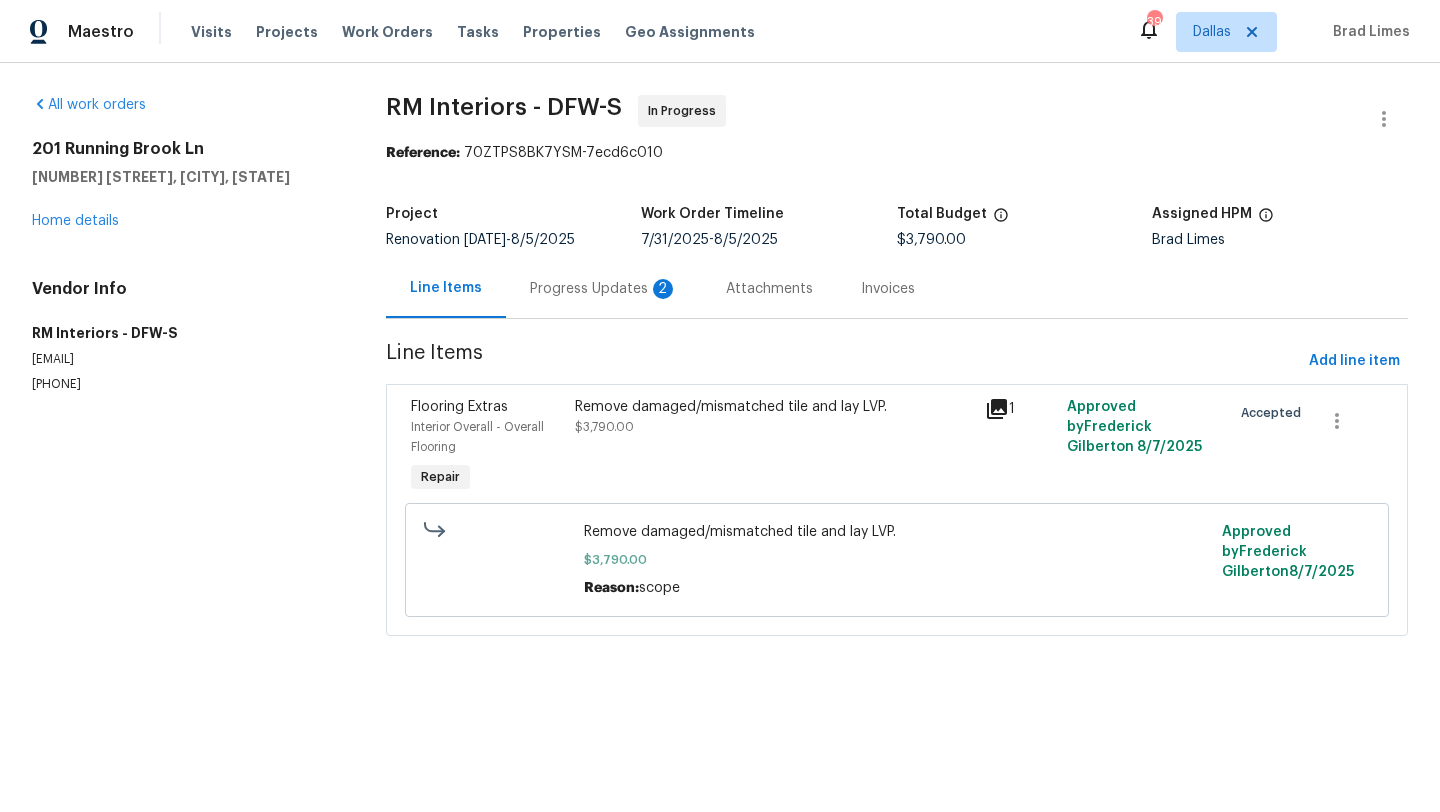 click on "Progress Updates 2" at bounding box center (604, 289) 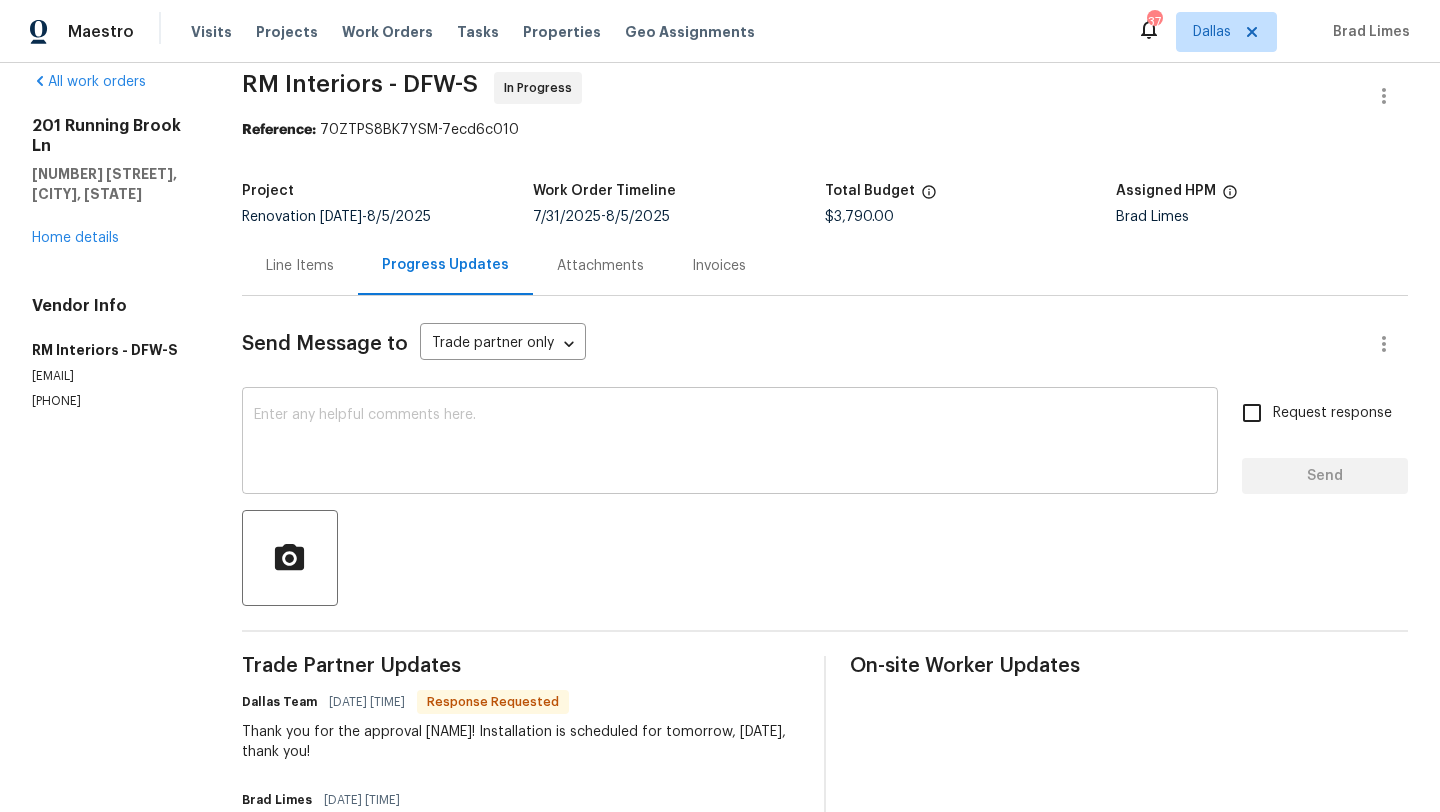 scroll, scrollTop: 0, scrollLeft: 0, axis: both 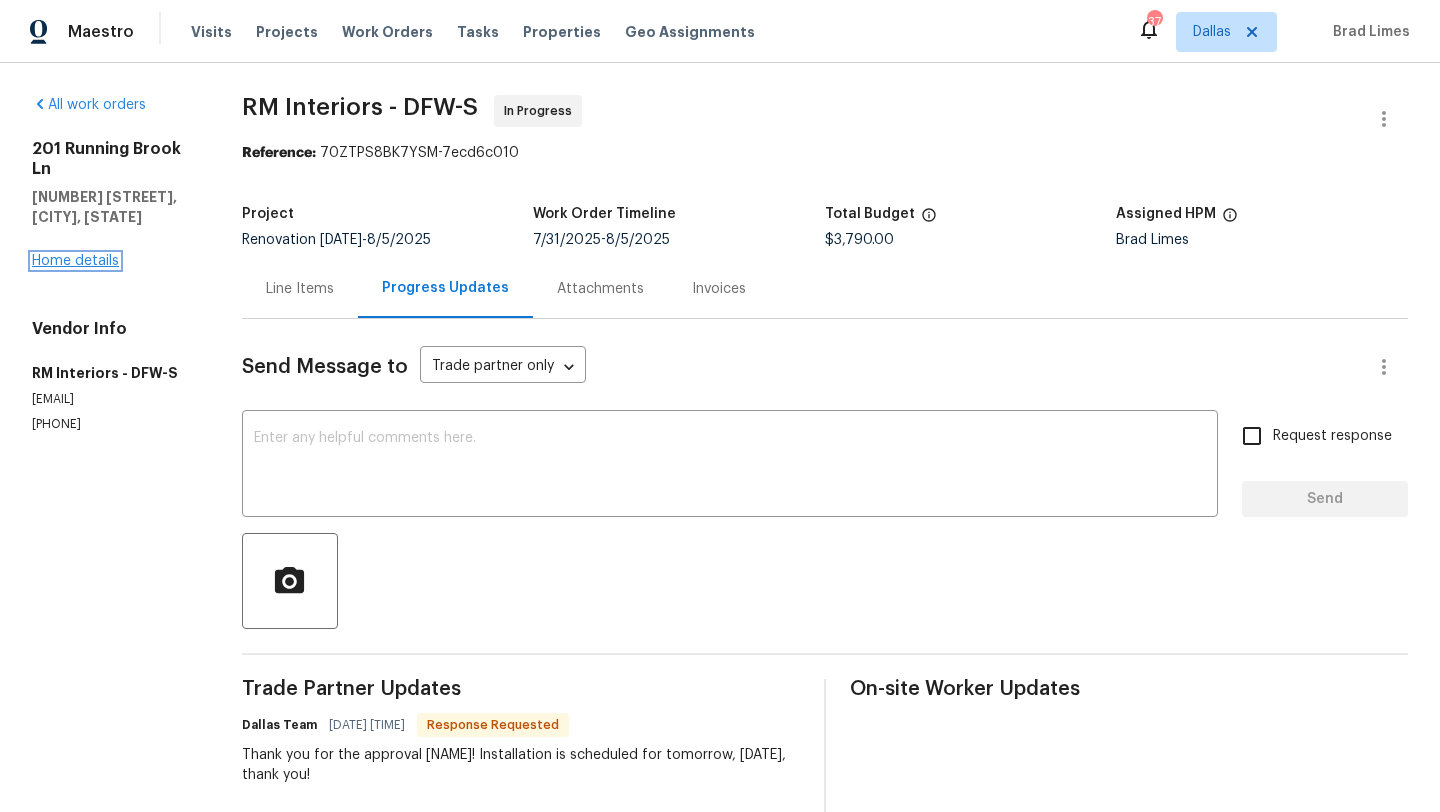 click on "Home details" at bounding box center (75, 261) 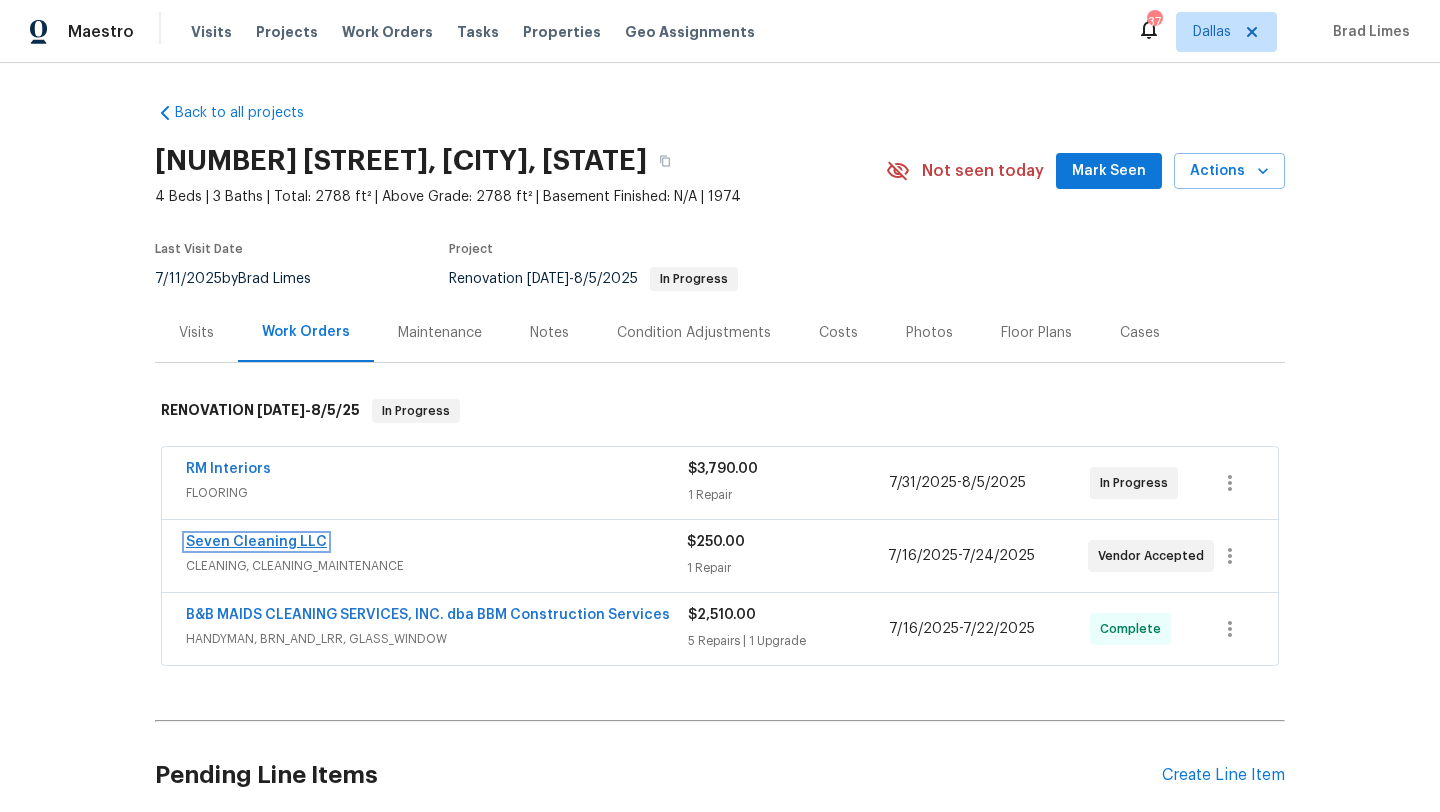 click on "Seven Cleaning LLC" at bounding box center (256, 542) 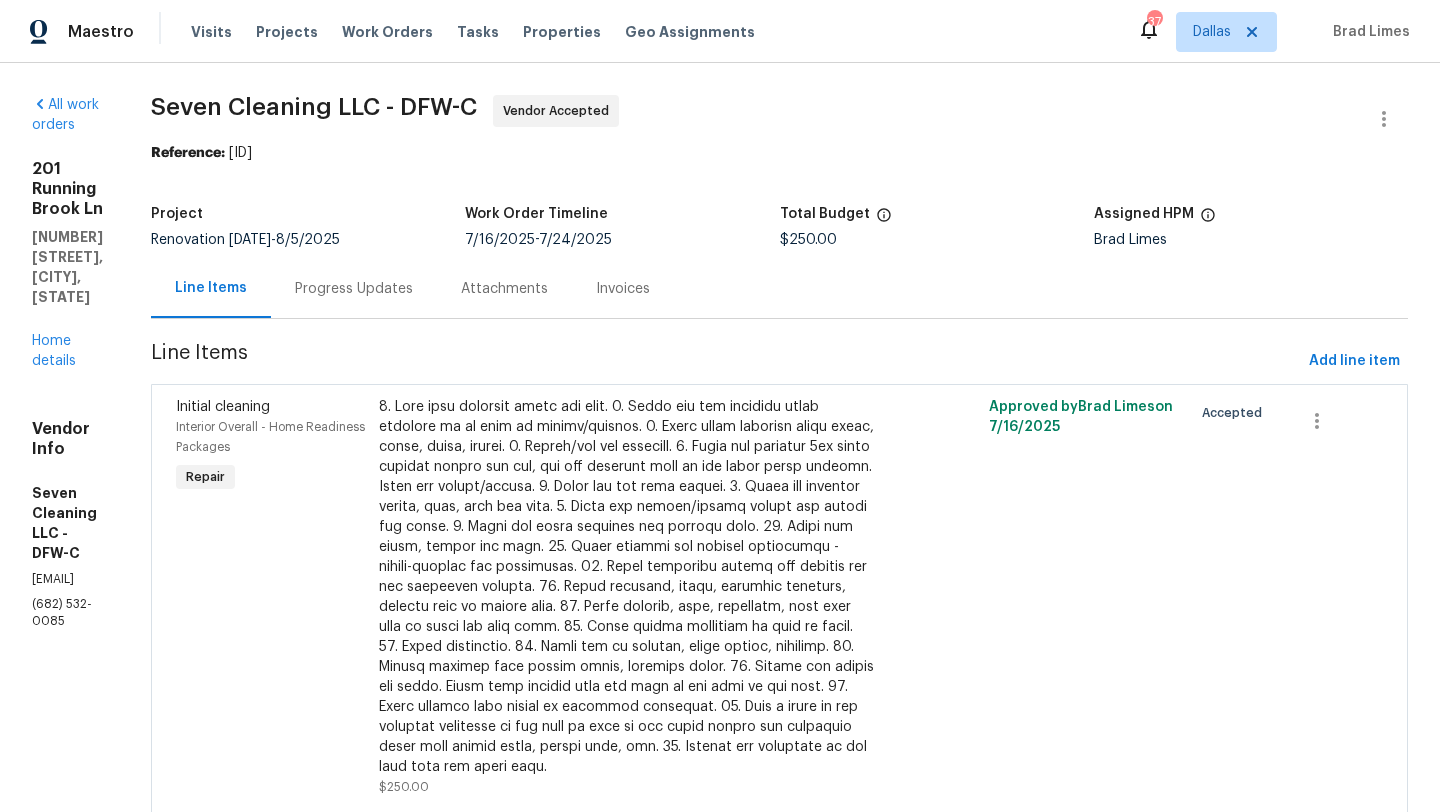 click on "Progress Updates" at bounding box center [354, 289] 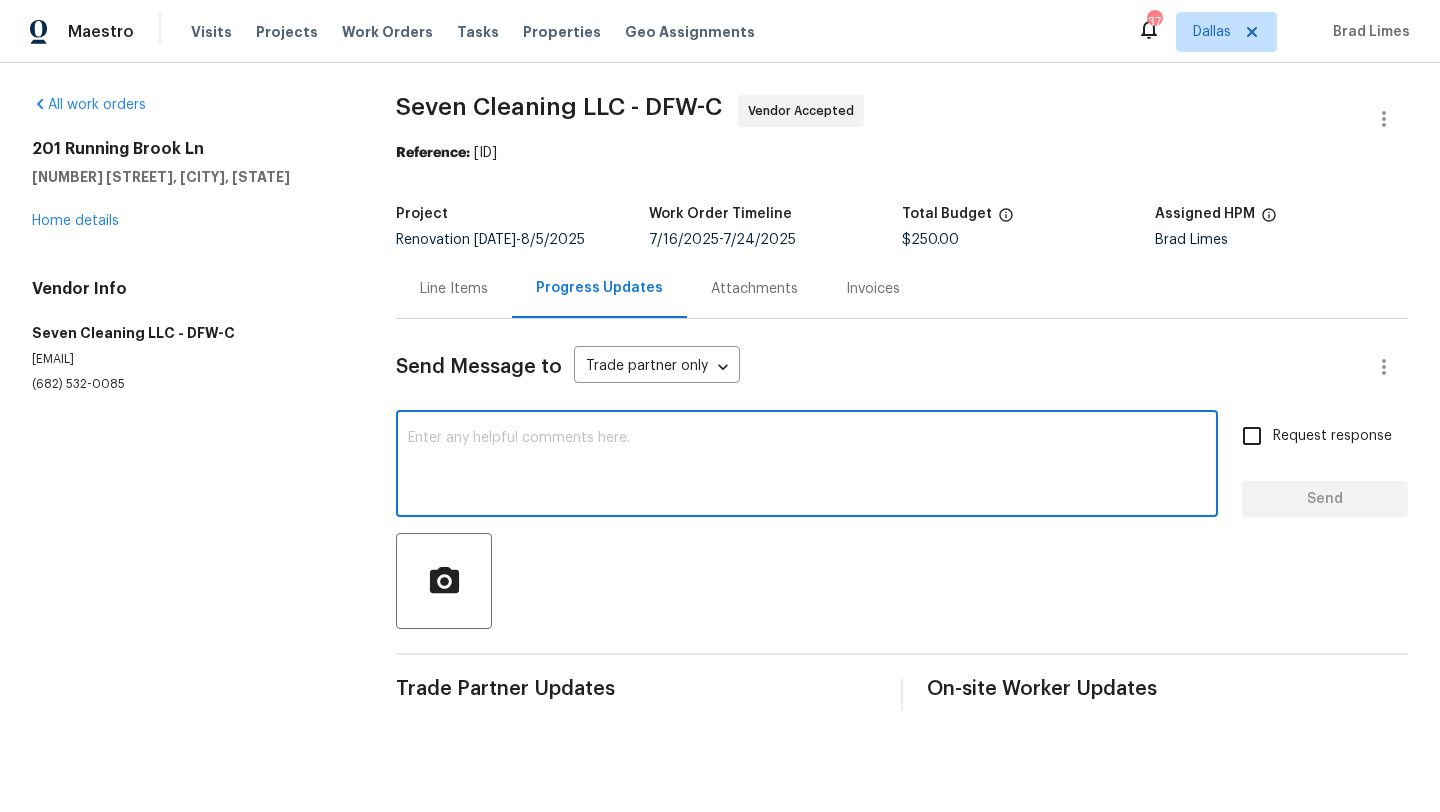 click at bounding box center [807, 466] 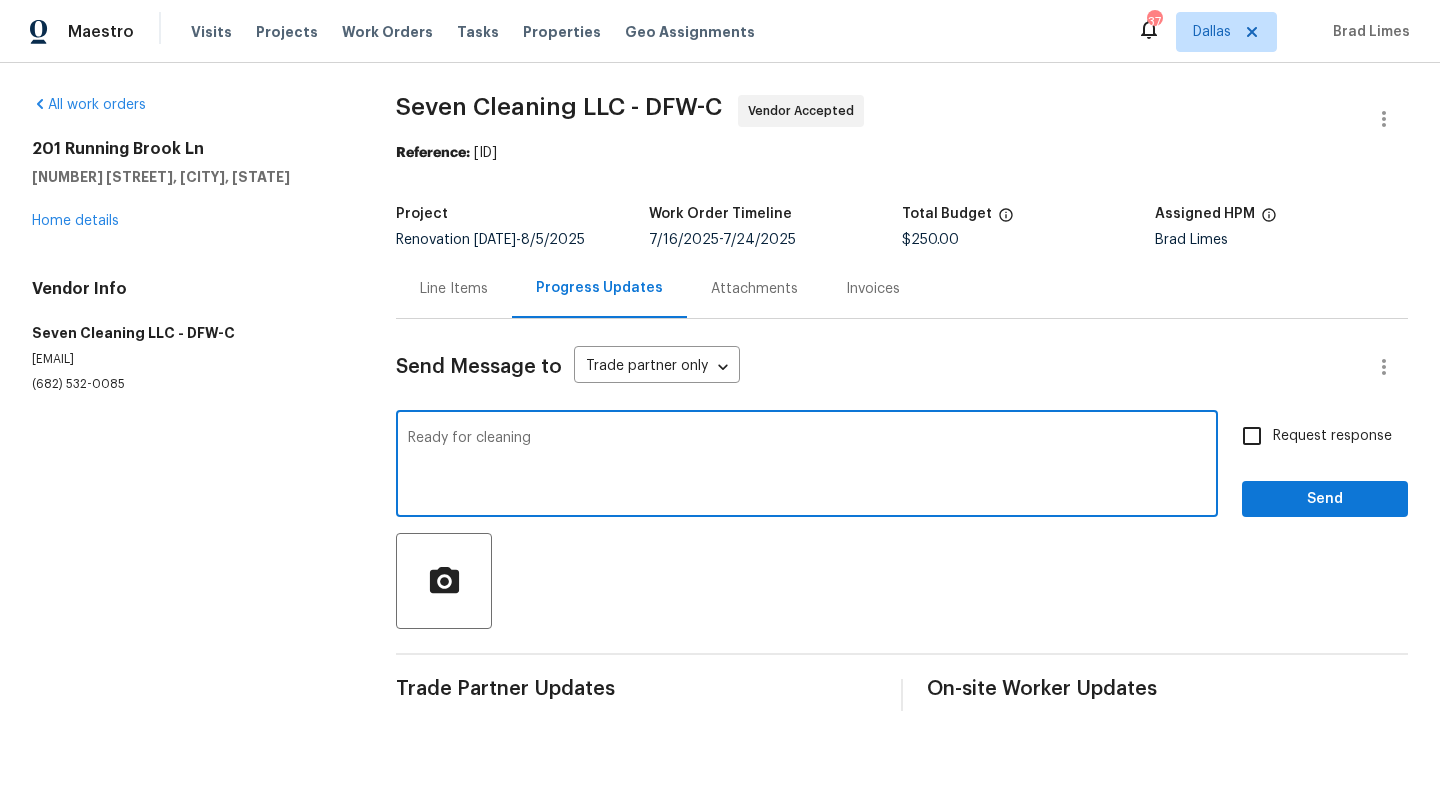 type on "Ready for cleaning" 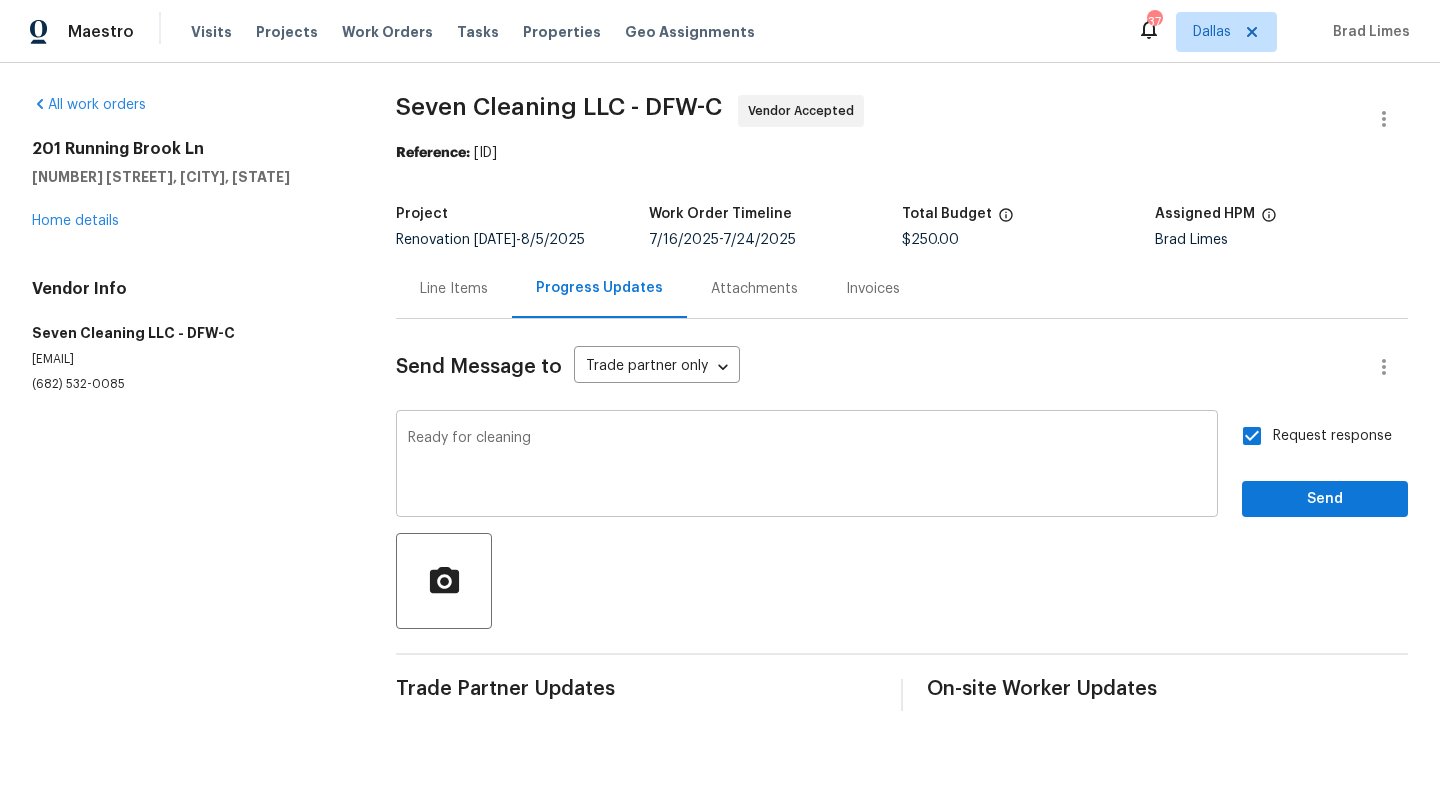 click on "Ready for cleaning" at bounding box center [807, 466] 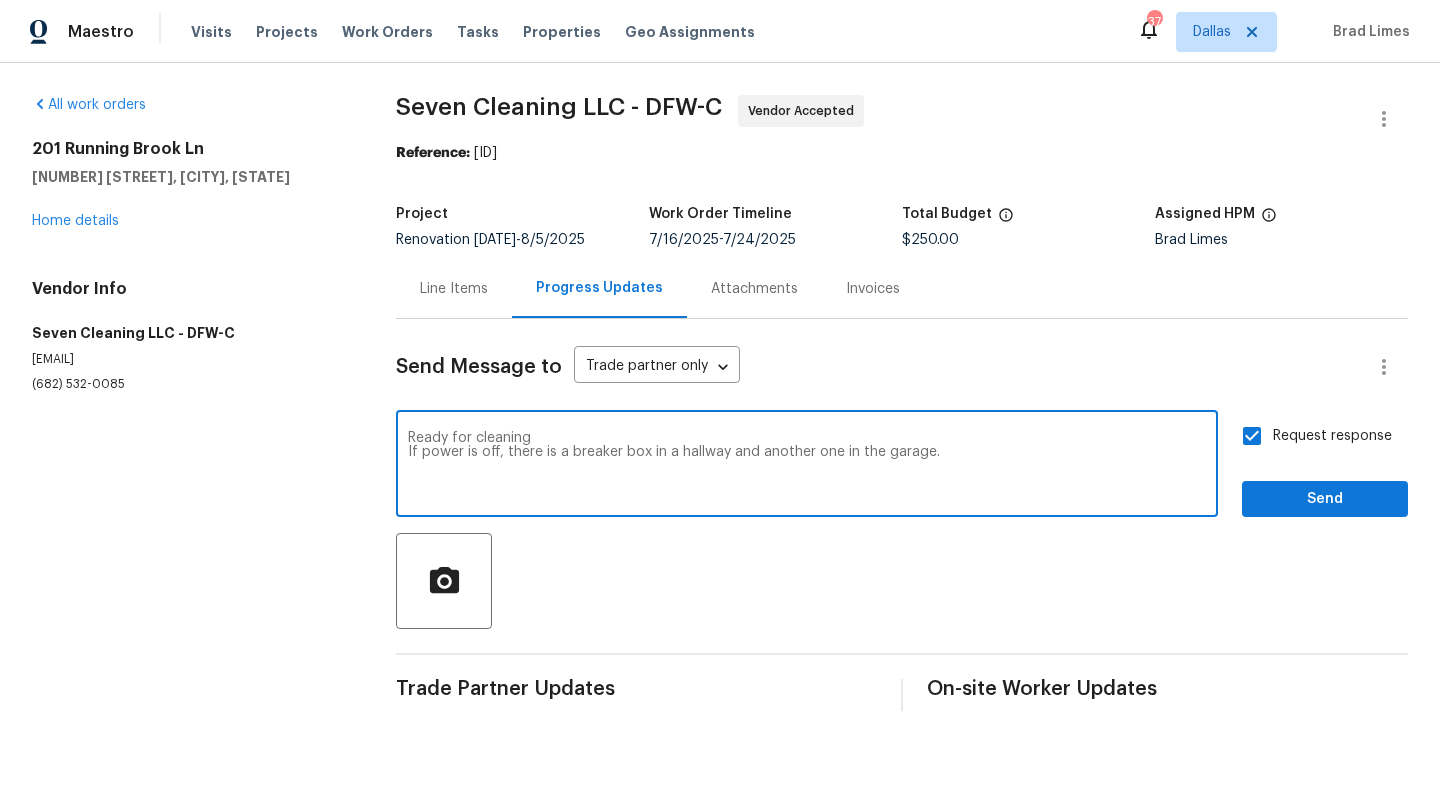 type on "Ready for cleaning
If power is off, there is a breaker box in a hallway and another one in the garage." 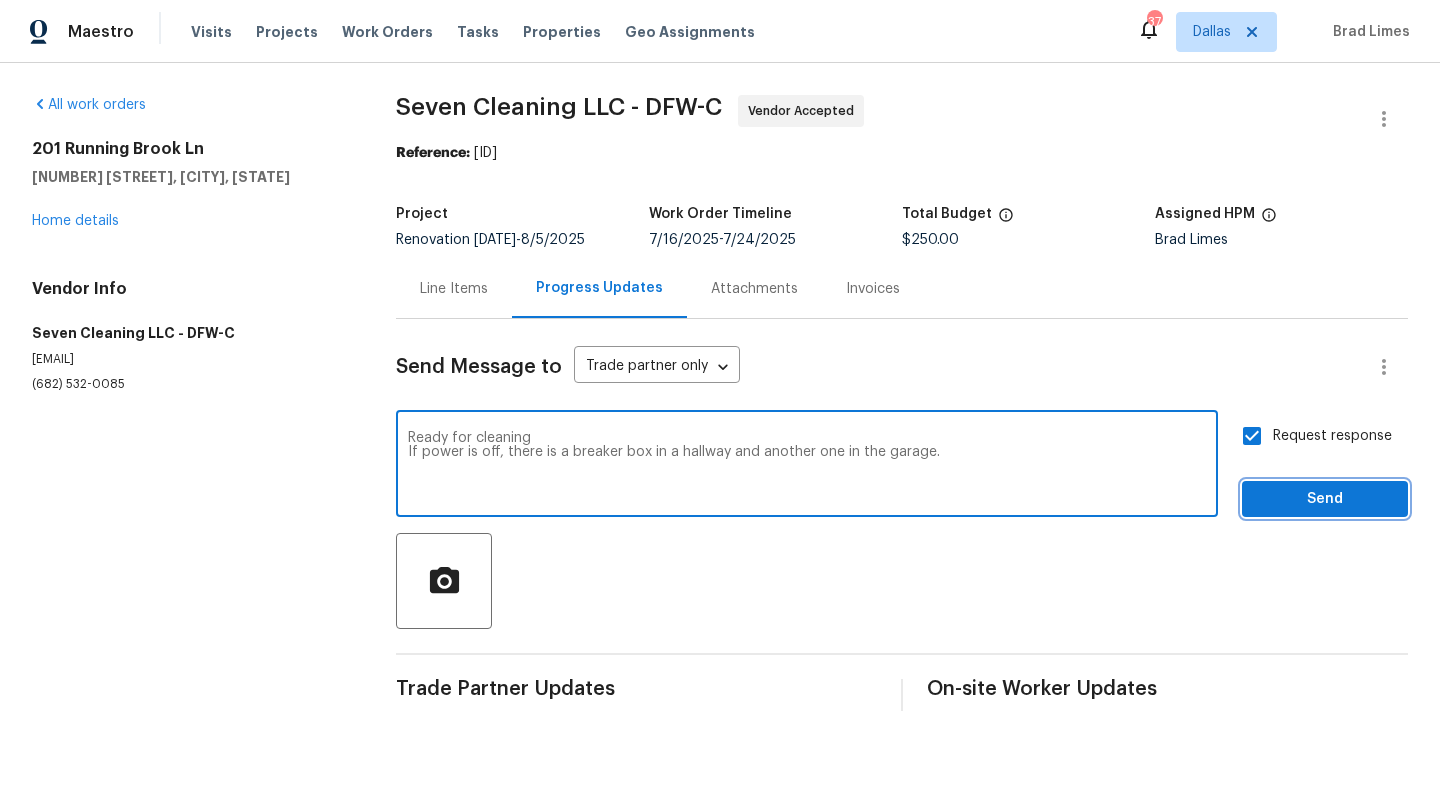click on "Send" at bounding box center [1325, 499] 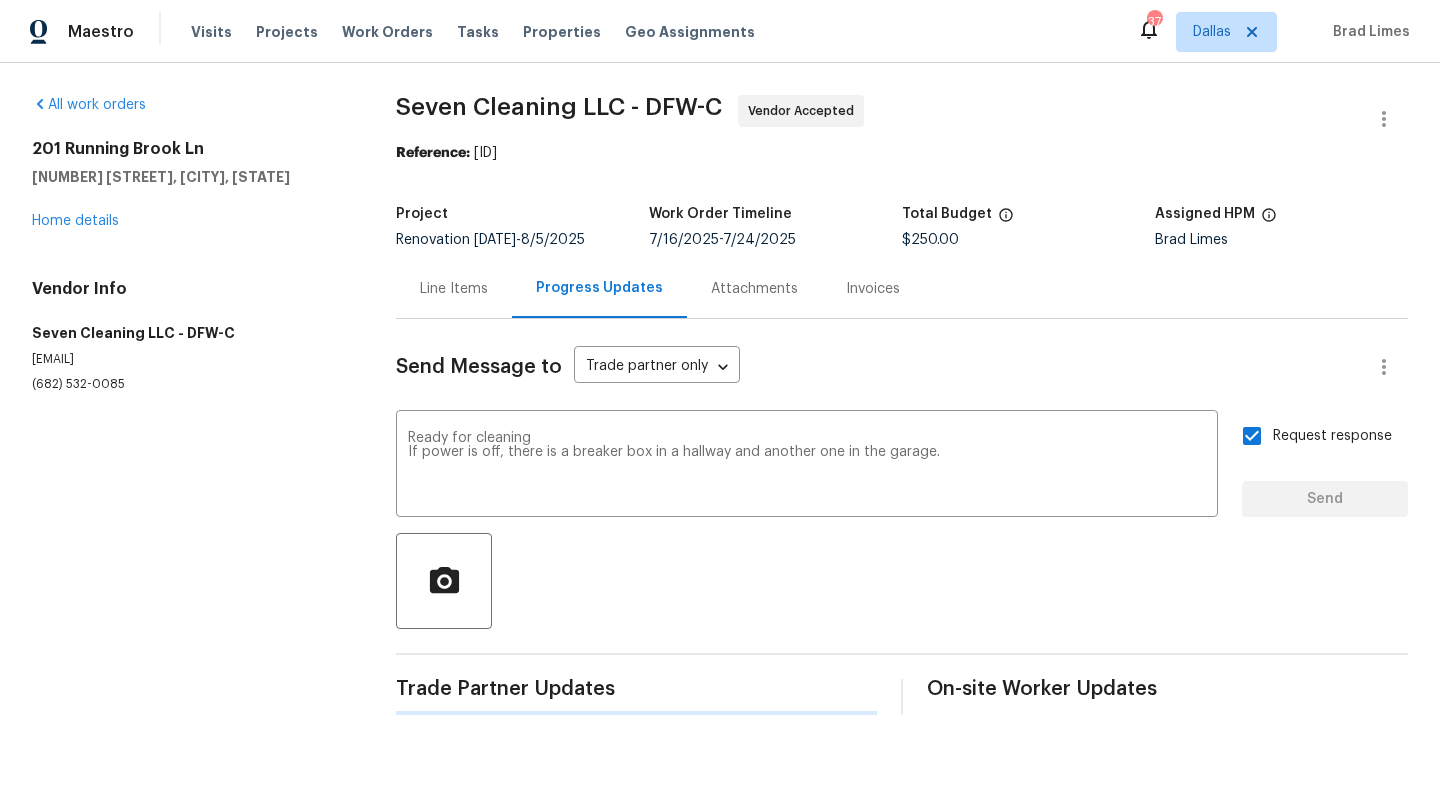 type 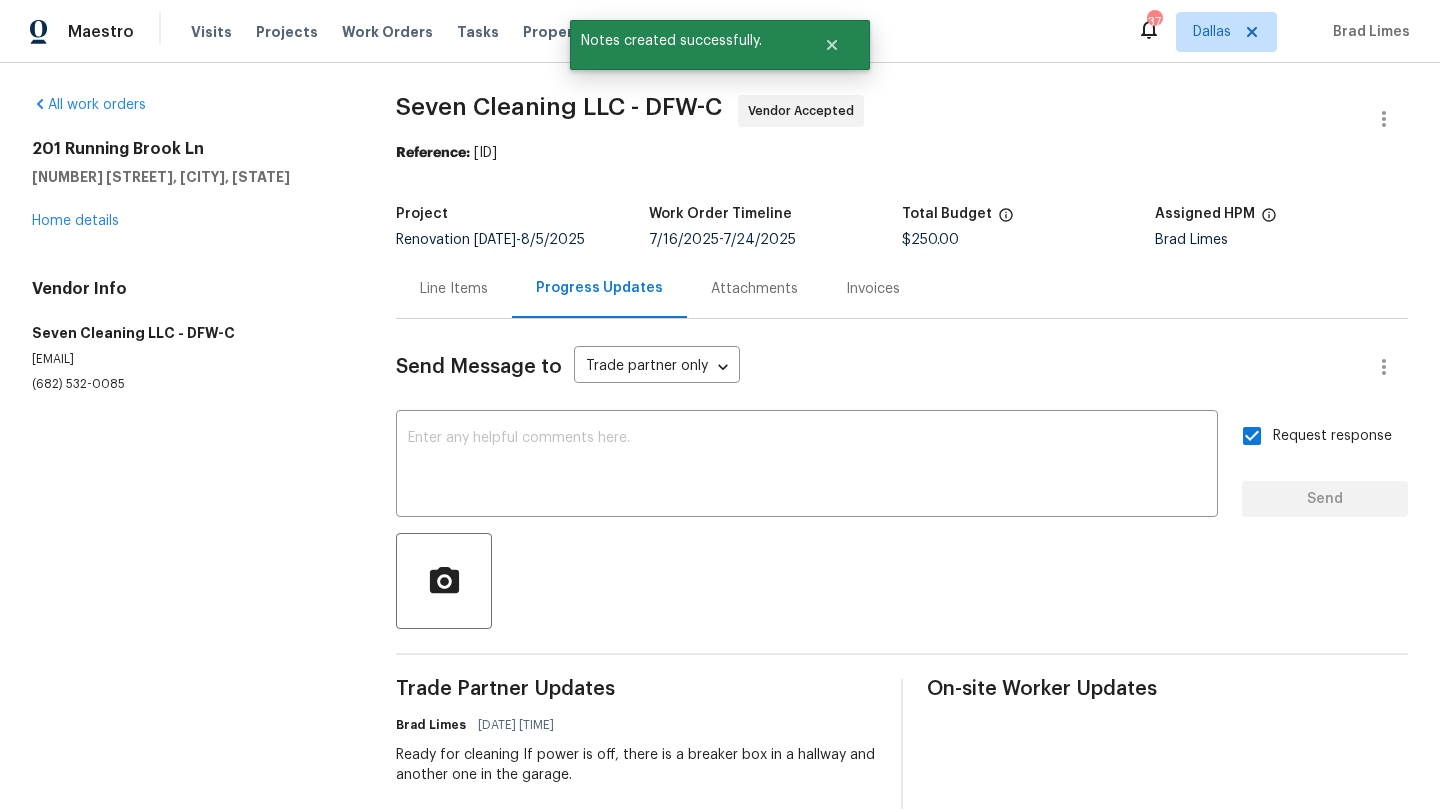 click on "[NUMBER] [STREET] [CITY], [STATE] [LOCATION]" at bounding box center (190, 185) 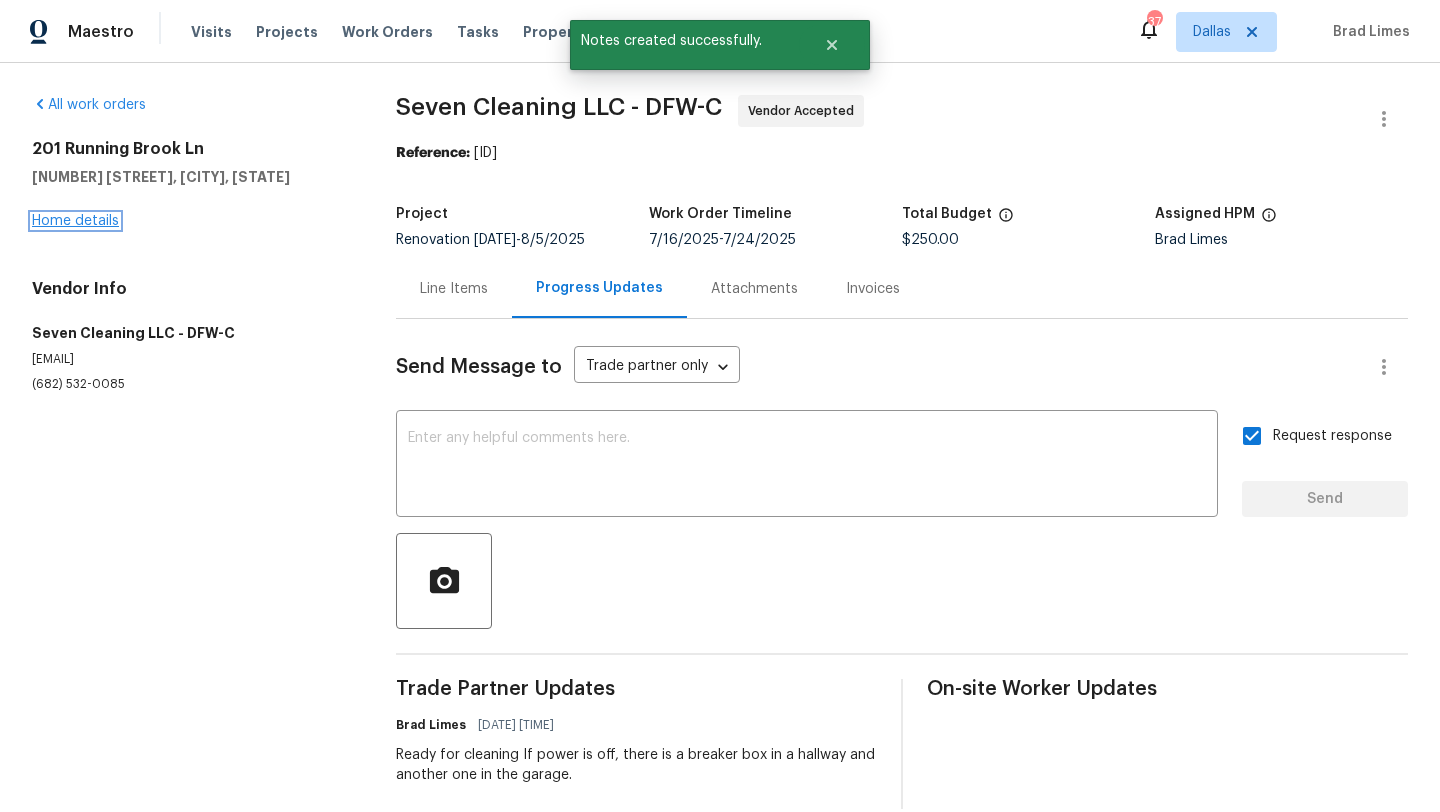 click on "Home details" at bounding box center [75, 221] 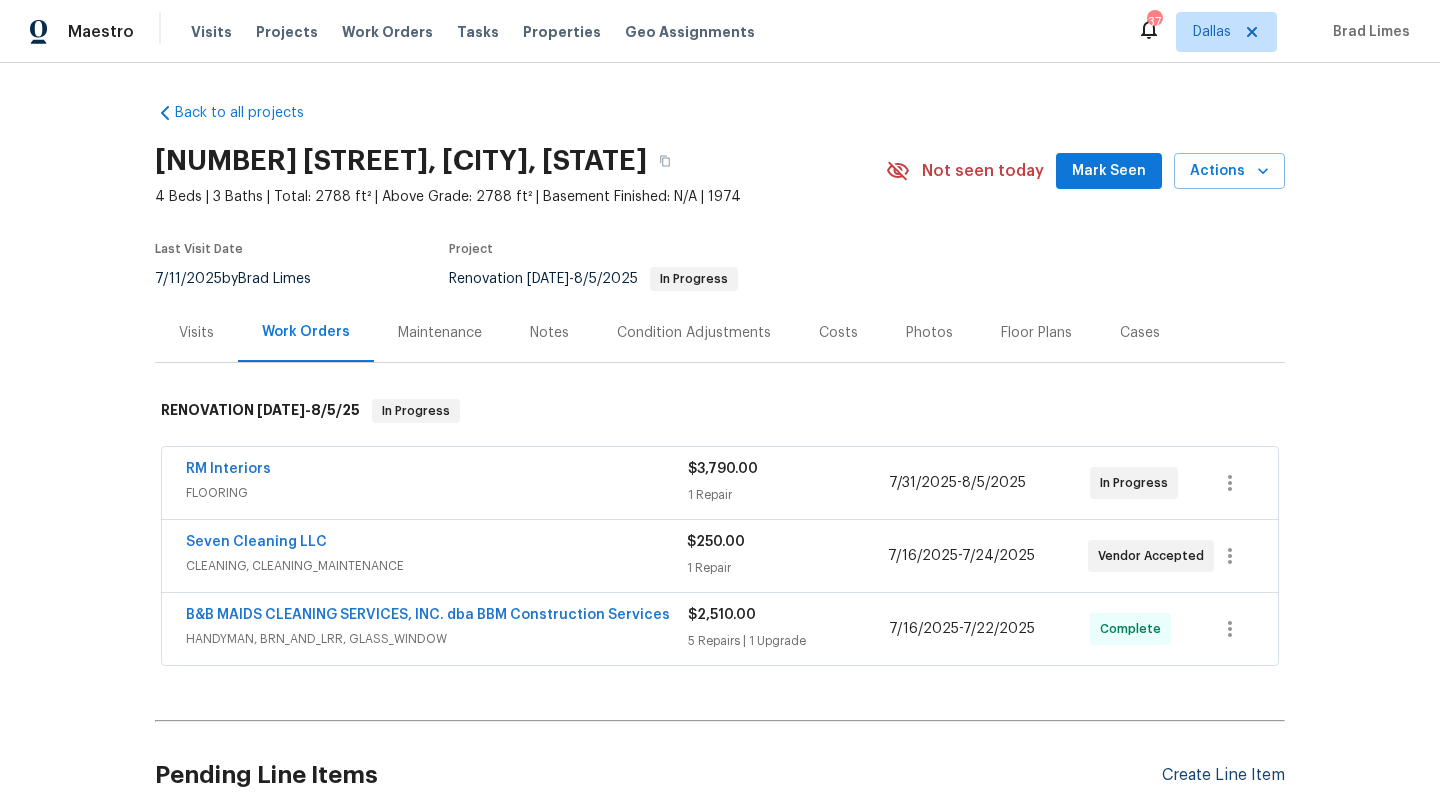 click on "Create Line Item" at bounding box center [1223, 775] 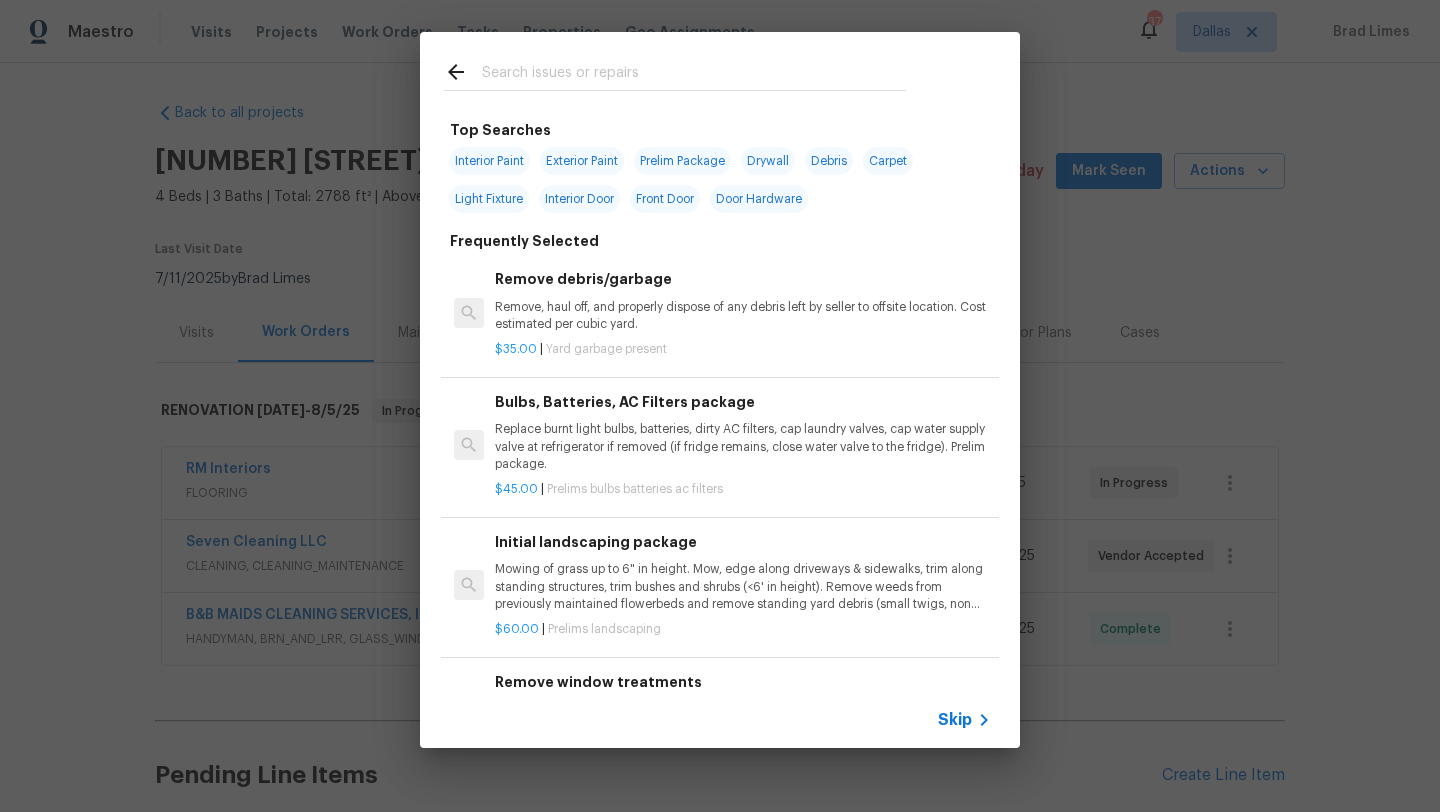 click at bounding box center [694, 75] 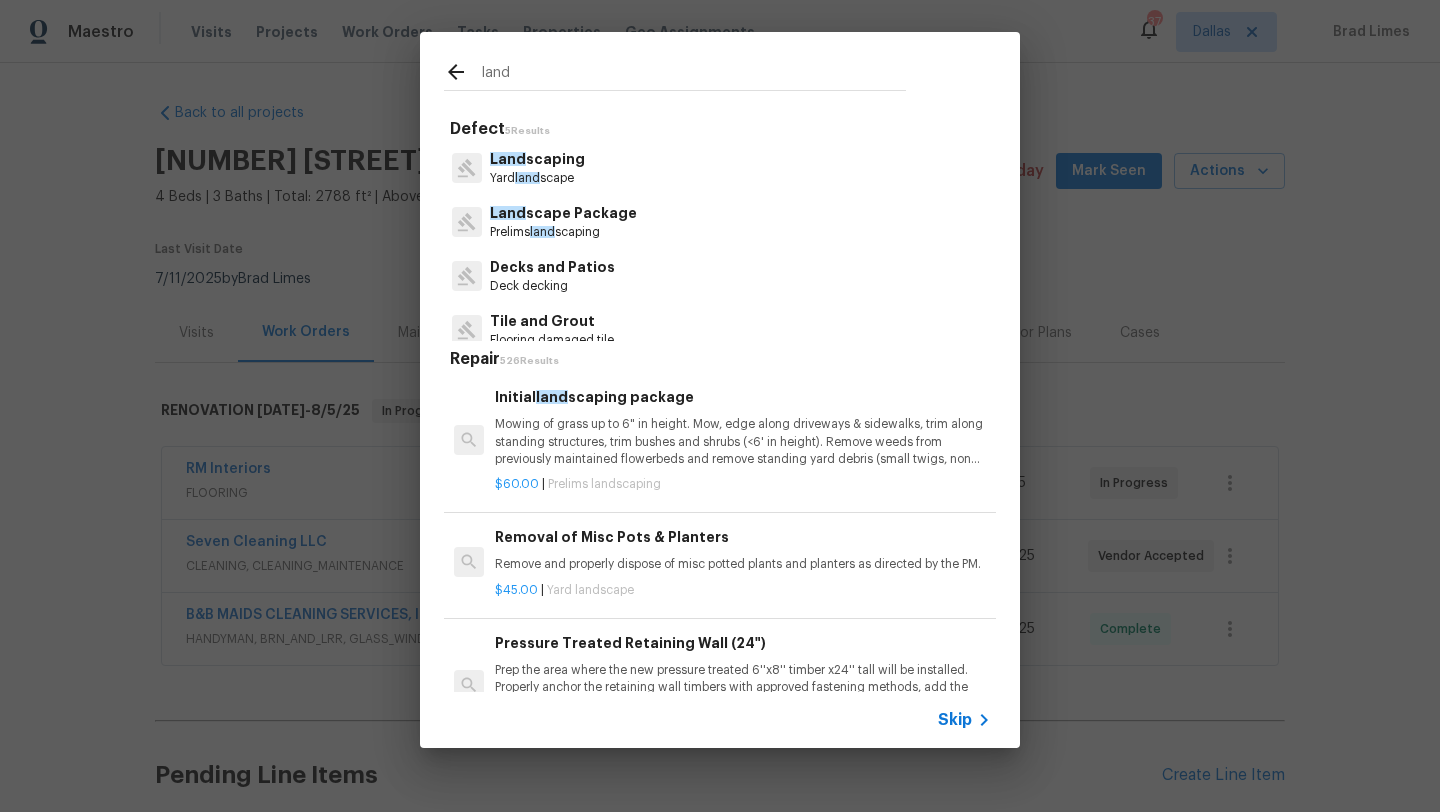 type on "land" 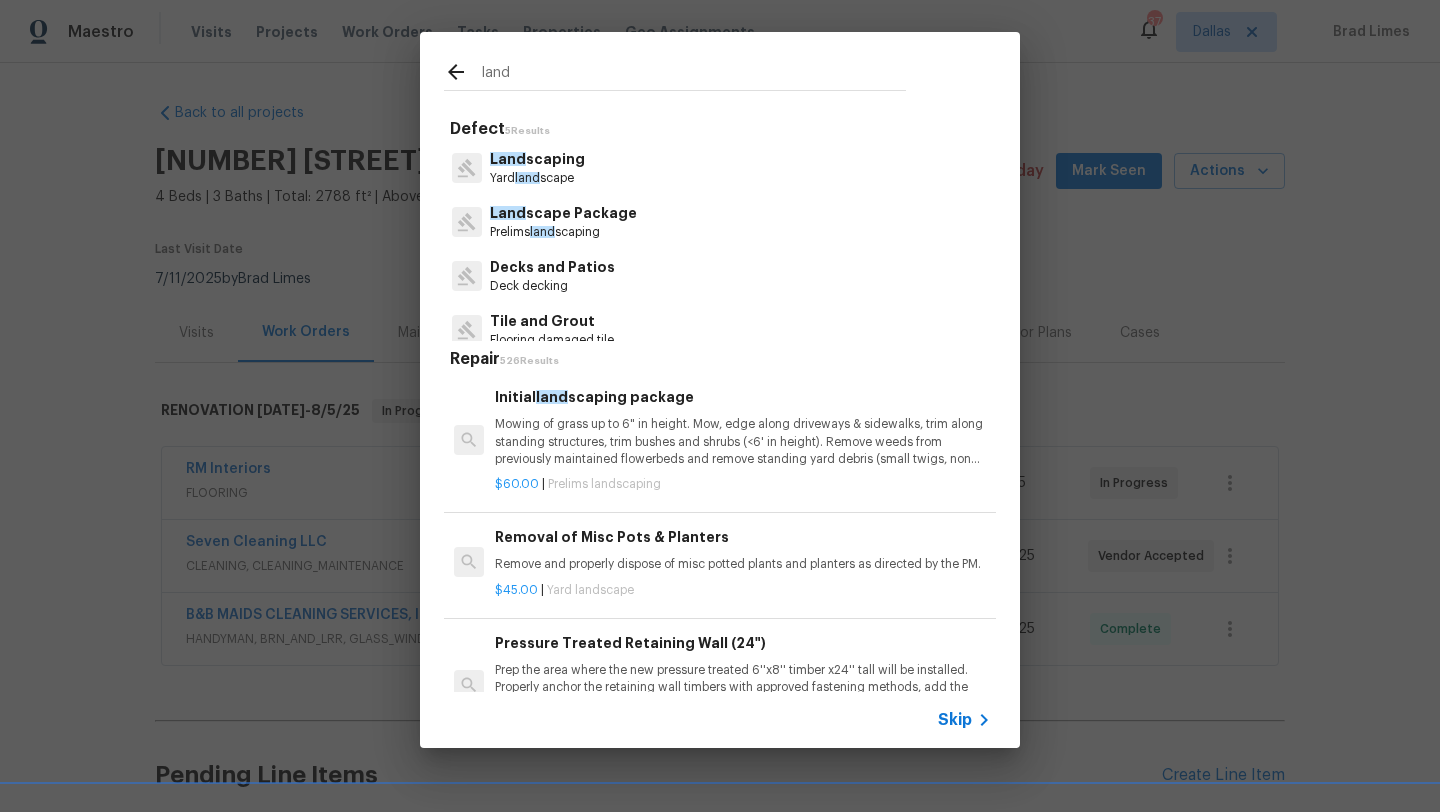 click on "Land scape Package" at bounding box center [563, 213] 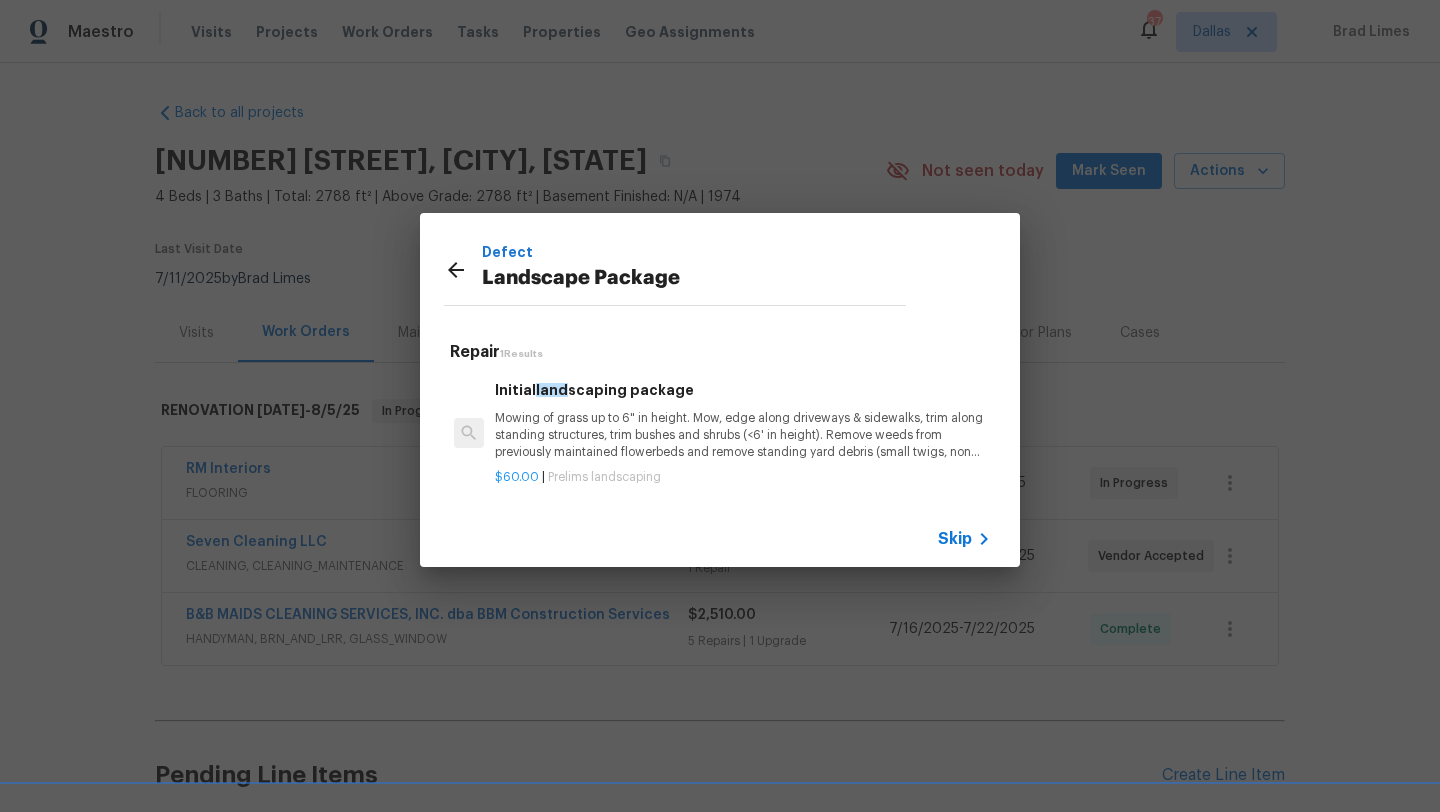 click on "Mowing of grass up to 6" in height. Mow, edge along driveways & sidewalks, trim along standing structures, trim bushes and shrubs (<6' in height). Remove weeds from previously maintained flowerbeds and remove standing yard debris (small twigs, non seasonal falling leaves).  Use leaf blower to remove clippings from hard surfaces."" at bounding box center (743, 435) 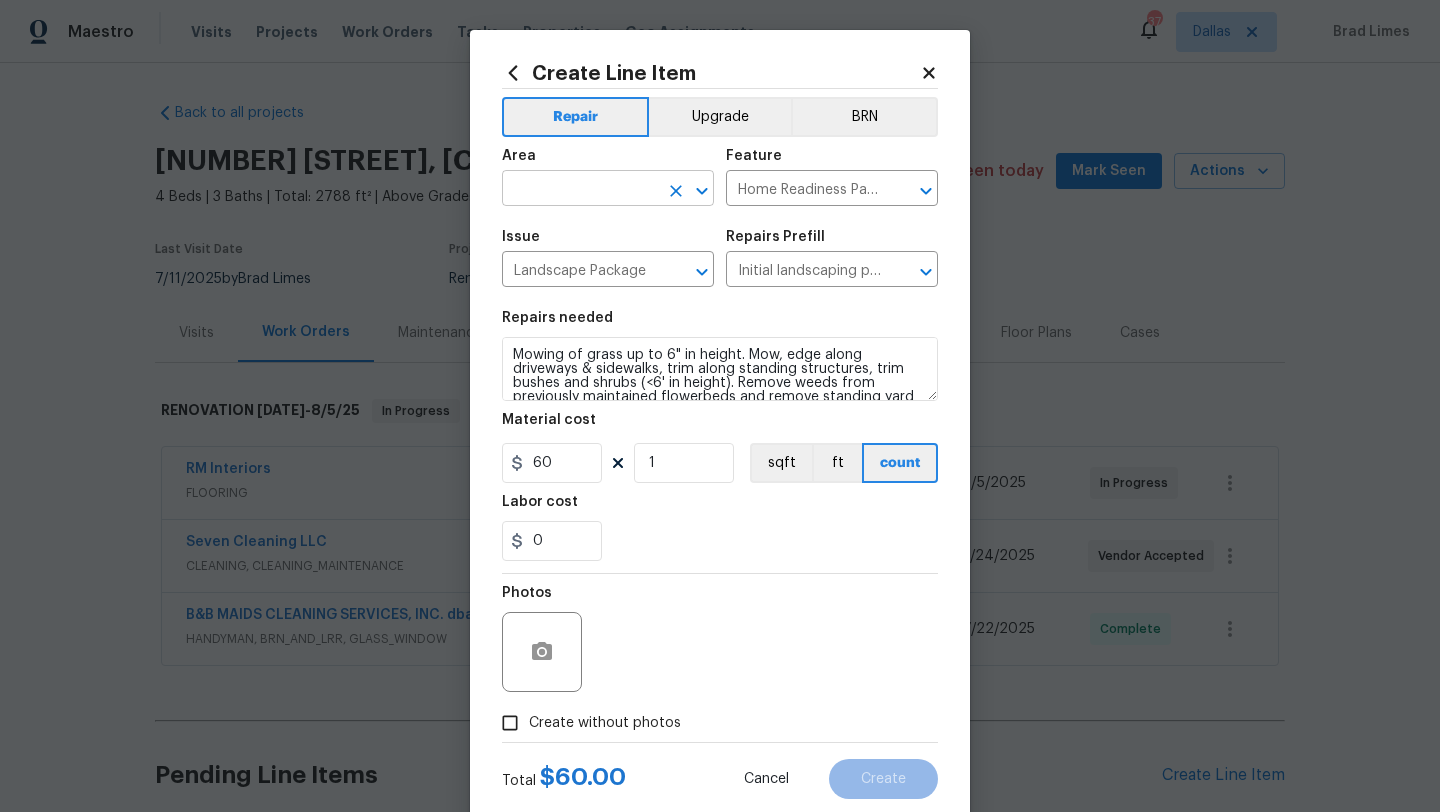 click at bounding box center [580, 190] 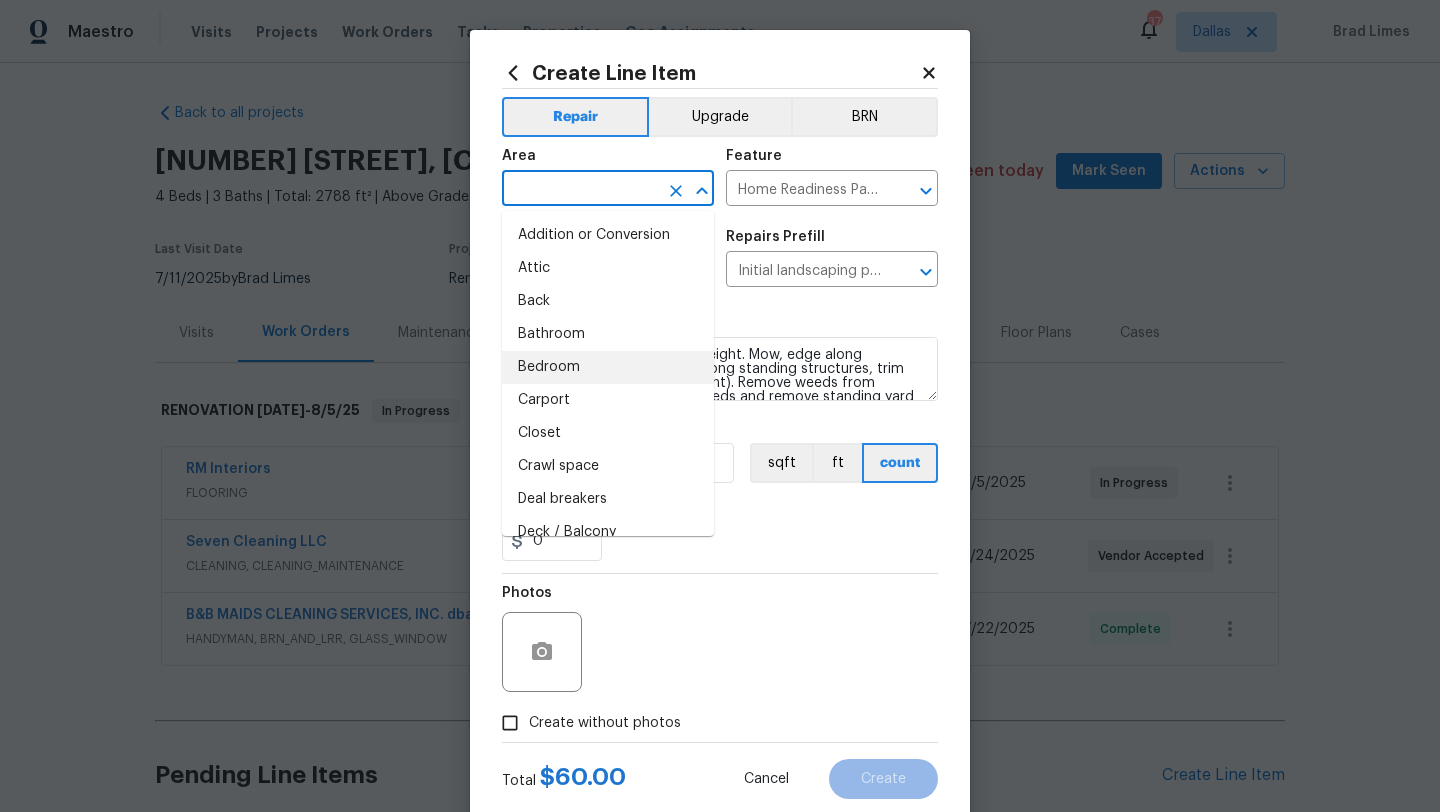 scroll, scrollTop: 0, scrollLeft: 0, axis: both 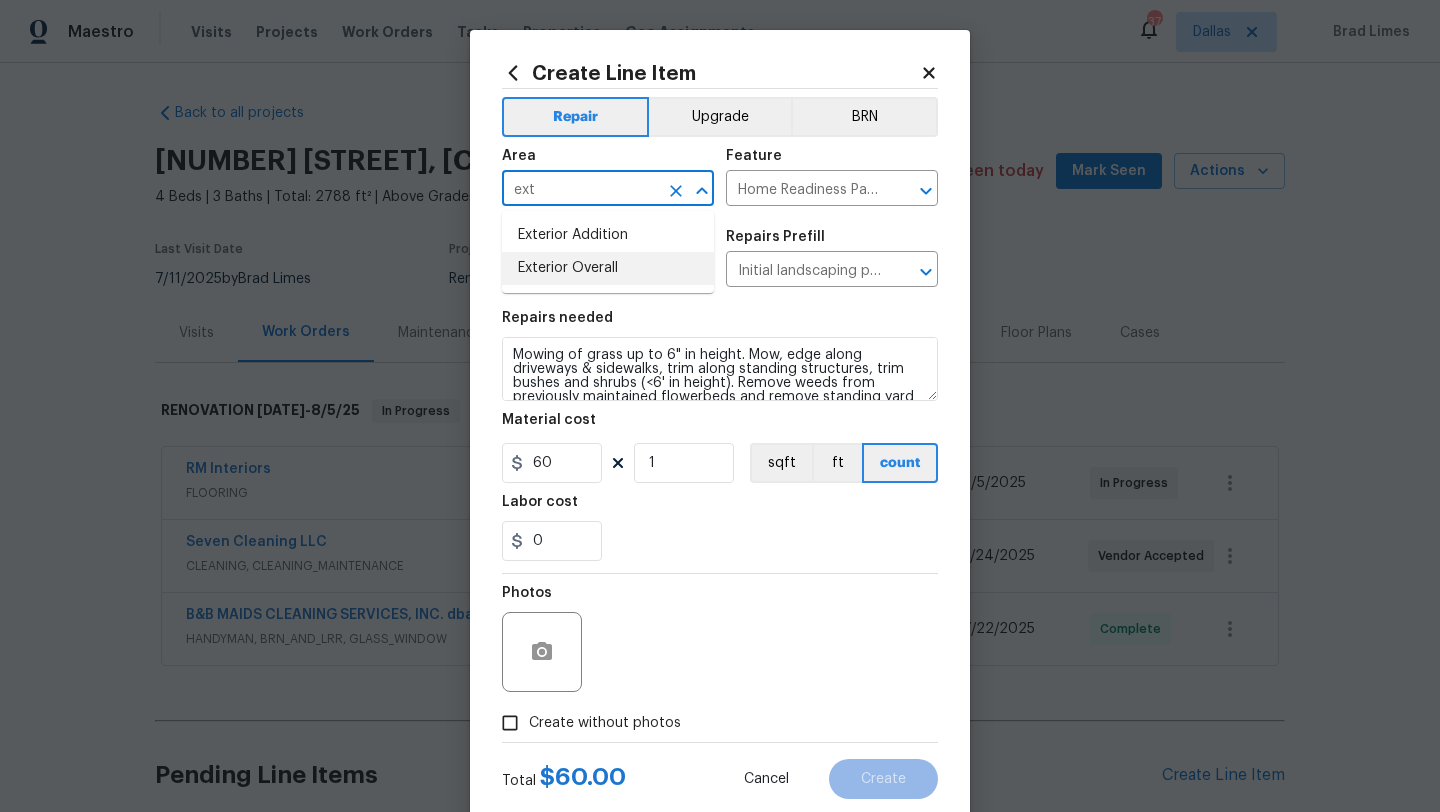 click on "Exterior Overall" at bounding box center [608, 268] 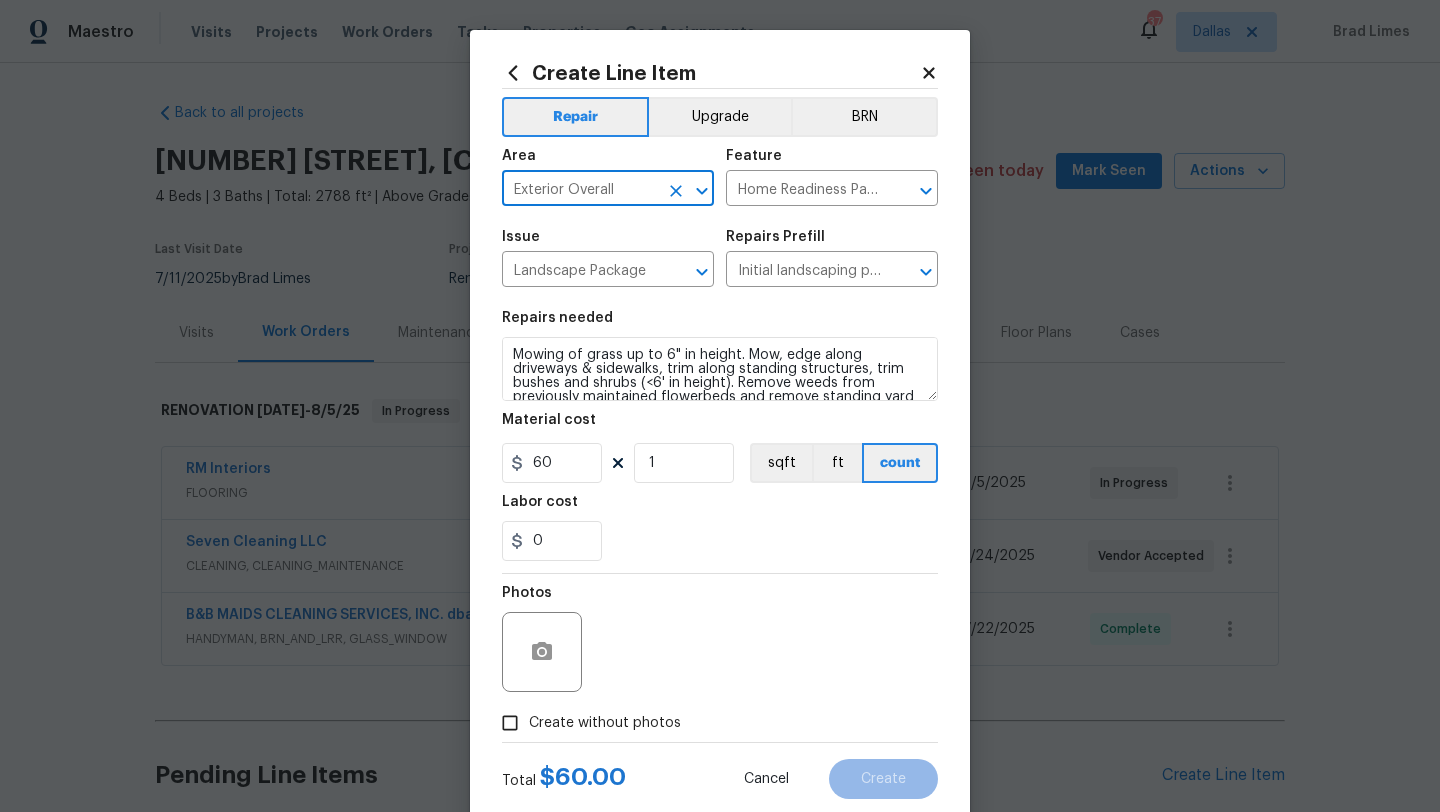 type on "Exterior Overall" 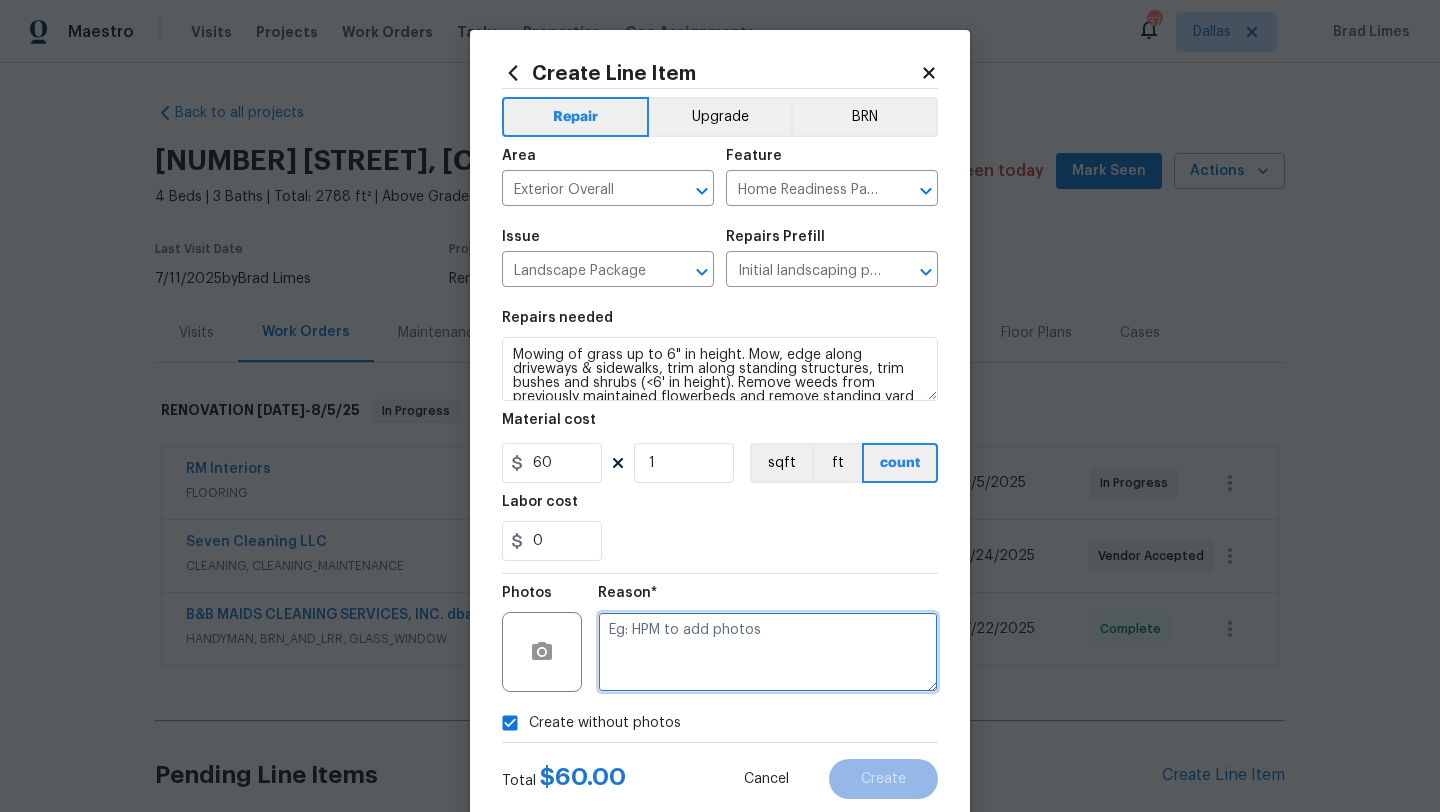 click at bounding box center (768, 652) 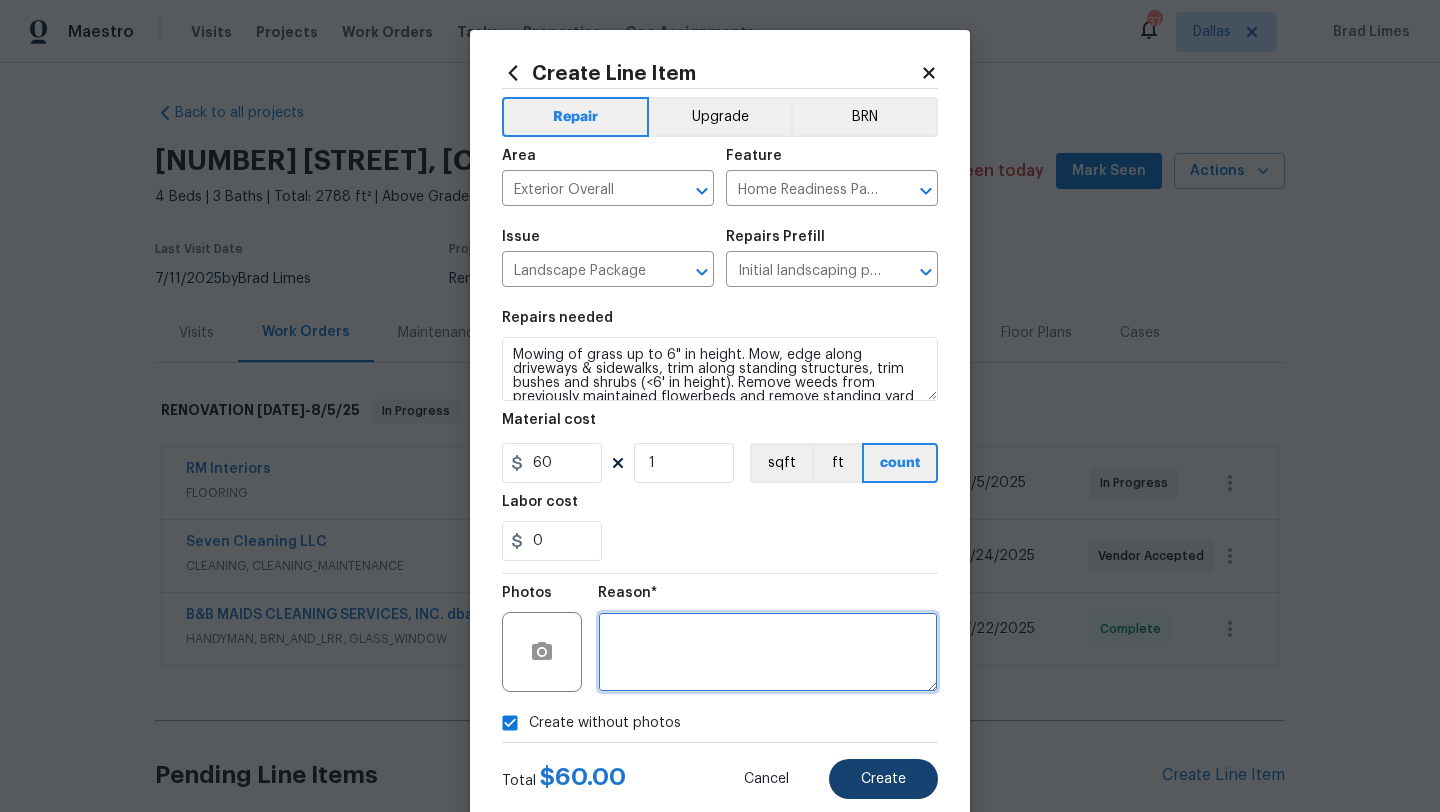 type 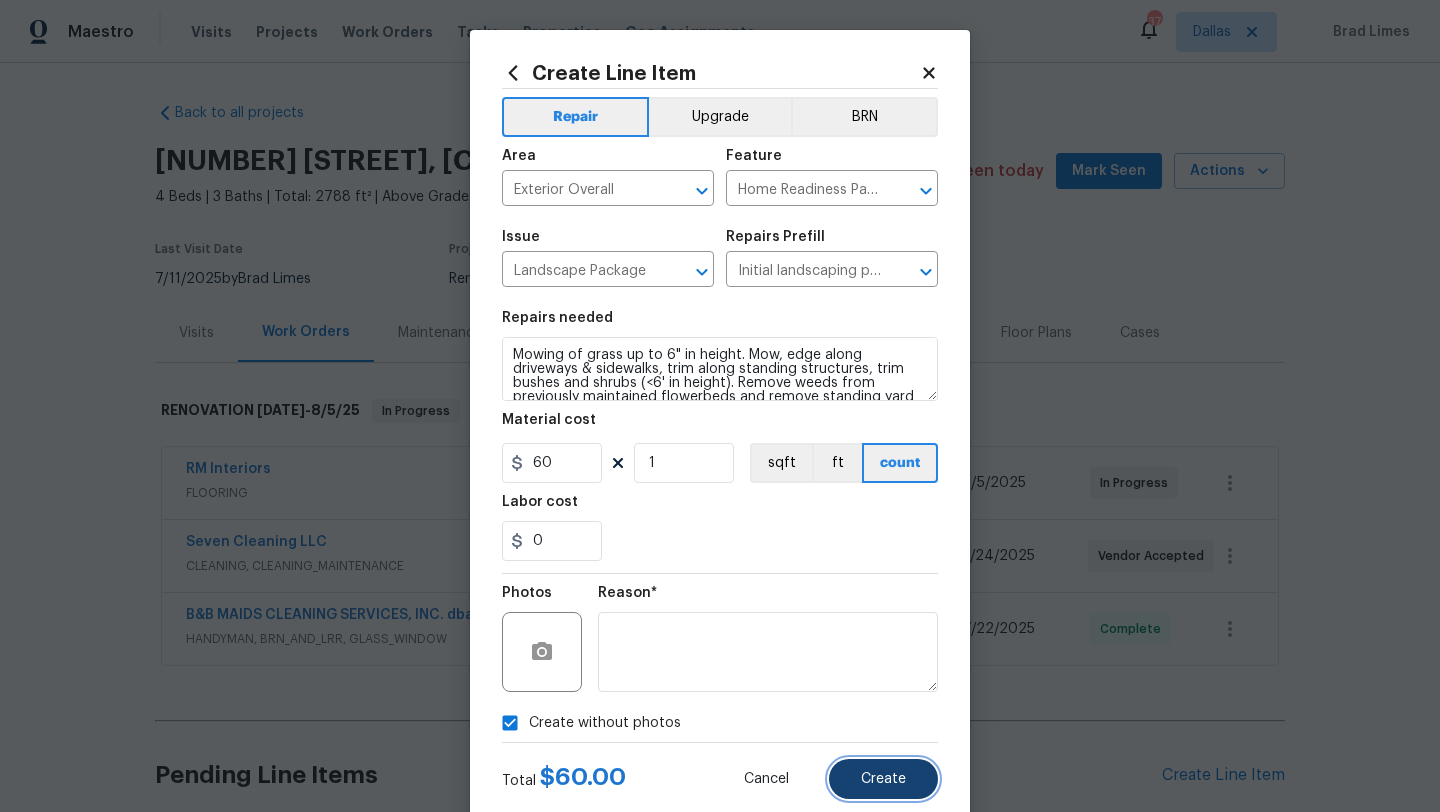 click on "Create" at bounding box center [883, 779] 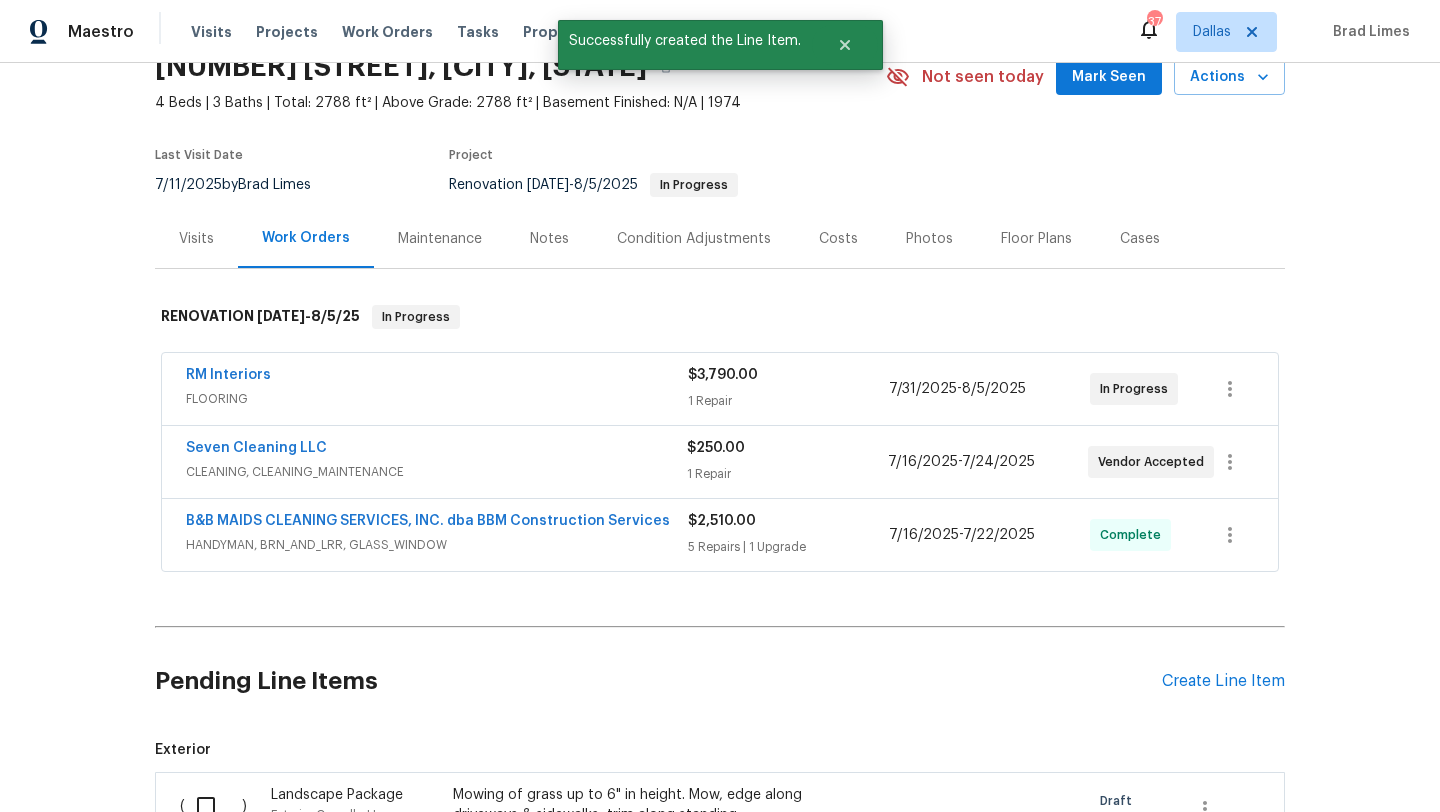 scroll, scrollTop: 134, scrollLeft: 0, axis: vertical 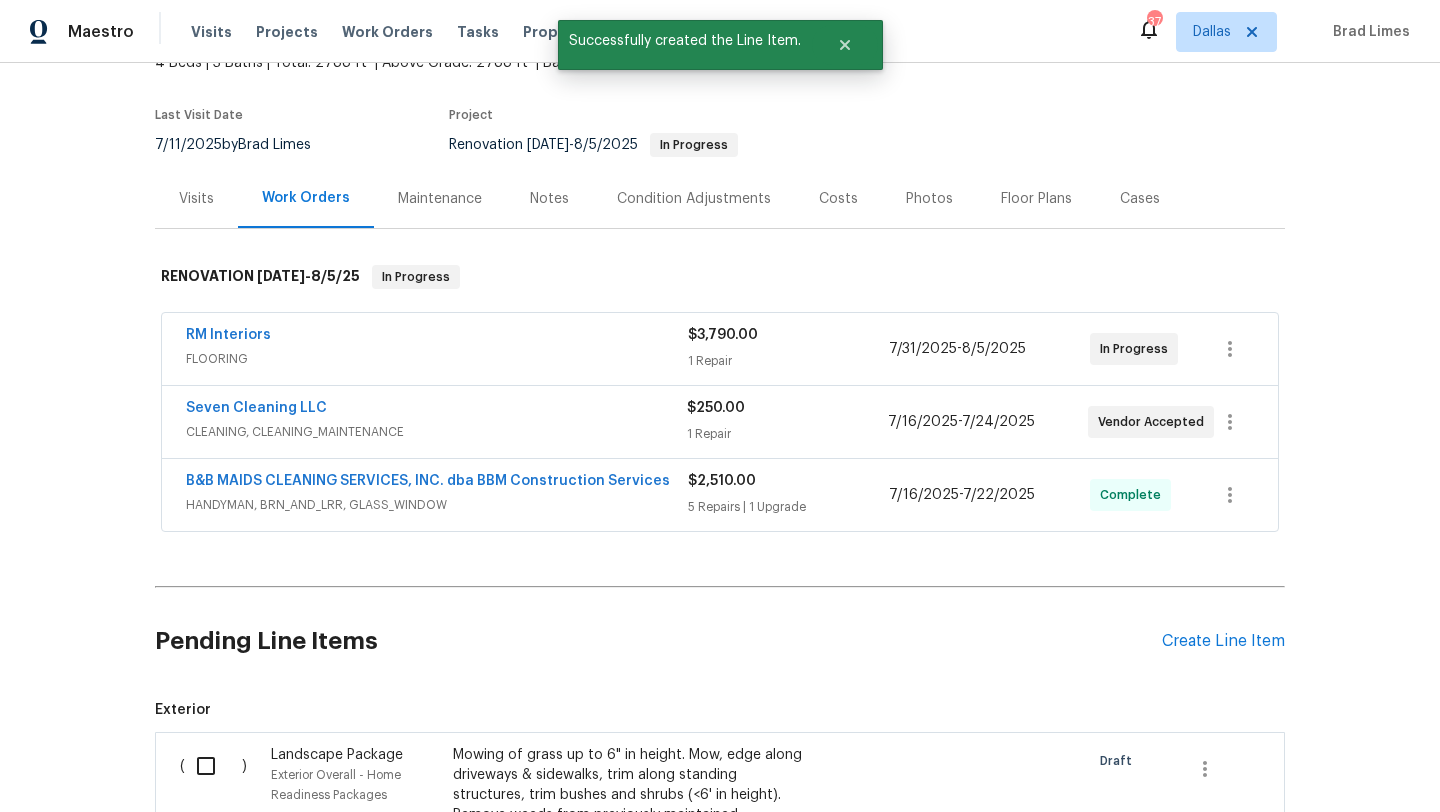 click at bounding box center [213, 766] 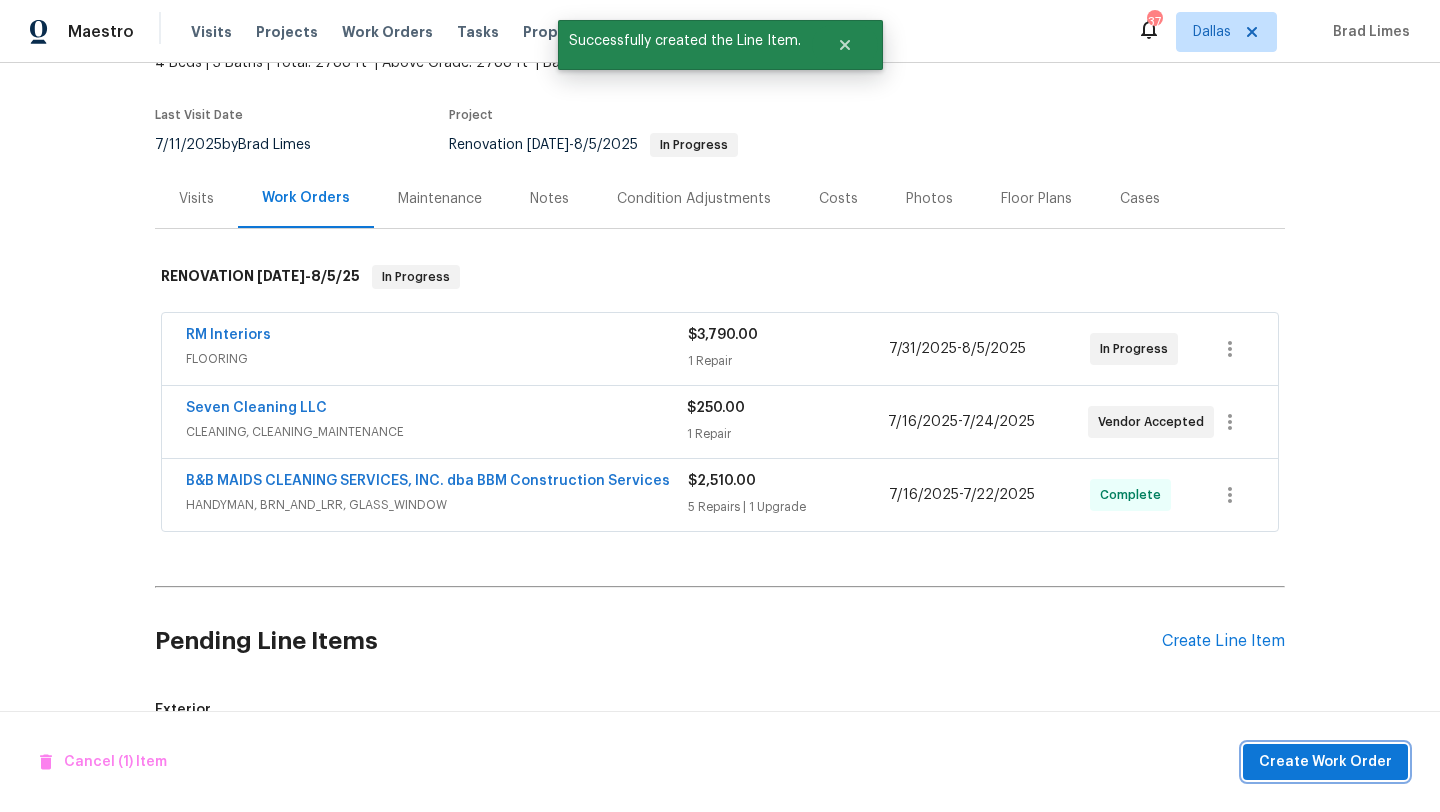 click on "Create Work Order" at bounding box center [1325, 762] 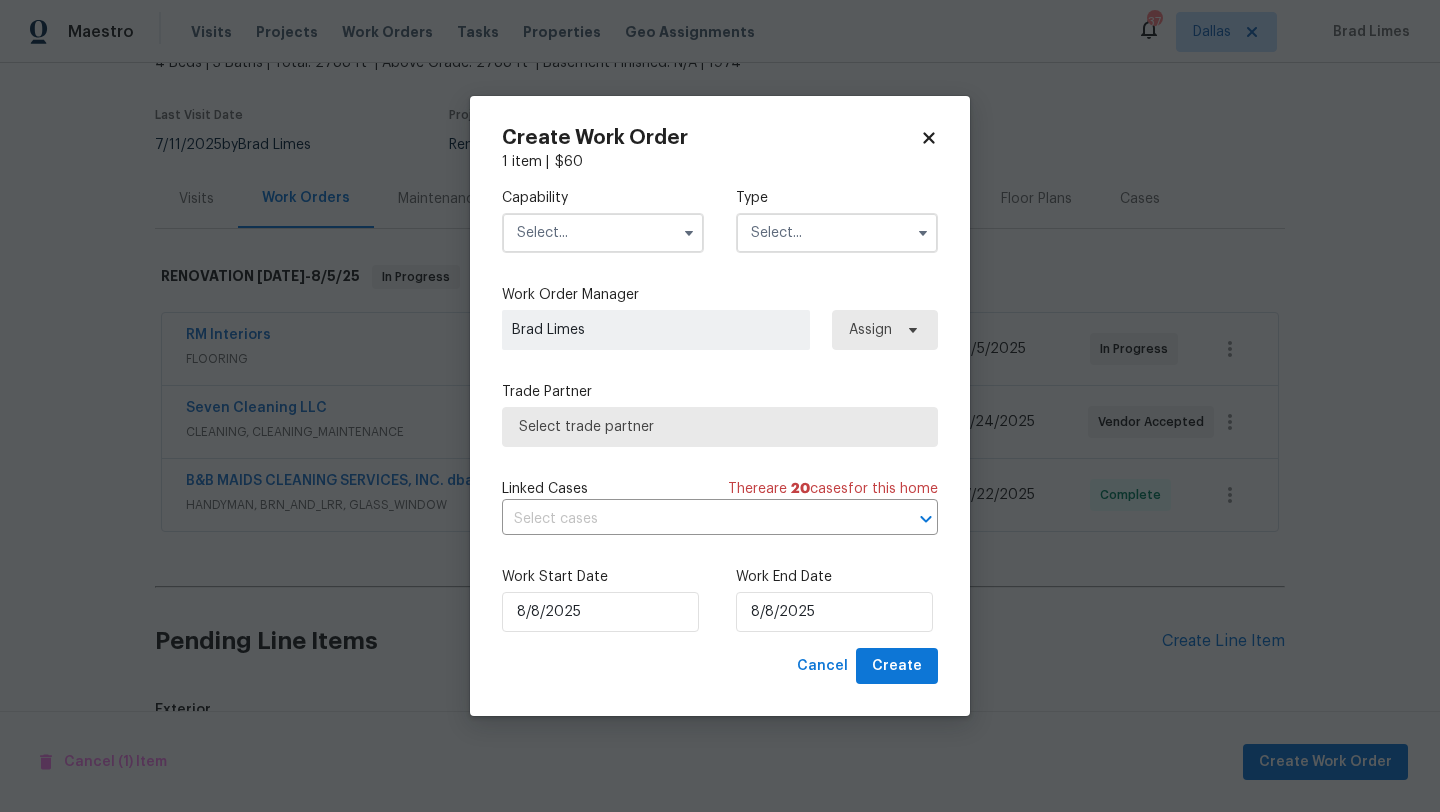 click at bounding box center [603, 233] 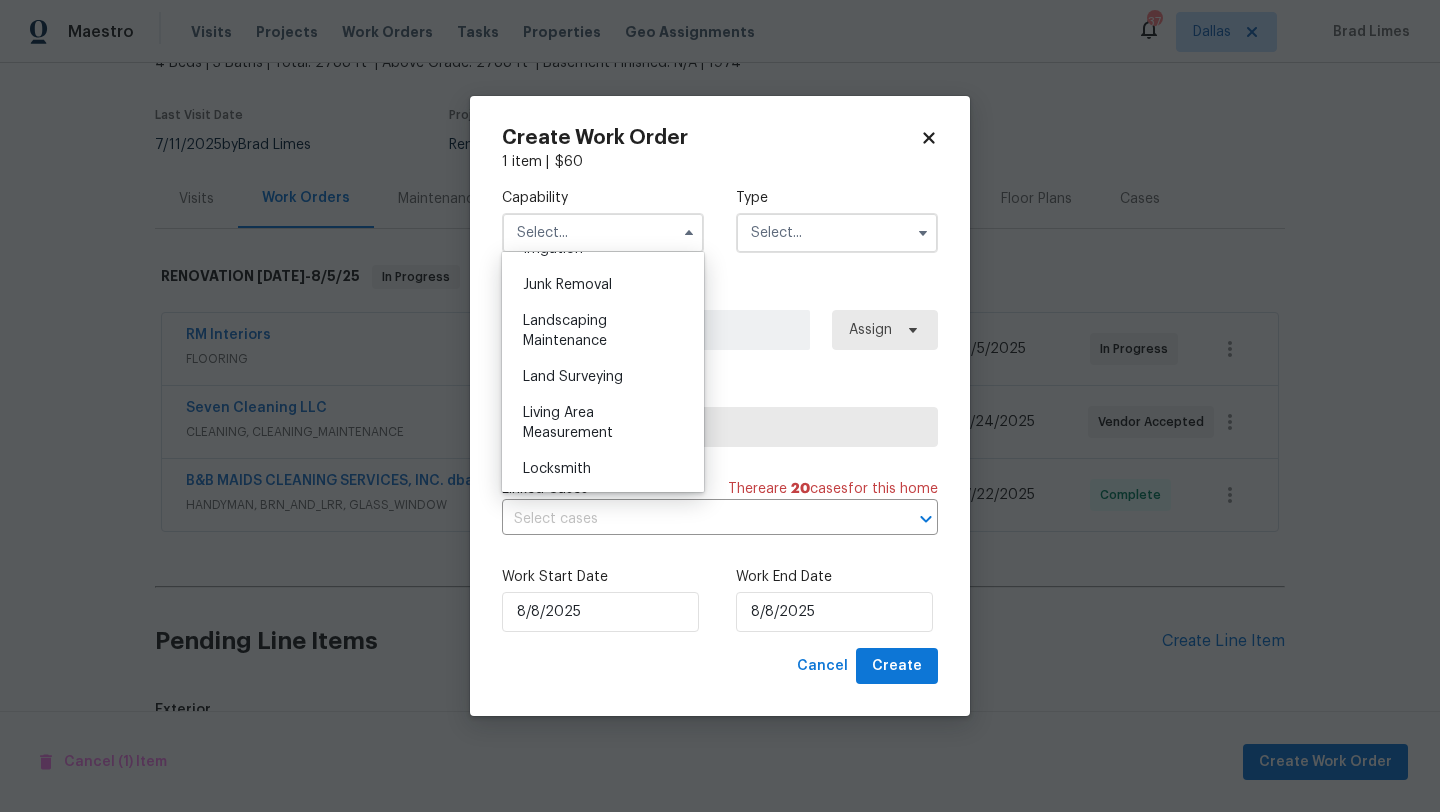 scroll, scrollTop: 1280, scrollLeft: 0, axis: vertical 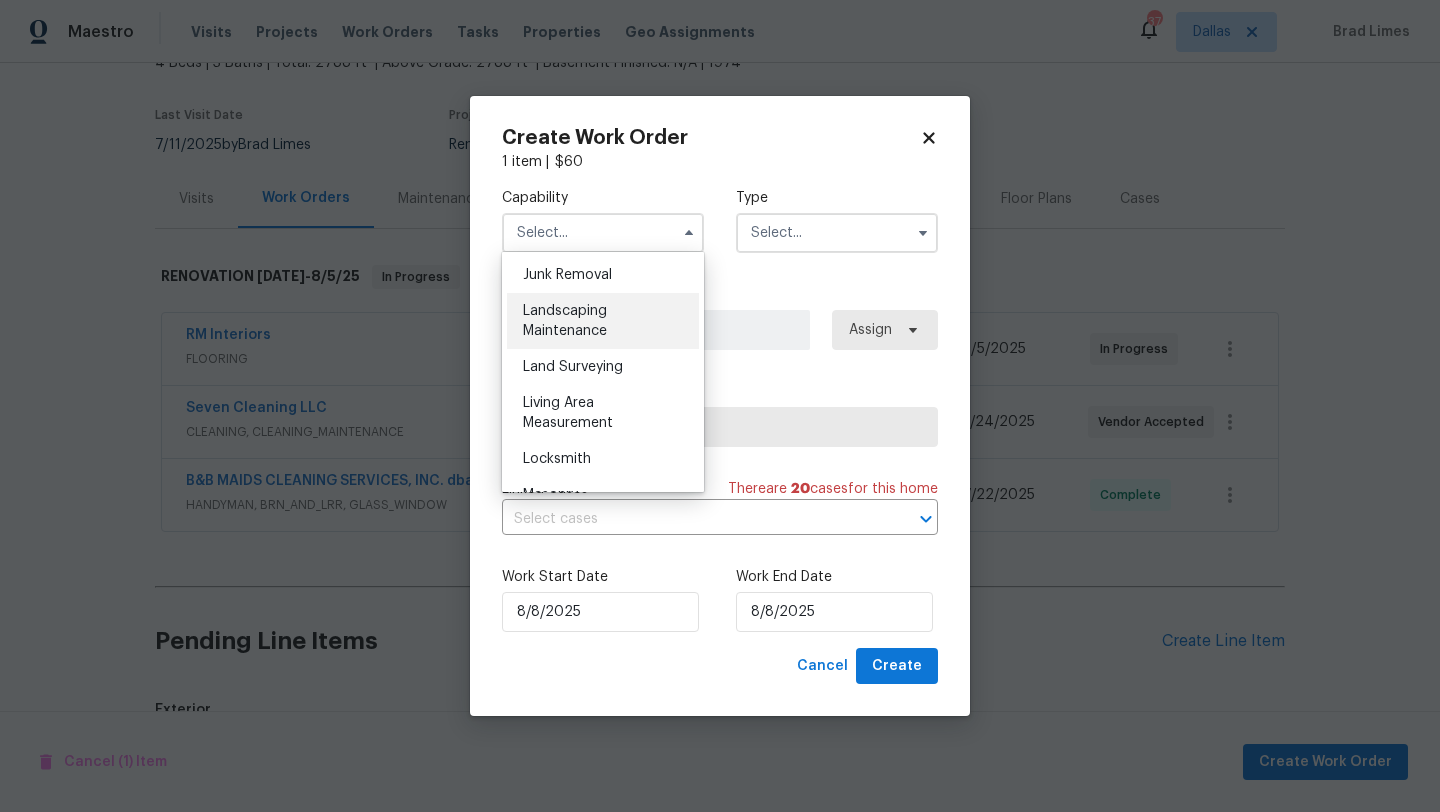 click on "Landscaping Maintenance" at bounding box center [603, 321] 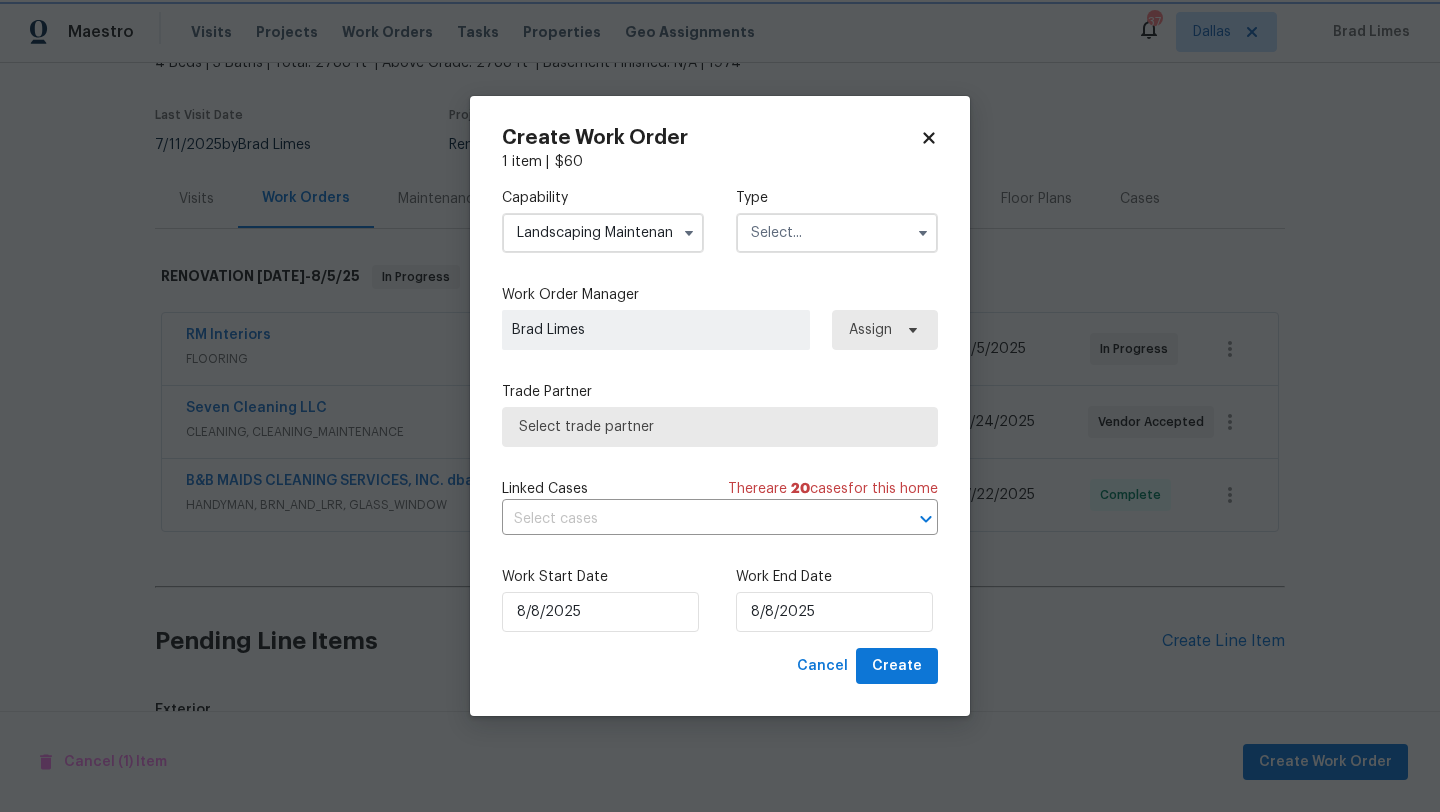 type on "Landscaping Maintenance" 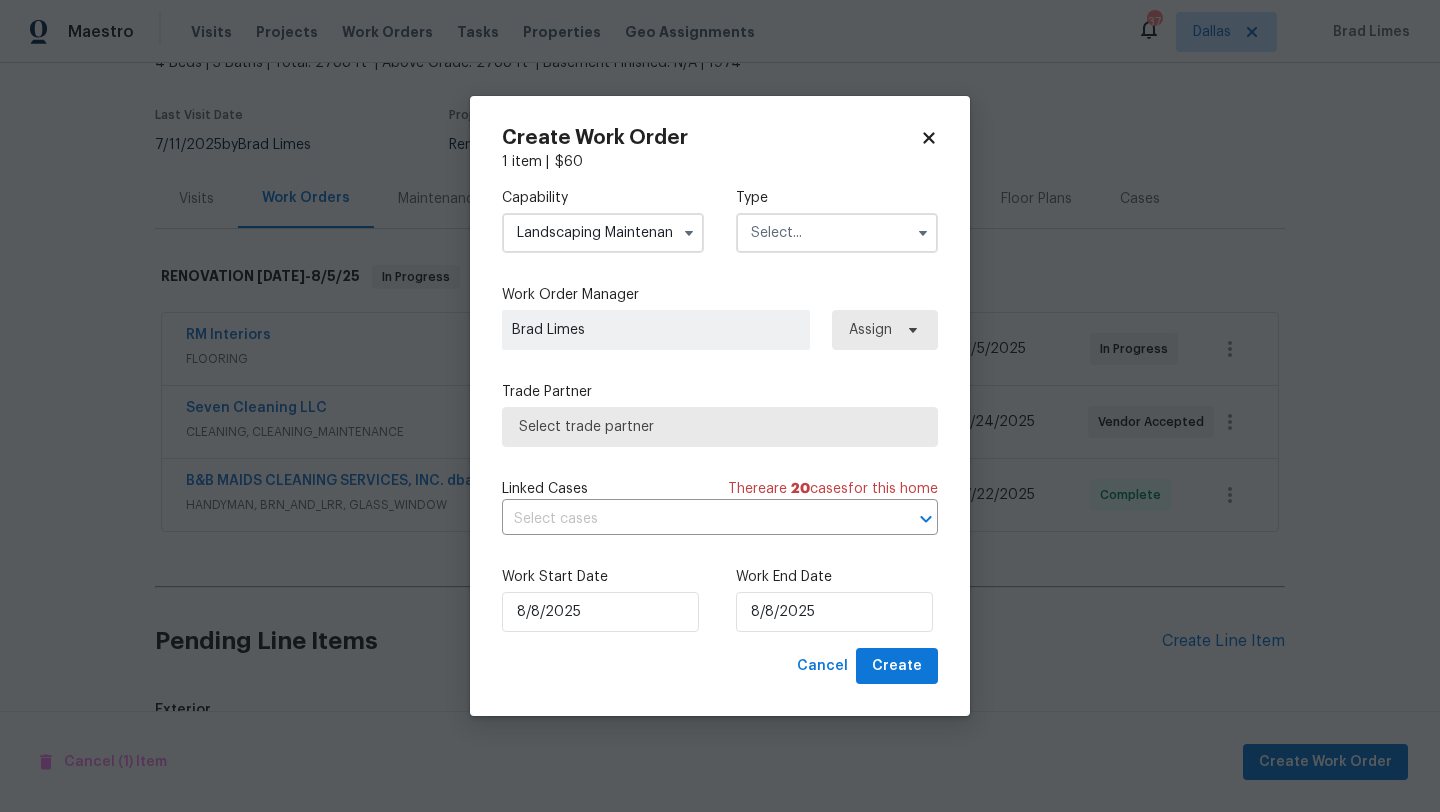 click at bounding box center [837, 233] 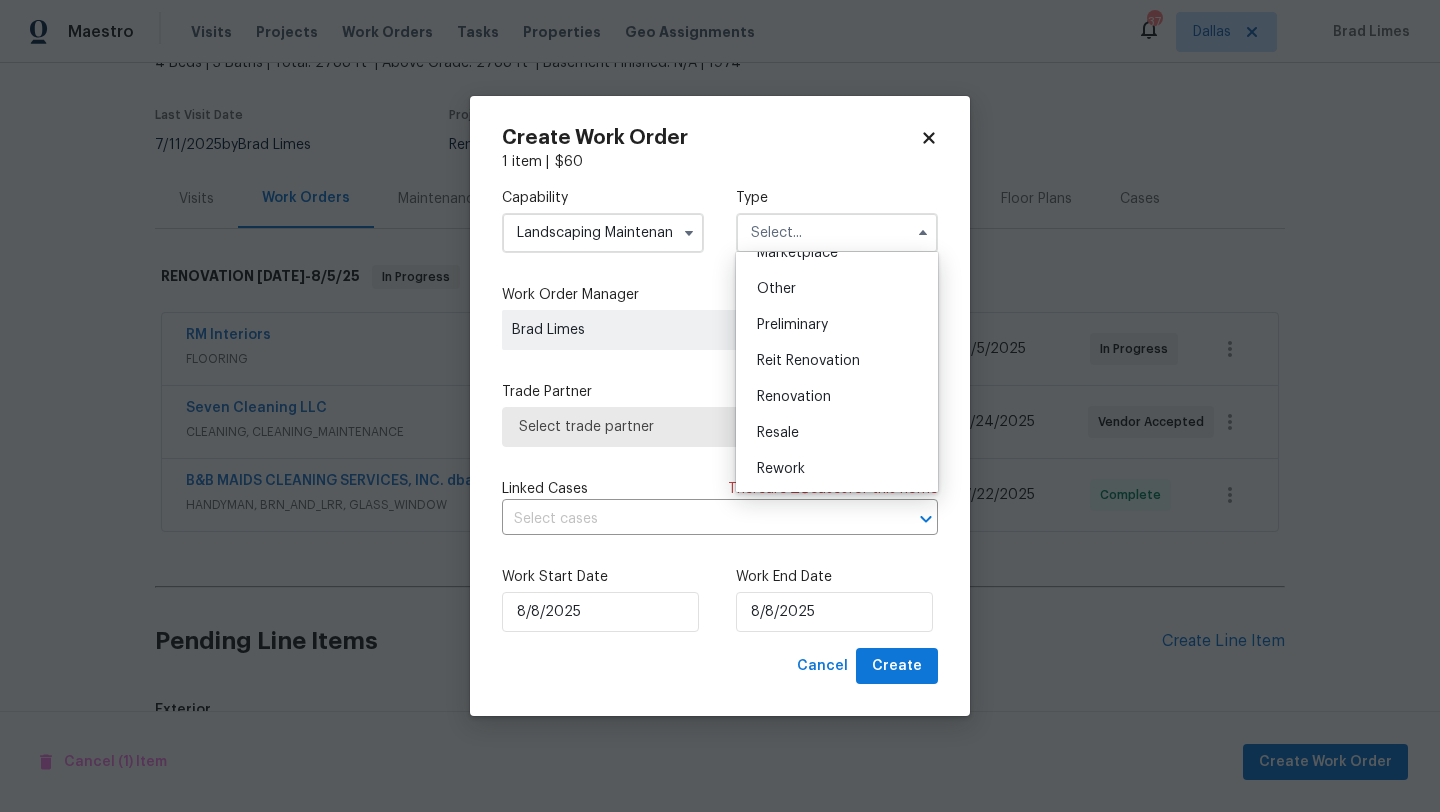 scroll, scrollTop: 419, scrollLeft: 0, axis: vertical 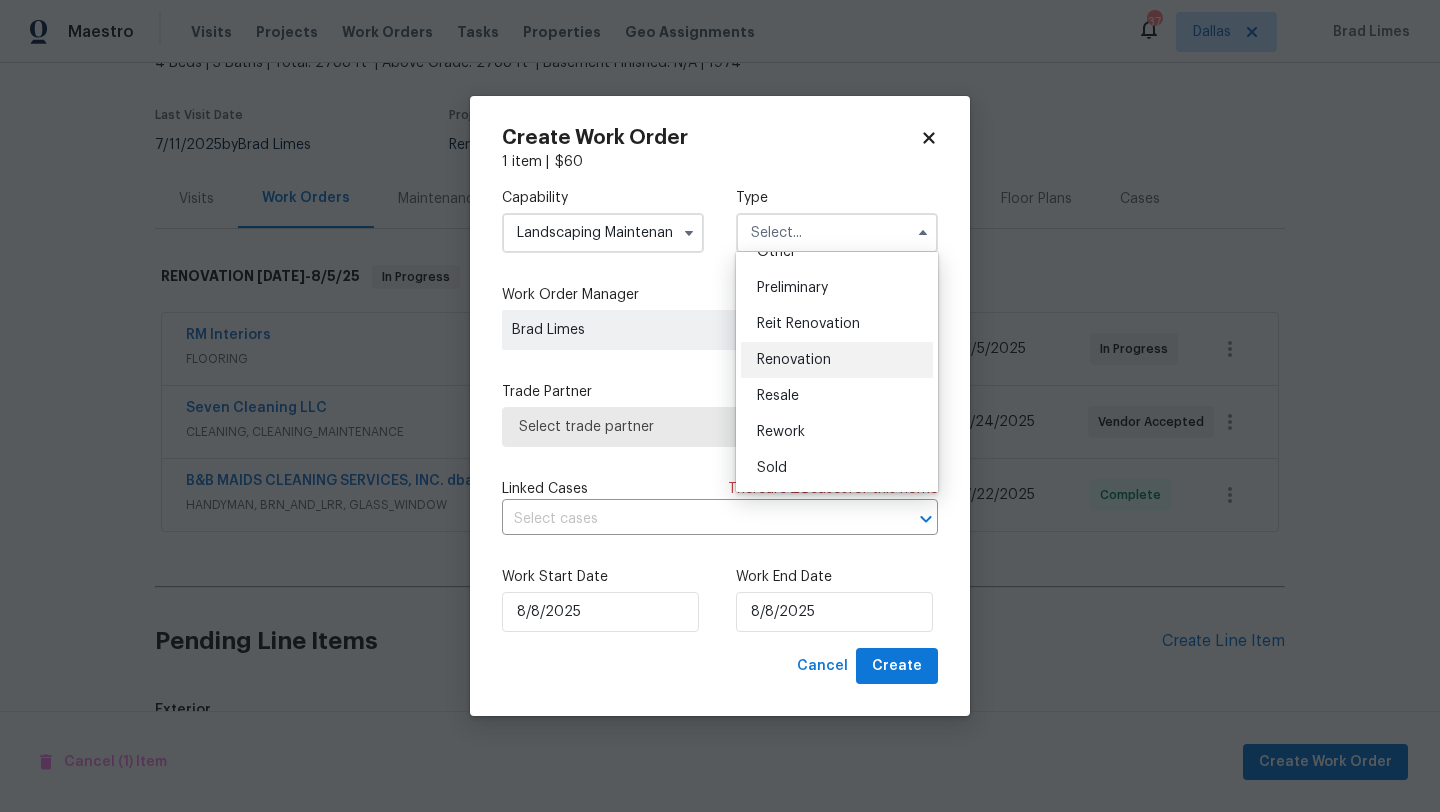 click on "Renovation" at bounding box center [794, 360] 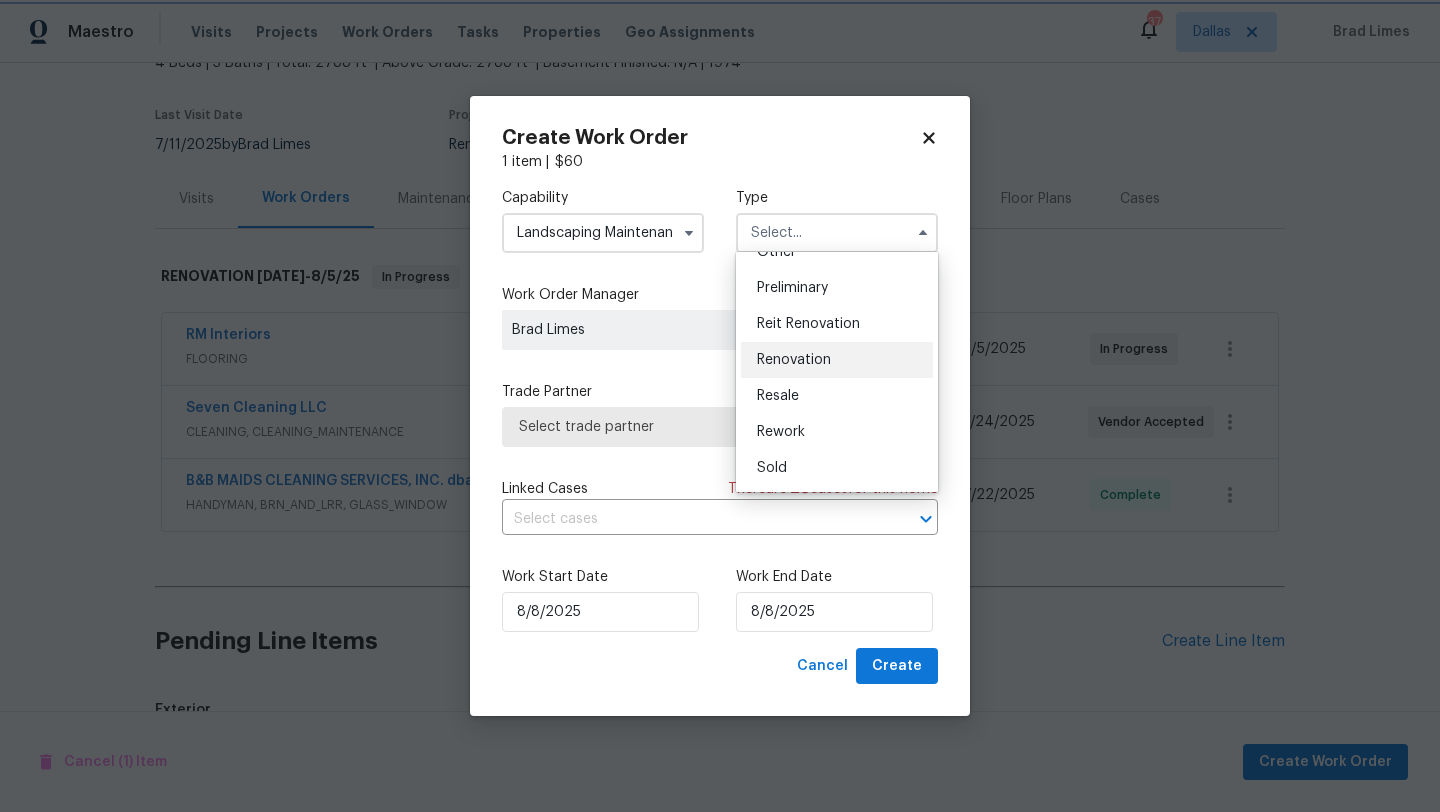 type on "Renovation" 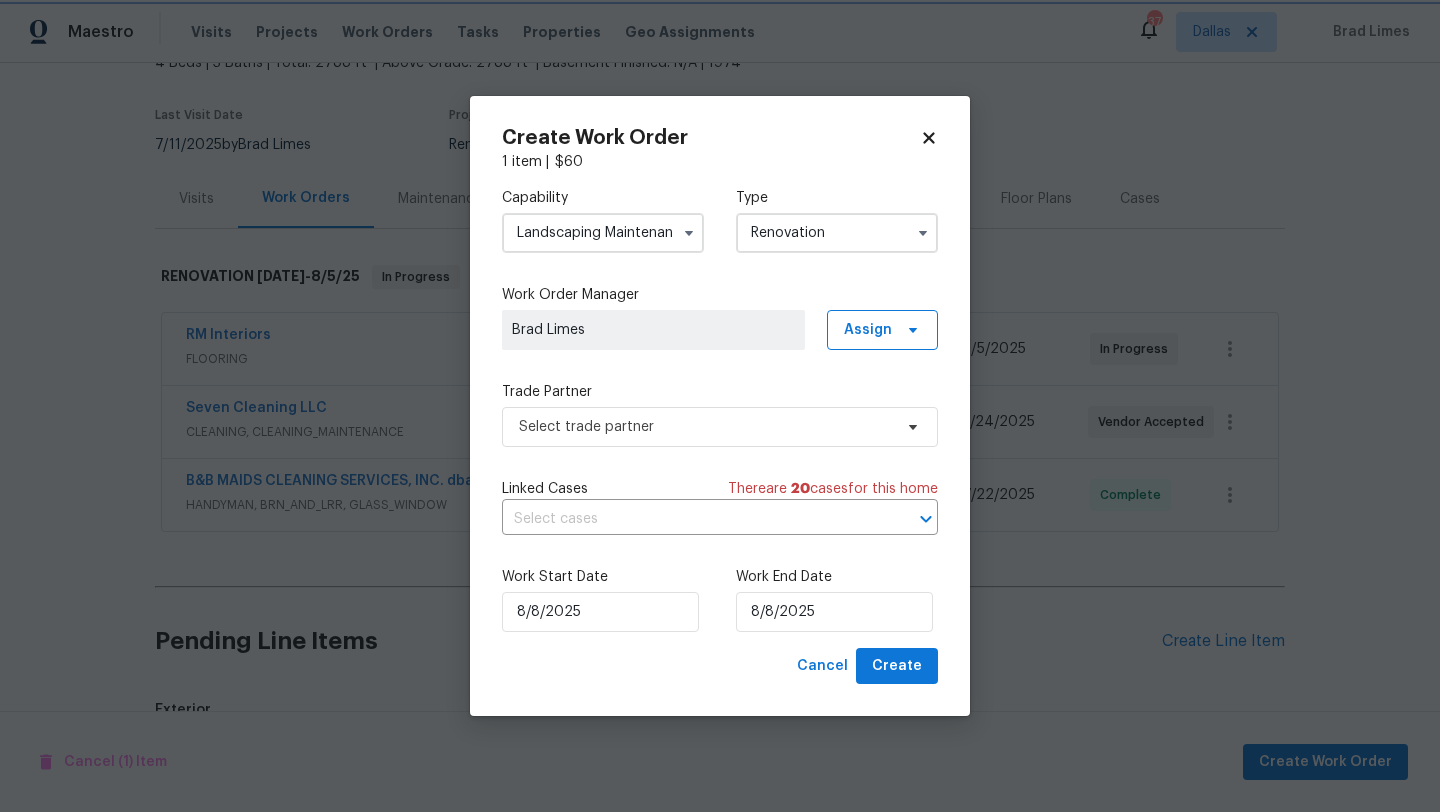 scroll, scrollTop: 0, scrollLeft: 0, axis: both 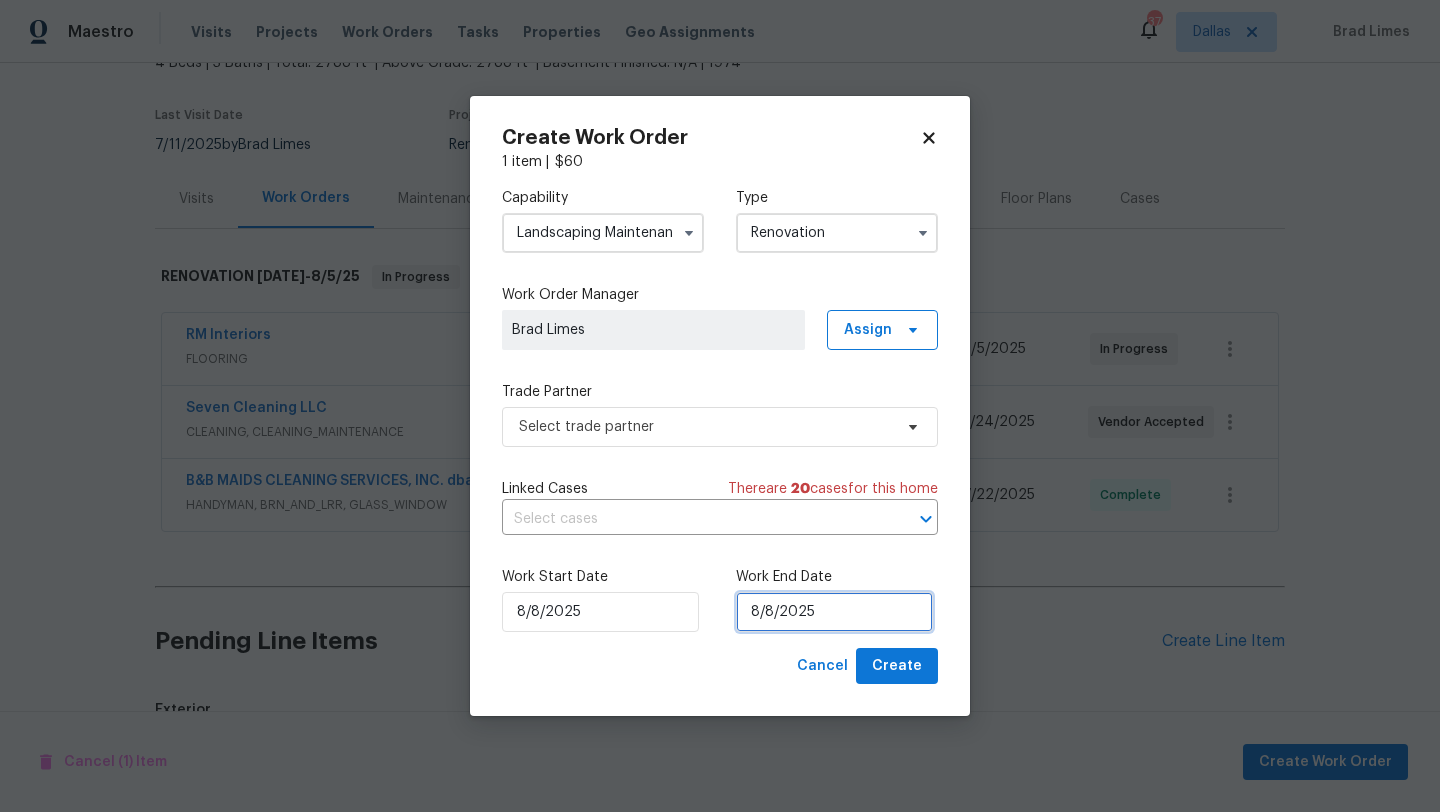 click on "8/8/2025" at bounding box center (834, 612) 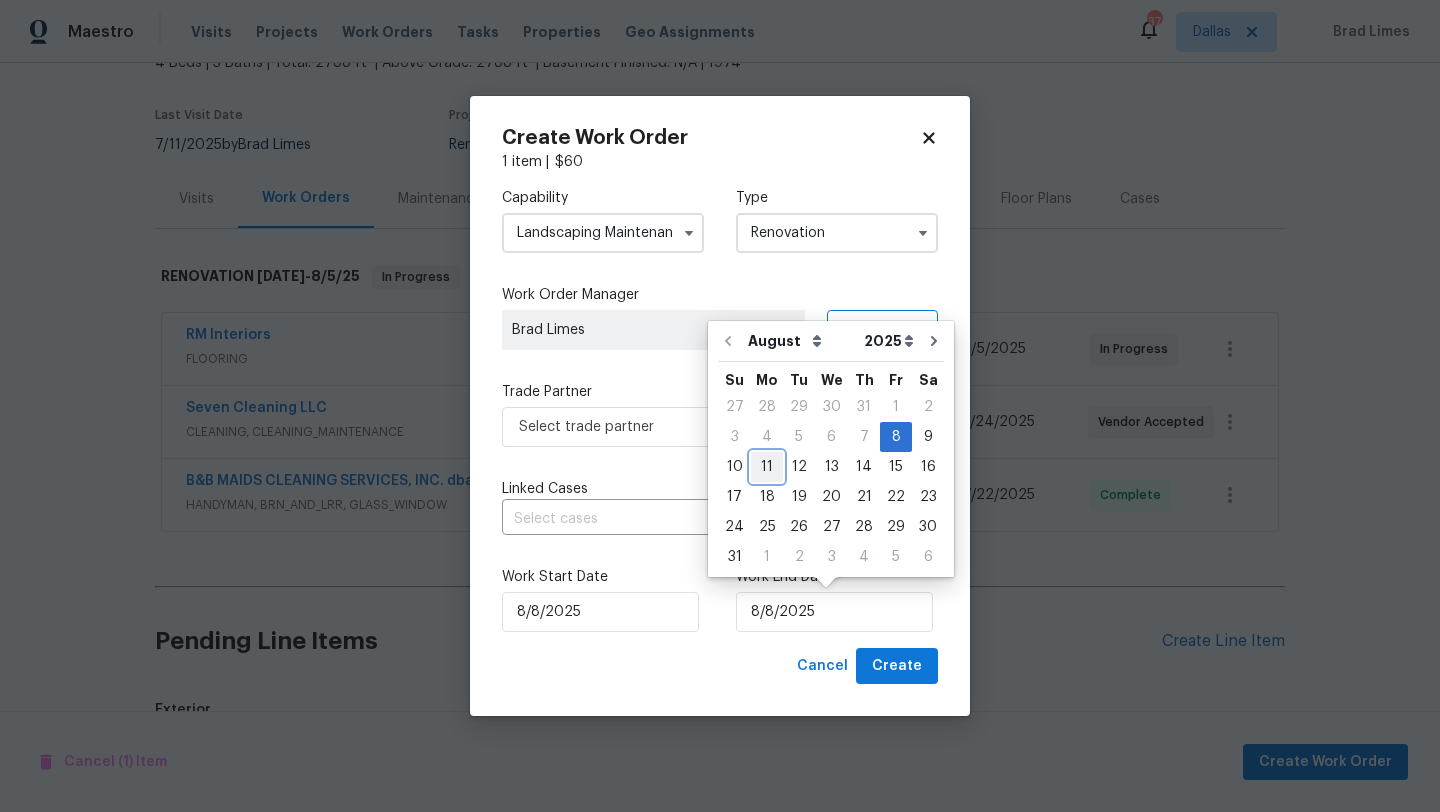 click on "11" at bounding box center [767, 467] 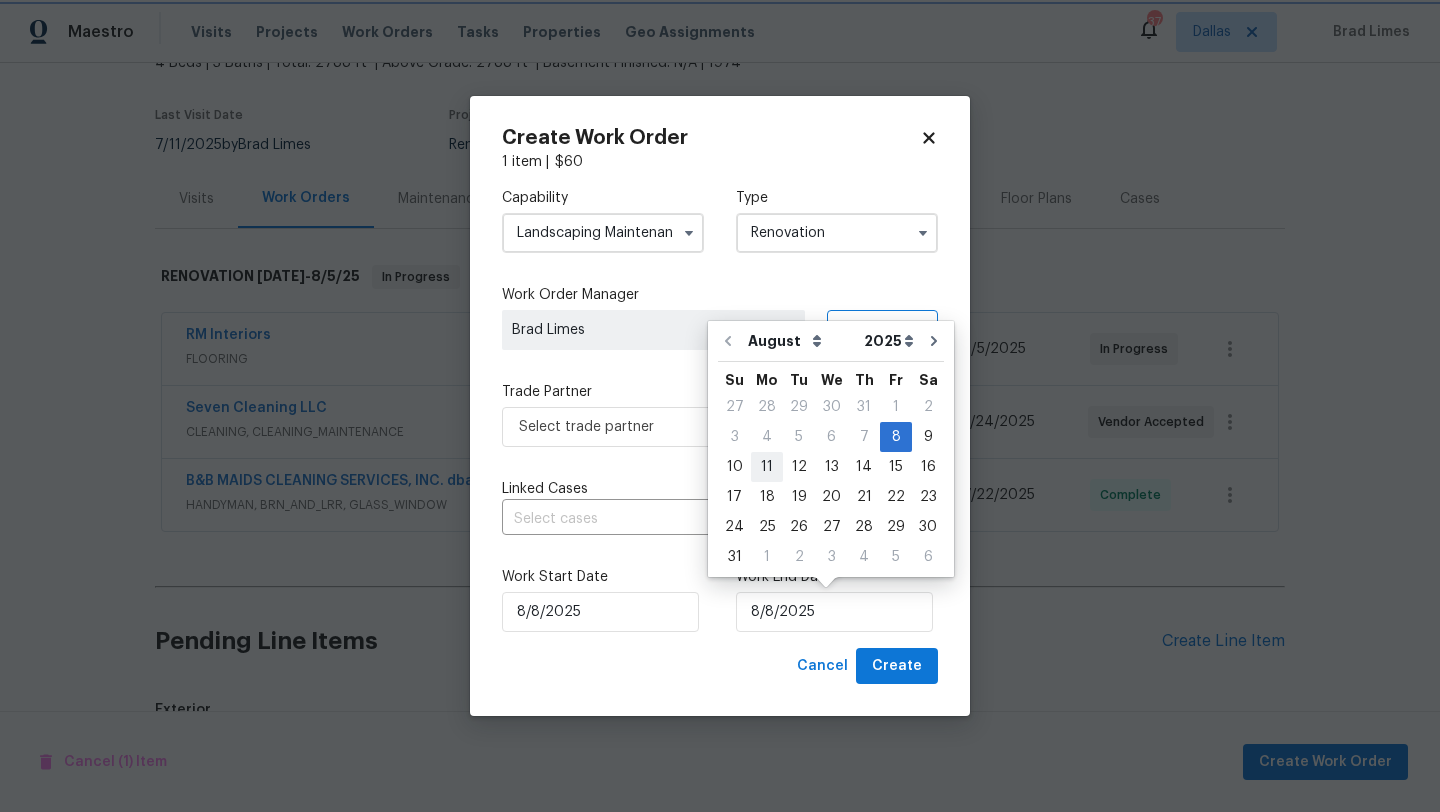 type on "8/11/2025" 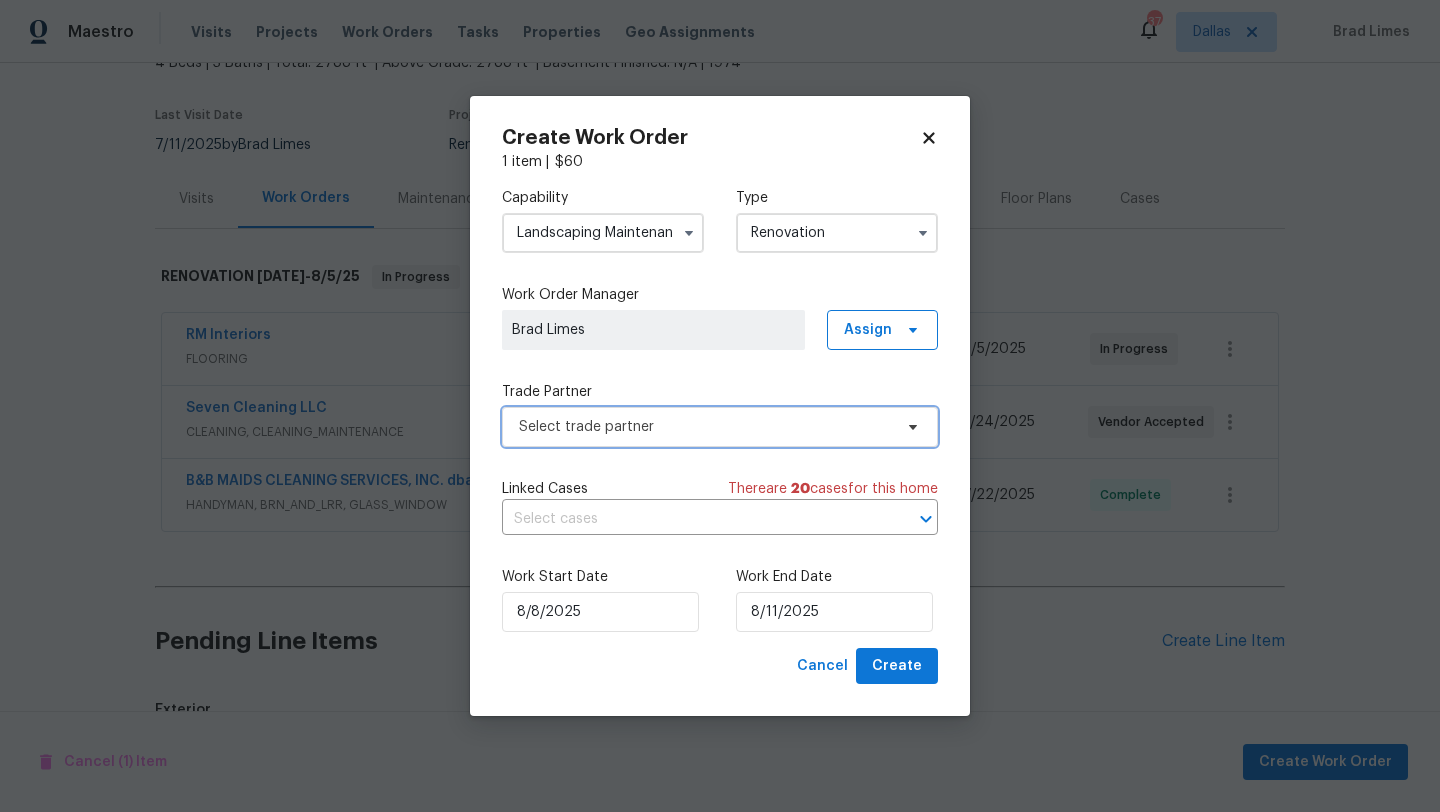 click on "Select trade partner" at bounding box center [705, 427] 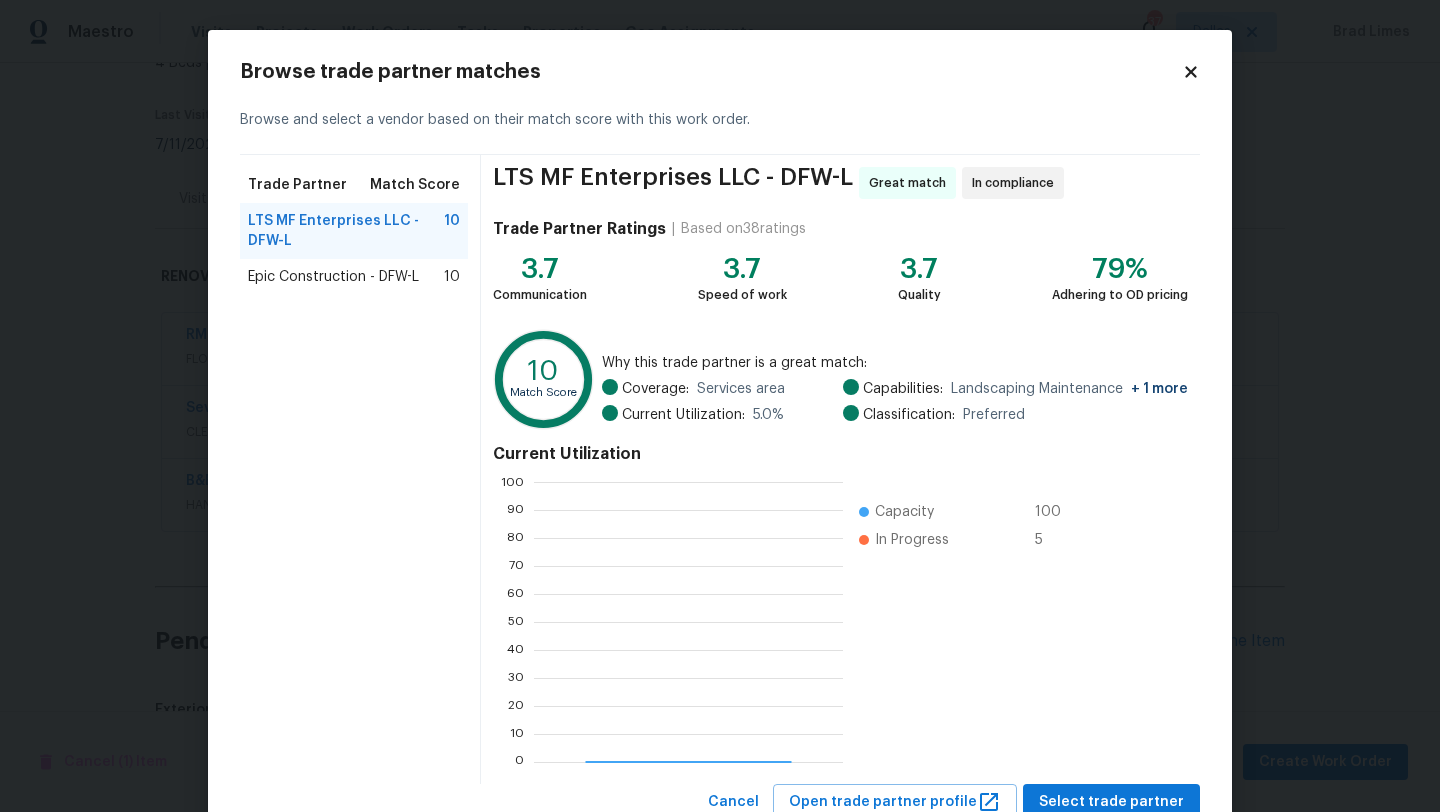 scroll, scrollTop: 2, scrollLeft: 2, axis: both 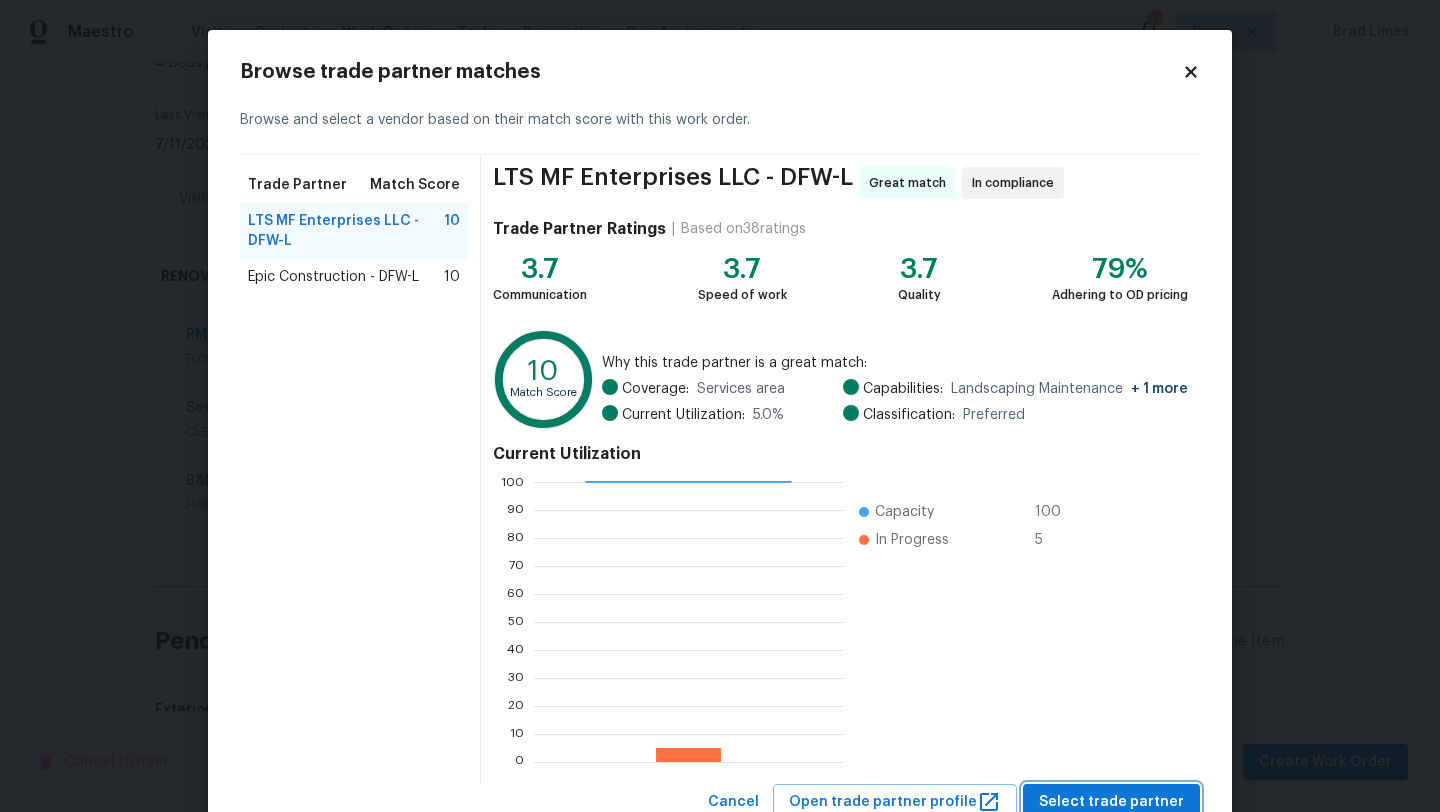 click on "Select trade partner" at bounding box center [1111, 802] 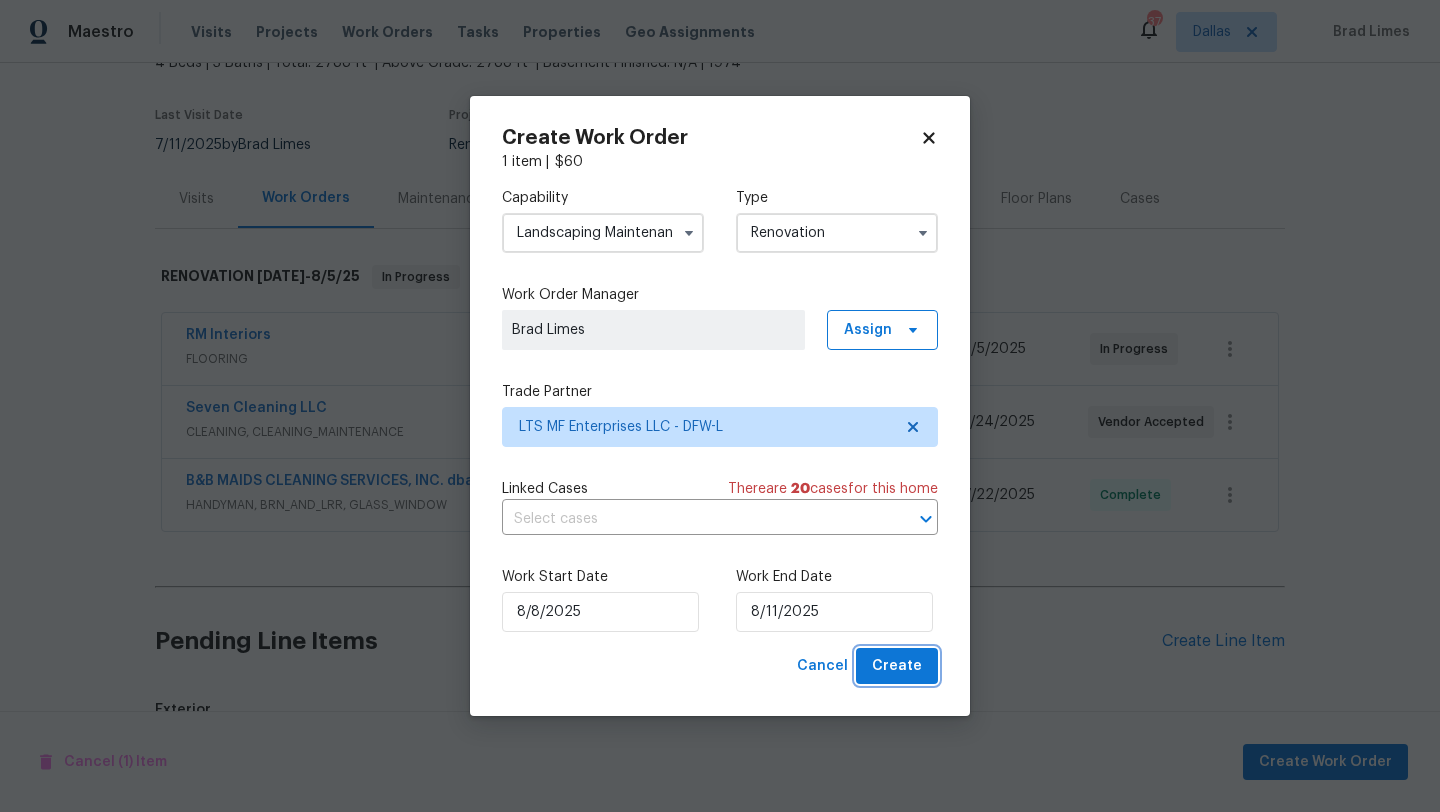 click on "Create" at bounding box center [897, 666] 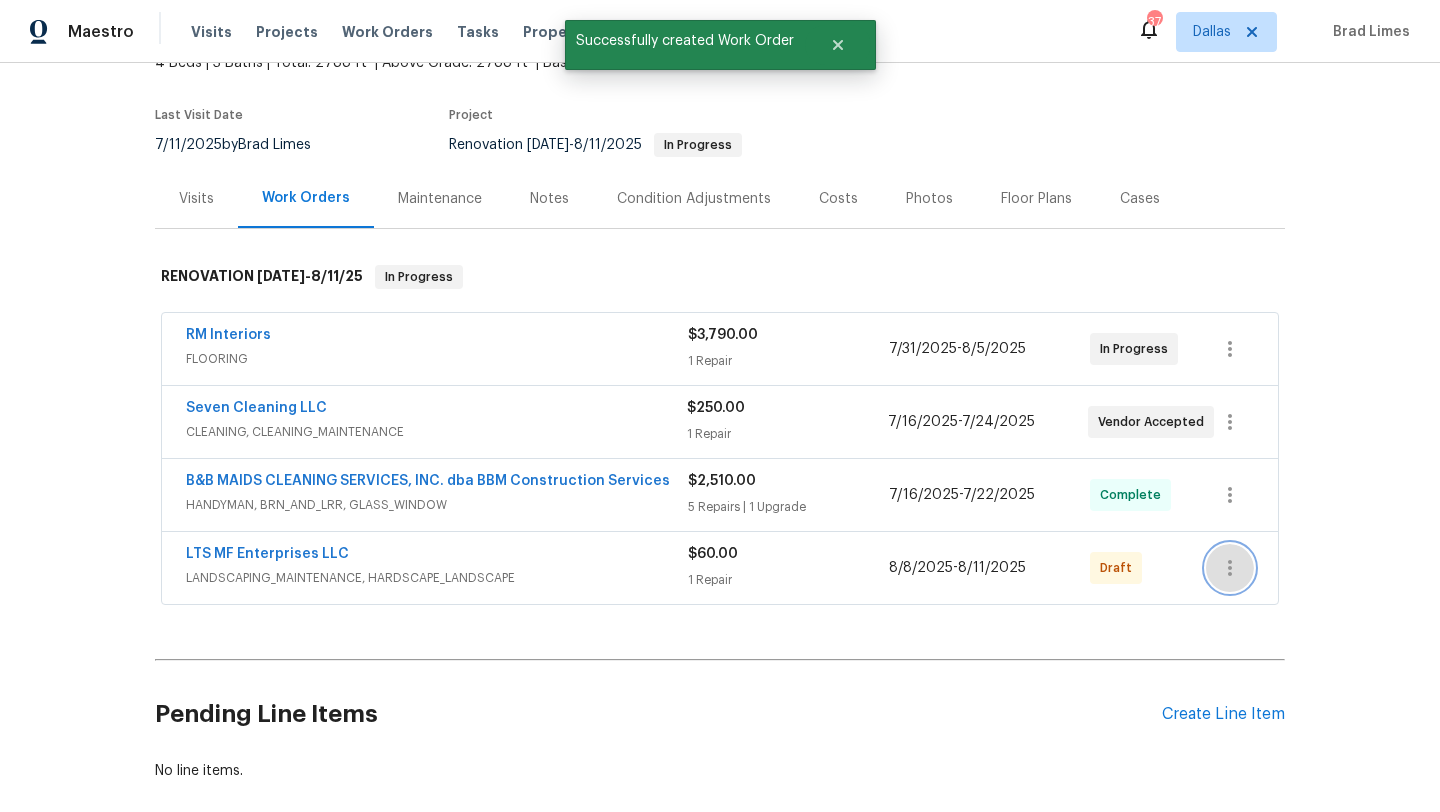 click 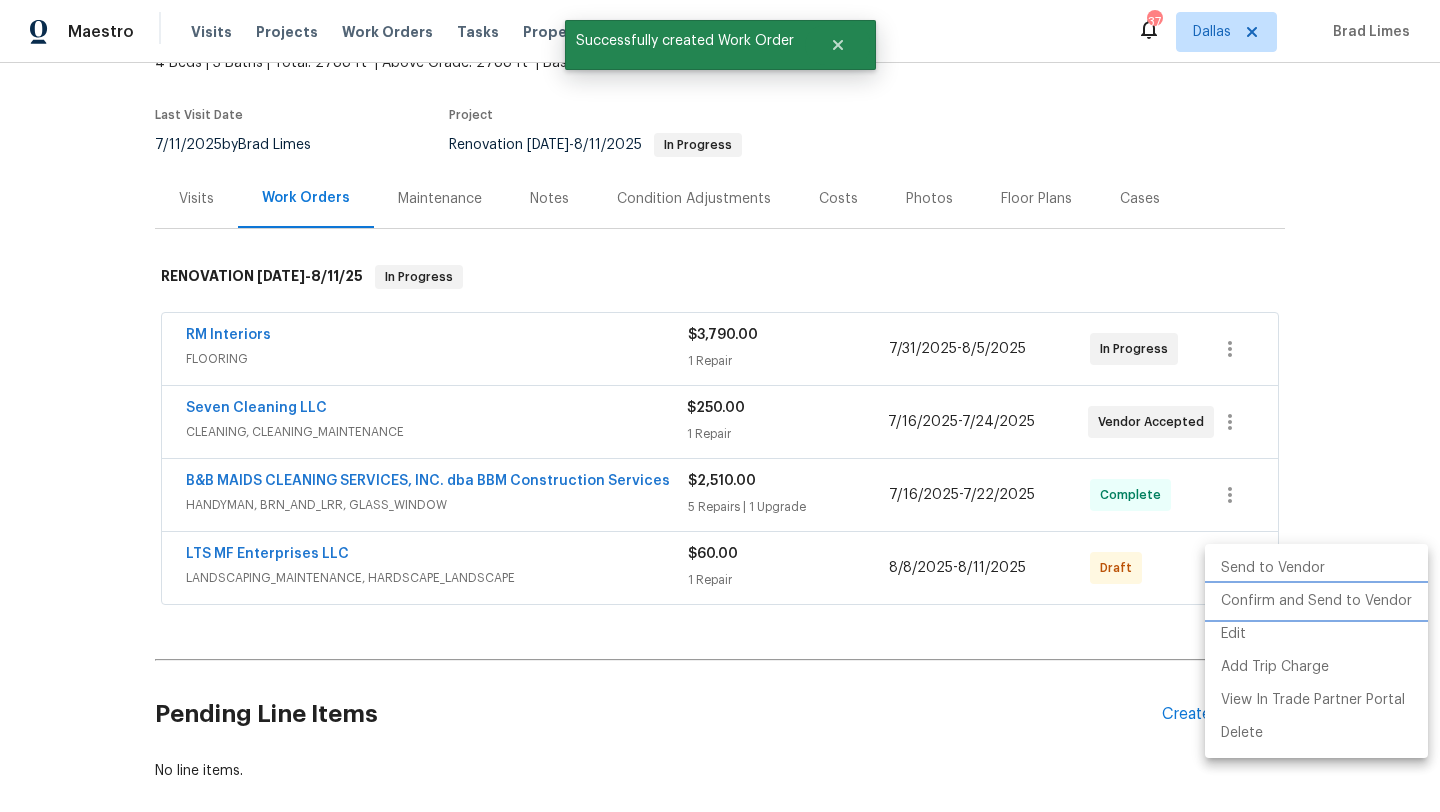 click on "Confirm and Send to Vendor" at bounding box center (1316, 601) 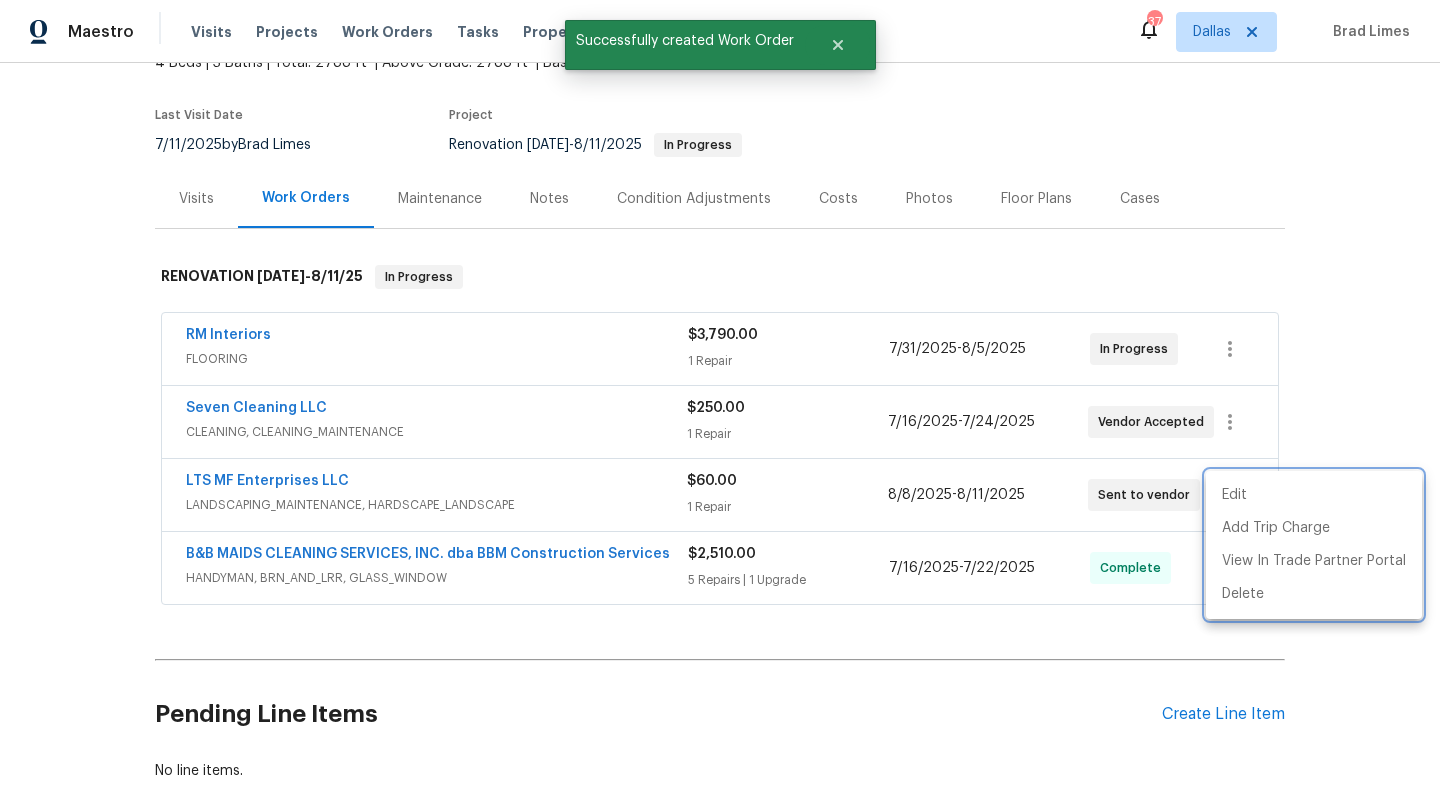 click at bounding box center [720, 406] 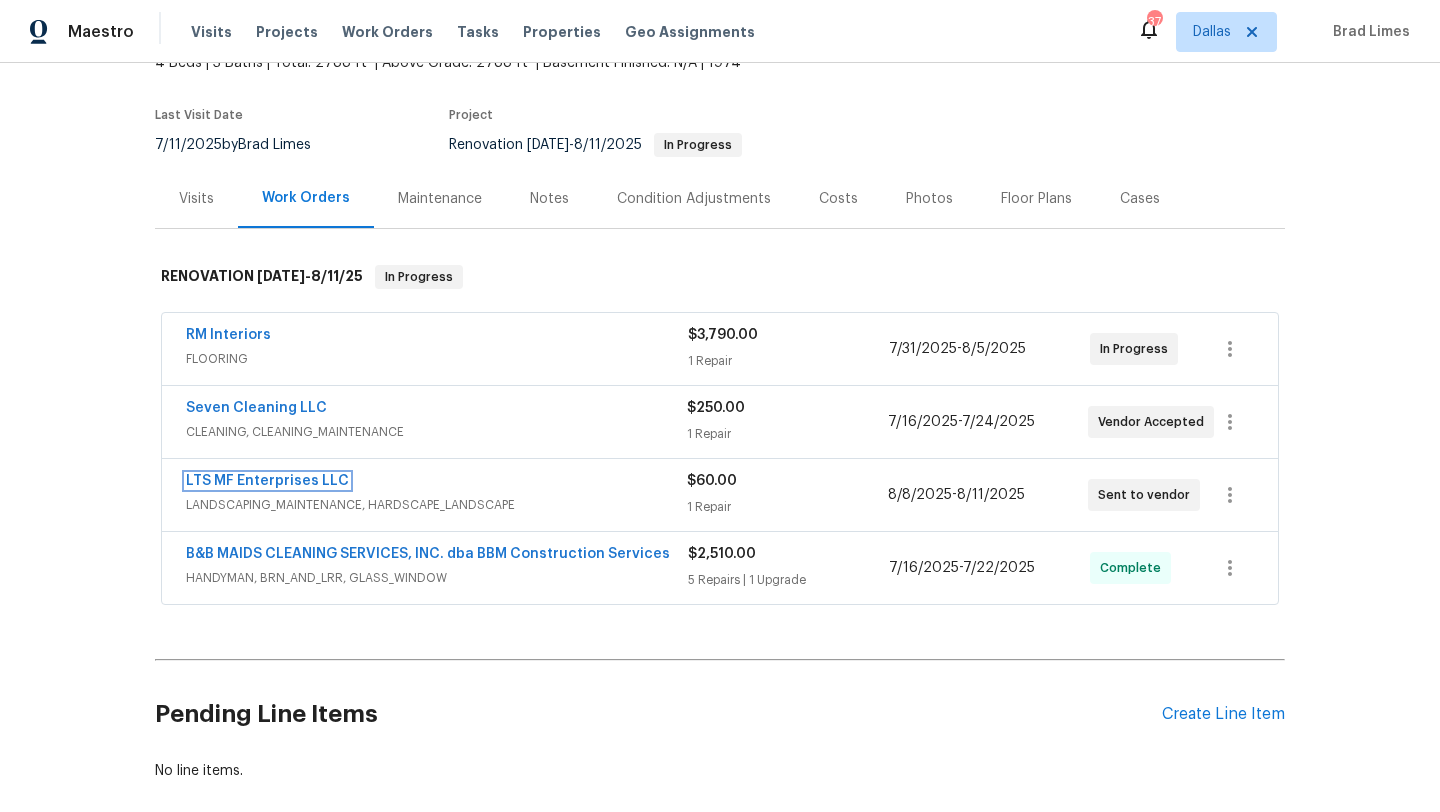click on "LTS MF Enterprises LLC" at bounding box center [267, 481] 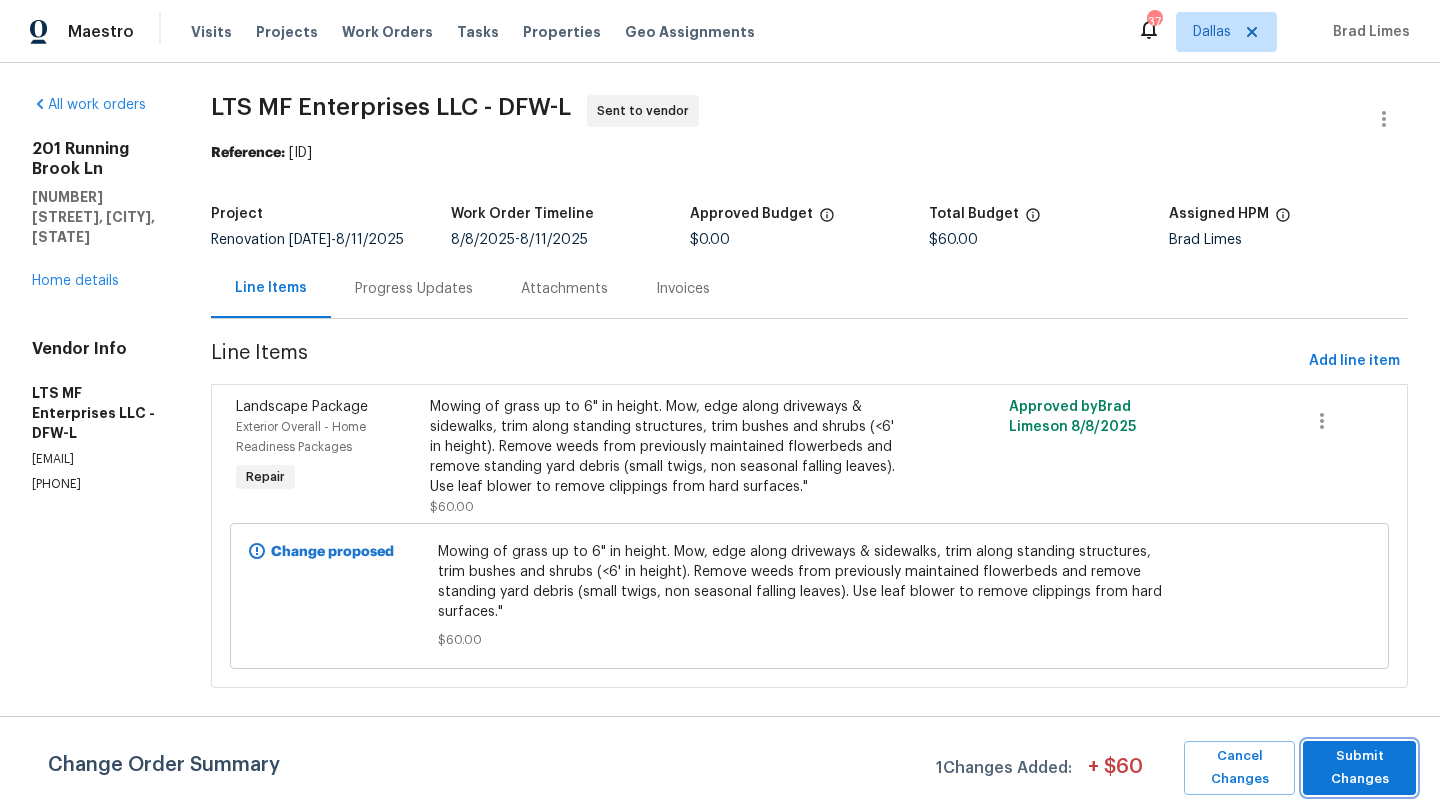 click on "Submit Changes" at bounding box center [1359, 768] 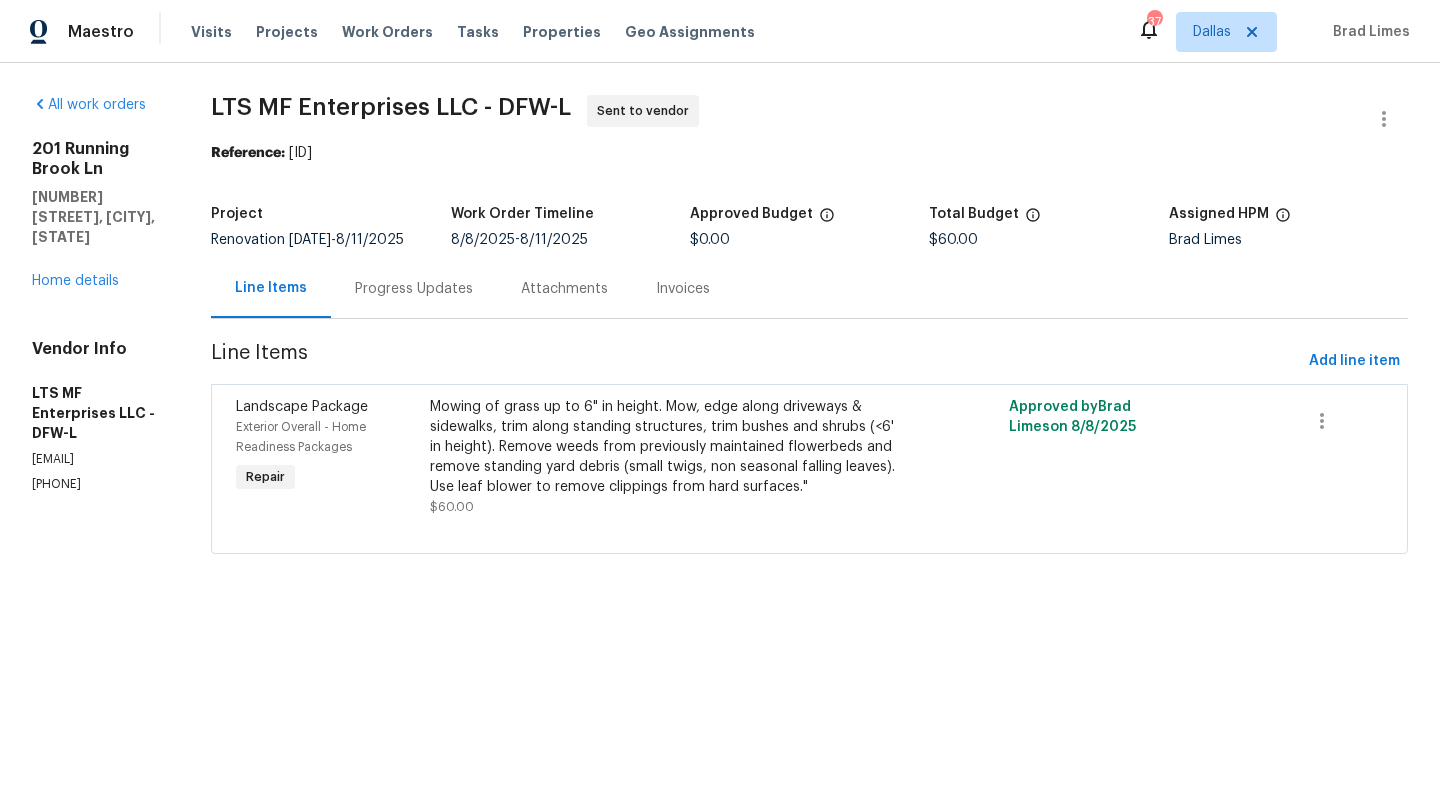 click on "Progress Updates" at bounding box center [414, 289] 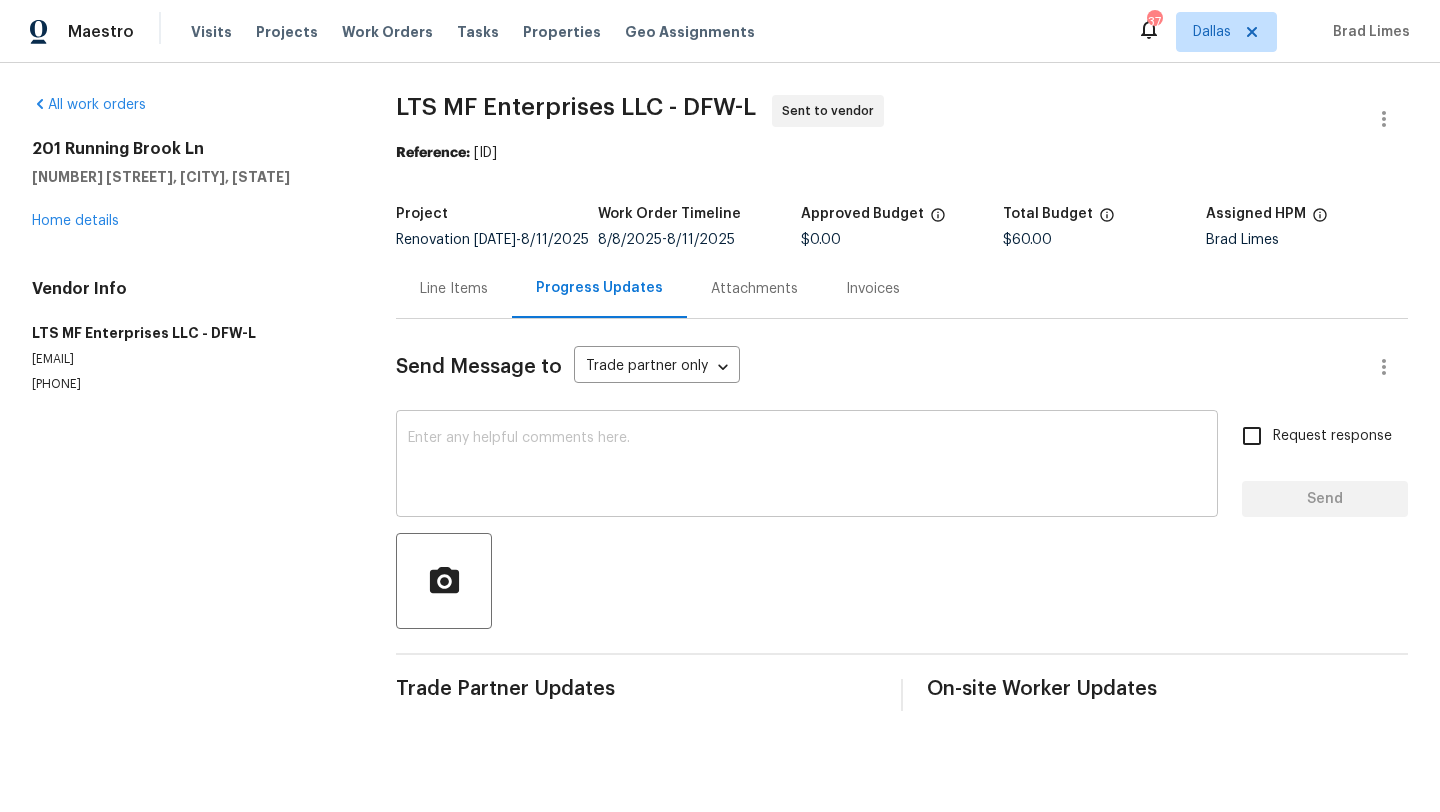 click at bounding box center [807, 466] 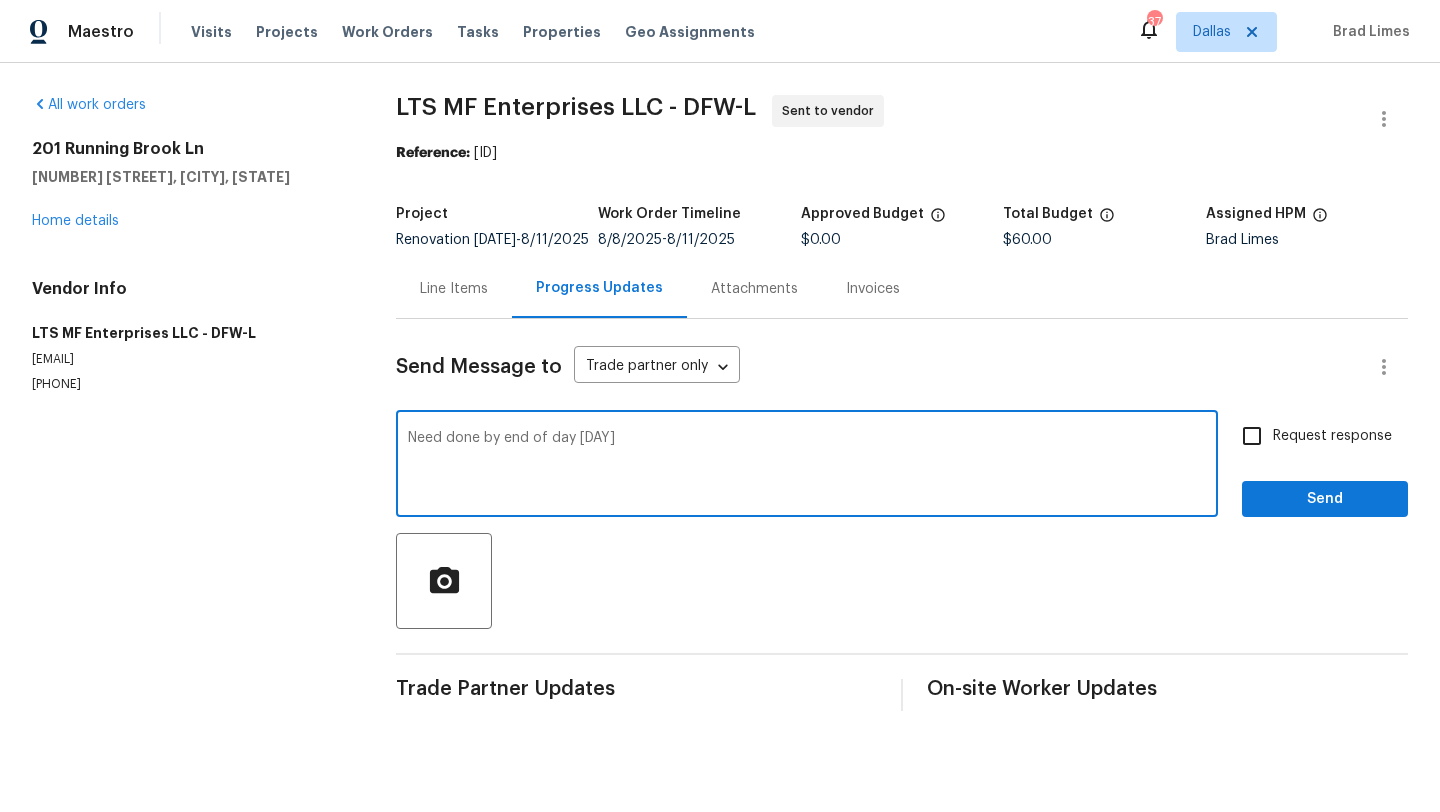 type on "Need done by end of day [DAY]" 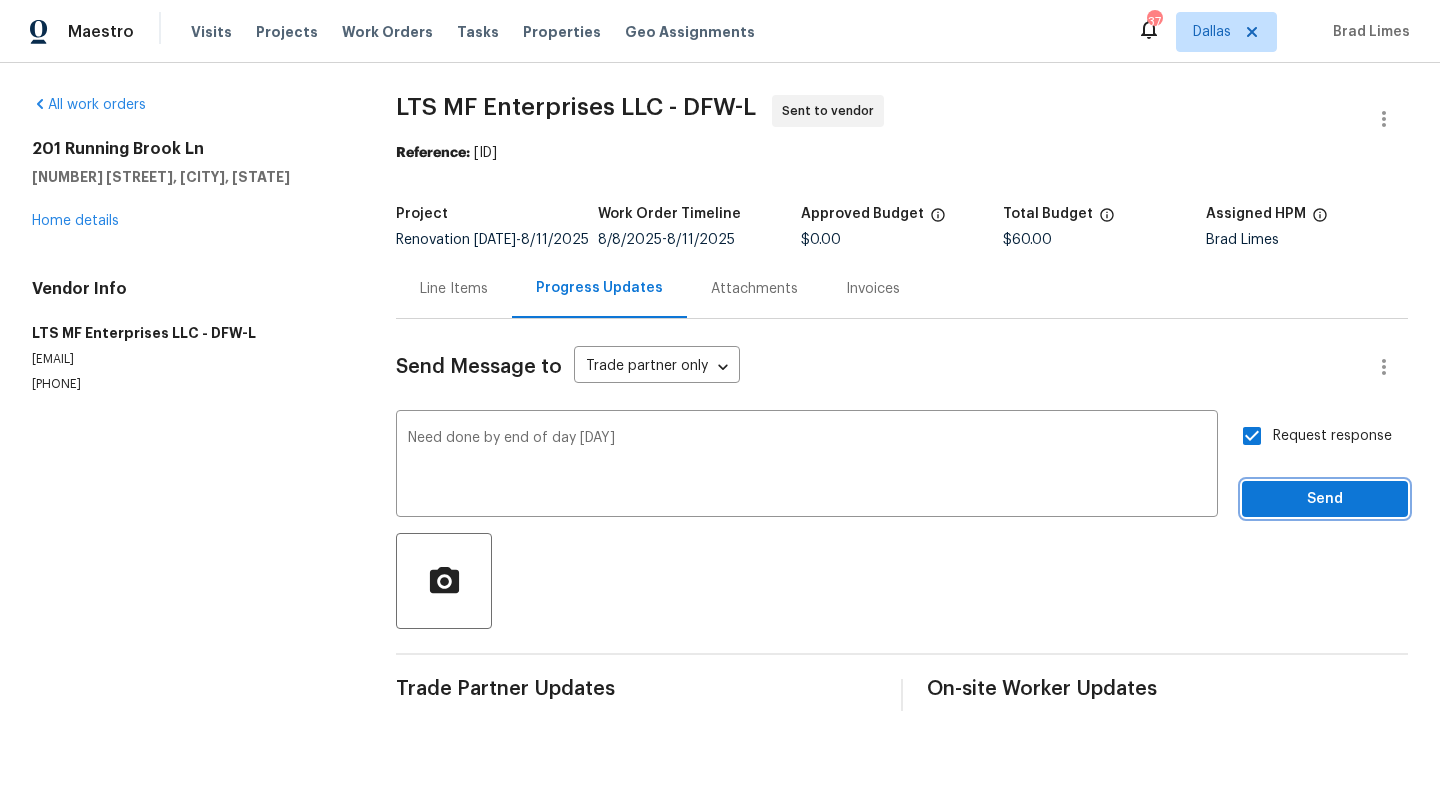 click on "Send" at bounding box center [1325, 499] 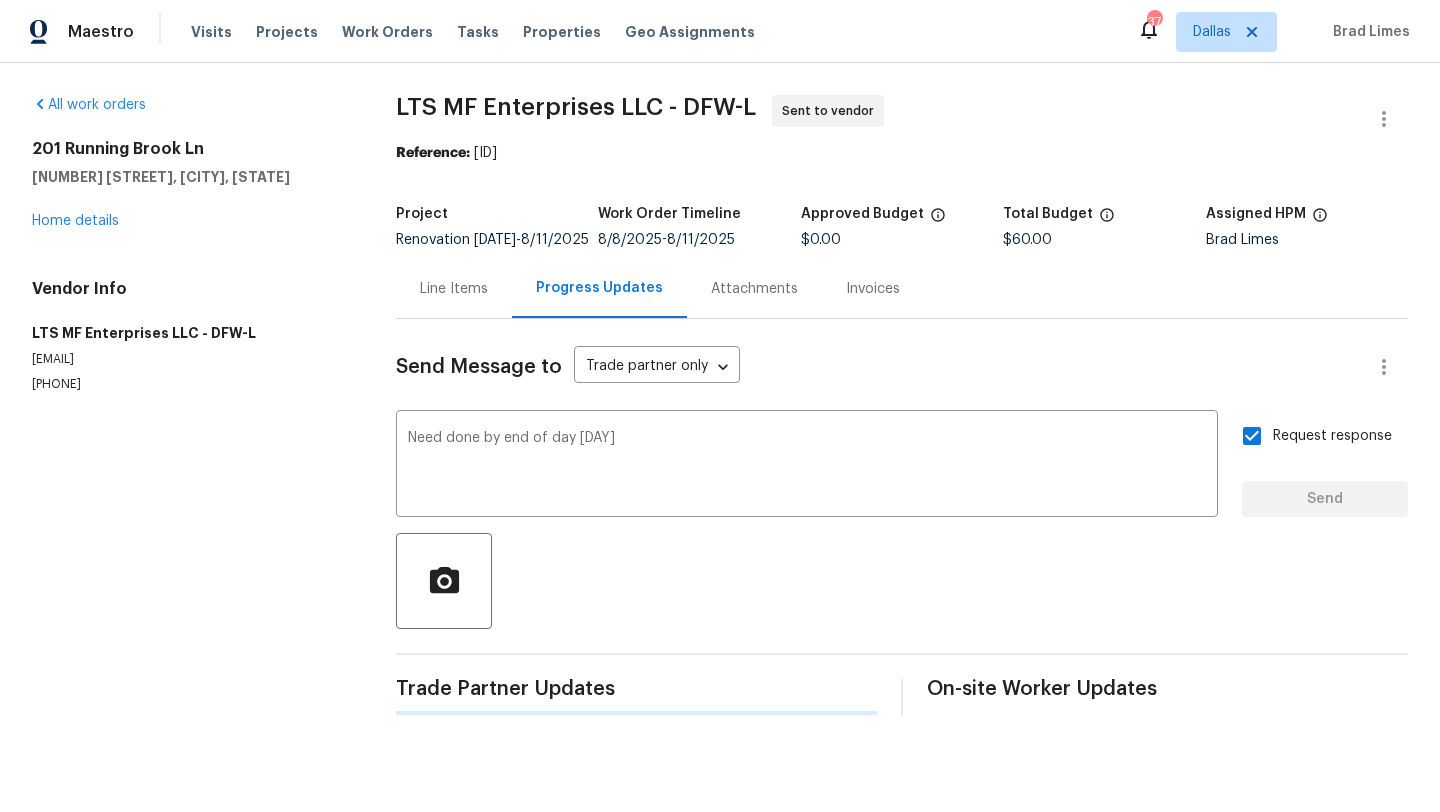 type 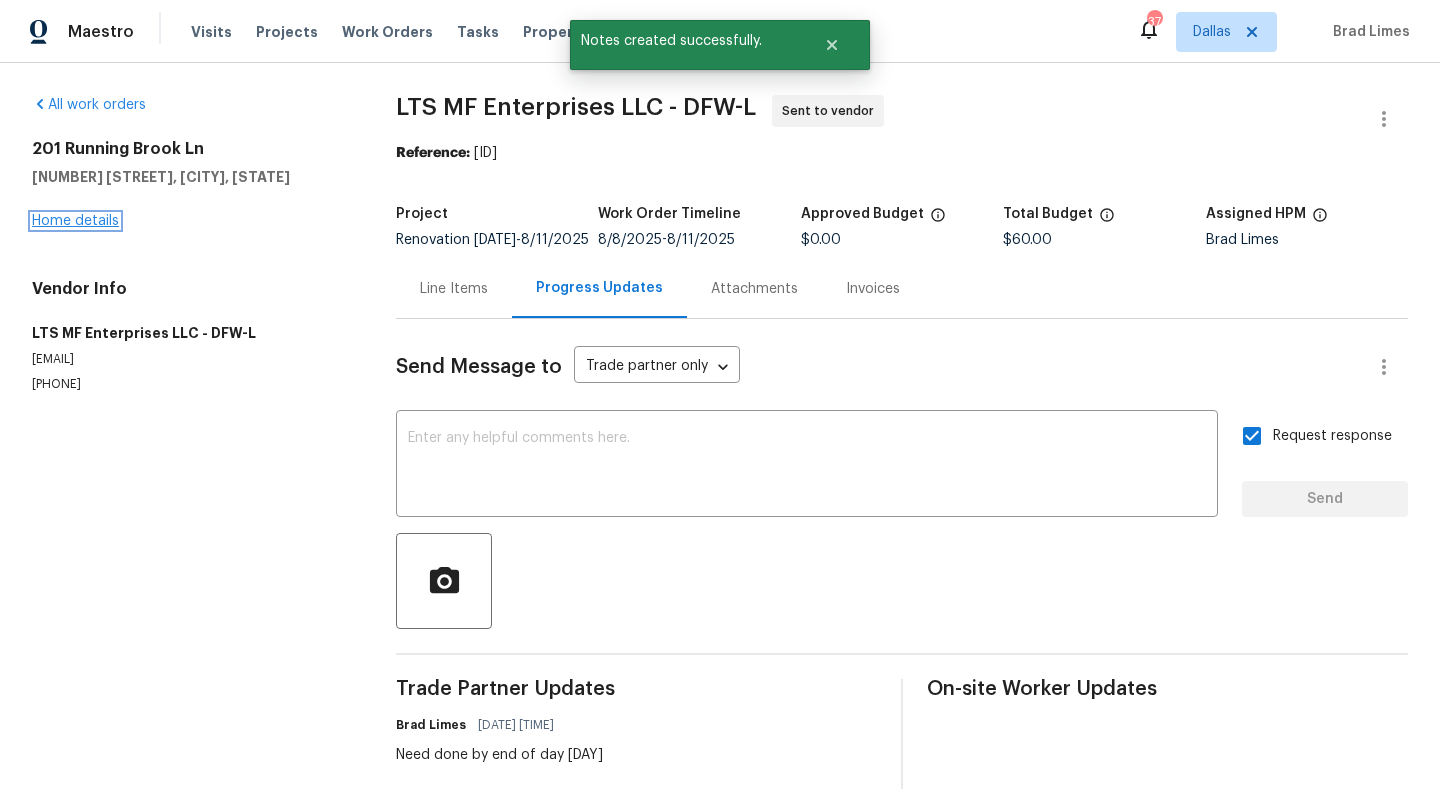 click on "Home details" at bounding box center (75, 221) 